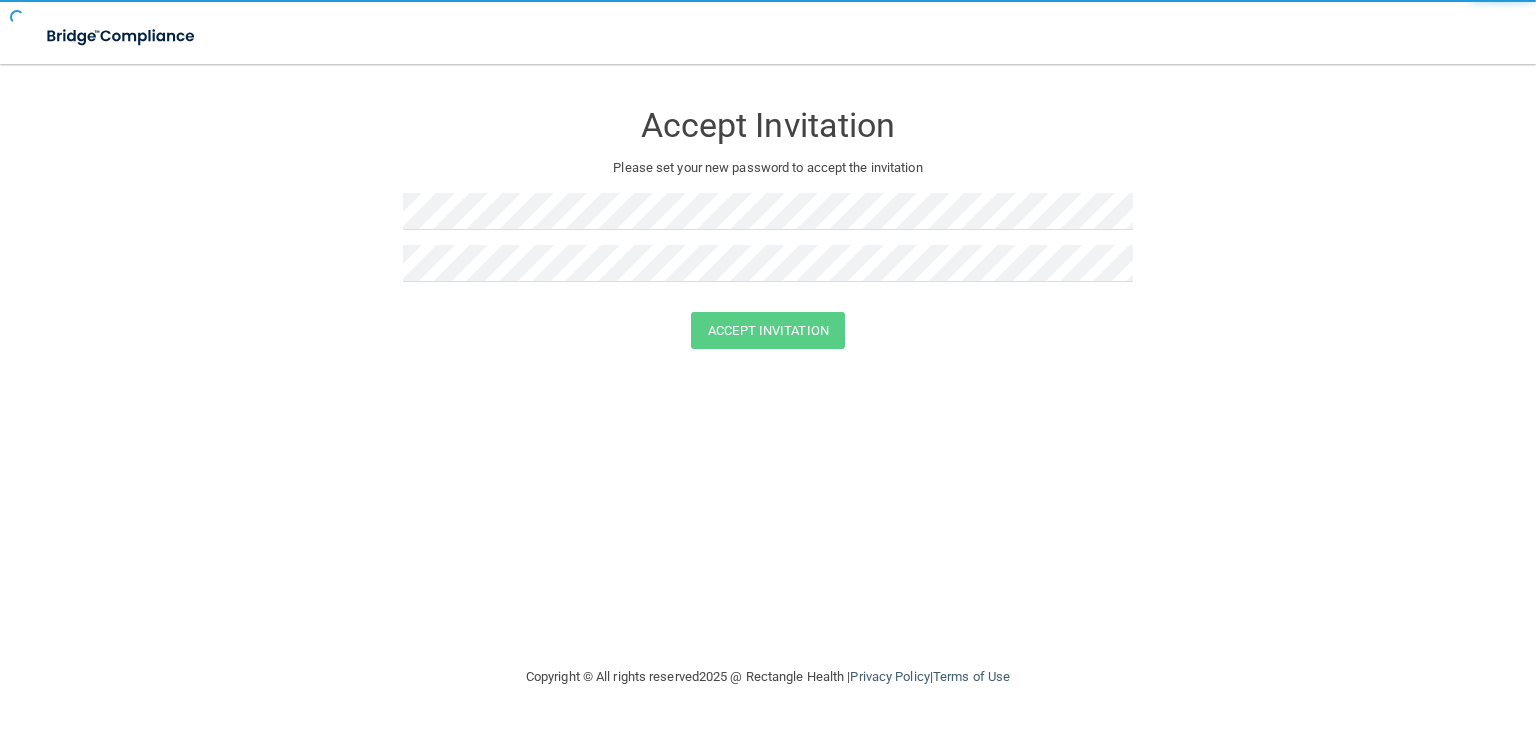 scroll, scrollTop: 0, scrollLeft: 0, axis: both 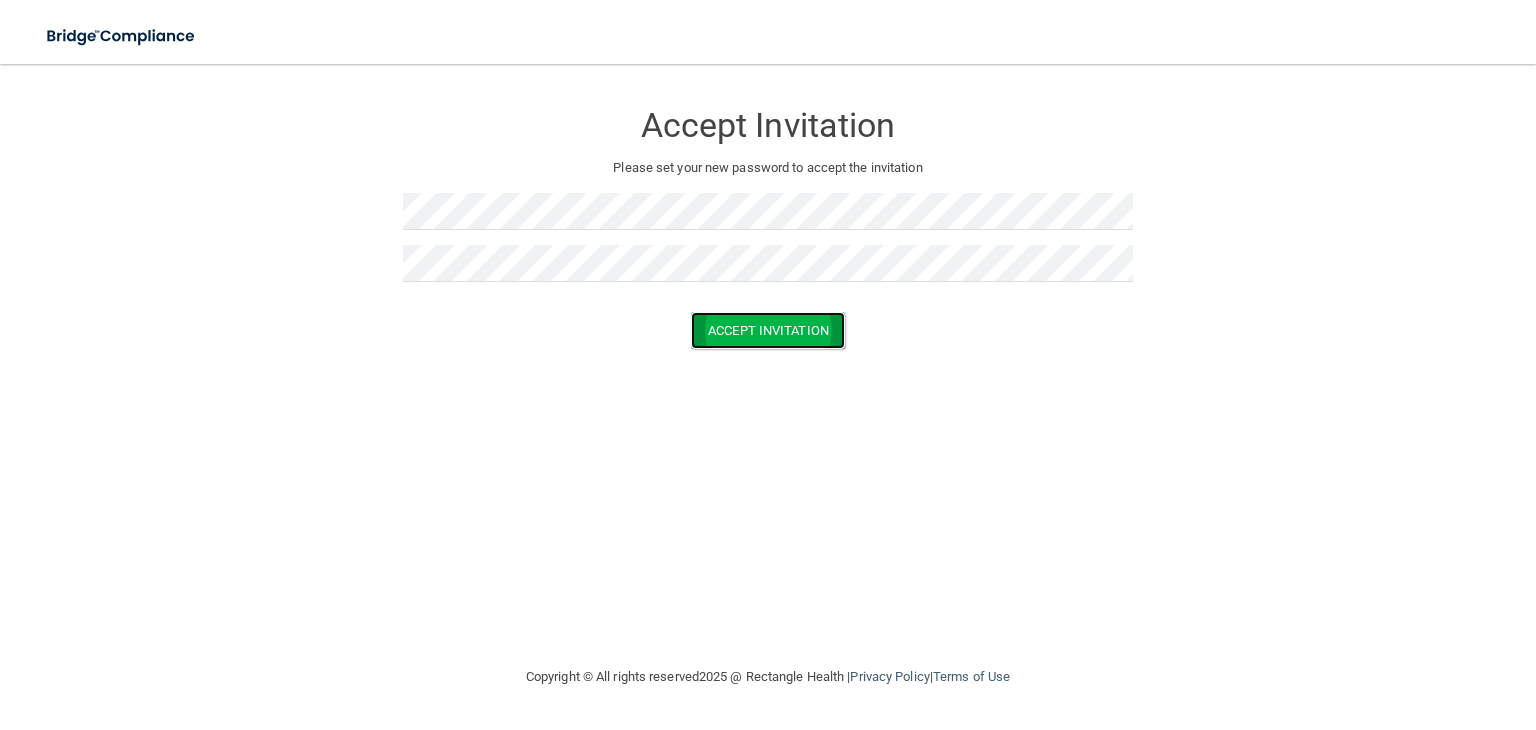 click on "Accept Invitation" at bounding box center [768, 330] 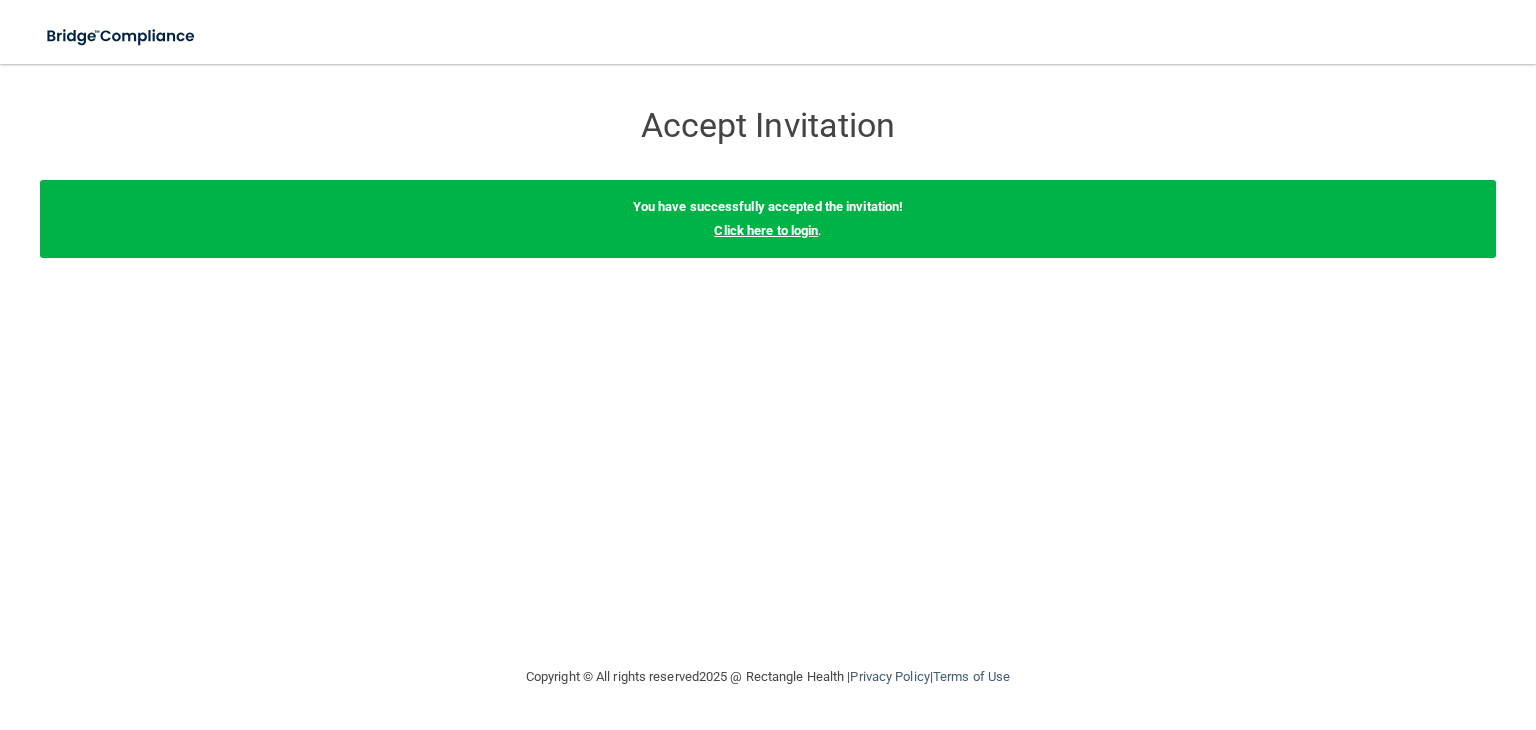 click on "Click here to login" at bounding box center [766, 230] 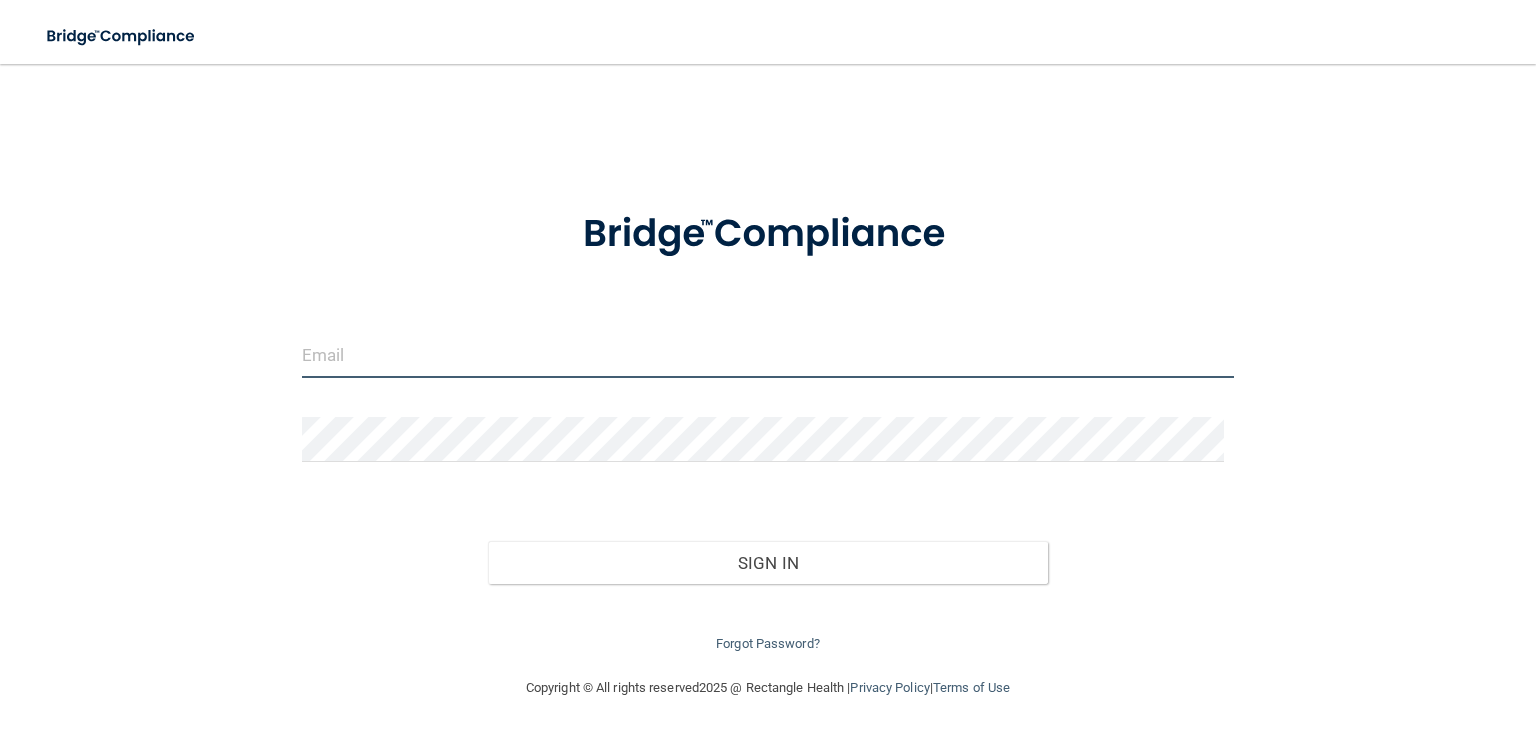 click at bounding box center [768, 355] 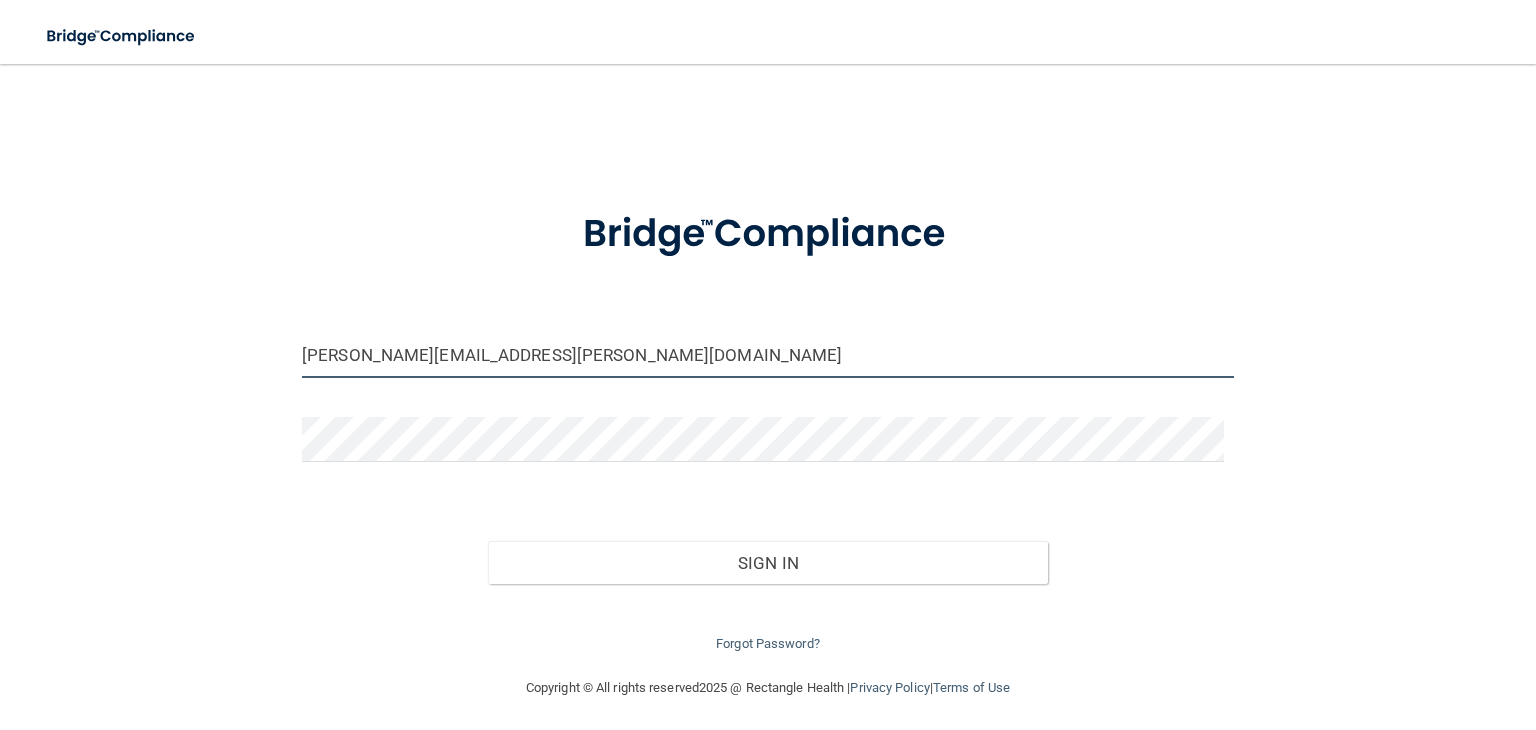 type on "[PERSON_NAME][EMAIL_ADDRESS][PERSON_NAME][DOMAIN_NAME]" 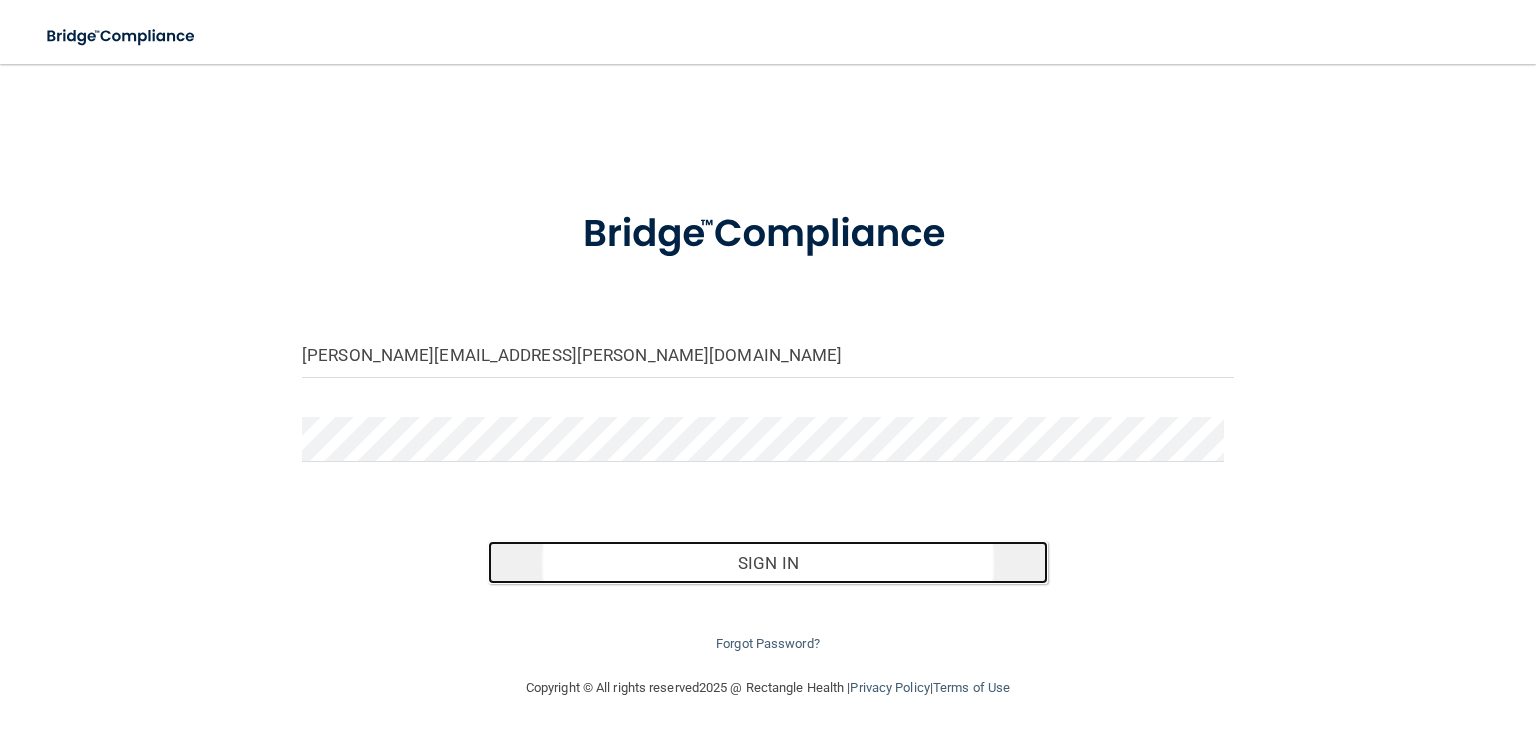 click on "Sign In" at bounding box center (767, 563) 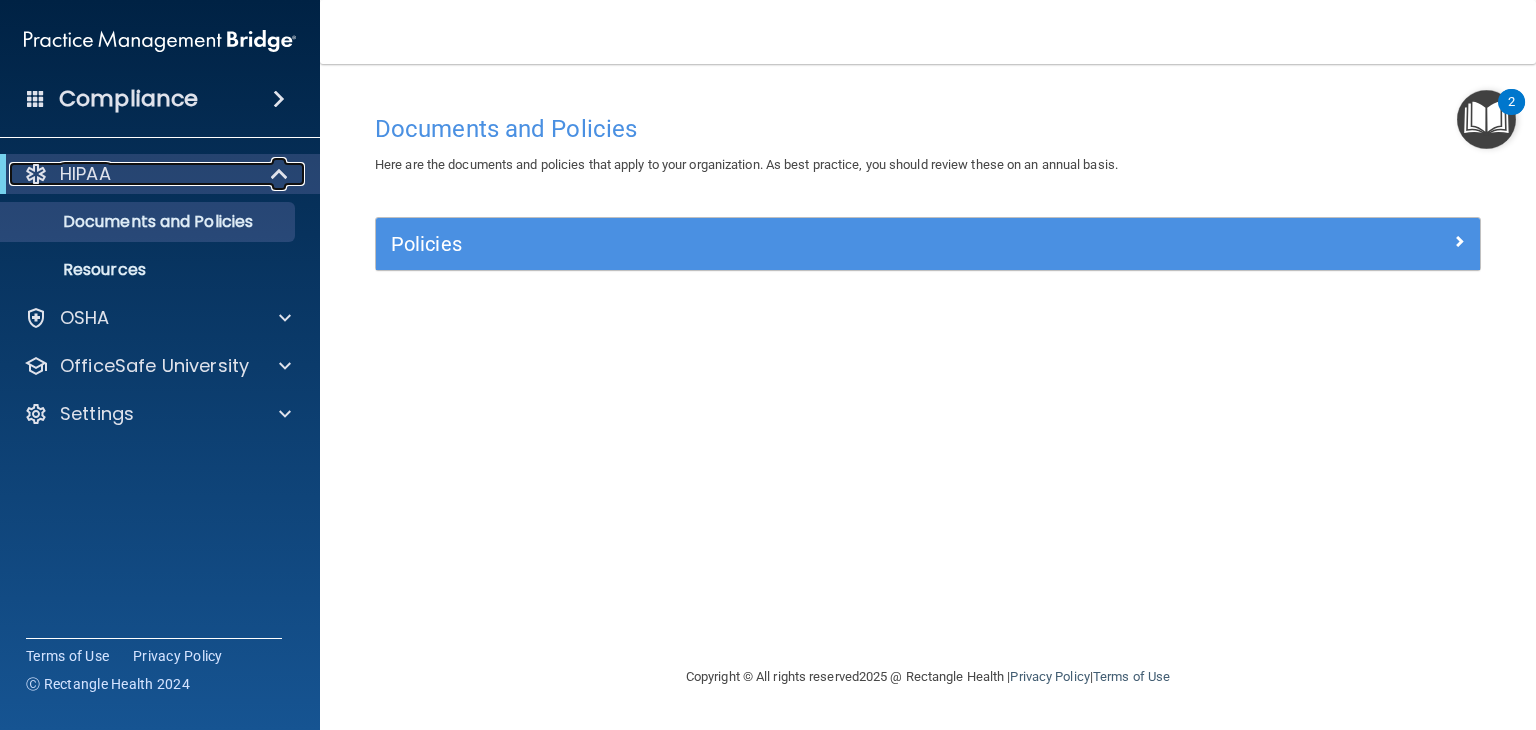 click on "HIPAA" at bounding box center [132, 174] 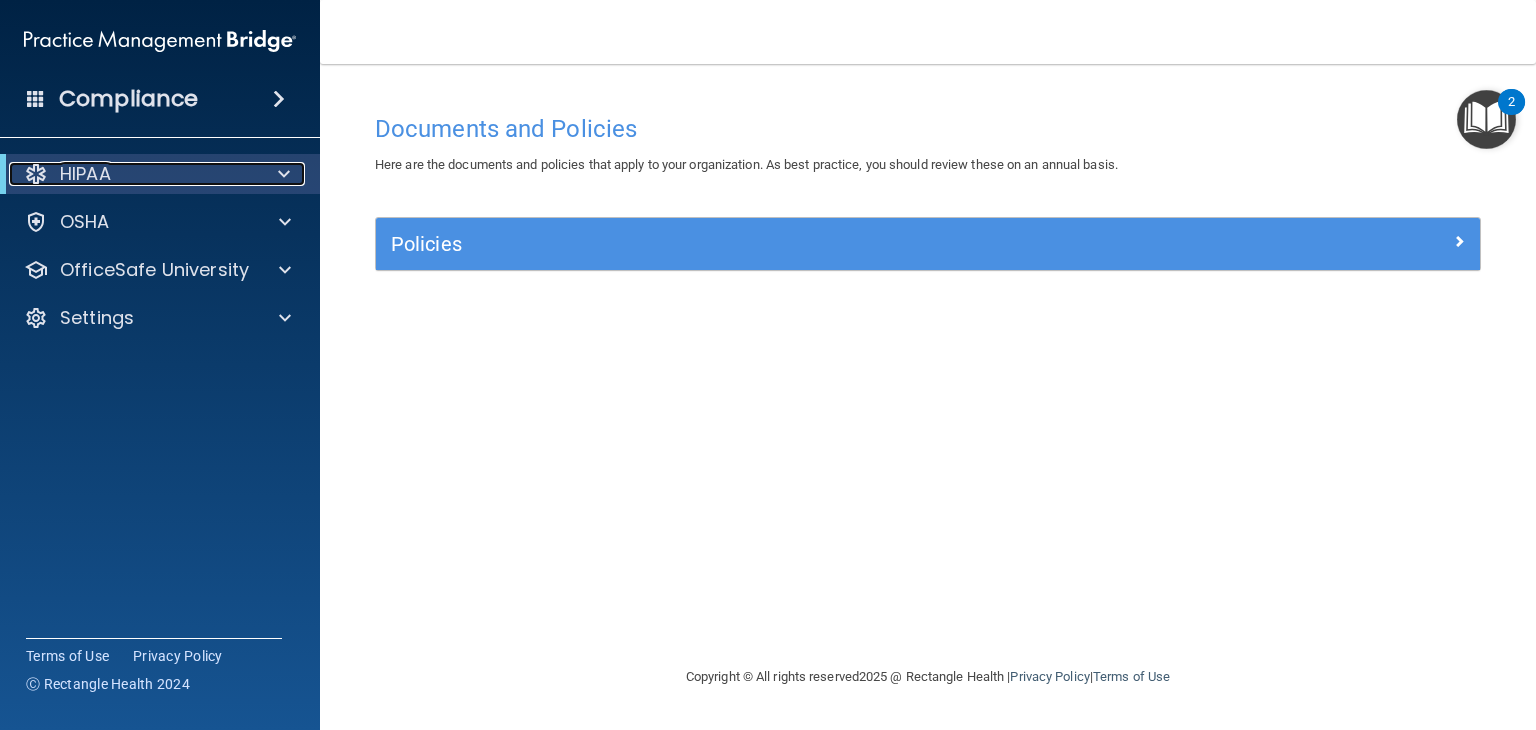 click on "HIPAA" at bounding box center [132, 174] 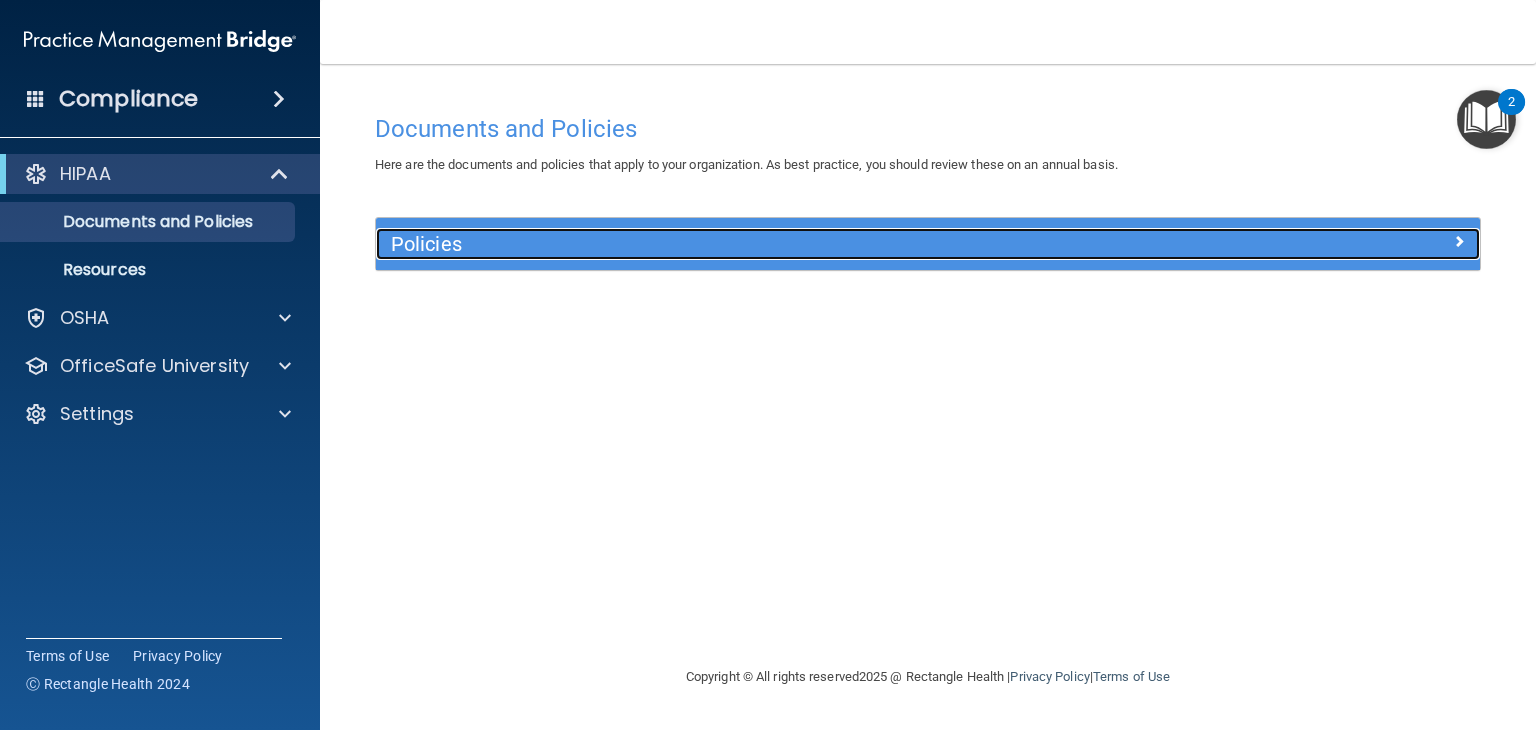 click on "Policies" at bounding box center [790, 244] 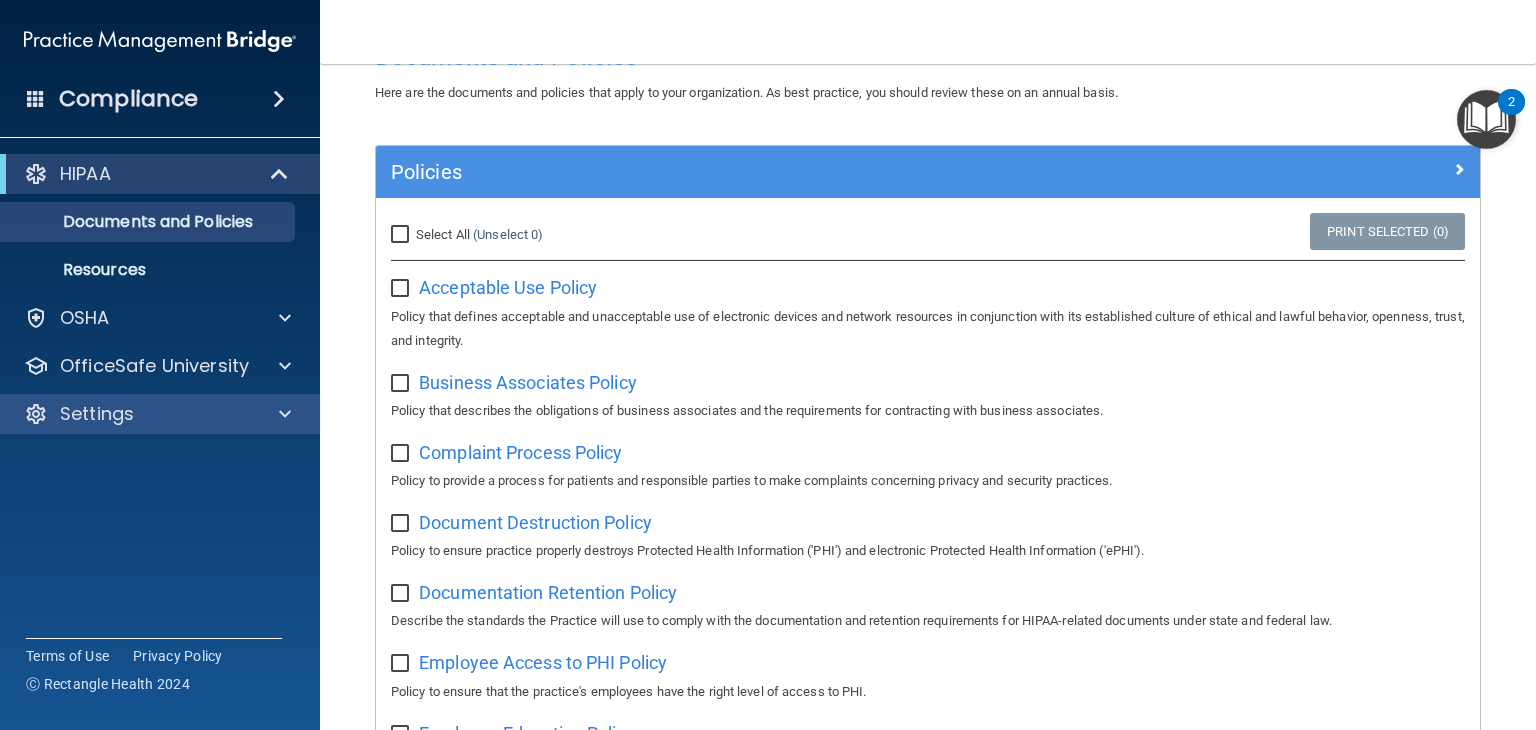scroll, scrollTop: 300, scrollLeft: 0, axis: vertical 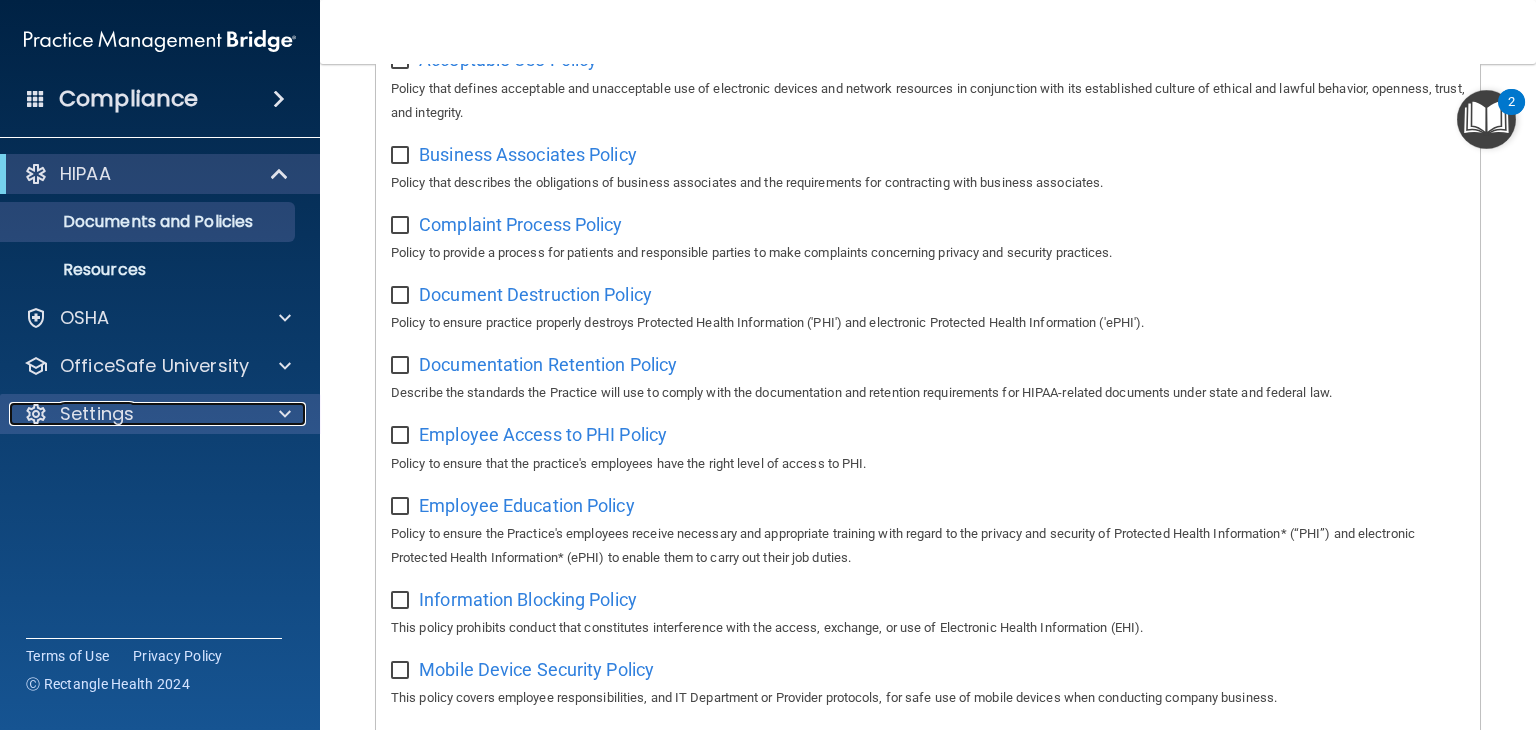 click on "Settings" at bounding box center (133, 414) 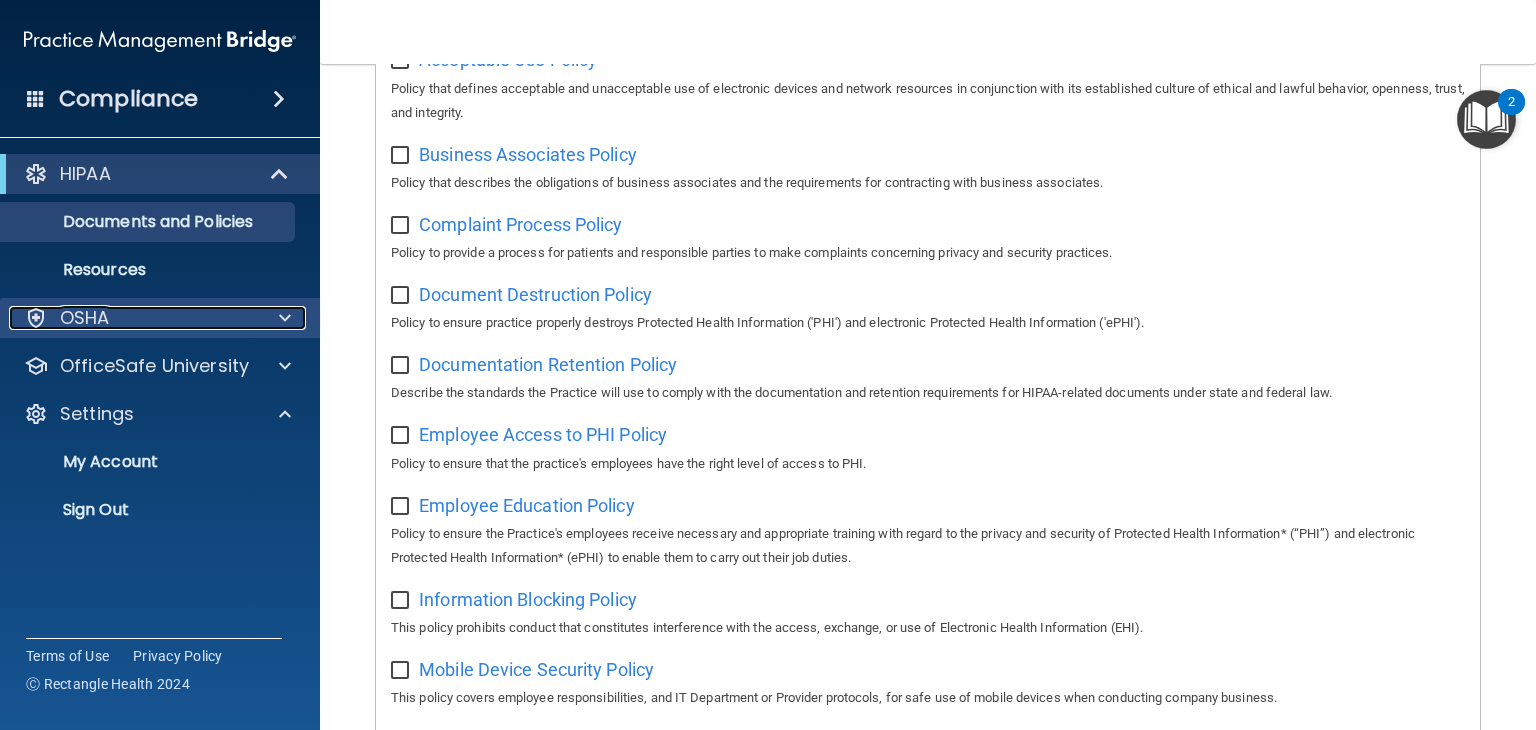 click on "OSHA" at bounding box center (133, 318) 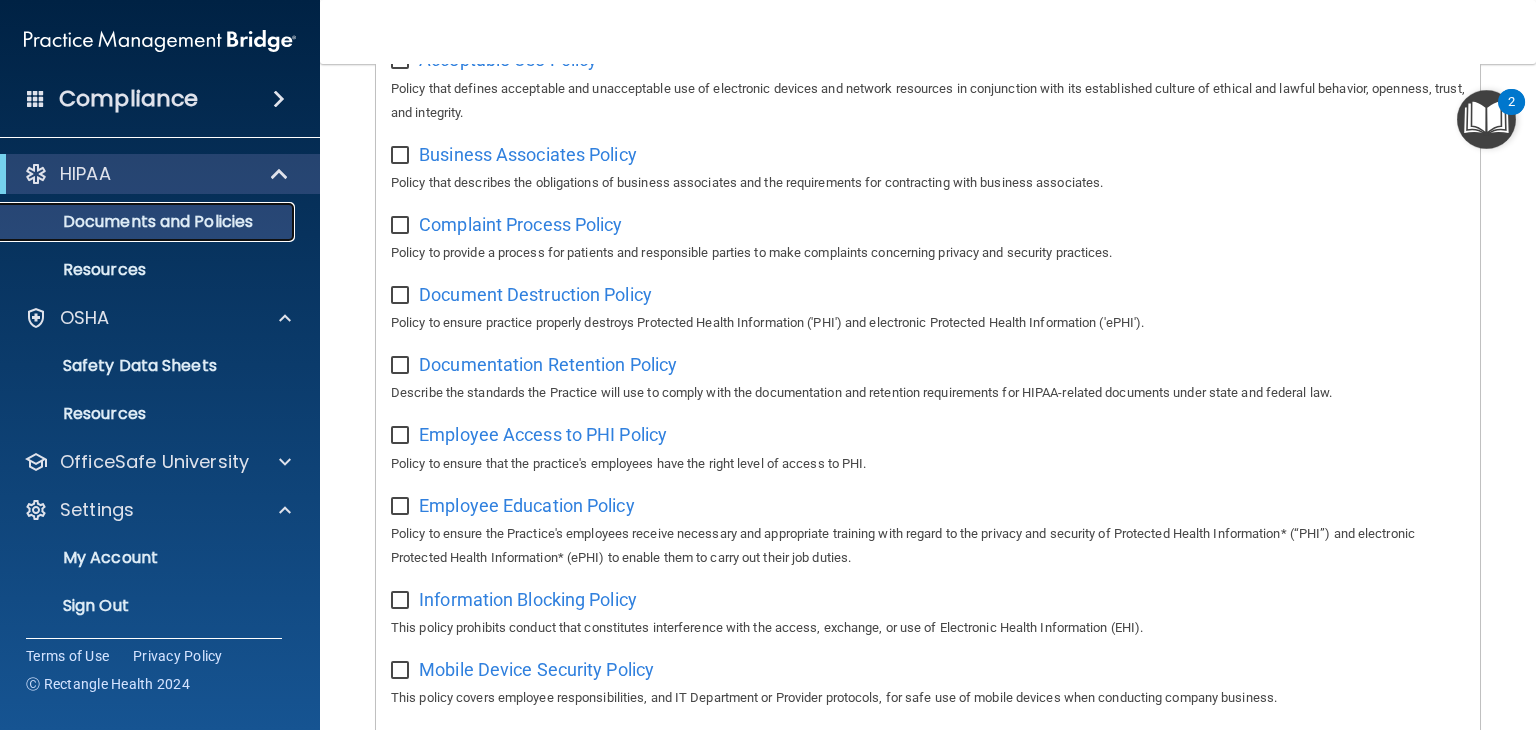 click on "Documents and Policies" at bounding box center (149, 222) 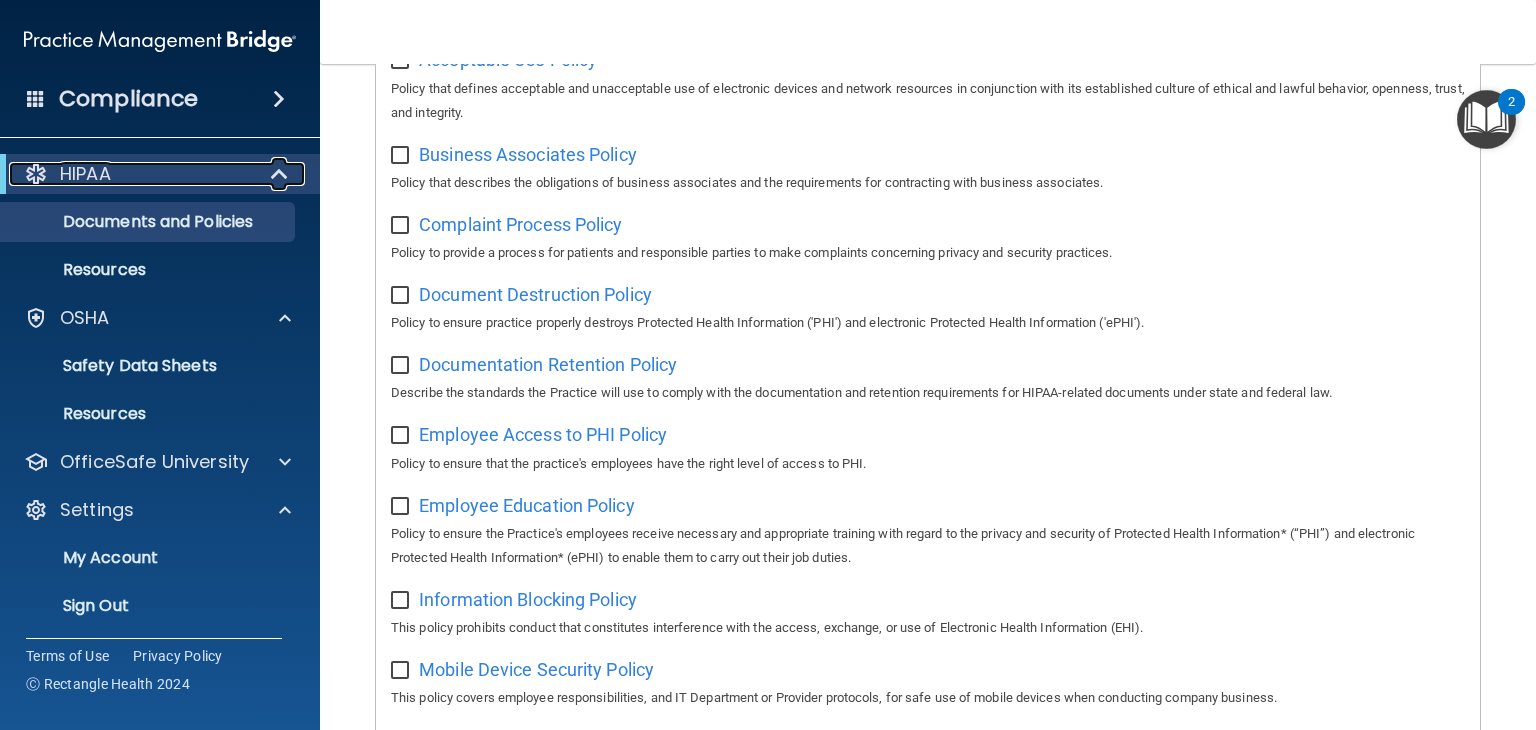 click at bounding box center [280, 174] 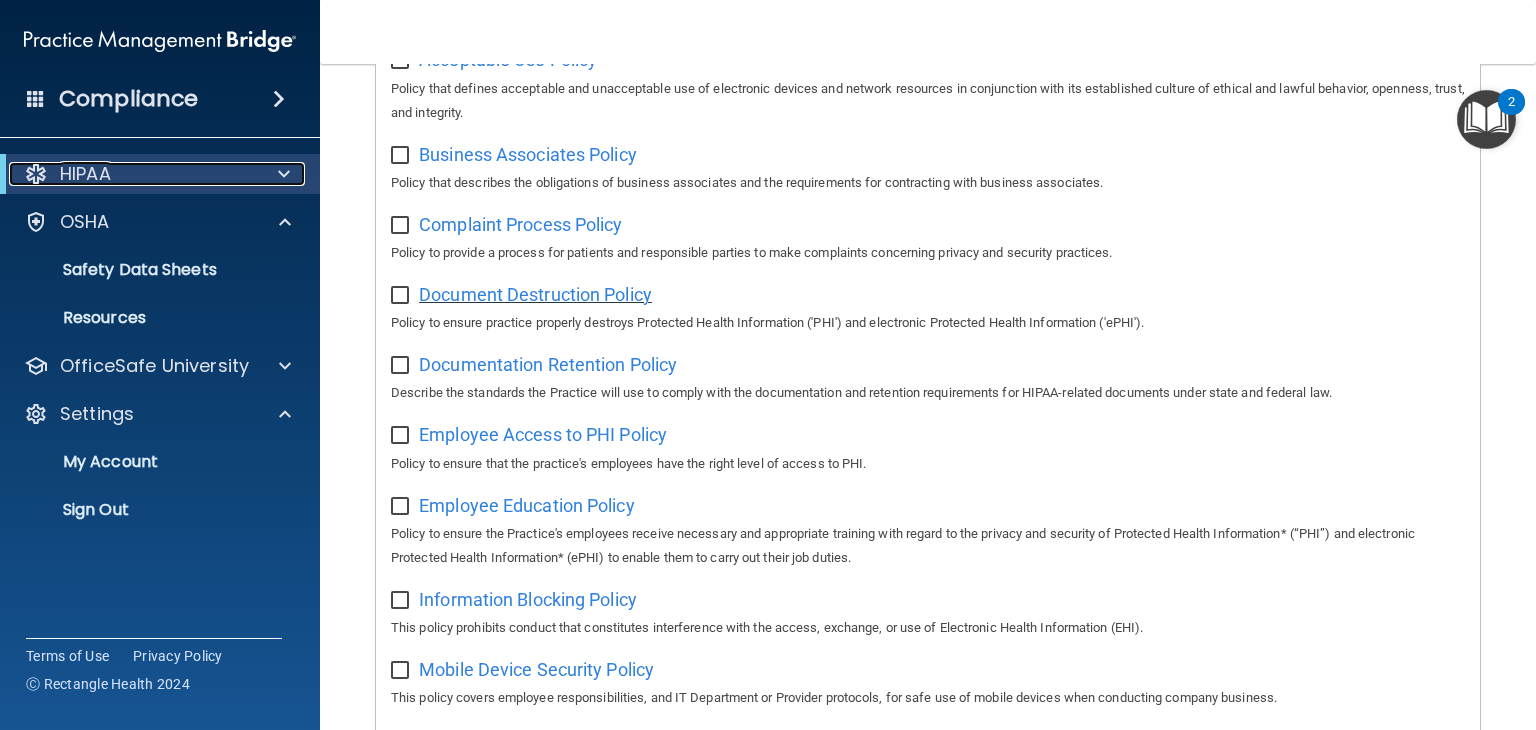 scroll, scrollTop: 0, scrollLeft: 0, axis: both 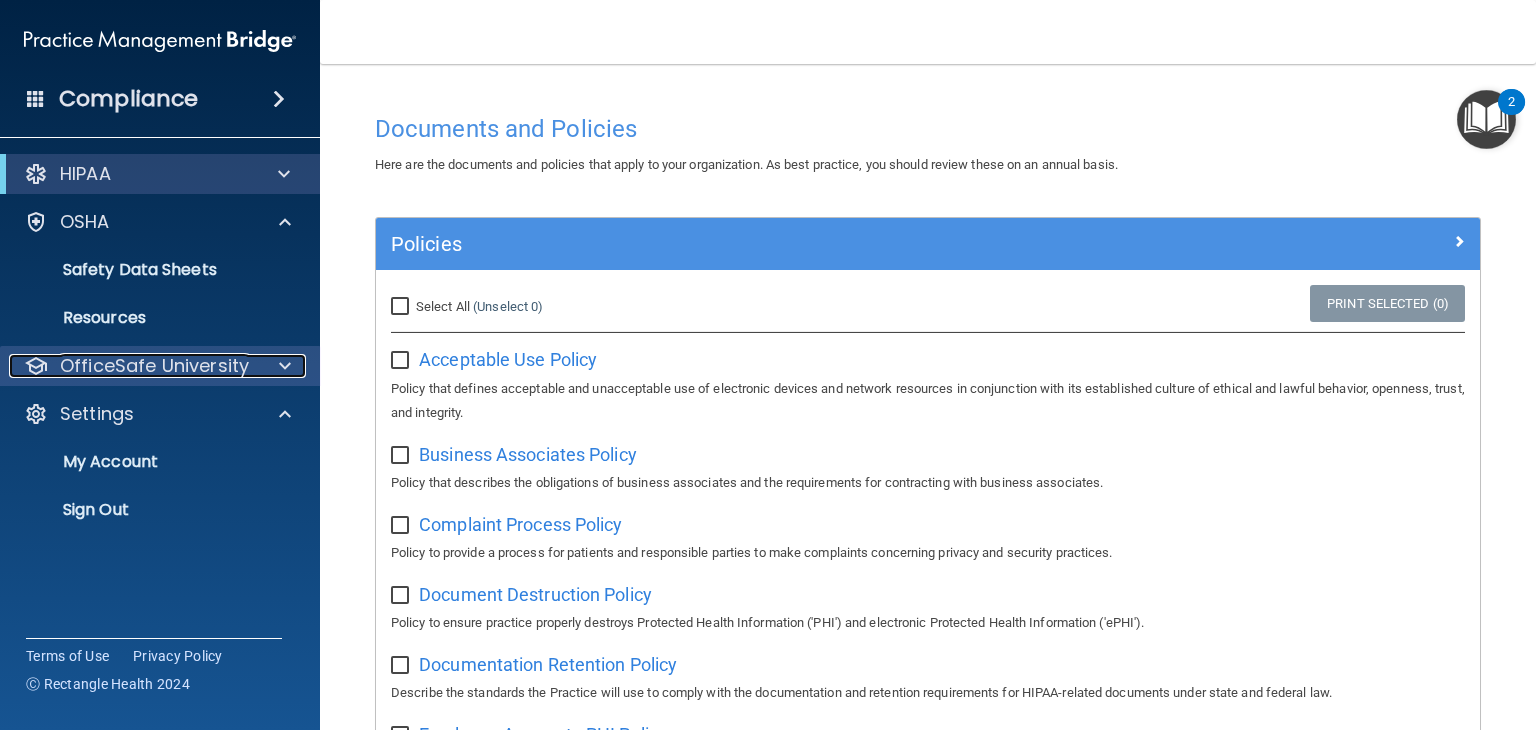 click on "OfficeSafe University" at bounding box center [154, 366] 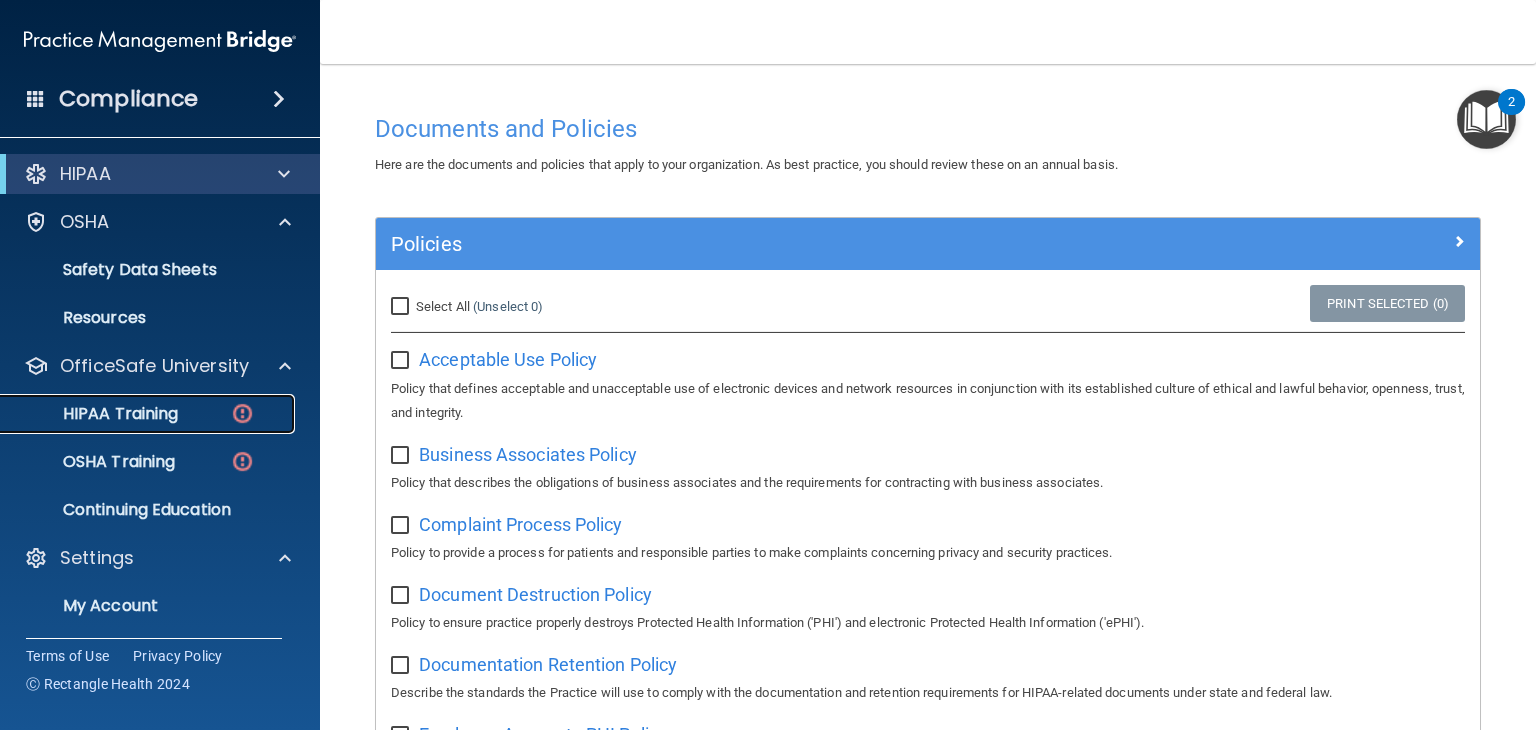 click on "HIPAA Training" at bounding box center (95, 414) 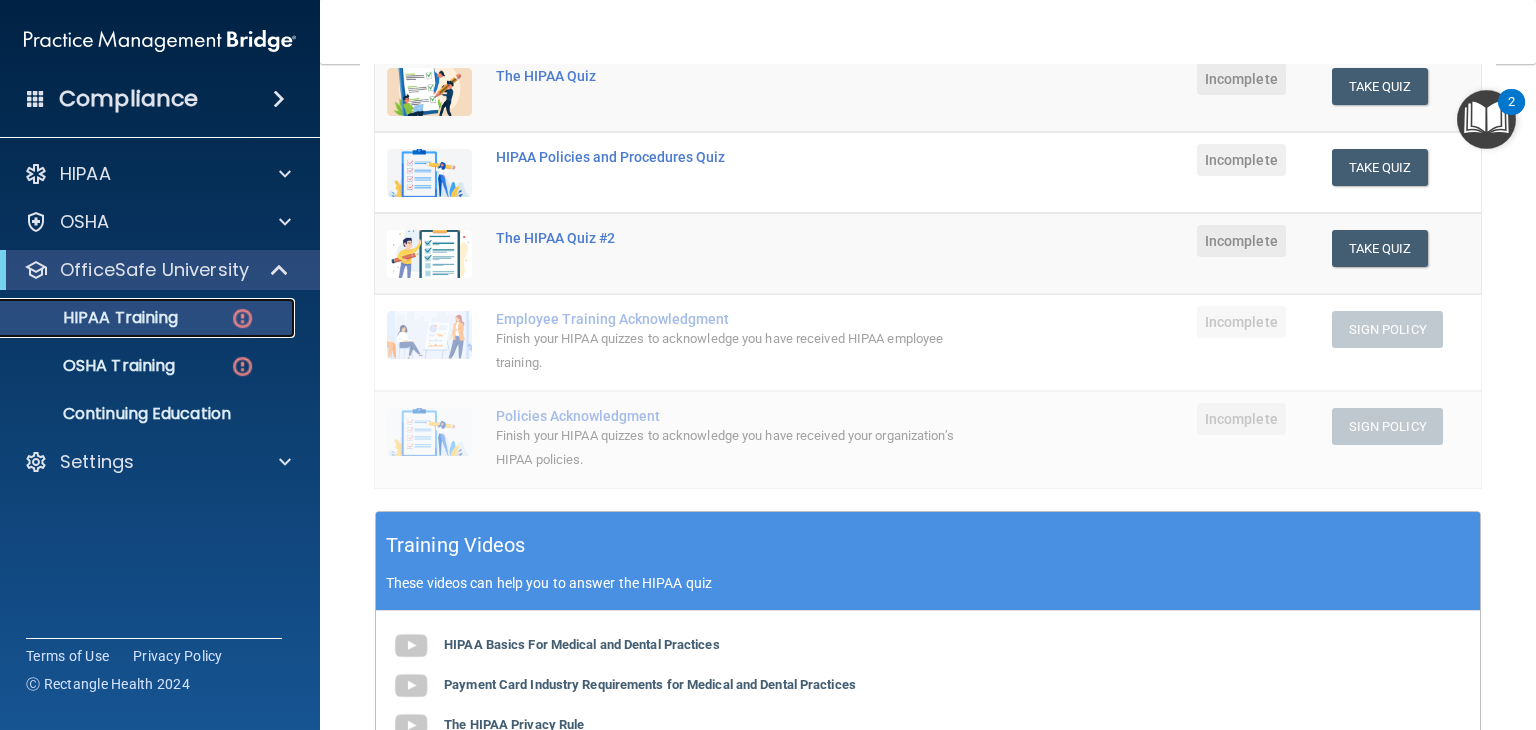 scroll, scrollTop: 0, scrollLeft: 0, axis: both 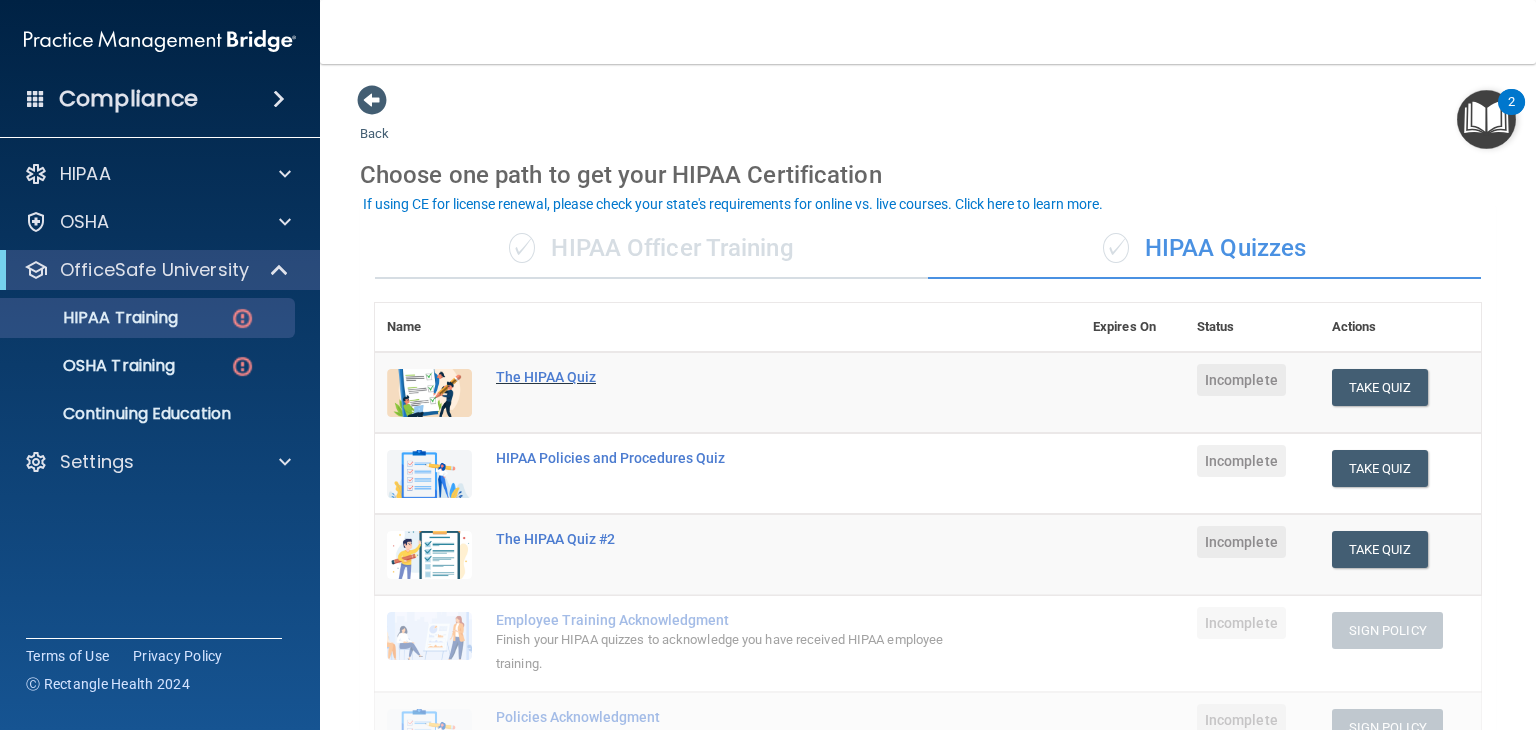 click on "The HIPAA Quiz" at bounding box center (738, 377) 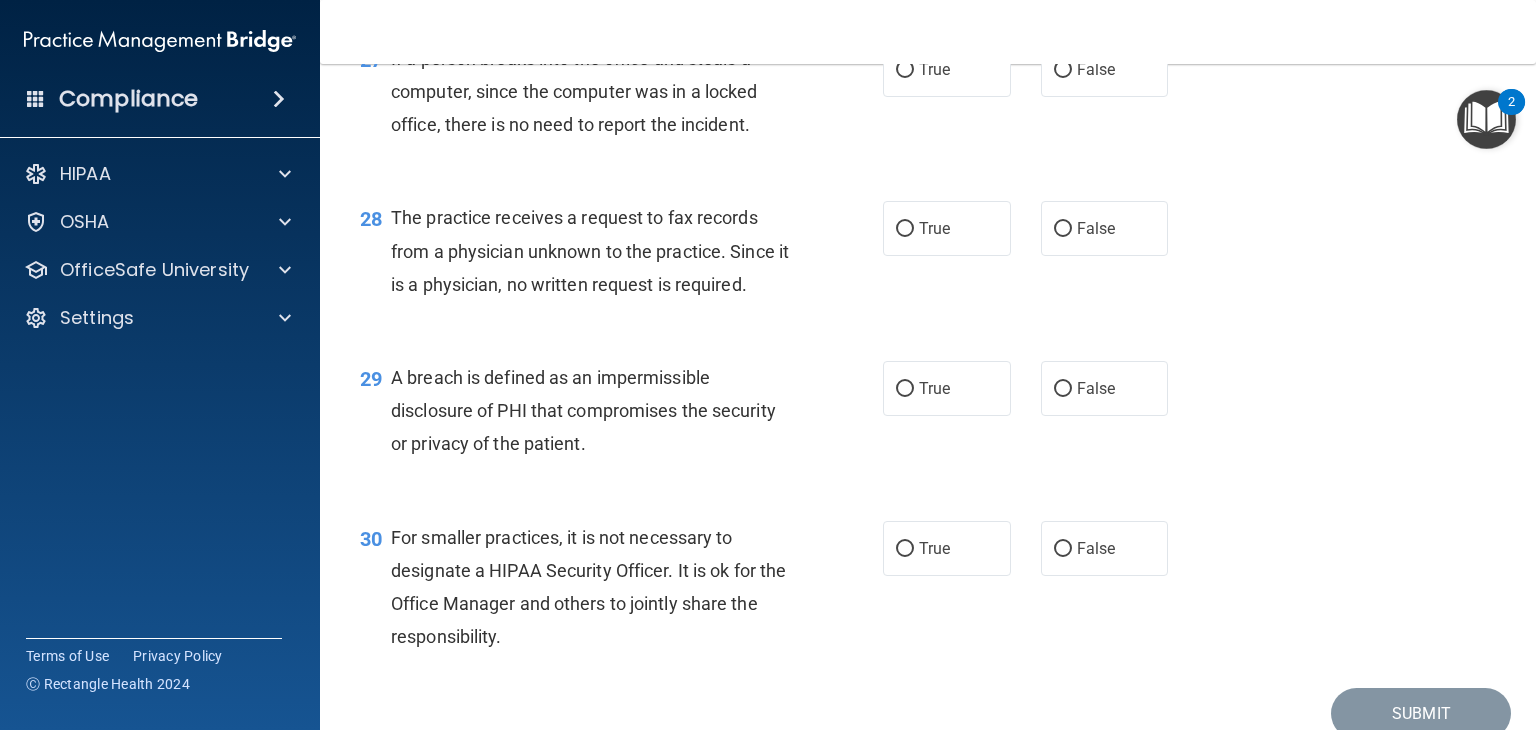 scroll, scrollTop: 4789, scrollLeft: 0, axis: vertical 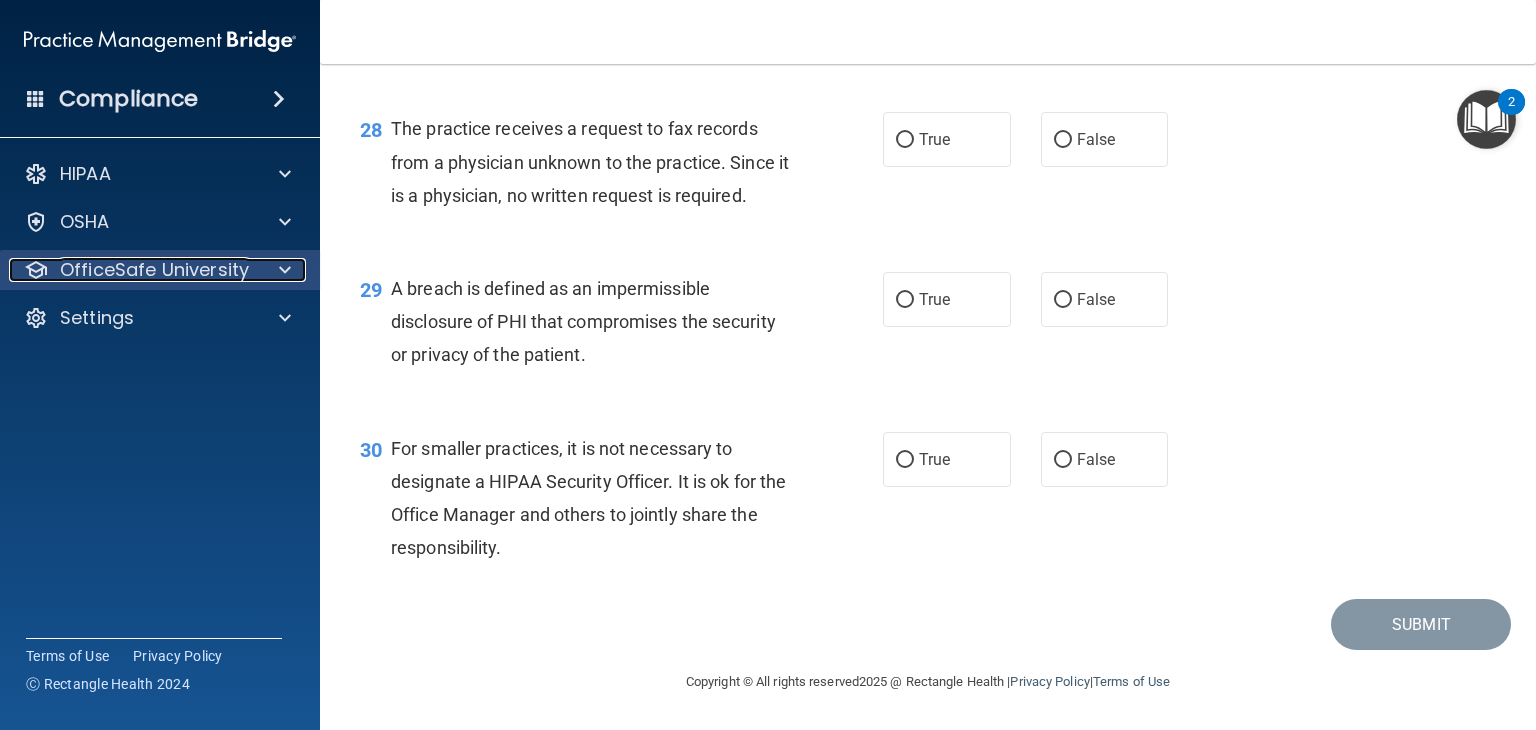click on "OfficeSafe University" at bounding box center (154, 270) 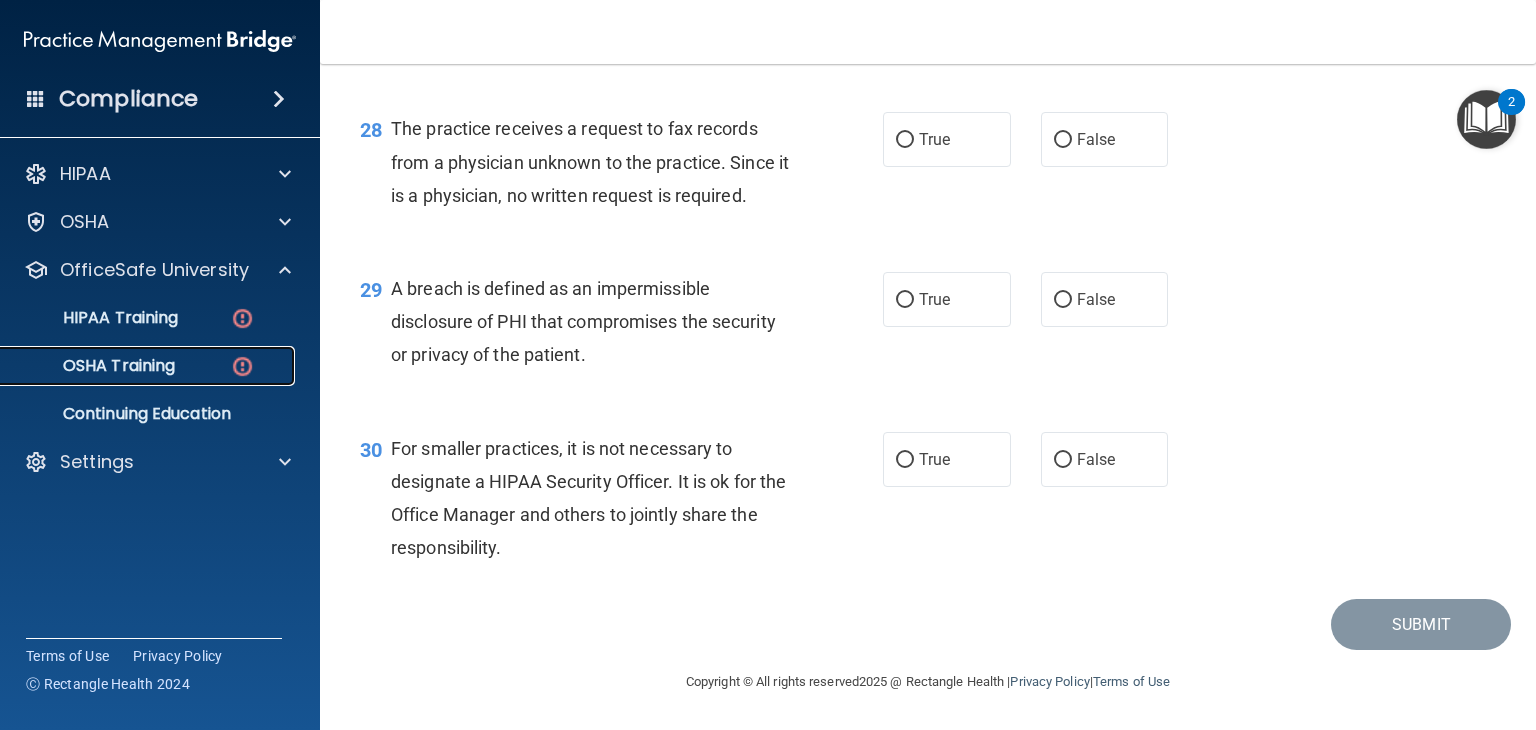 click on "OSHA Training" at bounding box center (149, 366) 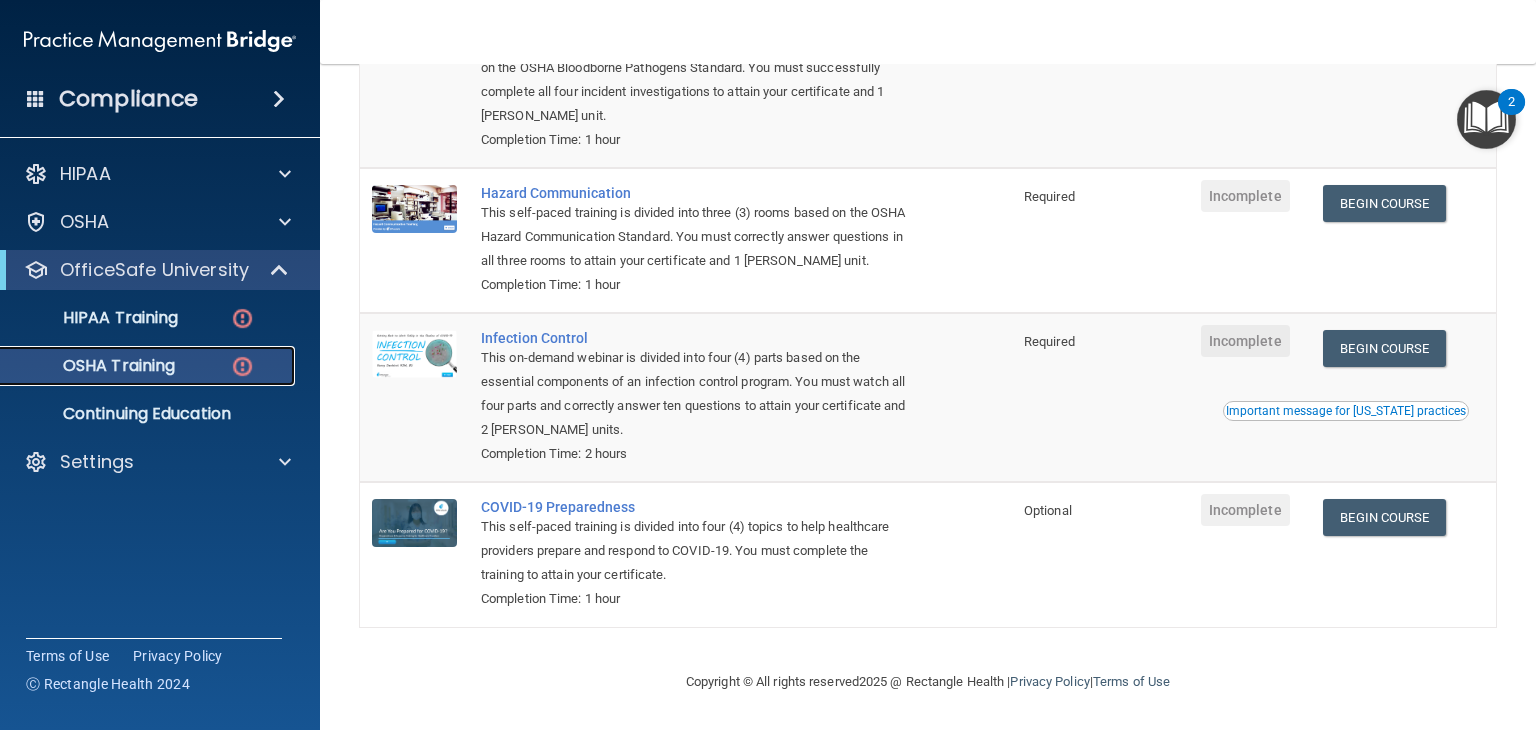 scroll, scrollTop: 0, scrollLeft: 0, axis: both 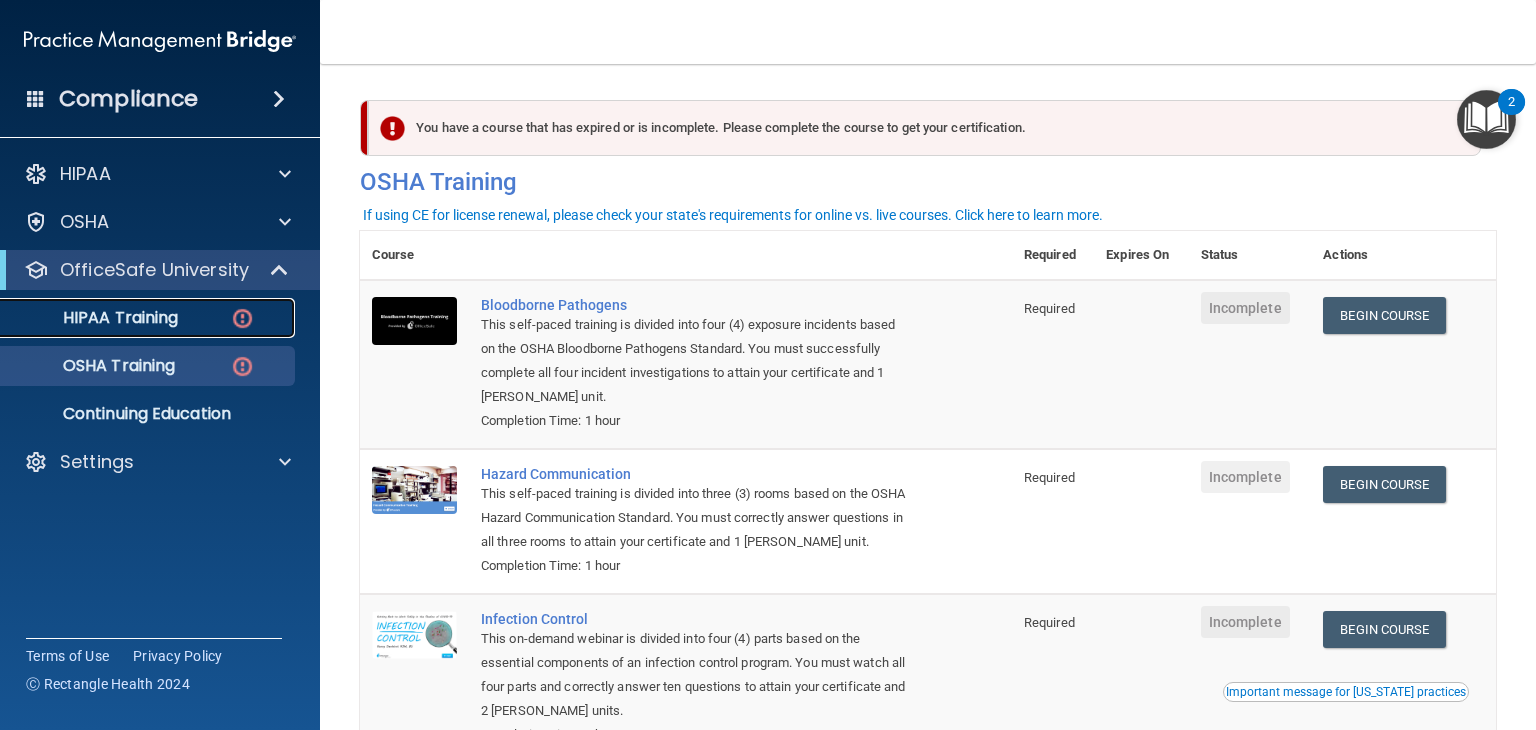 click on "HIPAA Training" at bounding box center [149, 318] 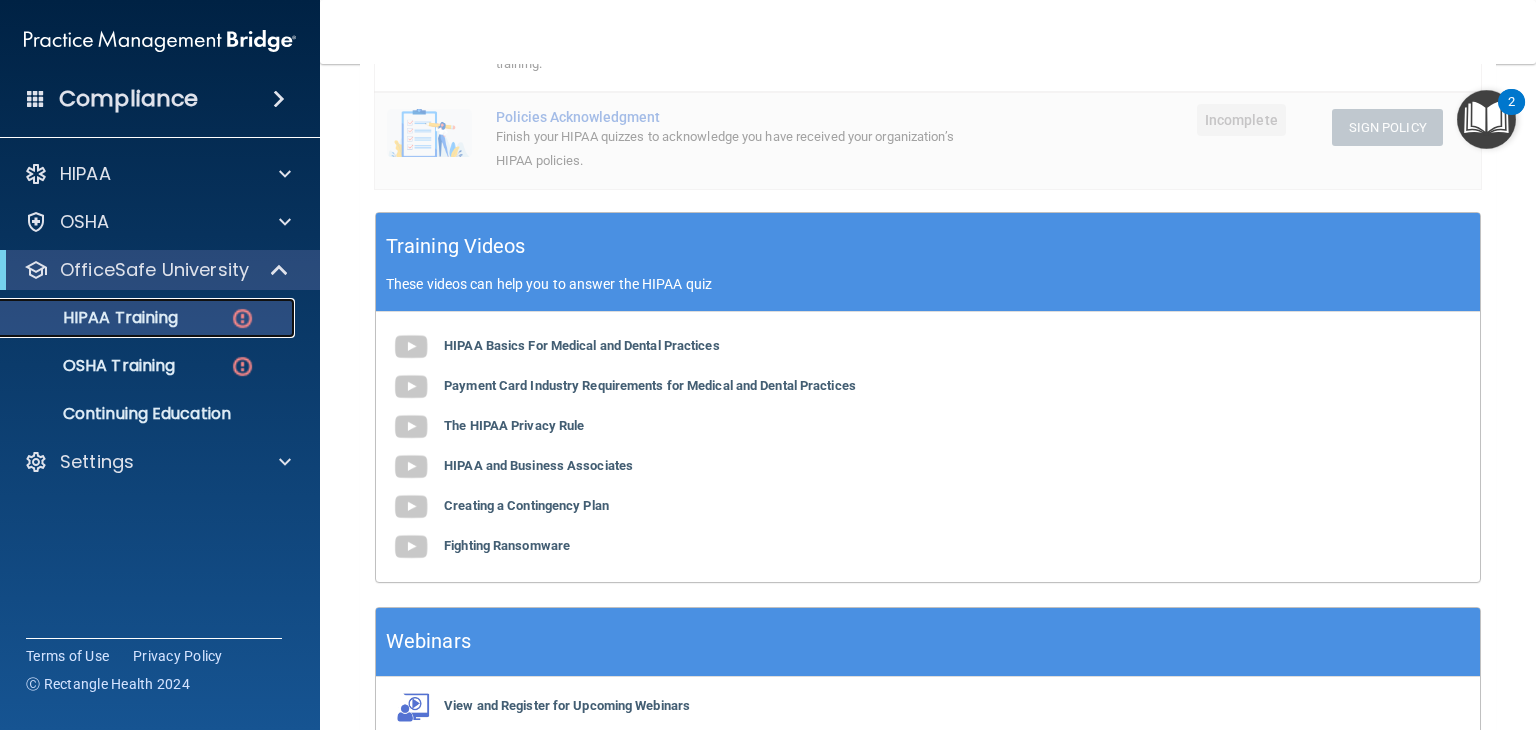 scroll, scrollTop: 701, scrollLeft: 0, axis: vertical 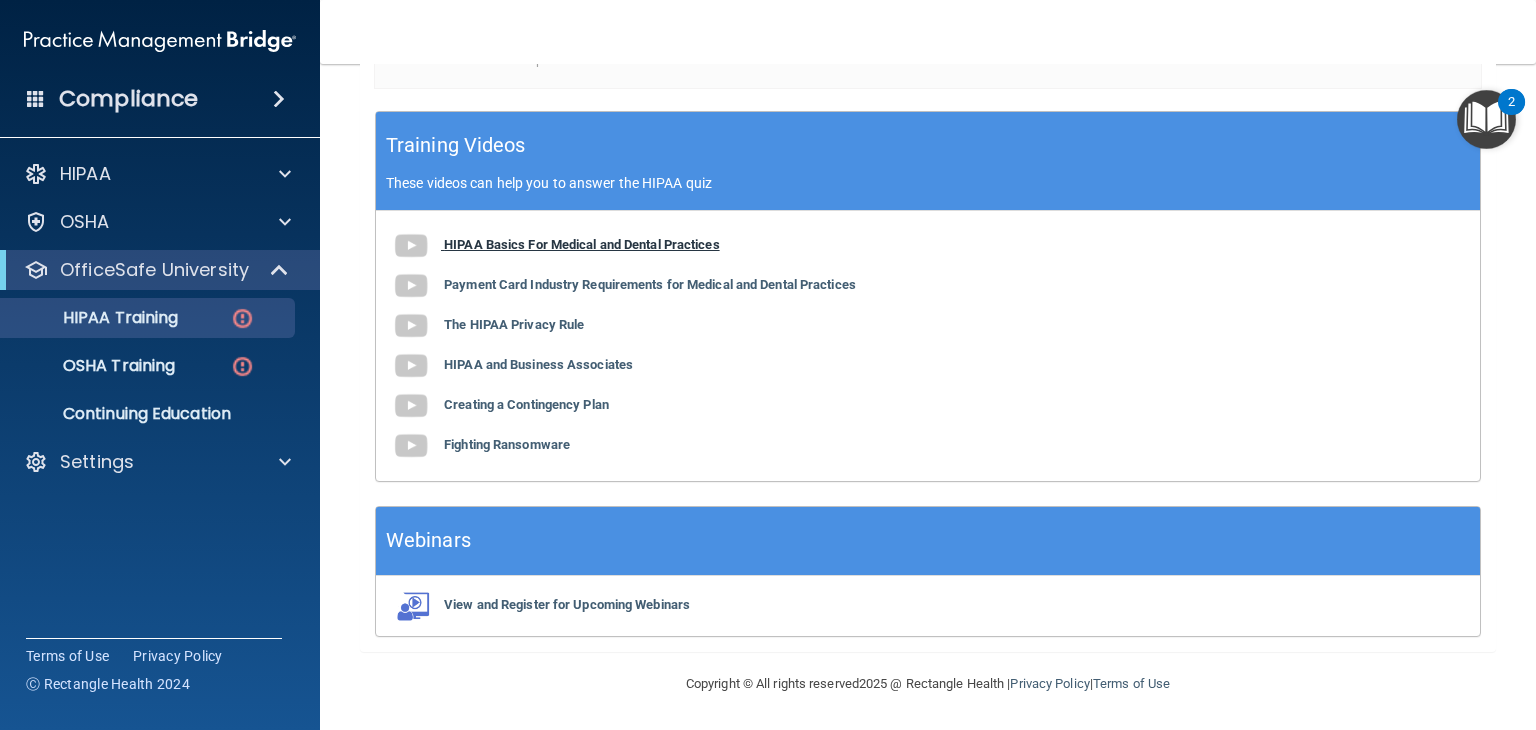 click on "HIPAA Basics For Medical and Dental Practices" at bounding box center [582, 244] 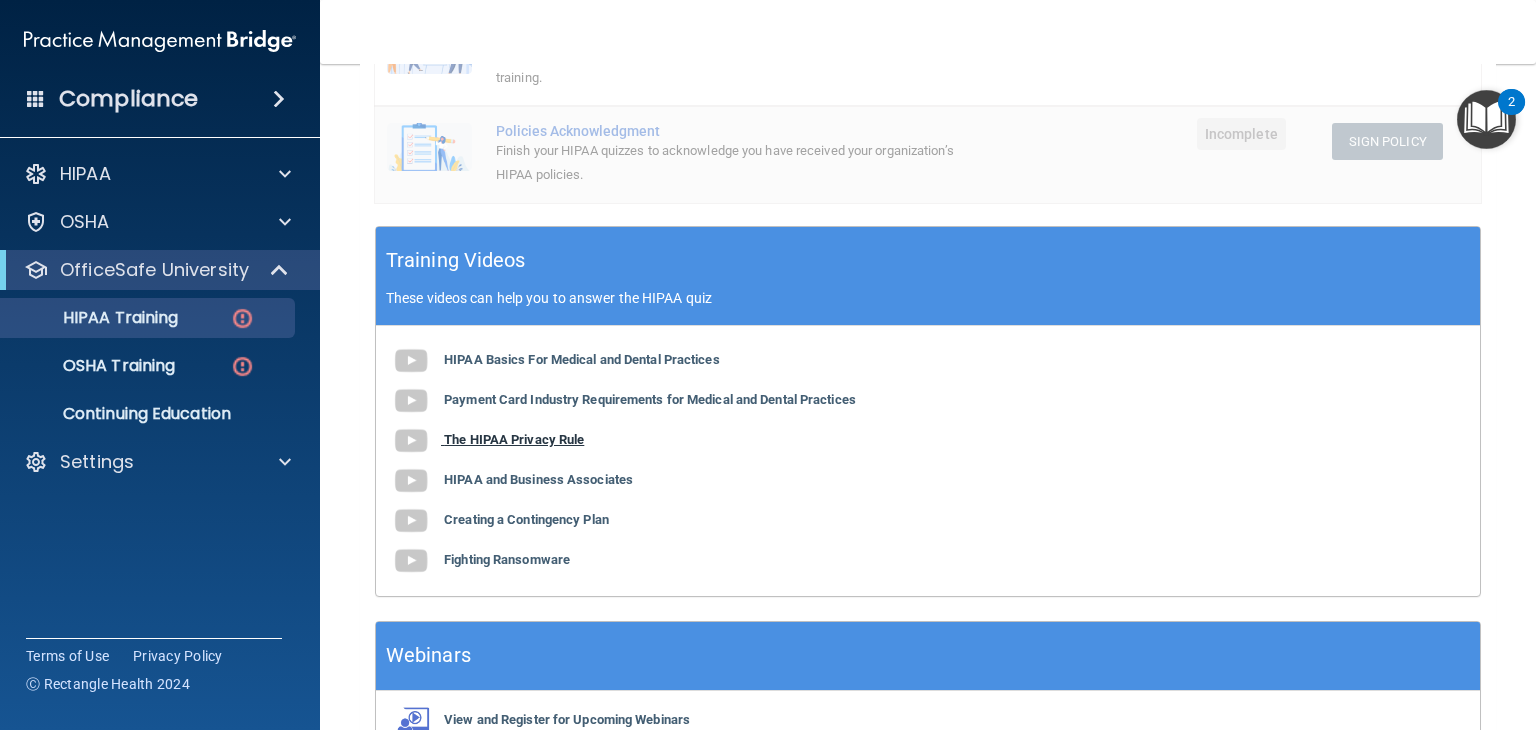 scroll, scrollTop: 701, scrollLeft: 0, axis: vertical 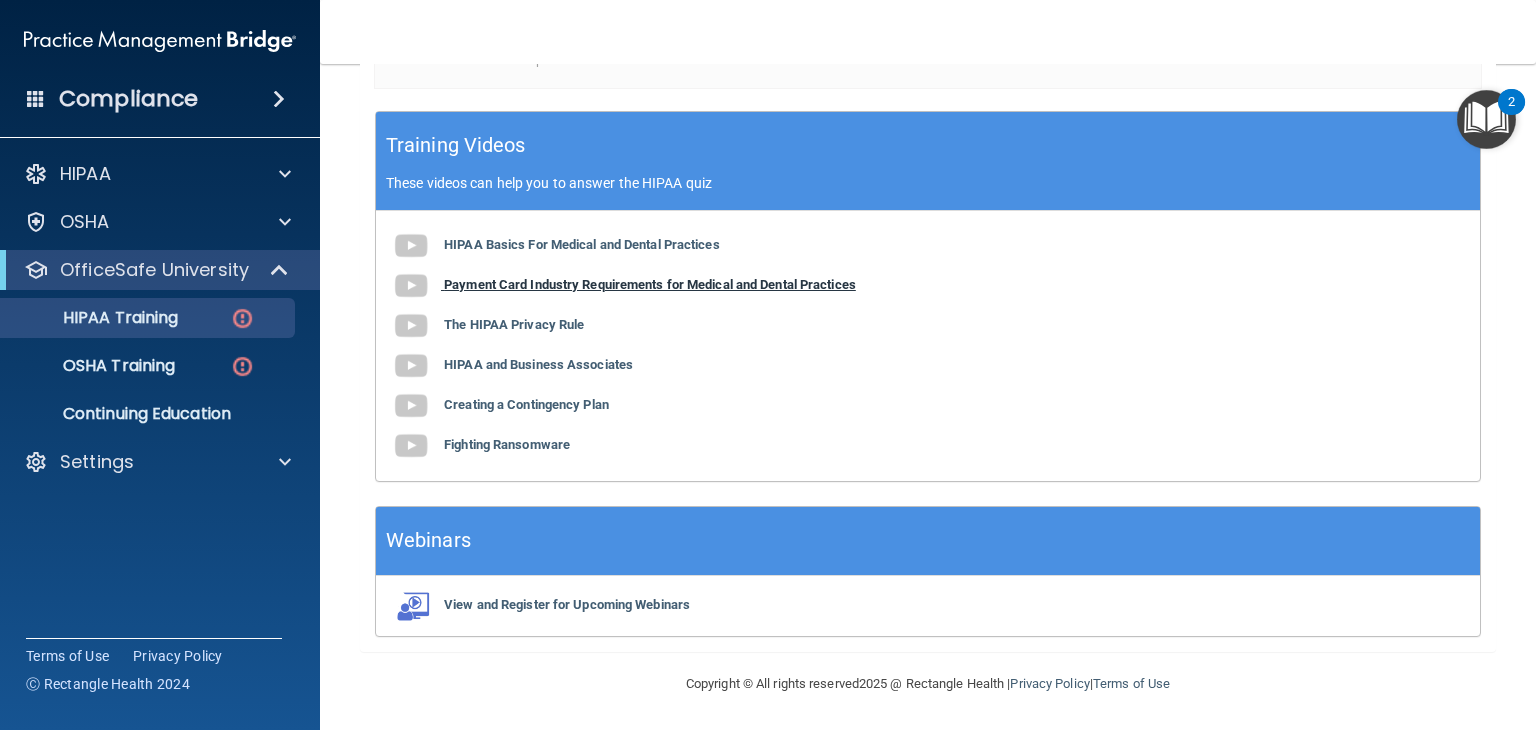 click on "Payment Card Industry Requirements for Medical and Dental Practices" at bounding box center [650, 284] 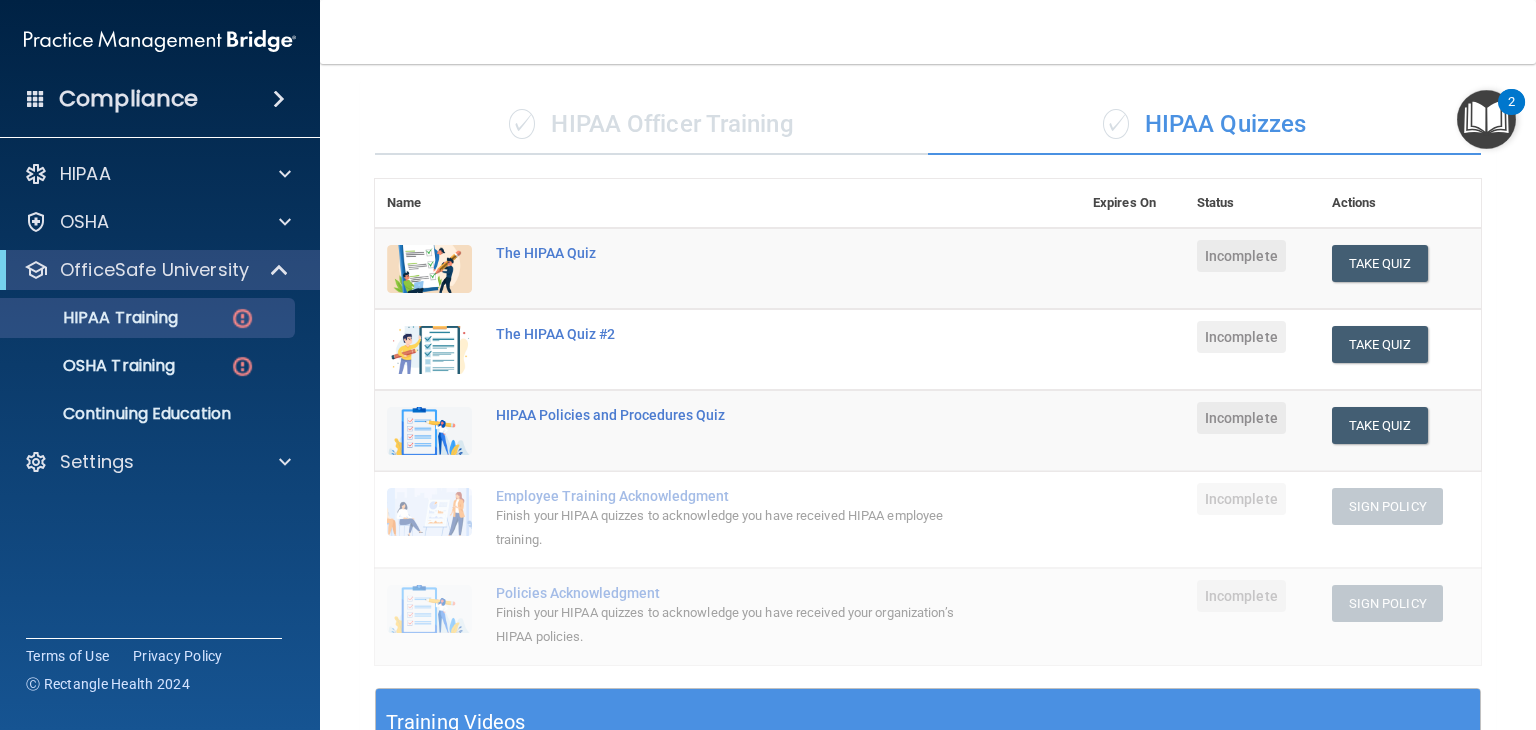 scroll, scrollTop: 101, scrollLeft: 0, axis: vertical 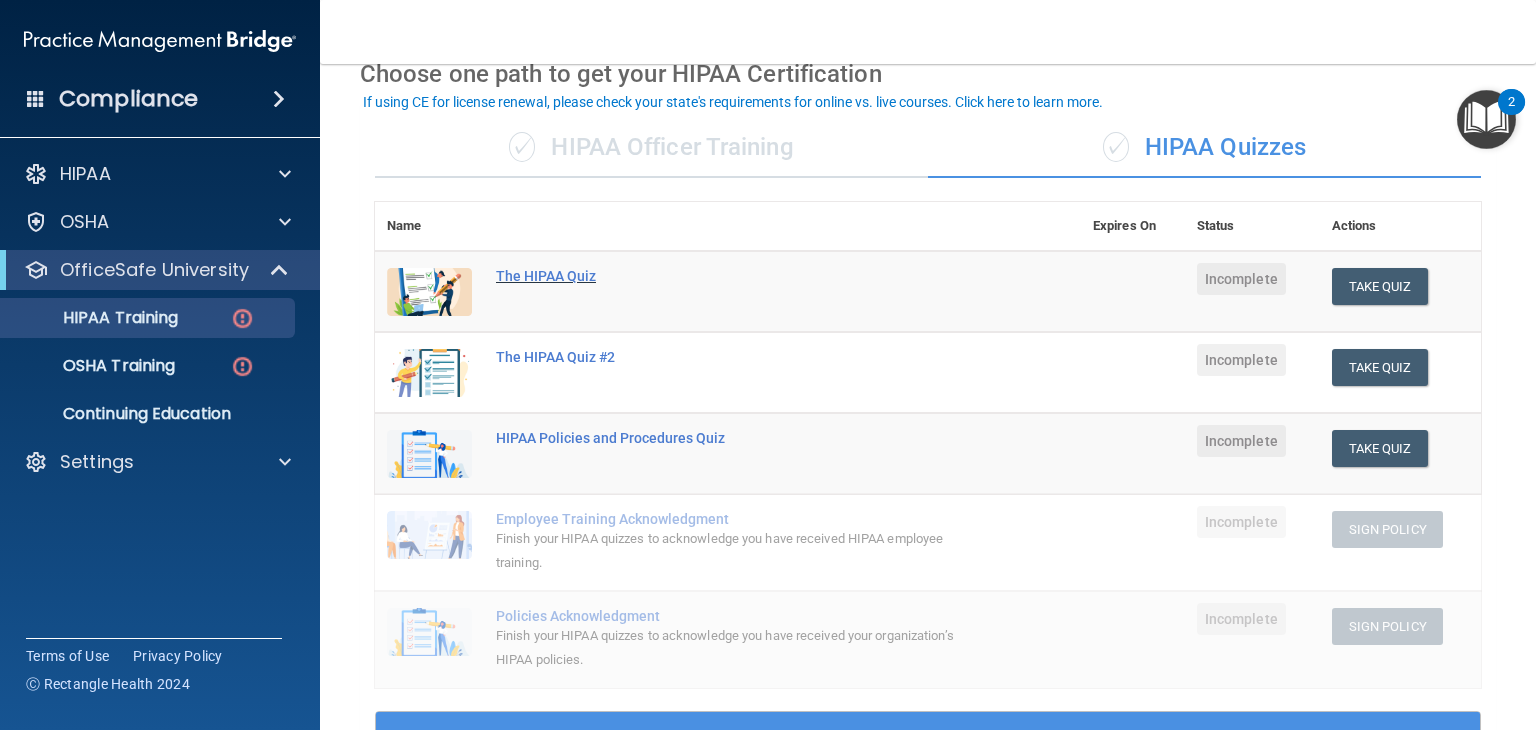 click on "The HIPAA Quiz" at bounding box center (738, 276) 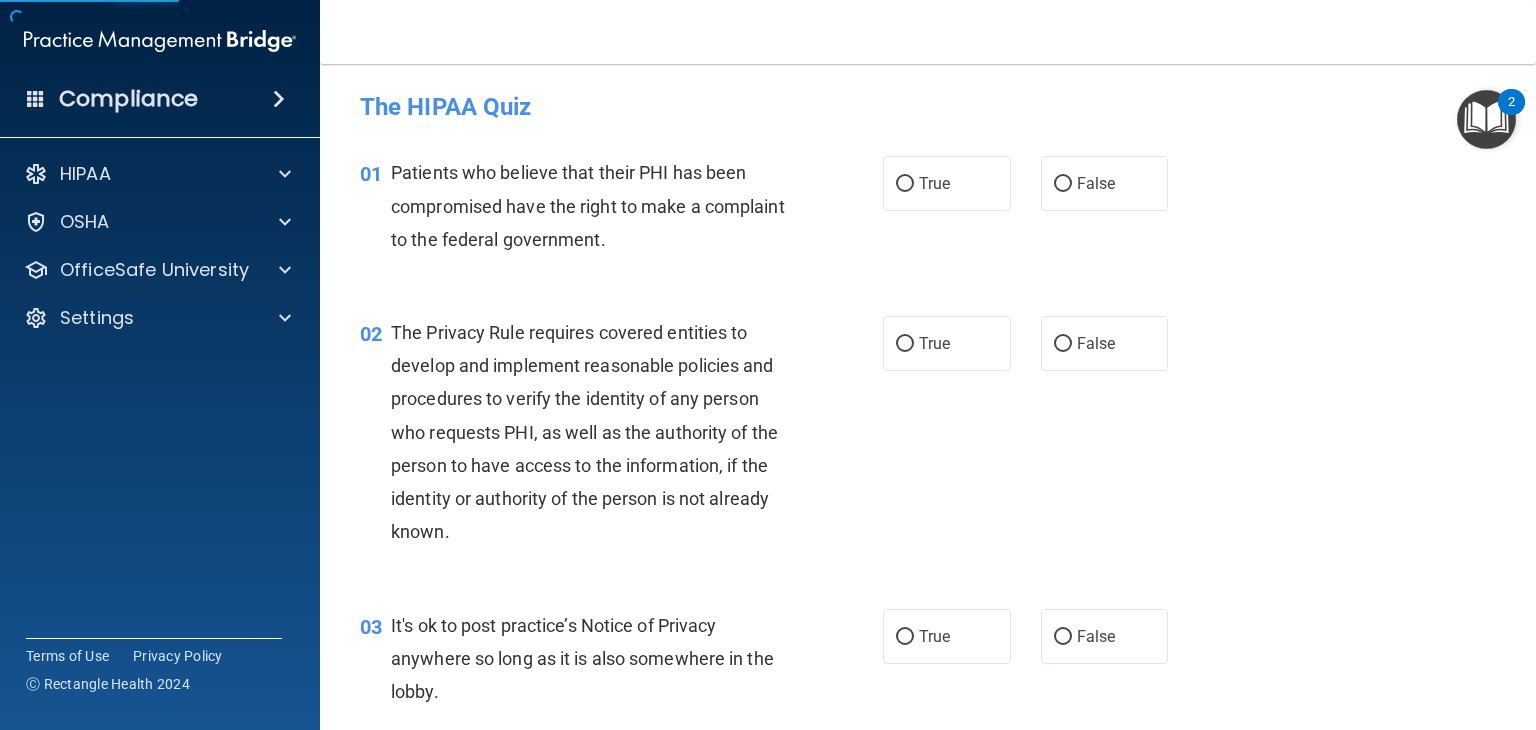scroll, scrollTop: 0, scrollLeft: 0, axis: both 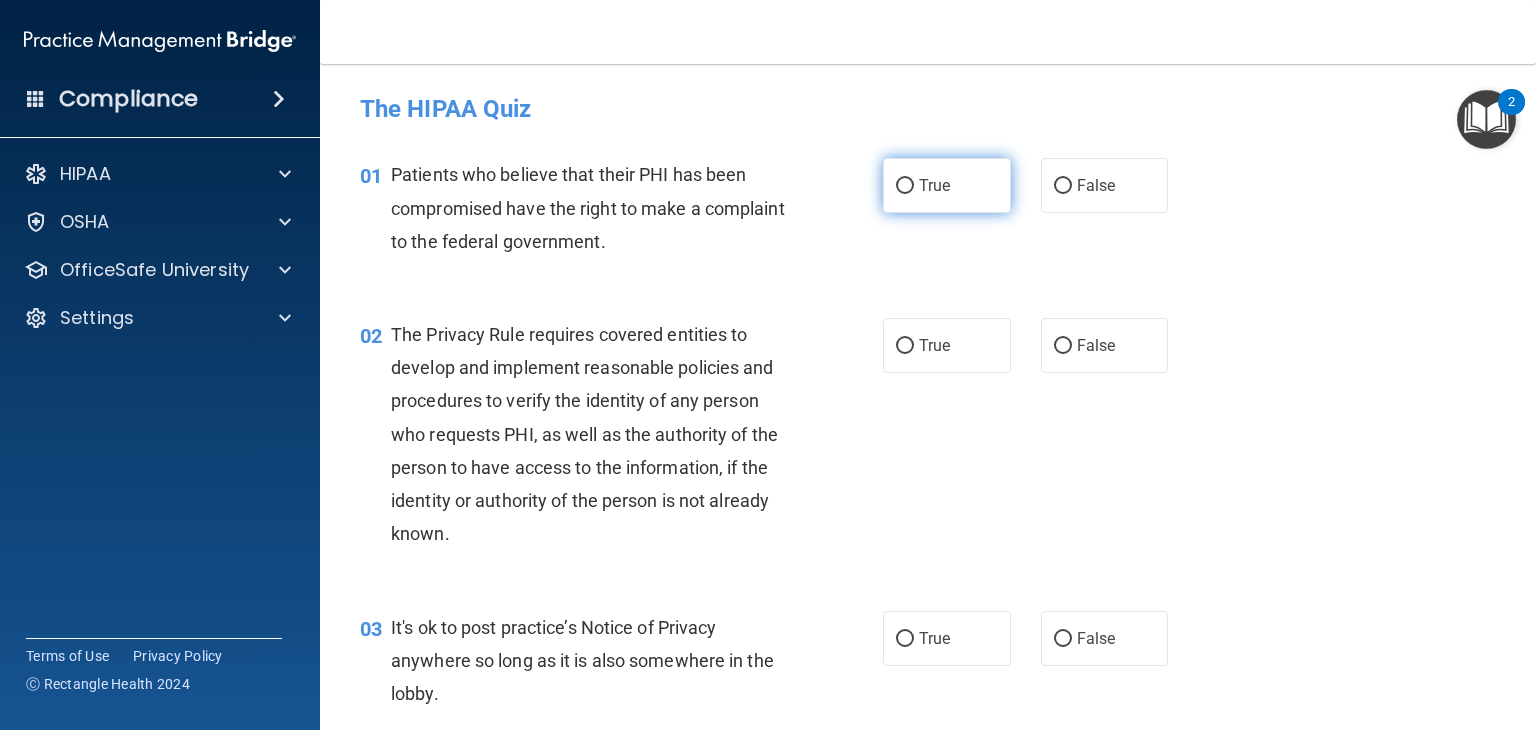 click on "True" at bounding box center (905, 186) 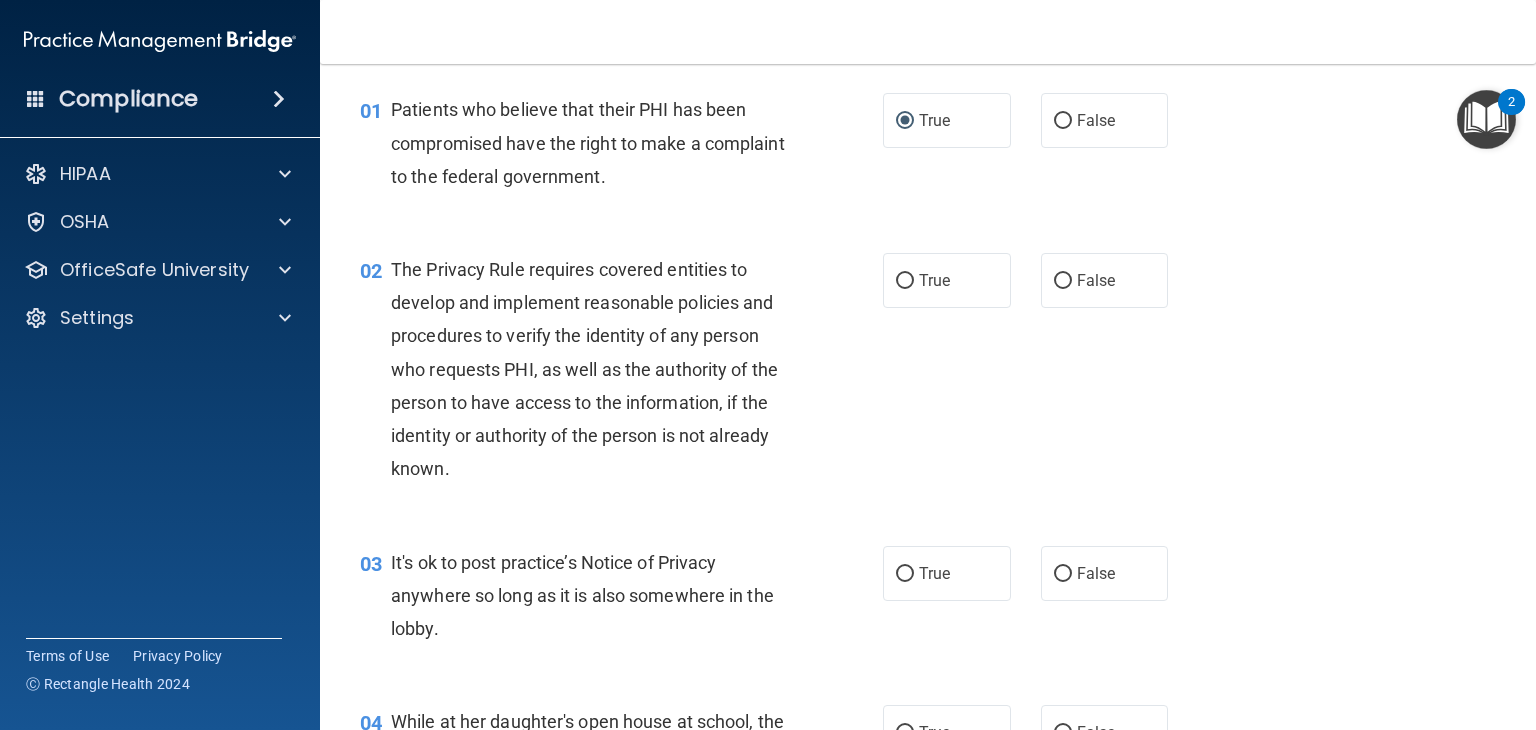 scroll, scrollTop: 100, scrollLeft: 0, axis: vertical 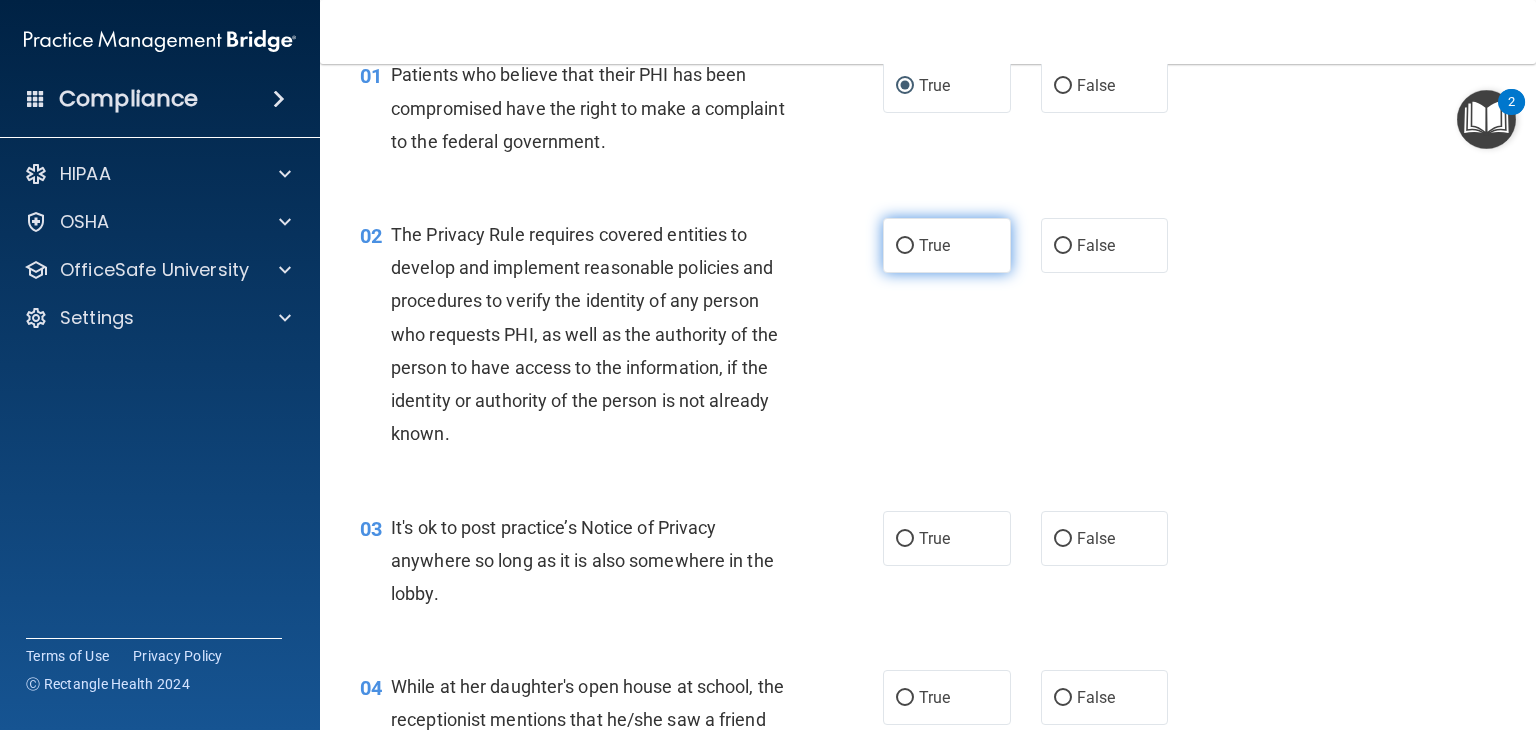 click on "True" at bounding box center [947, 245] 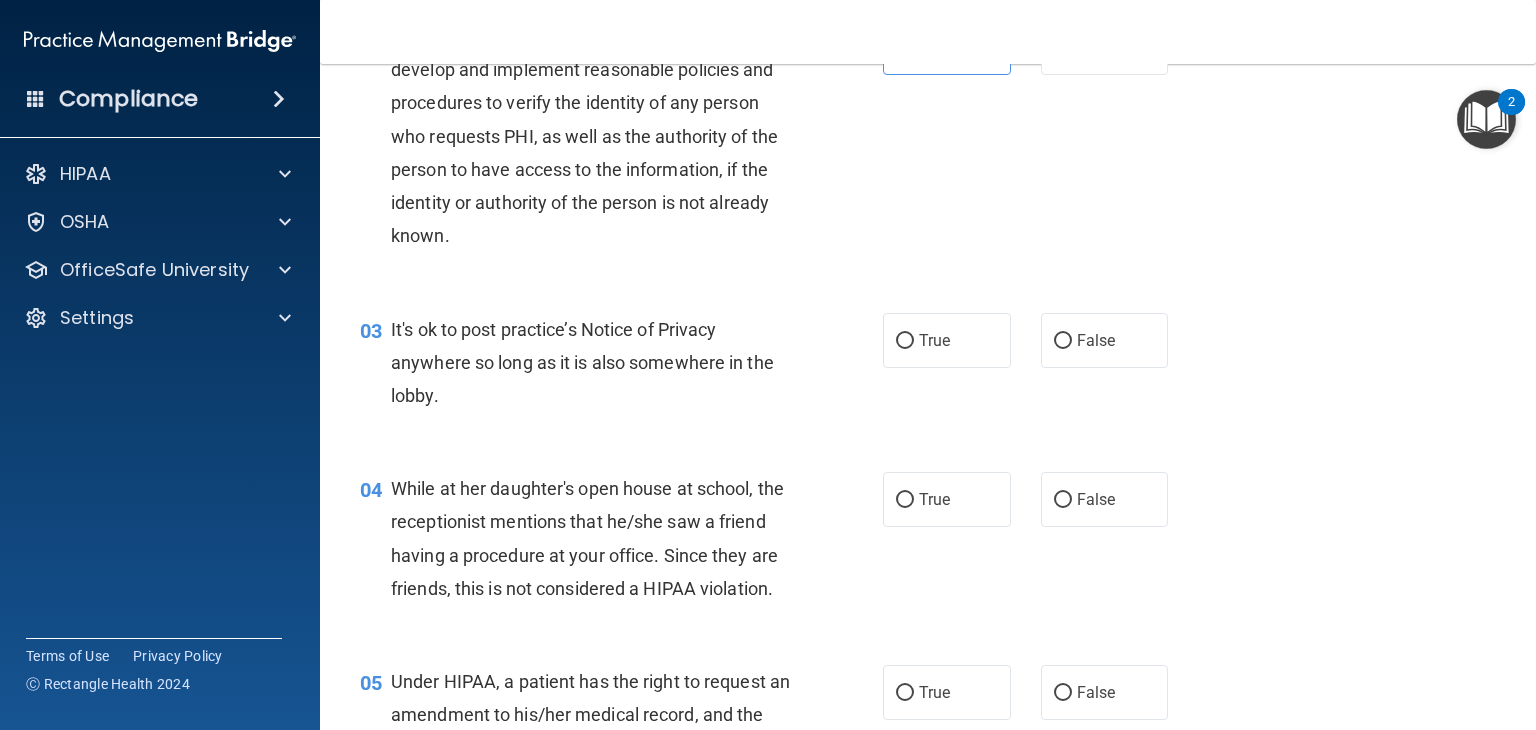 scroll, scrollTop: 300, scrollLeft: 0, axis: vertical 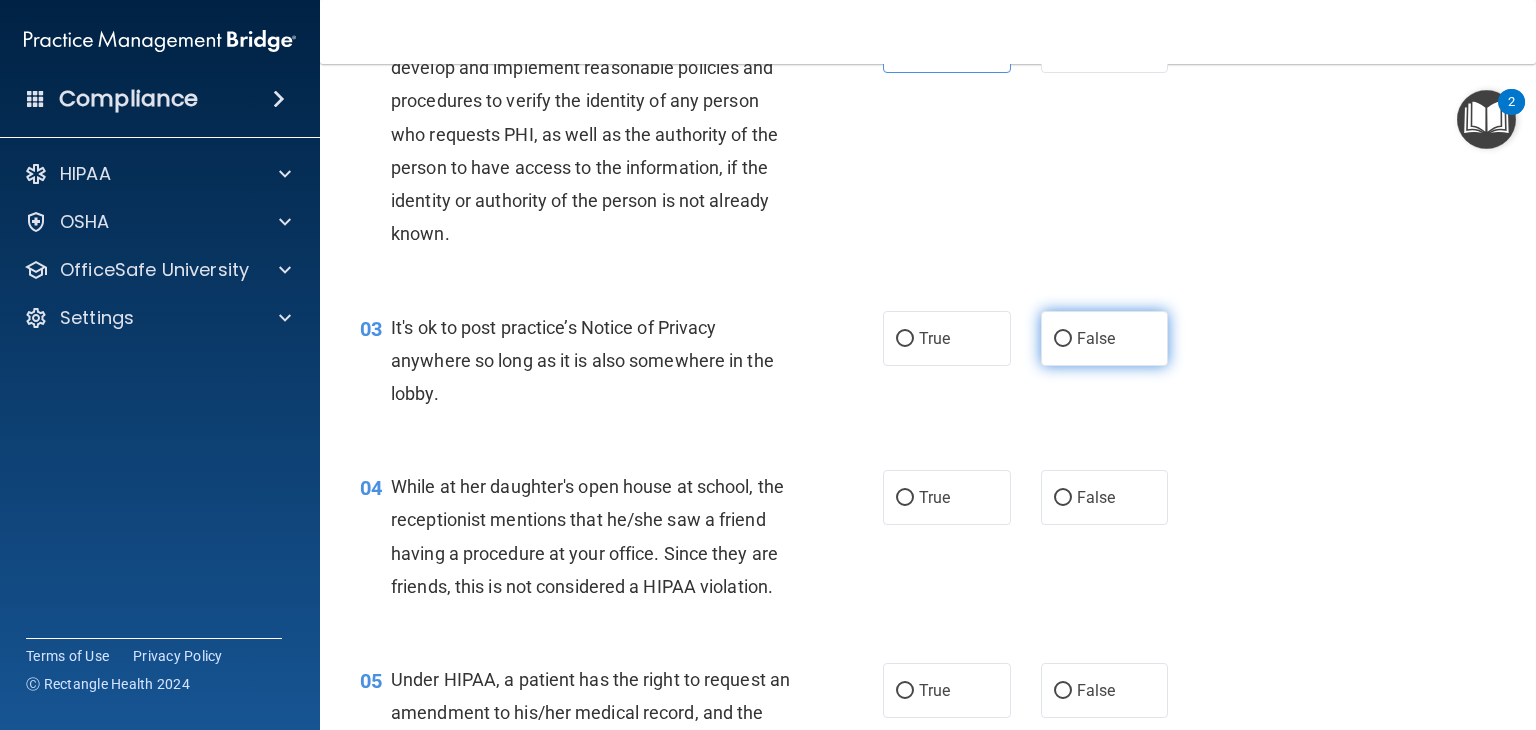 click on "False" at bounding box center [1063, 339] 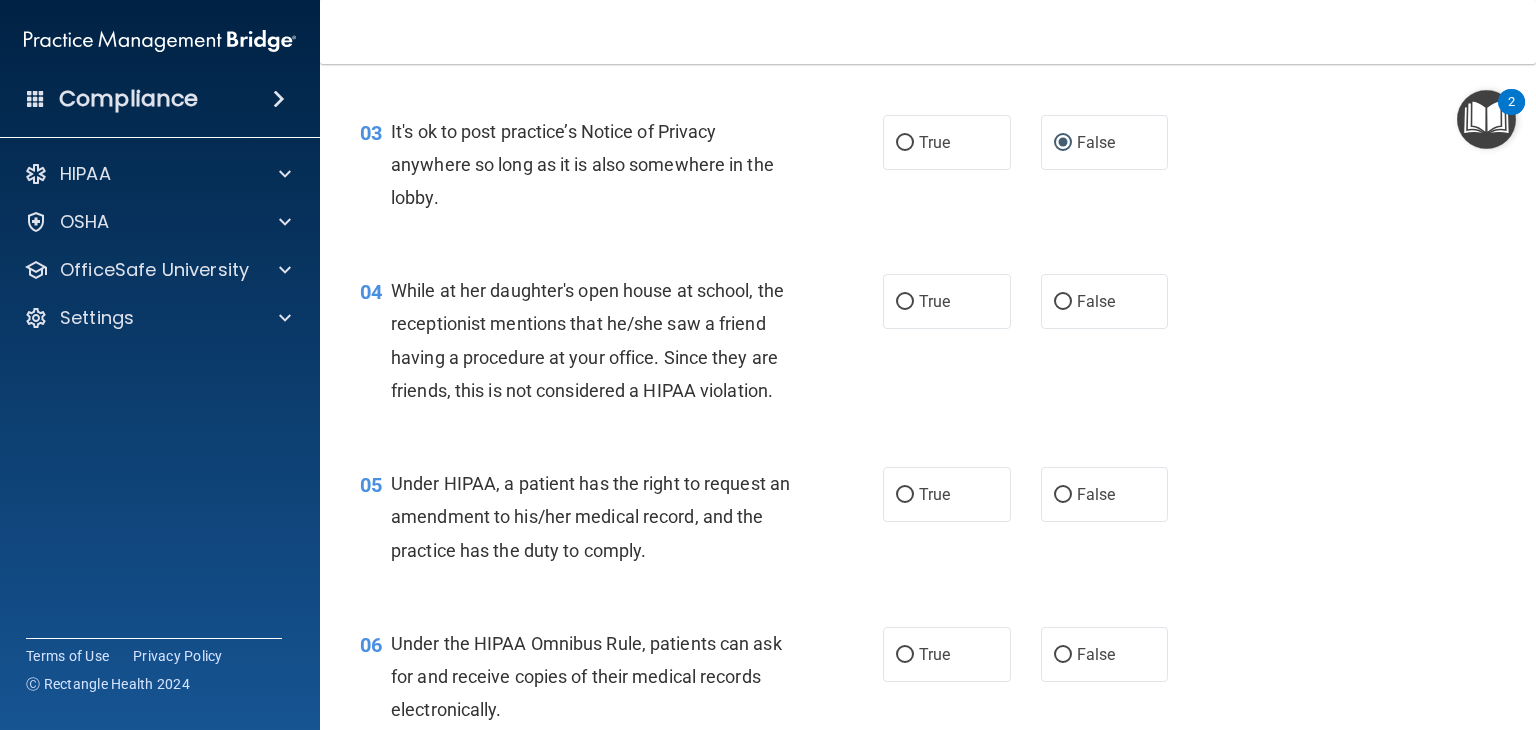 scroll, scrollTop: 500, scrollLeft: 0, axis: vertical 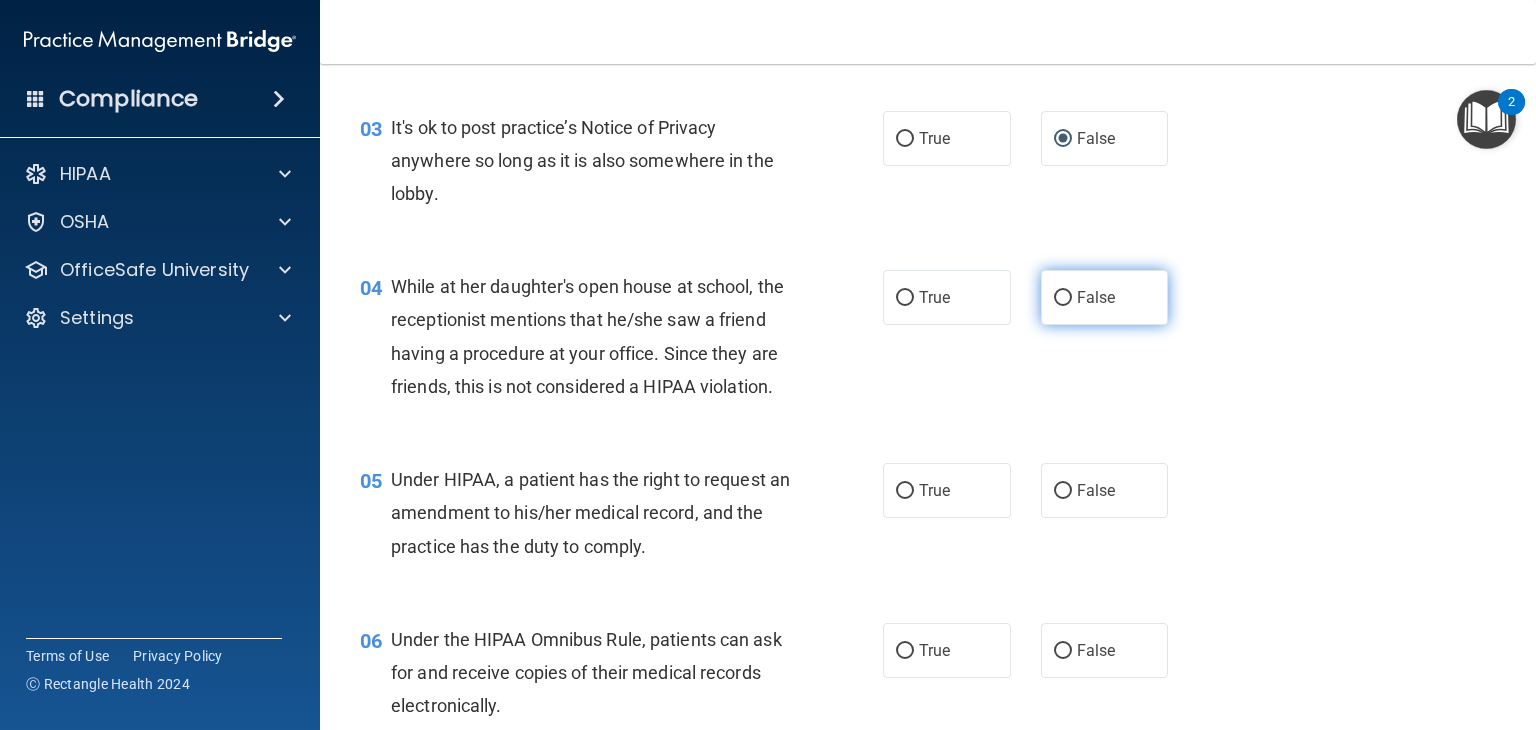 click on "False" at bounding box center (1063, 298) 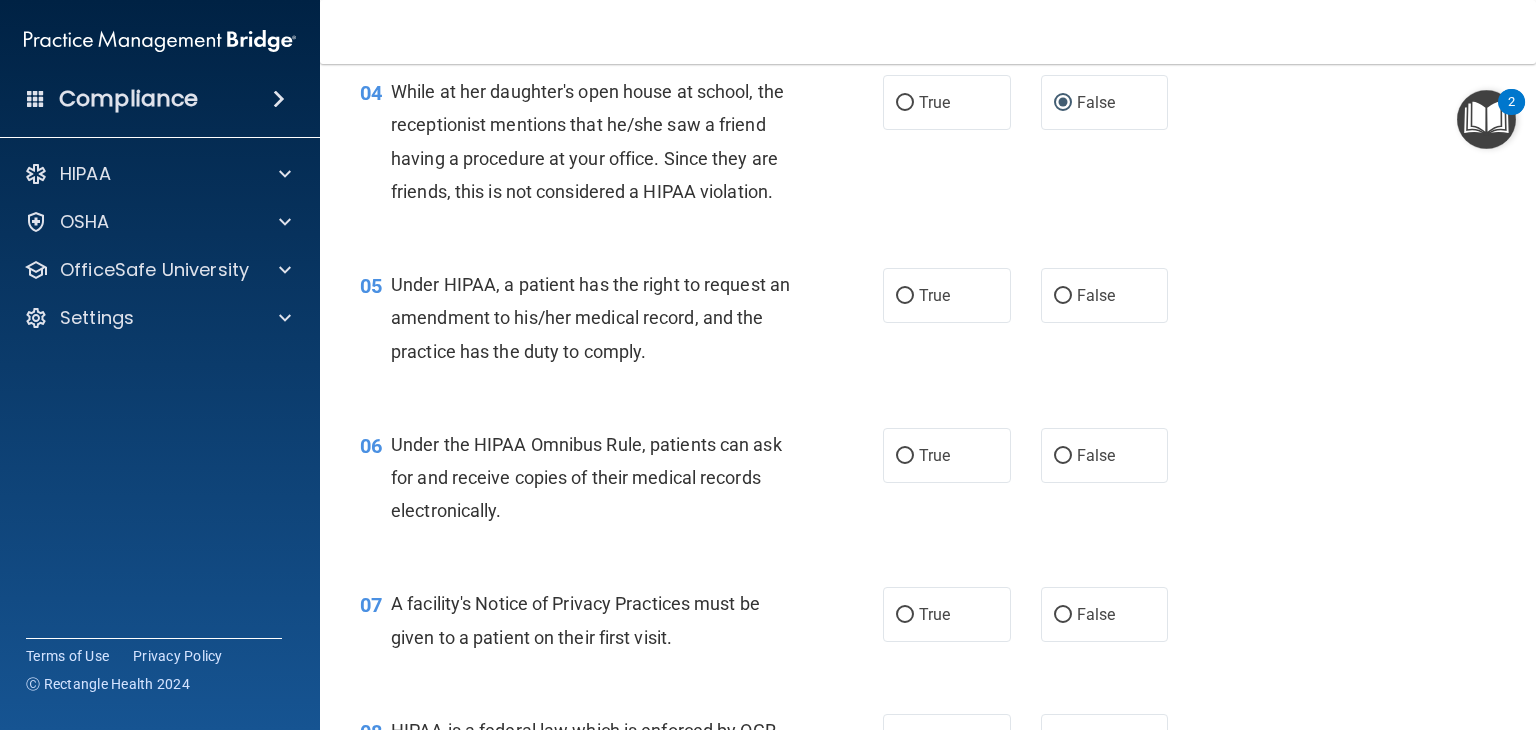 scroll, scrollTop: 700, scrollLeft: 0, axis: vertical 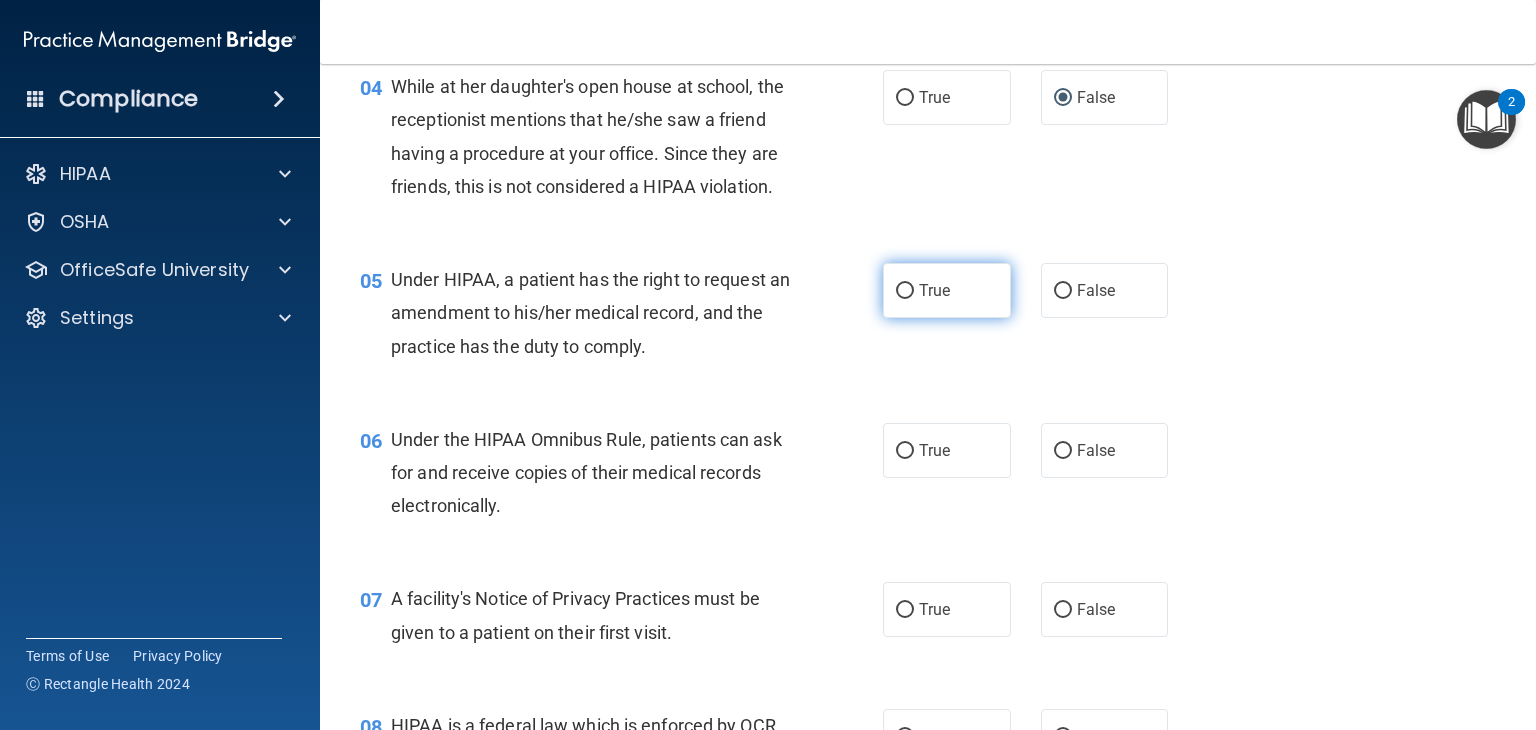 click on "True" at bounding box center [905, 291] 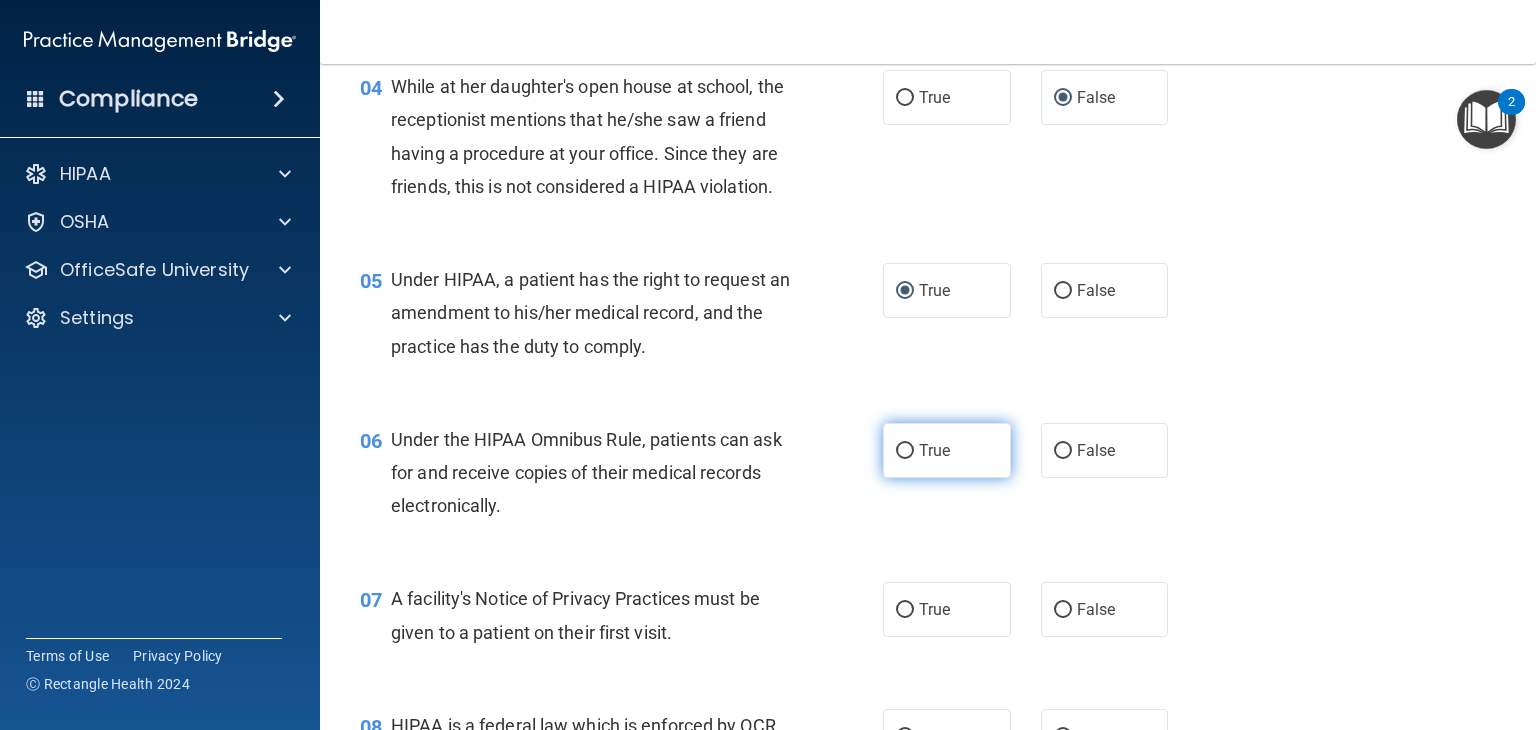 click on "True" at bounding box center (905, 451) 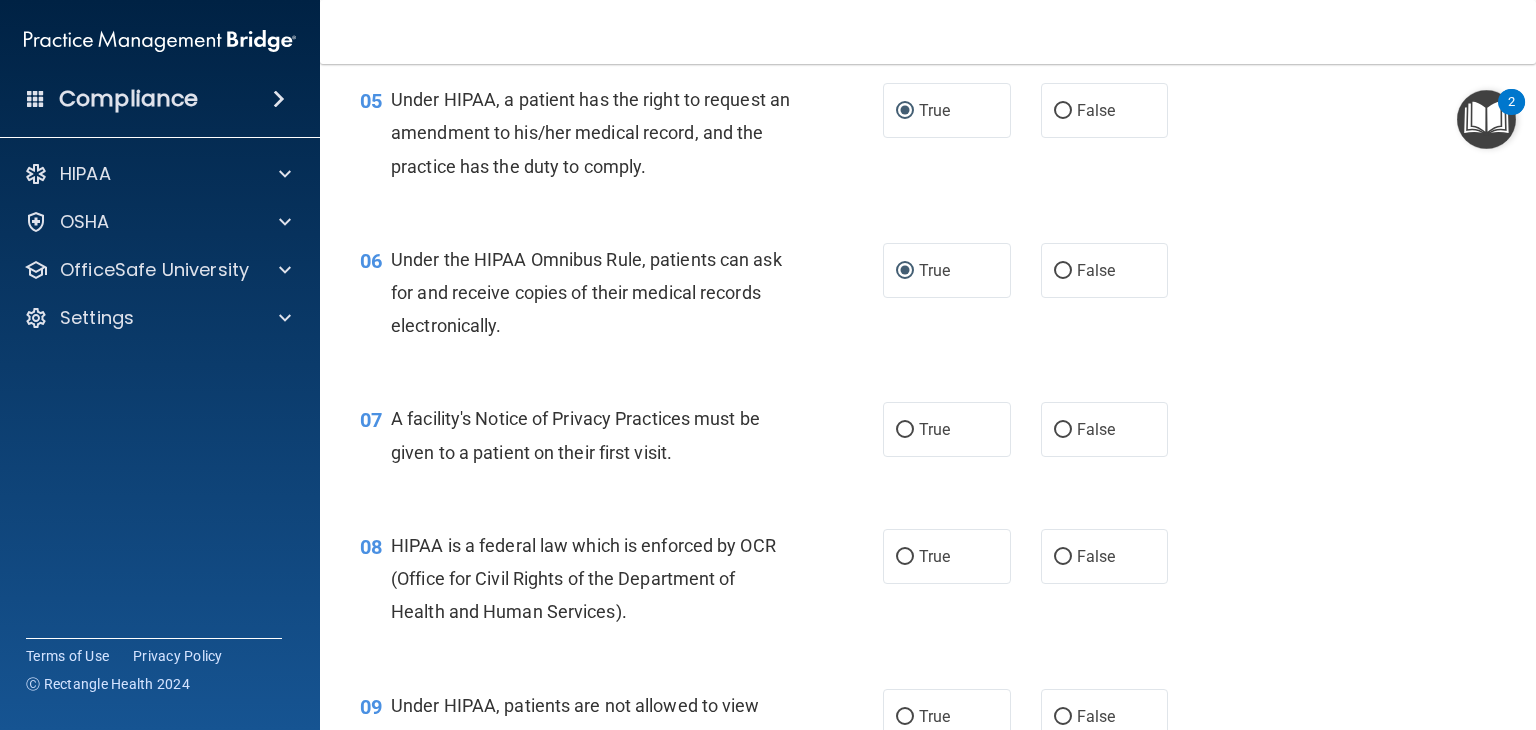 scroll, scrollTop: 900, scrollLeft: 0, axis: vertical 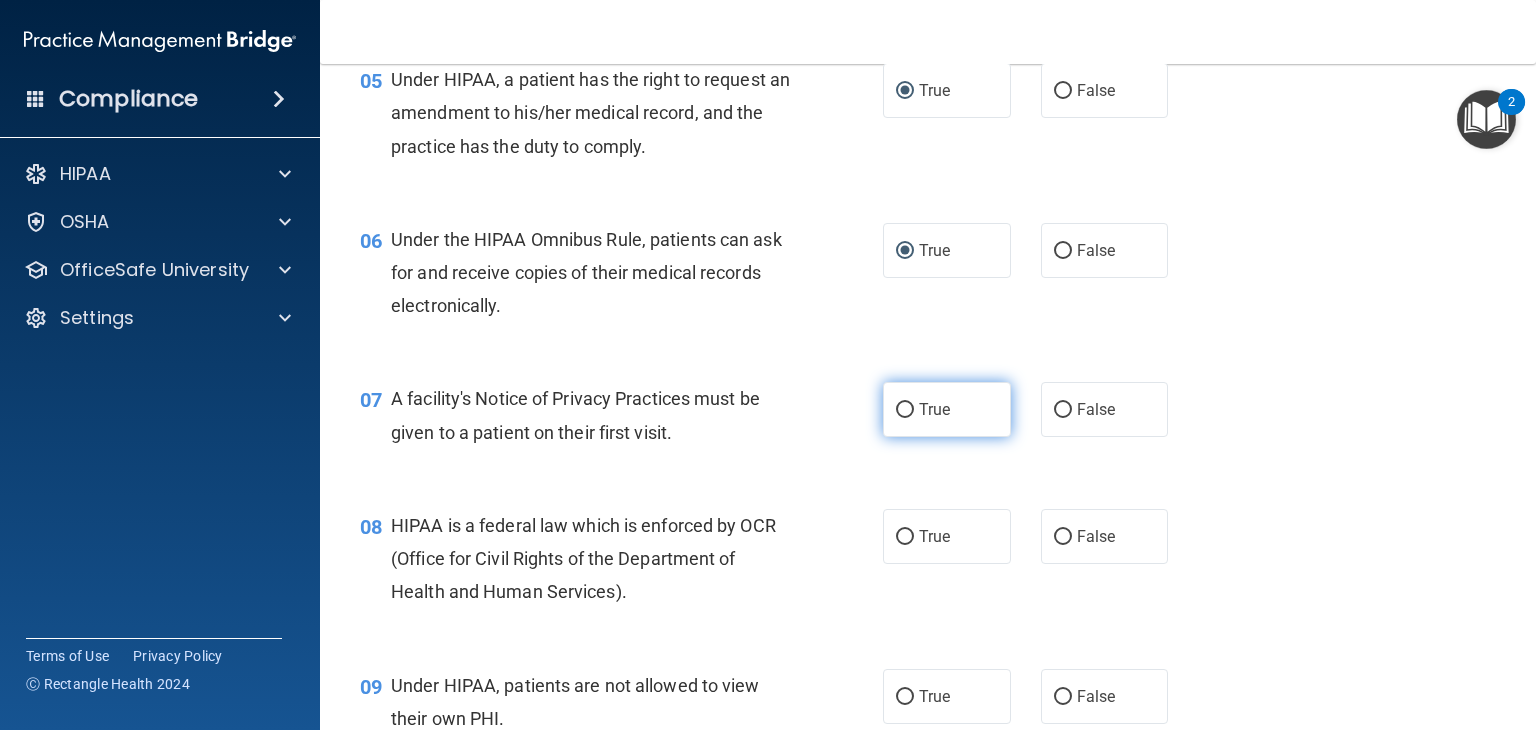 click on "True" at bounding box center [905, 410] 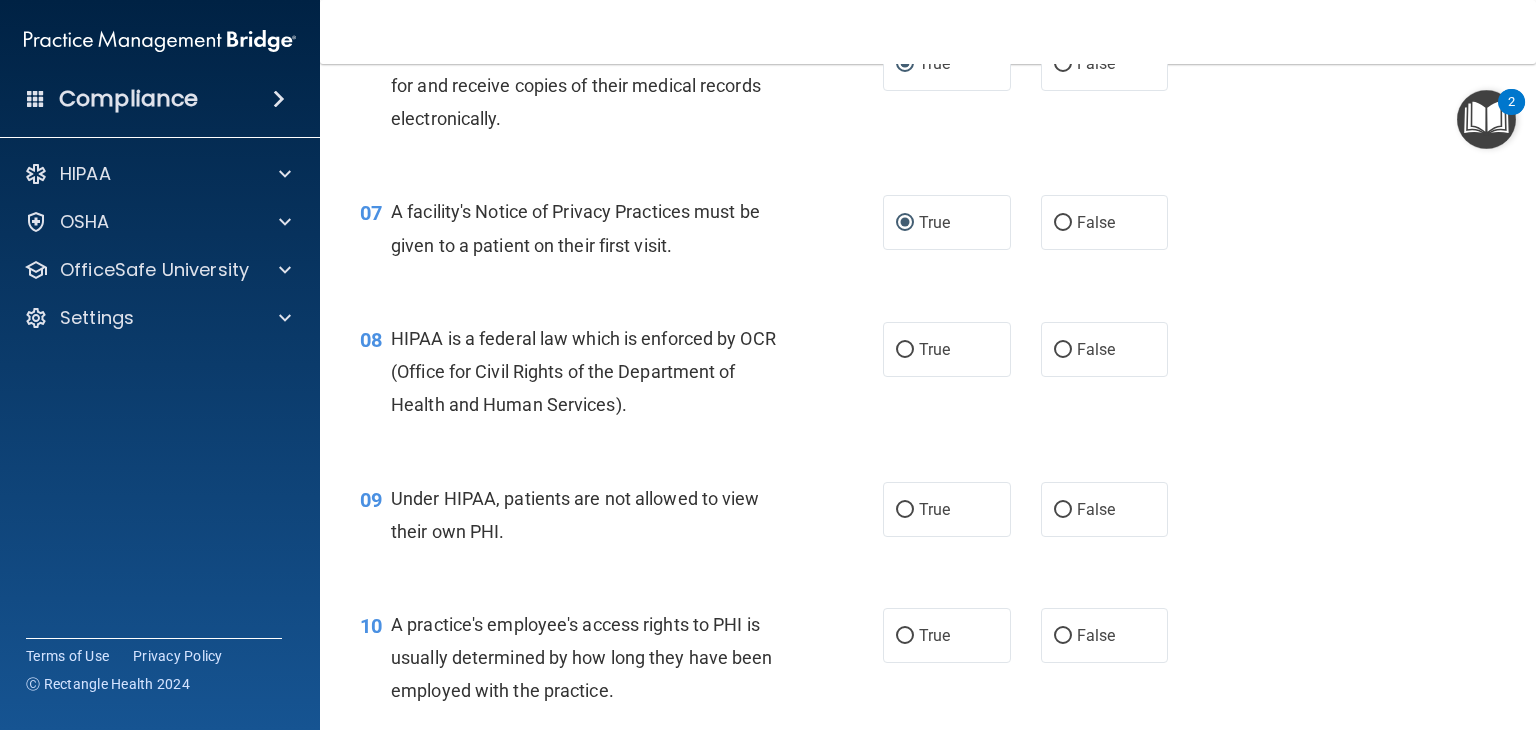 scroll, scrollTop: 1100, scrollLeft: 0, axis: vertical 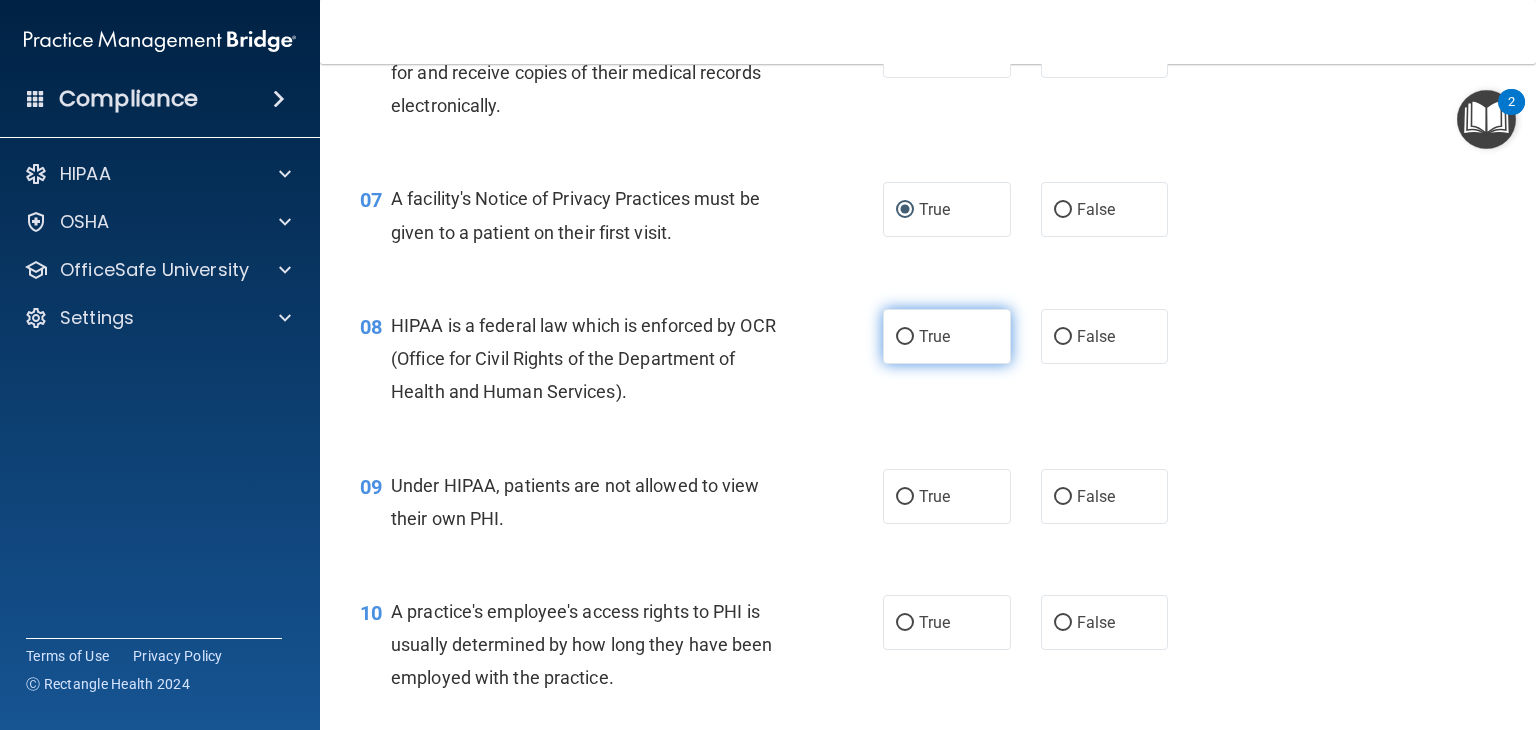 click on "True" at bounding box center (905, 337) 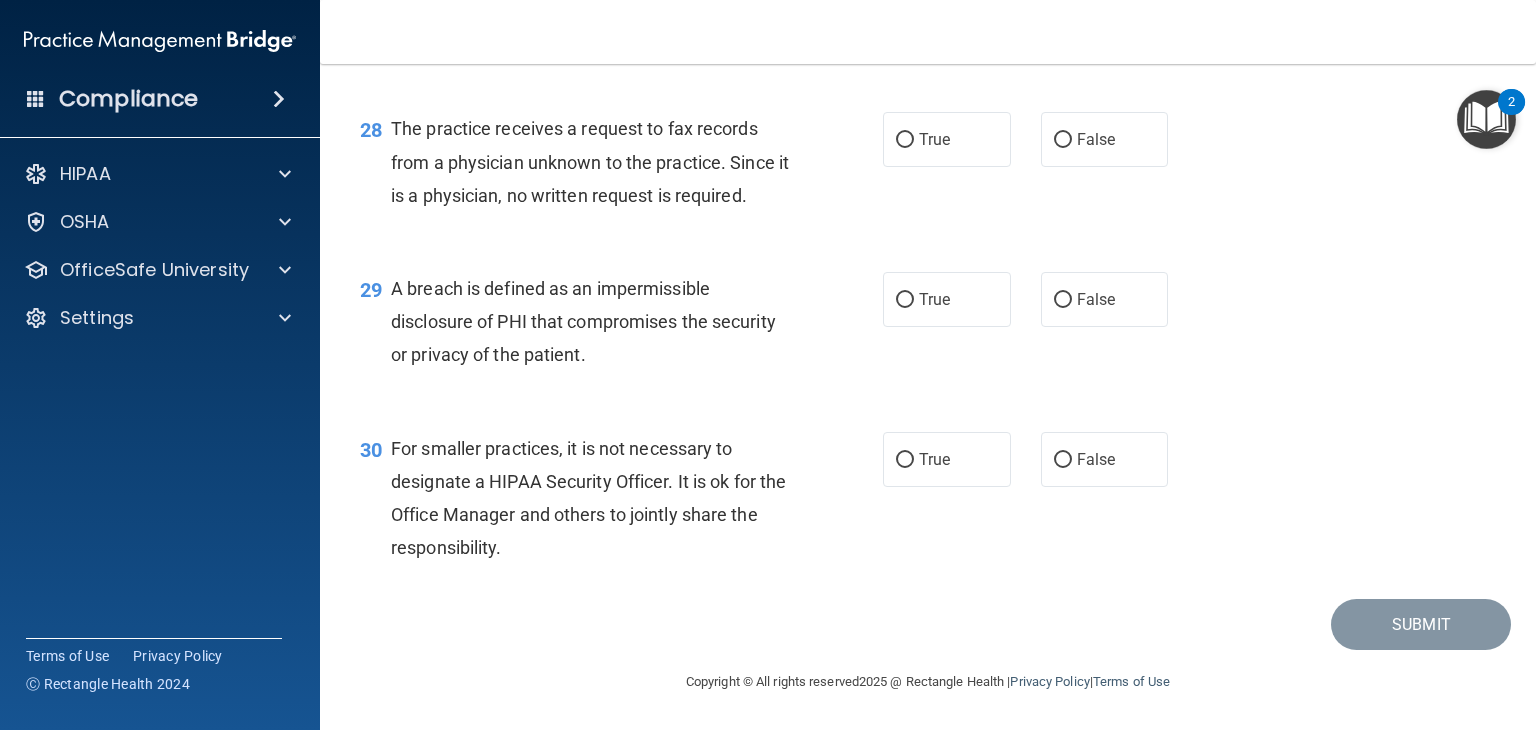 scroll, scrollTop: 4789, scrollLeft: 0, axis: vertical 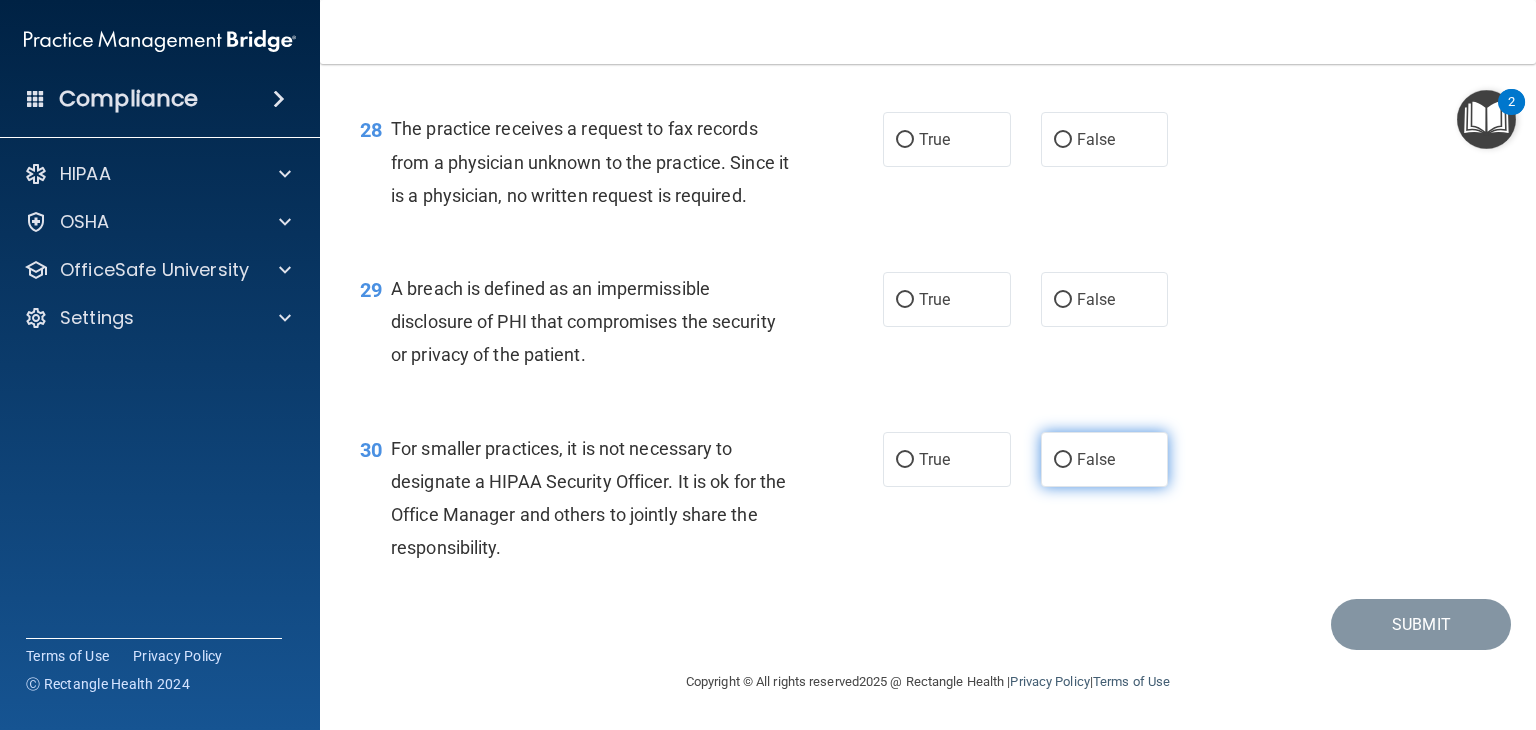 click on "False" at bounding box center [1063, 460] 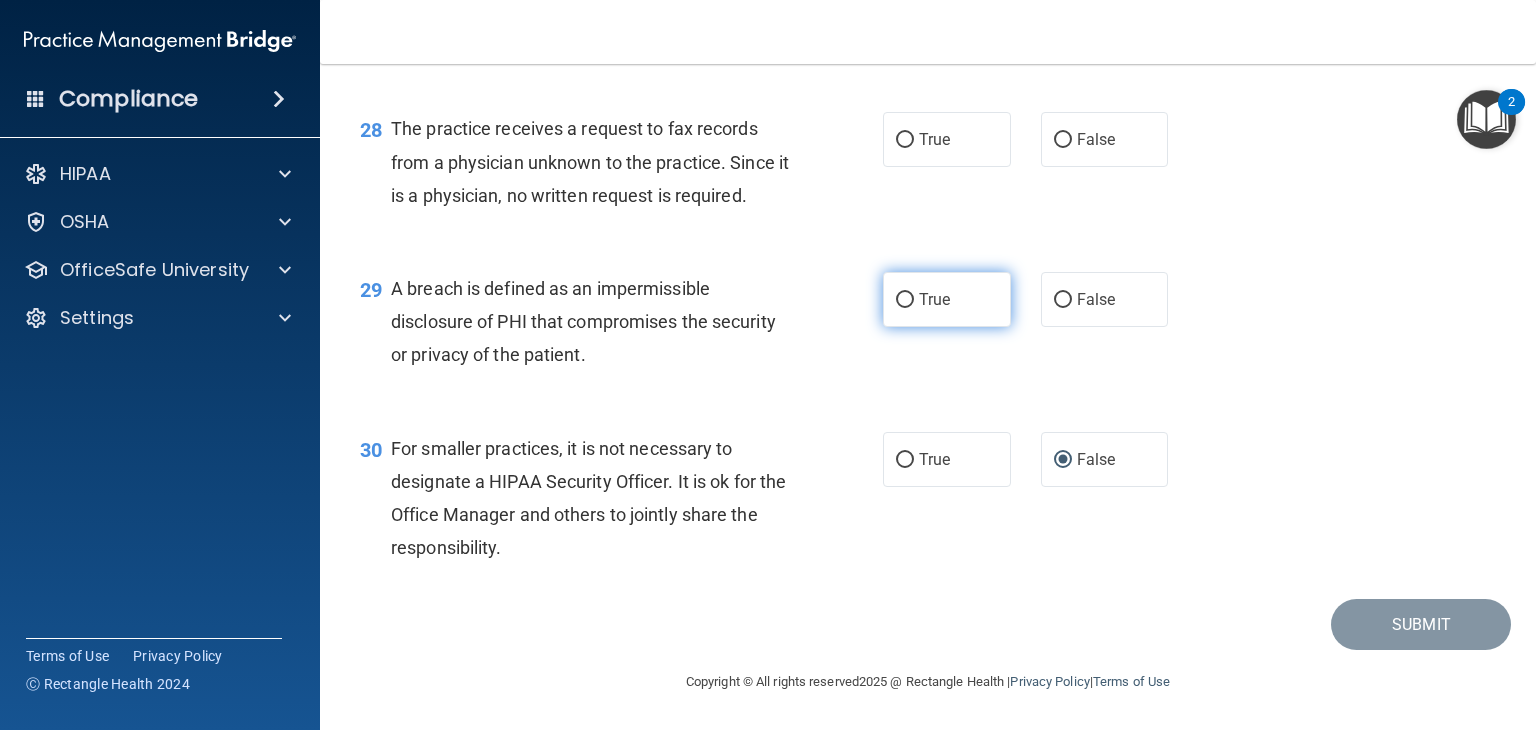 click on "True" at bounding box center [905, 300] 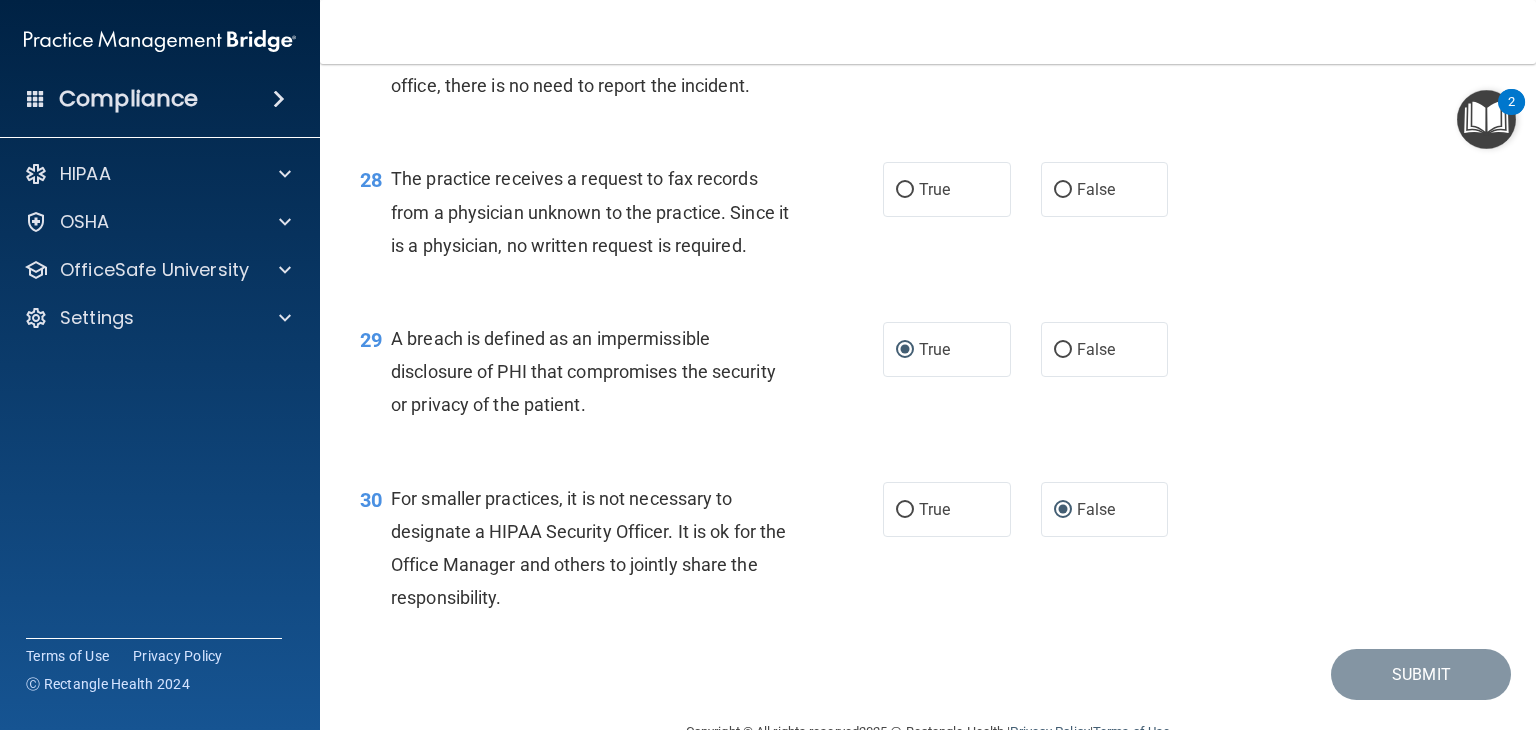 scroll, scrollTop: 4589, scrollLeft: 0, axis: vertical 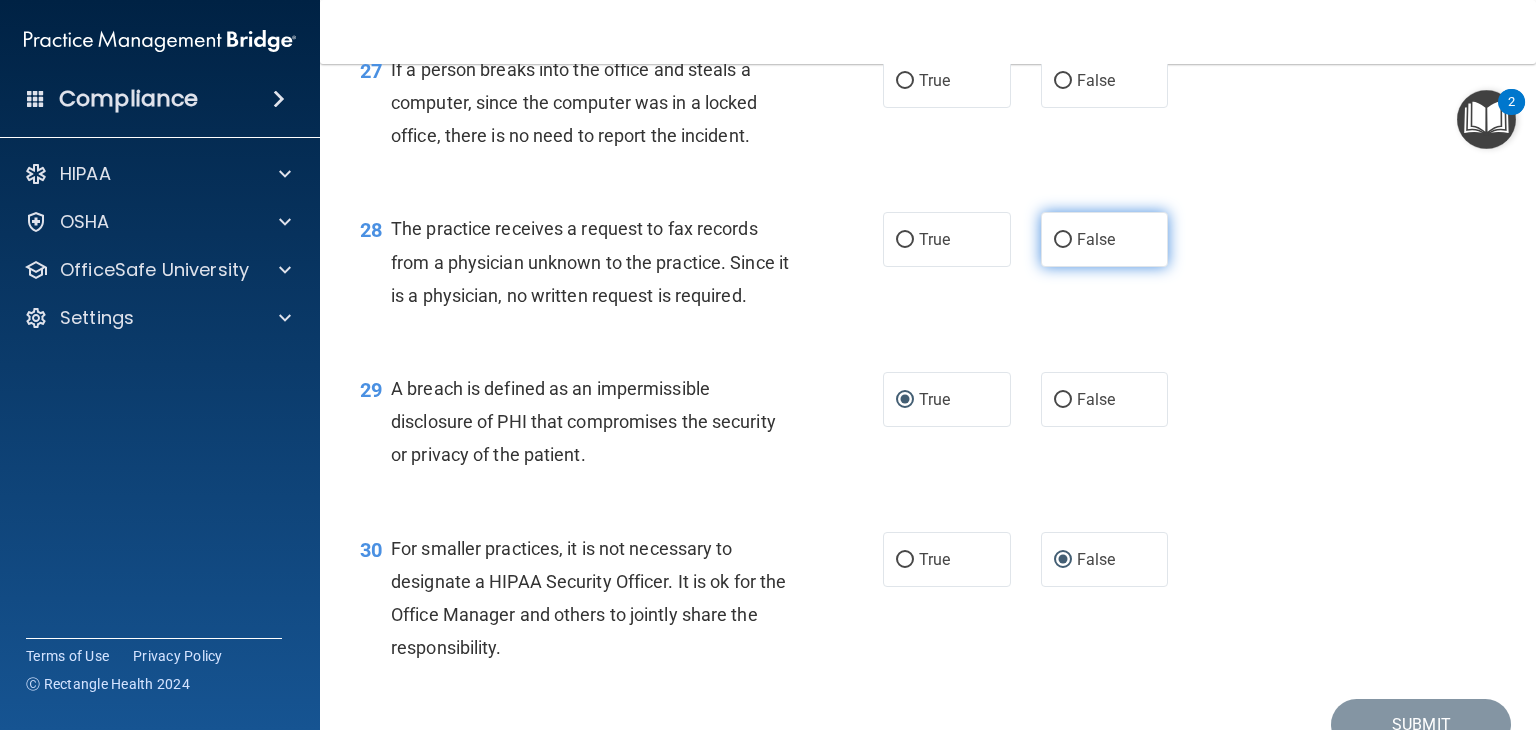 click on "False" at bounding box center (1096, 239) 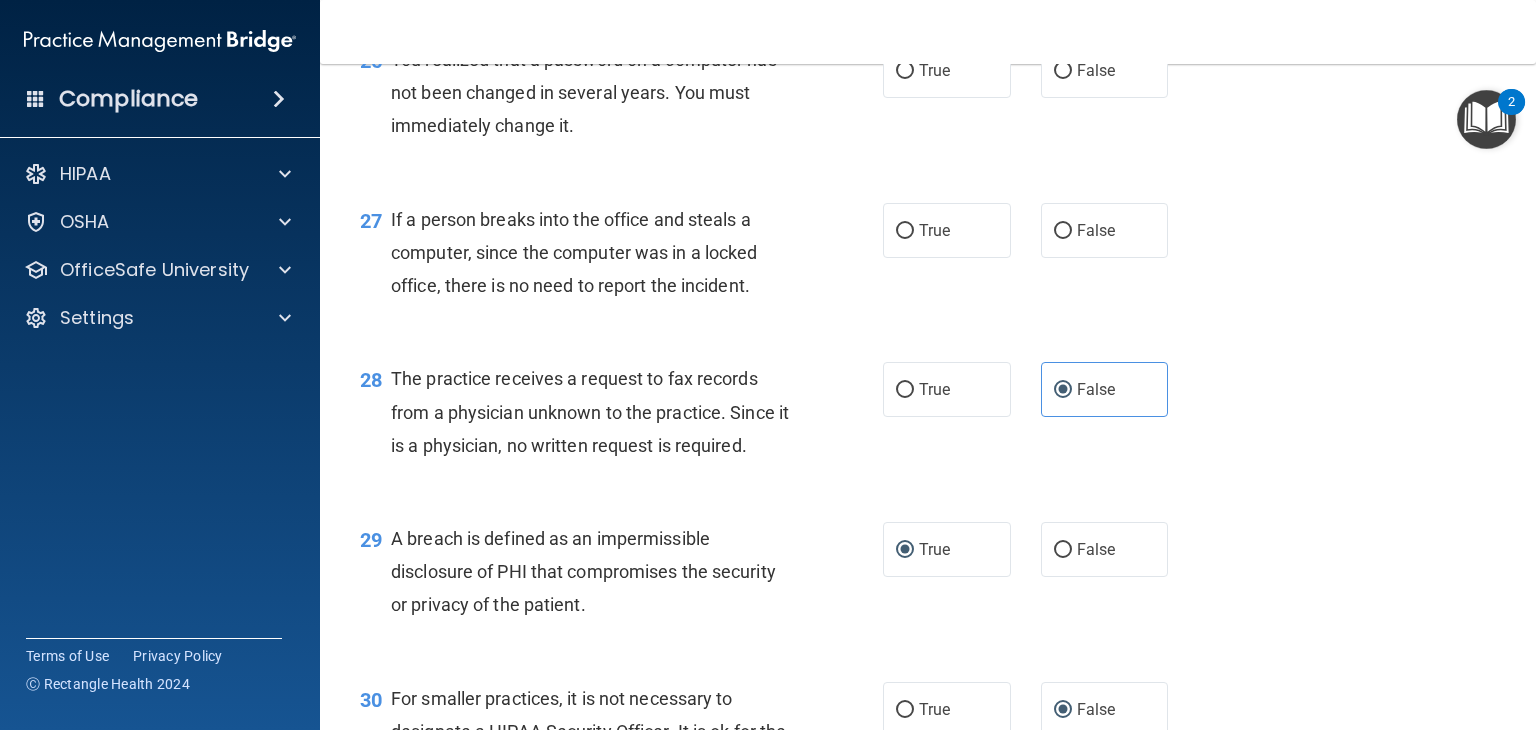 scroll, scrollTop: 4389, scrollLeft: 0, axis: vertical 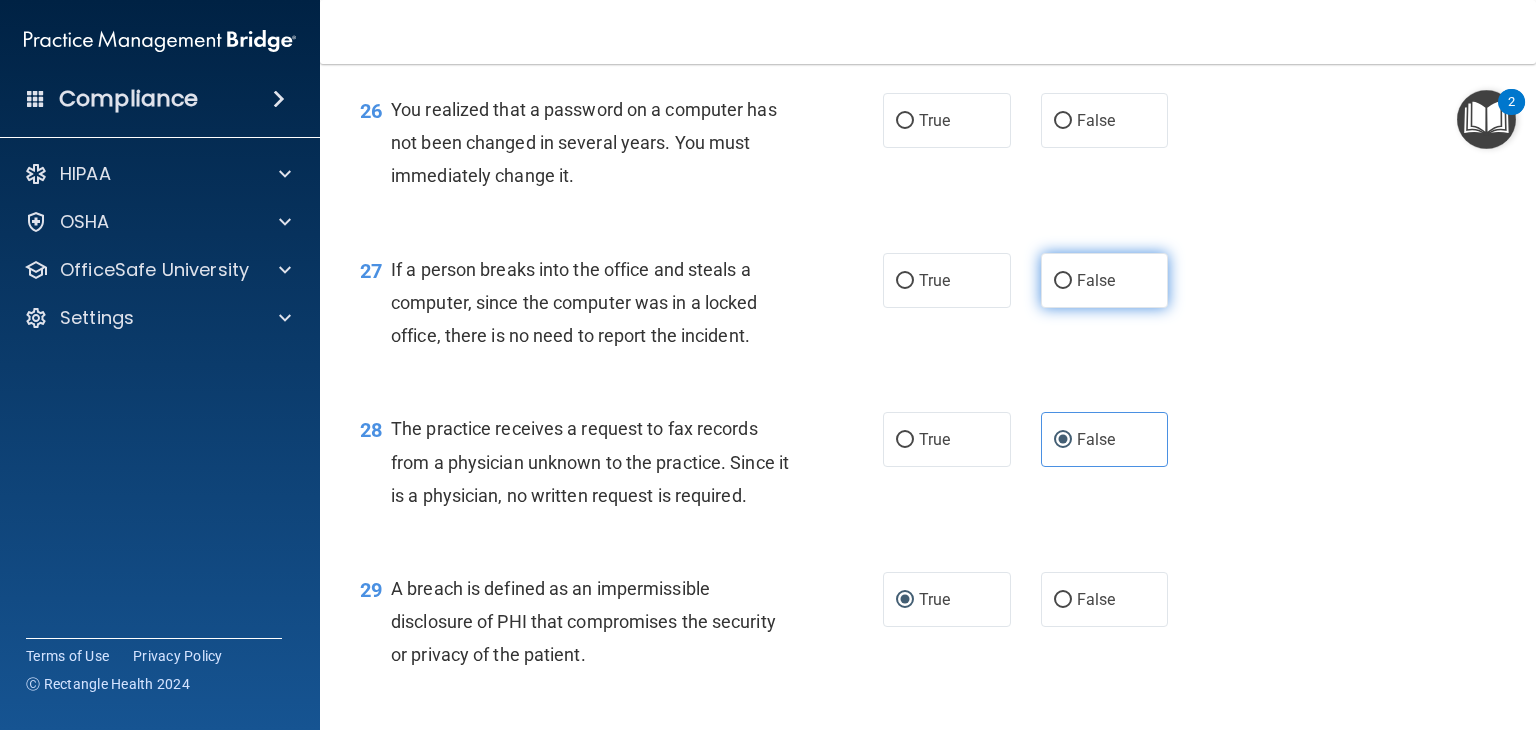 click on "False" at bounding box center (1105, 280) 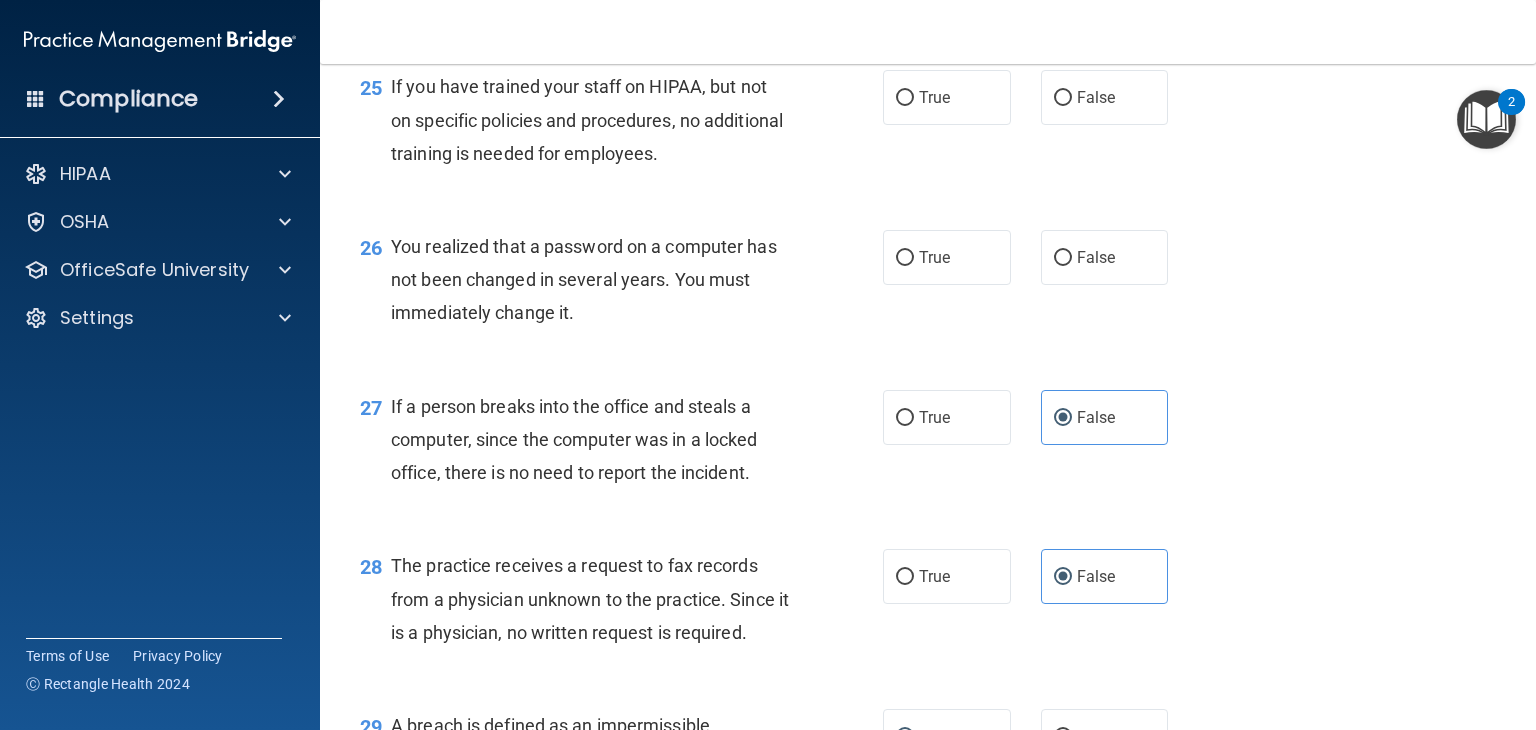 scroll, scrollTop: 4189, scrollLeft: 0, axis: vertical 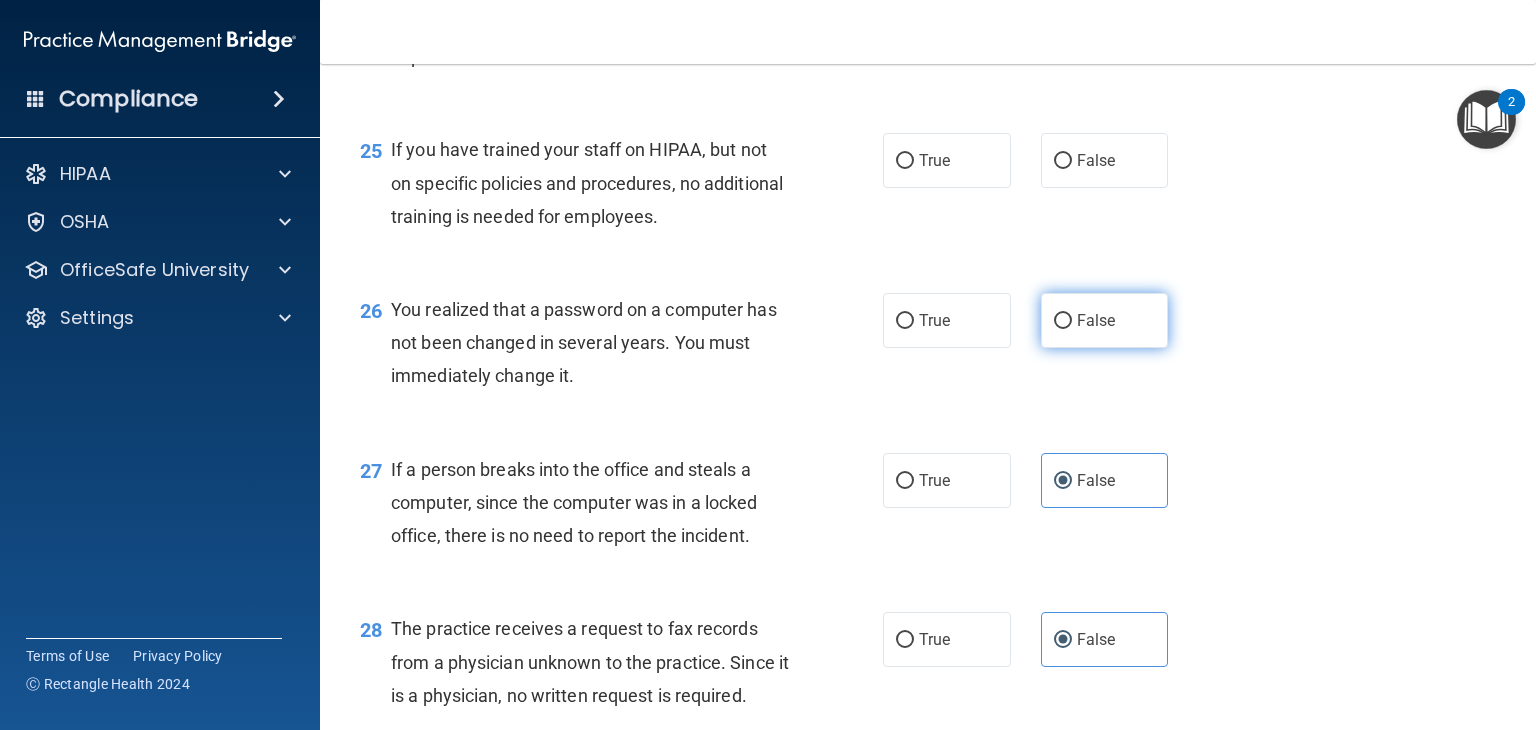 click on "False" at bounding box center [1096, 320] 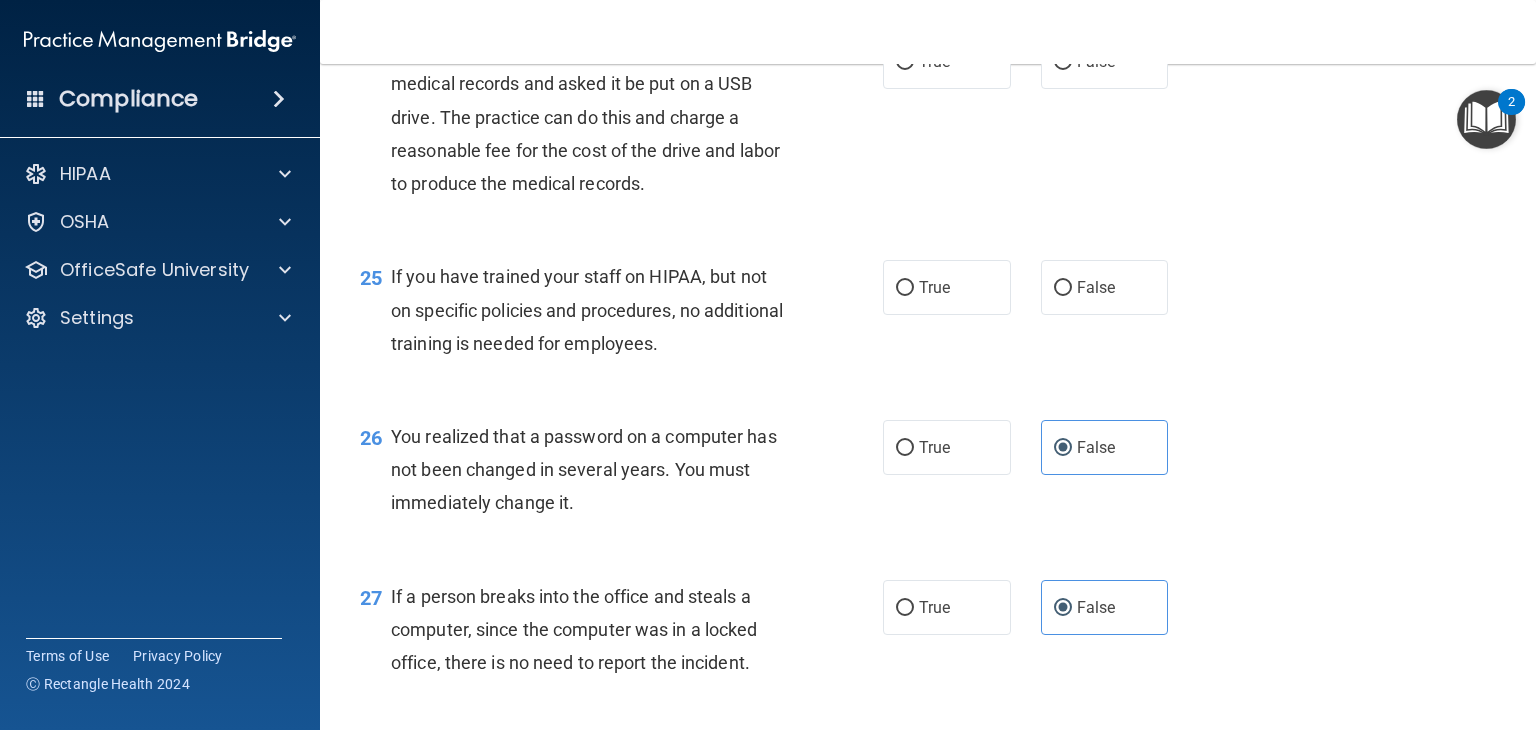 scroll, scrollTop: 3889, scrollLeft: 0, axis: vertical 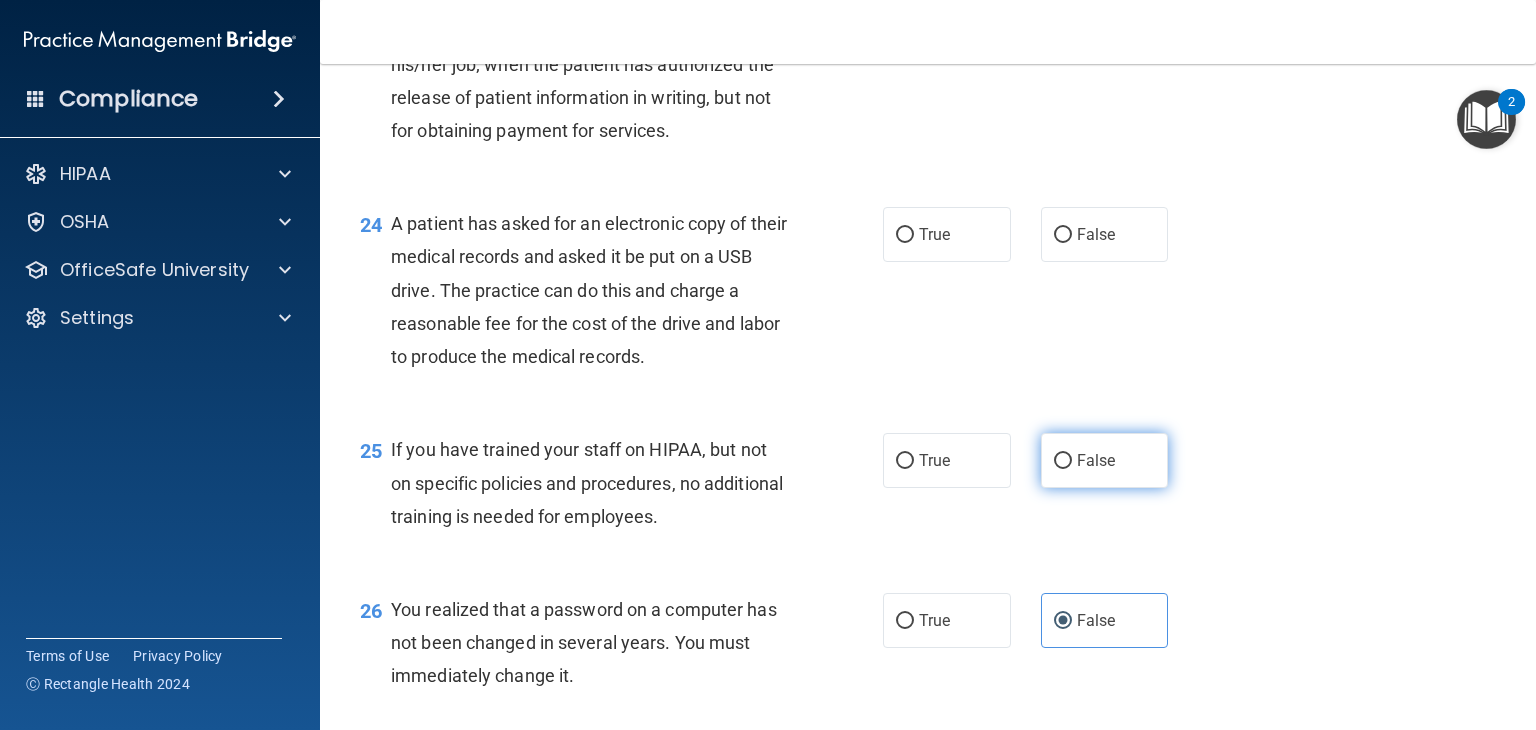 click on "False" at bounding box center [1063, 461] 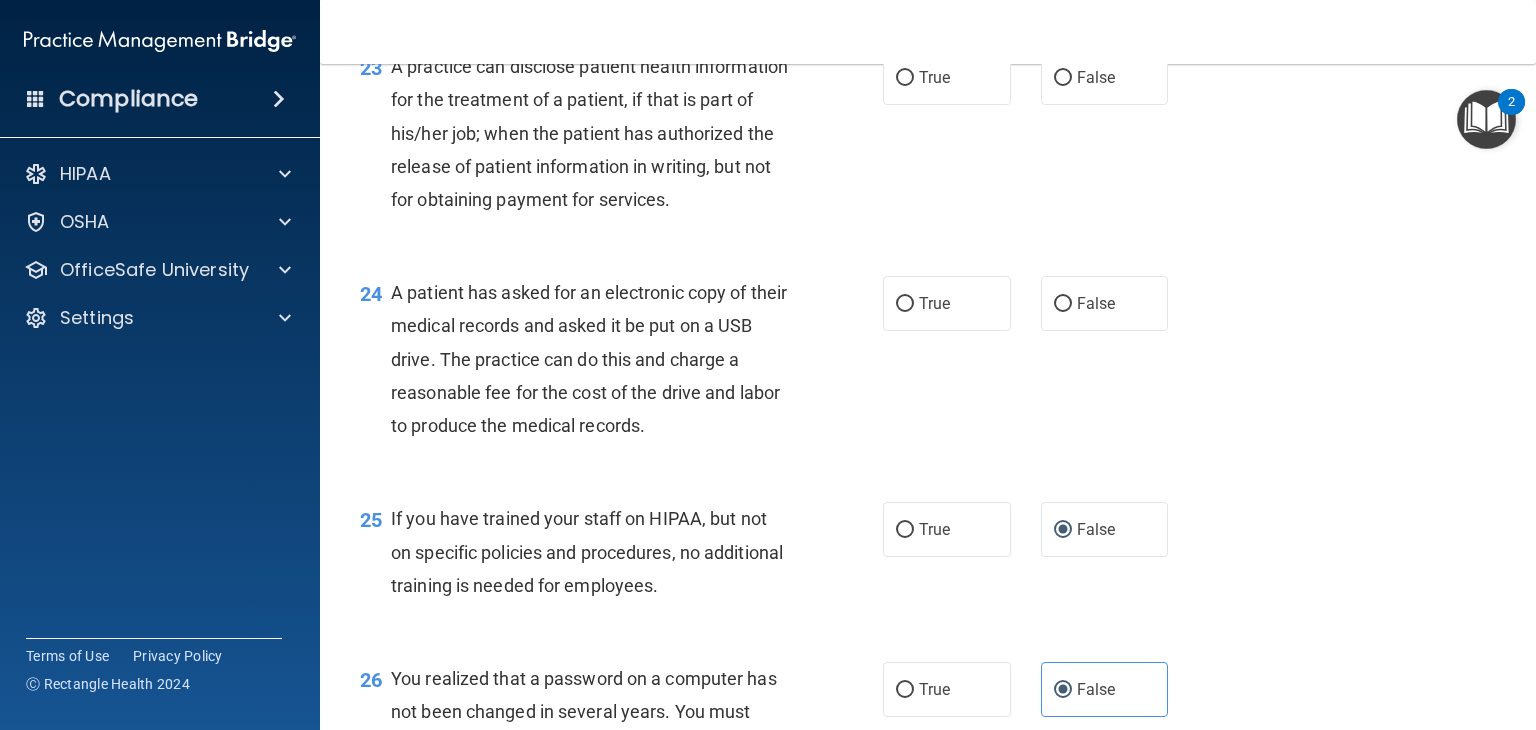 scroll, scrollTop: 3789, scrollLeft: 0, axis: vertical 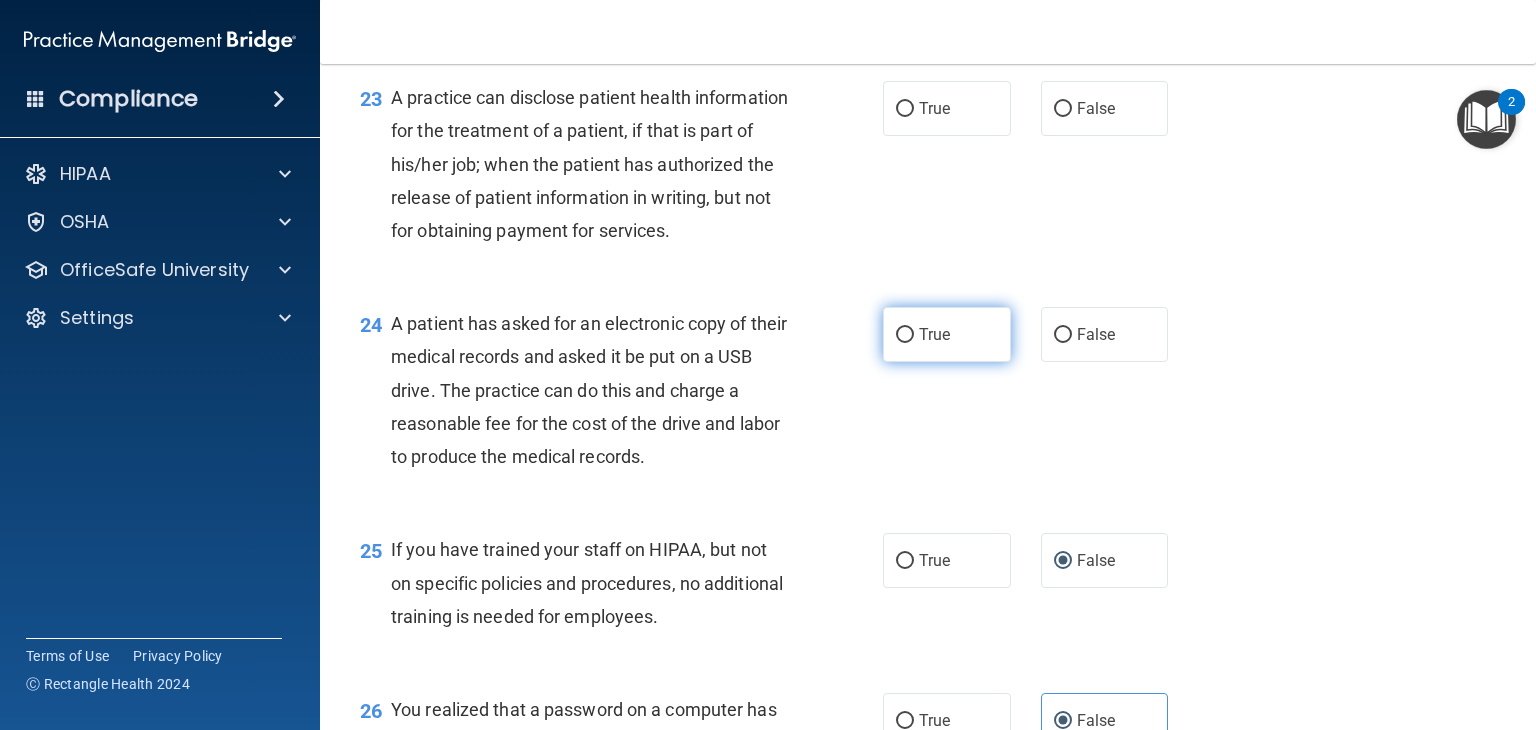click on "True" at bounding box center [947, 334] 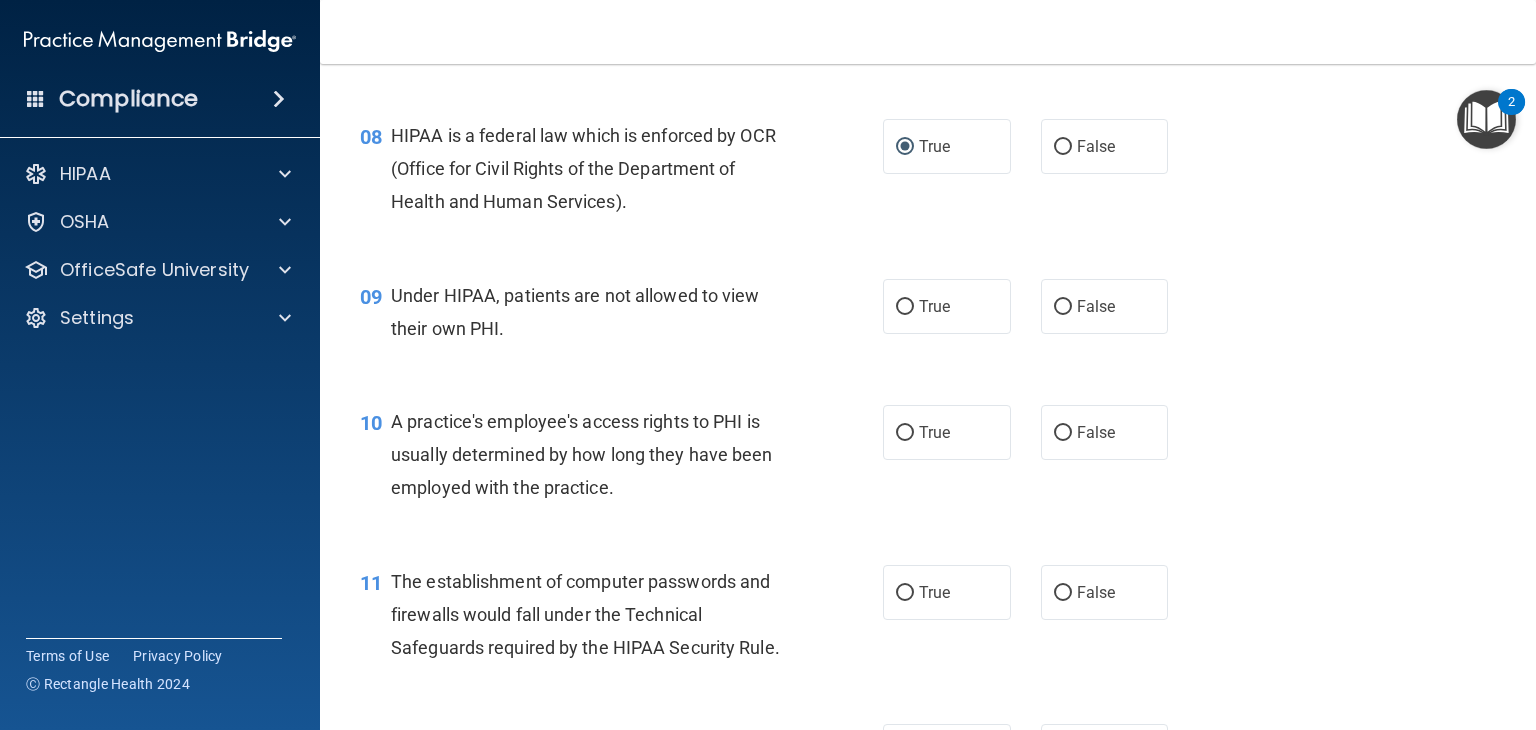 scroll, scrollTop: 1289, scrollLeft: 0, axis: vertical 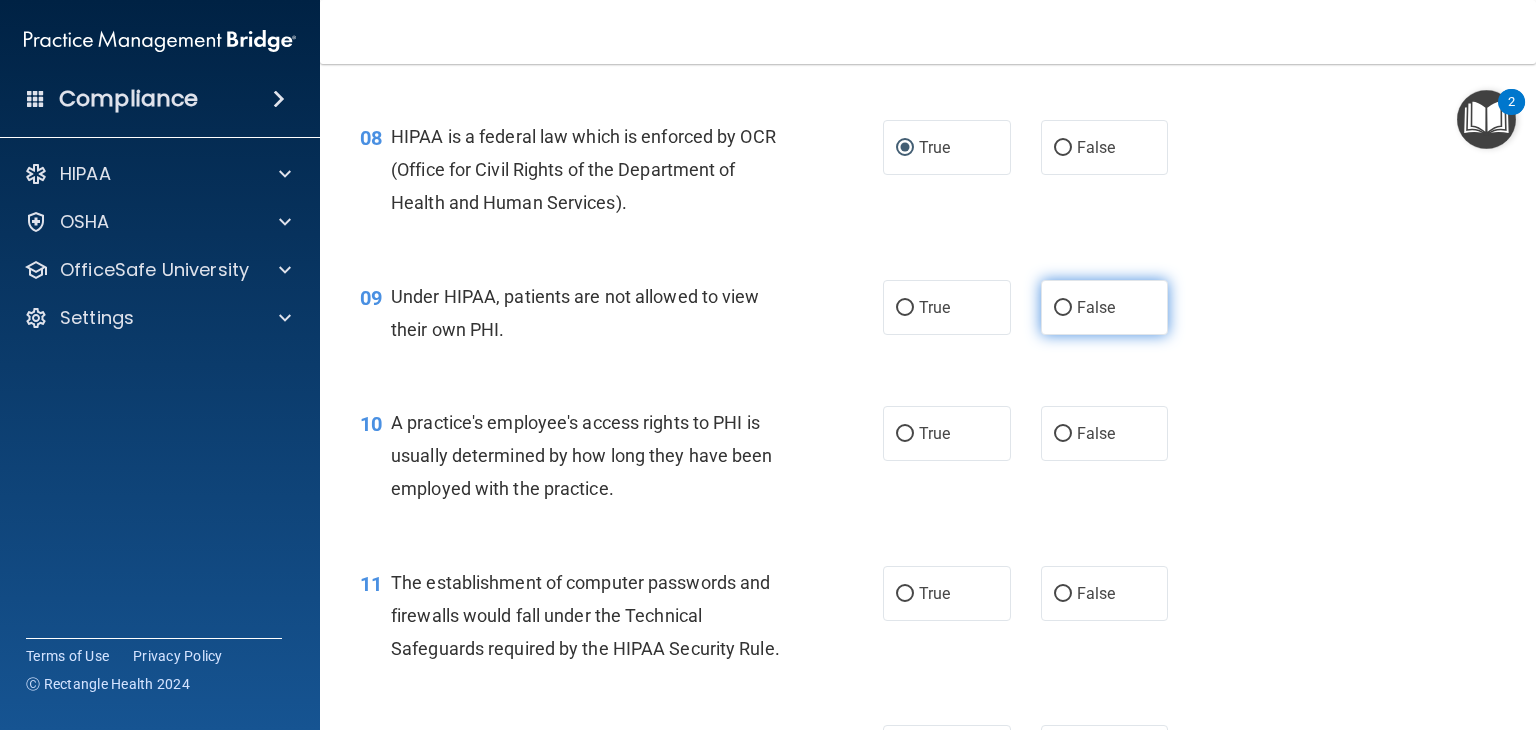 click on "False" at bounding box center [1063, 308] 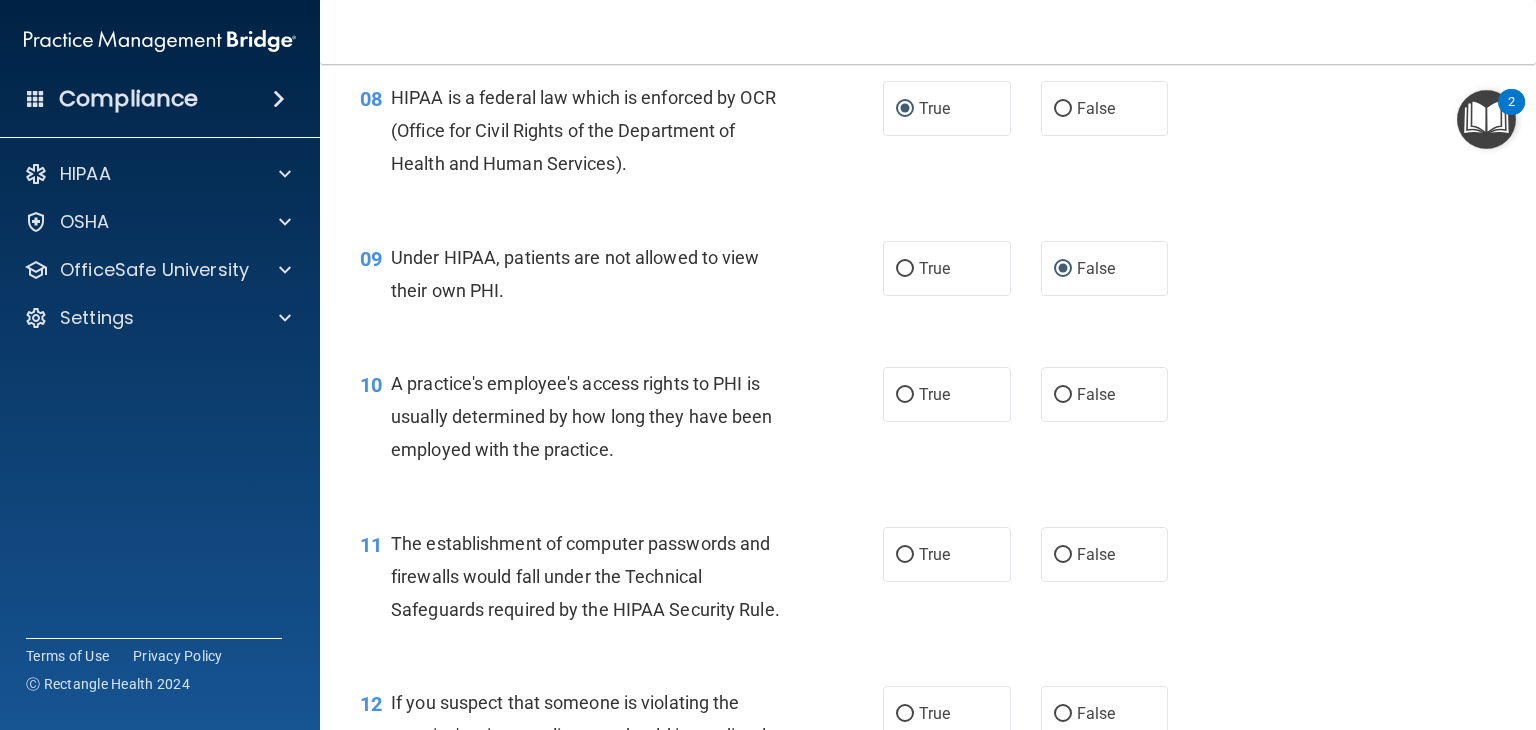 scroll, scrollTop: 1389, scrollLeft: 0, axis: vertical 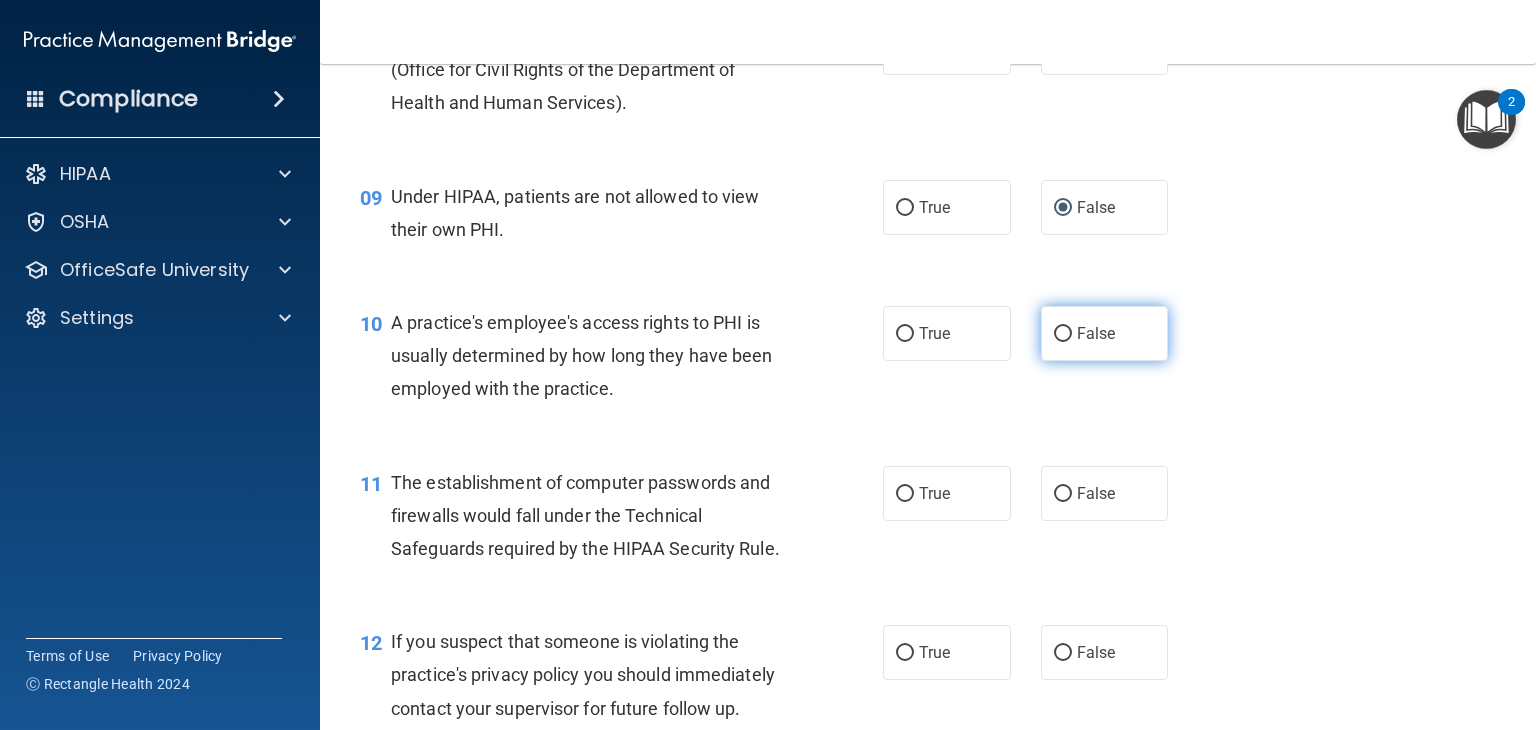 click on "False" at bounding box center [1063, 334] 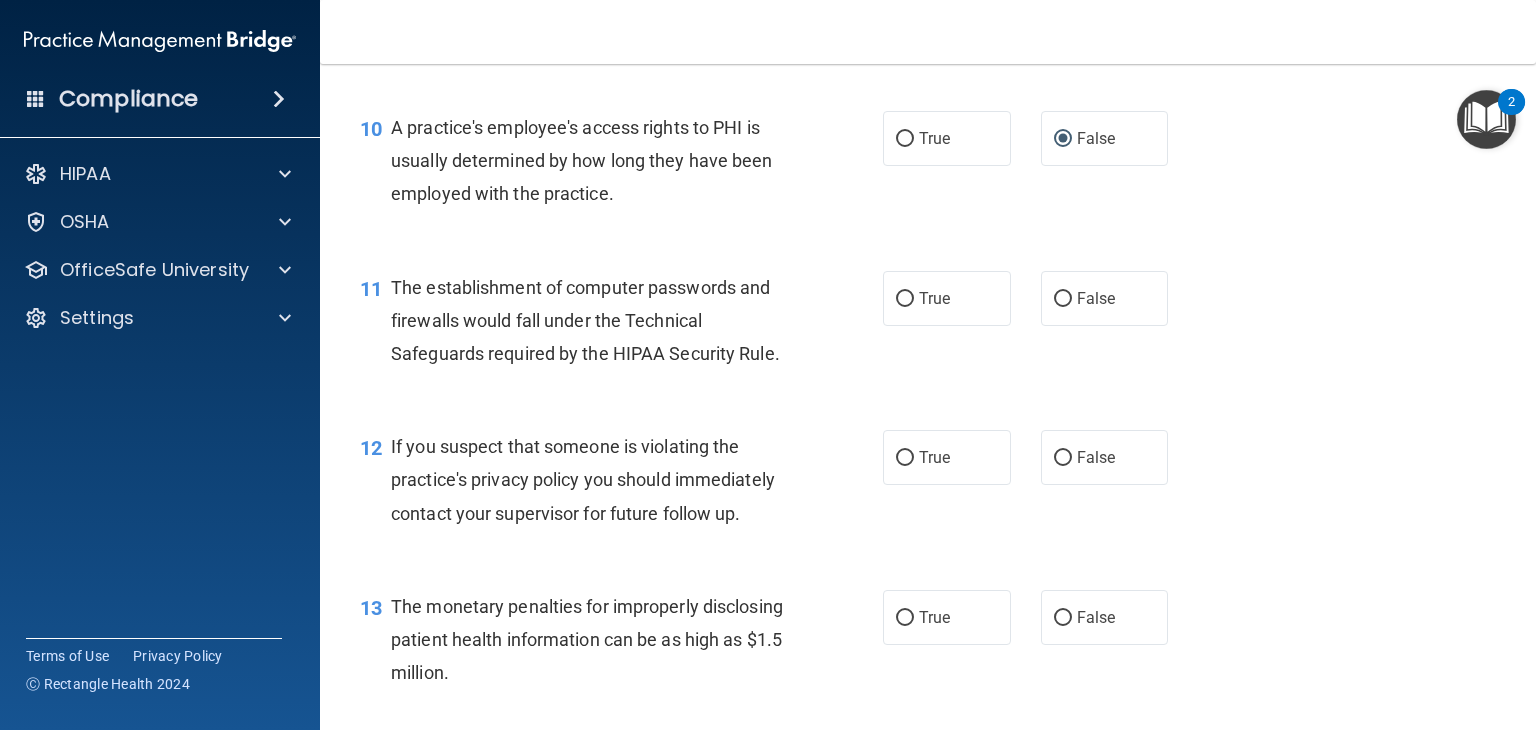 scroll, scrollTop: 1589, scrollLeft: 0, axis: vertical 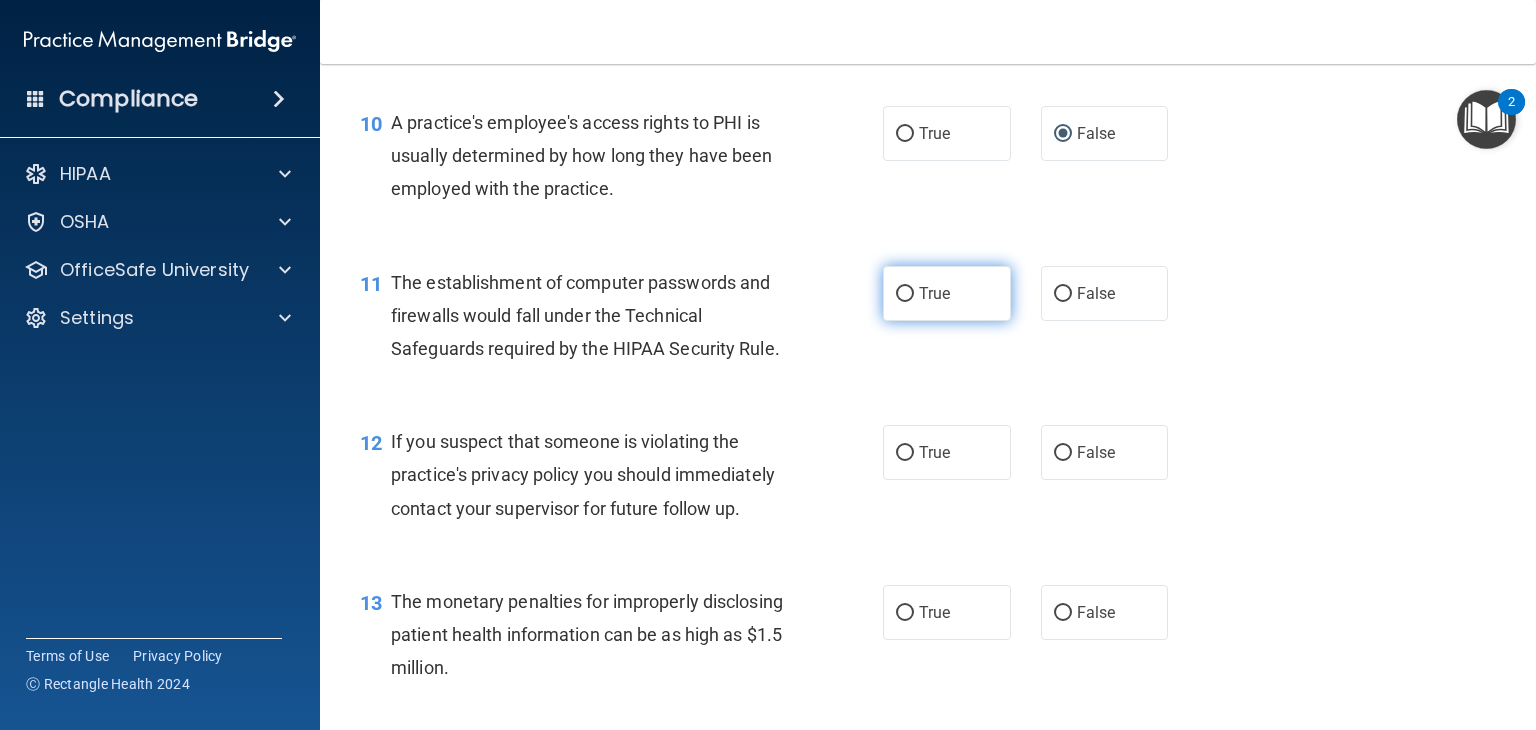 click on "True" at bounding box center (905, 294) 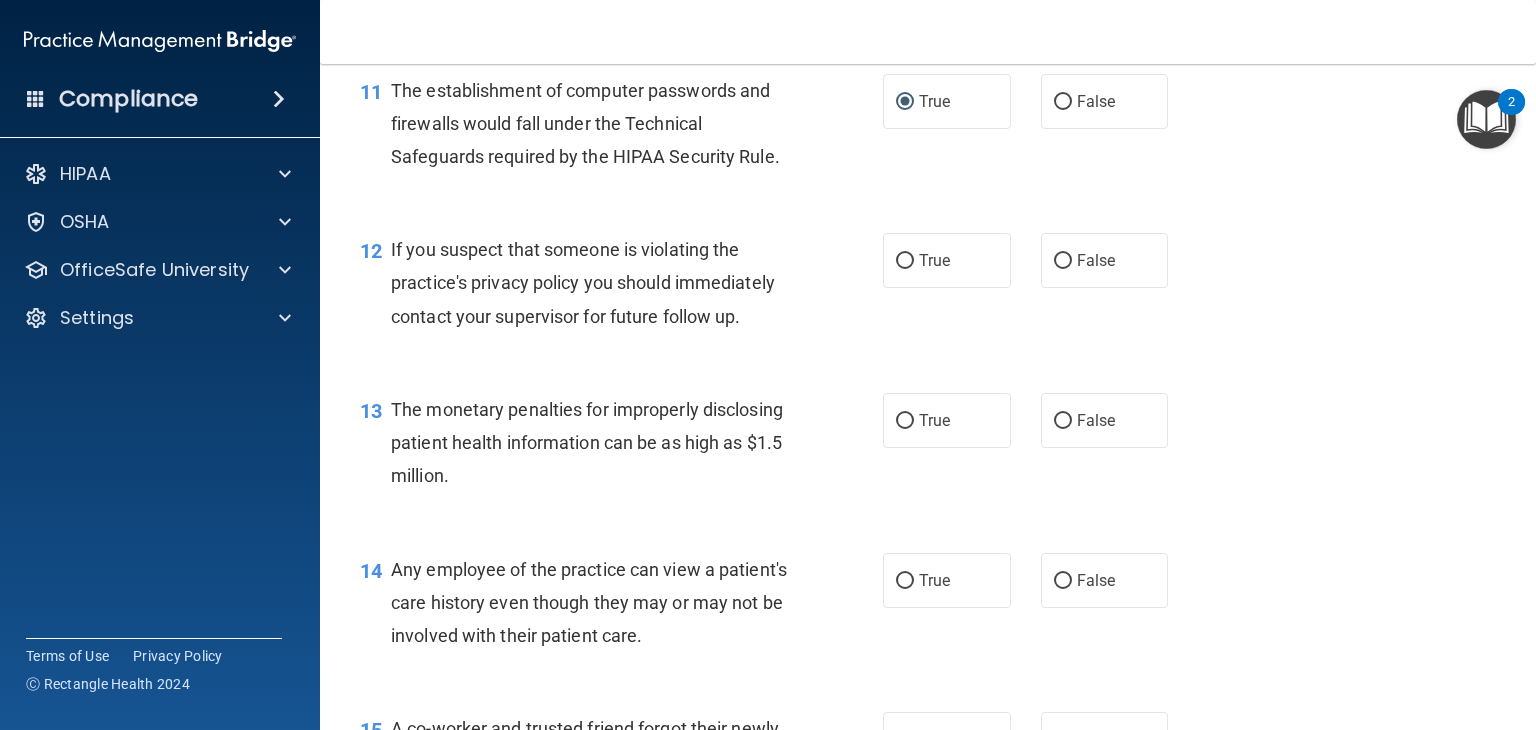 scroll, scrollTop: 1789, scrollLeft: 0, axis: vertical 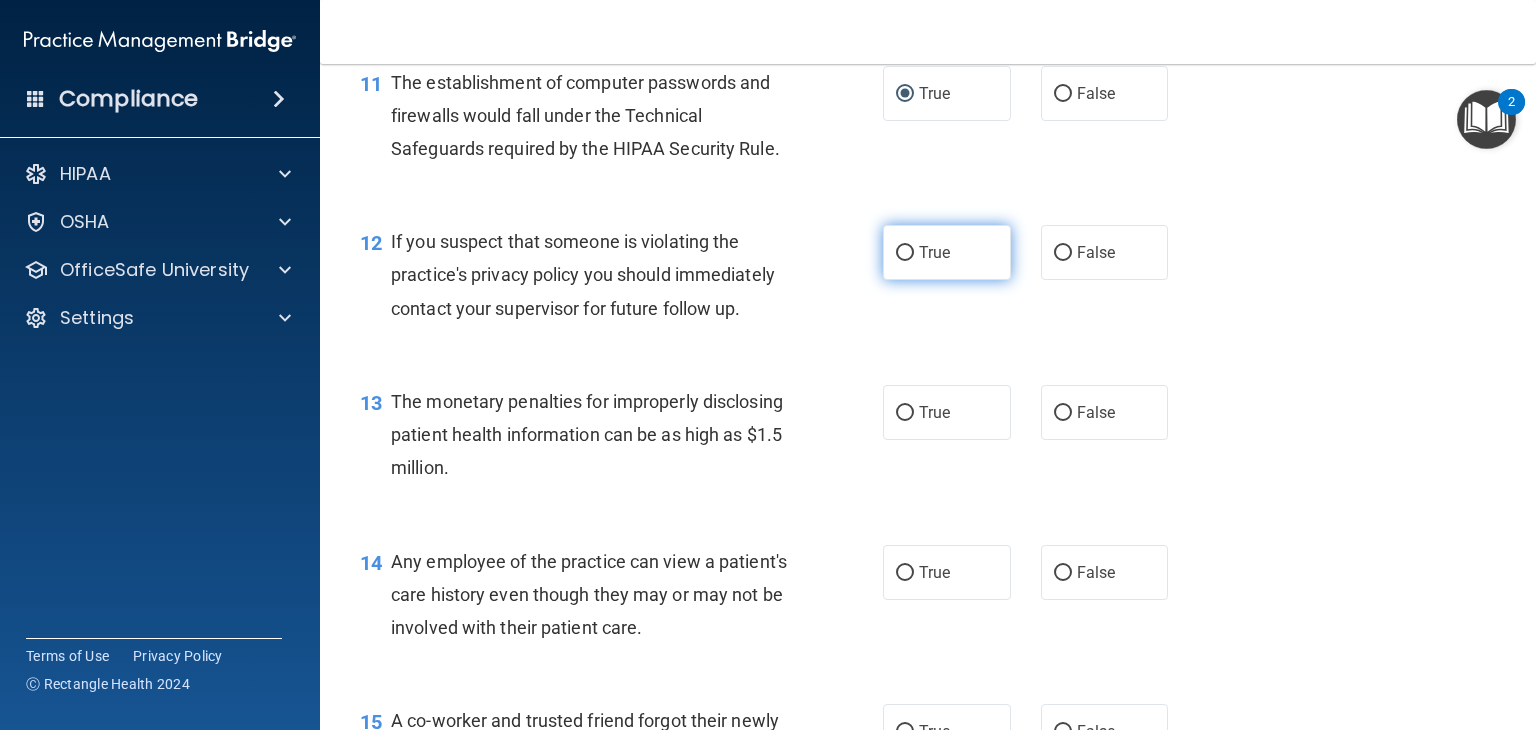click on "True" at bounding box center [905, 253] 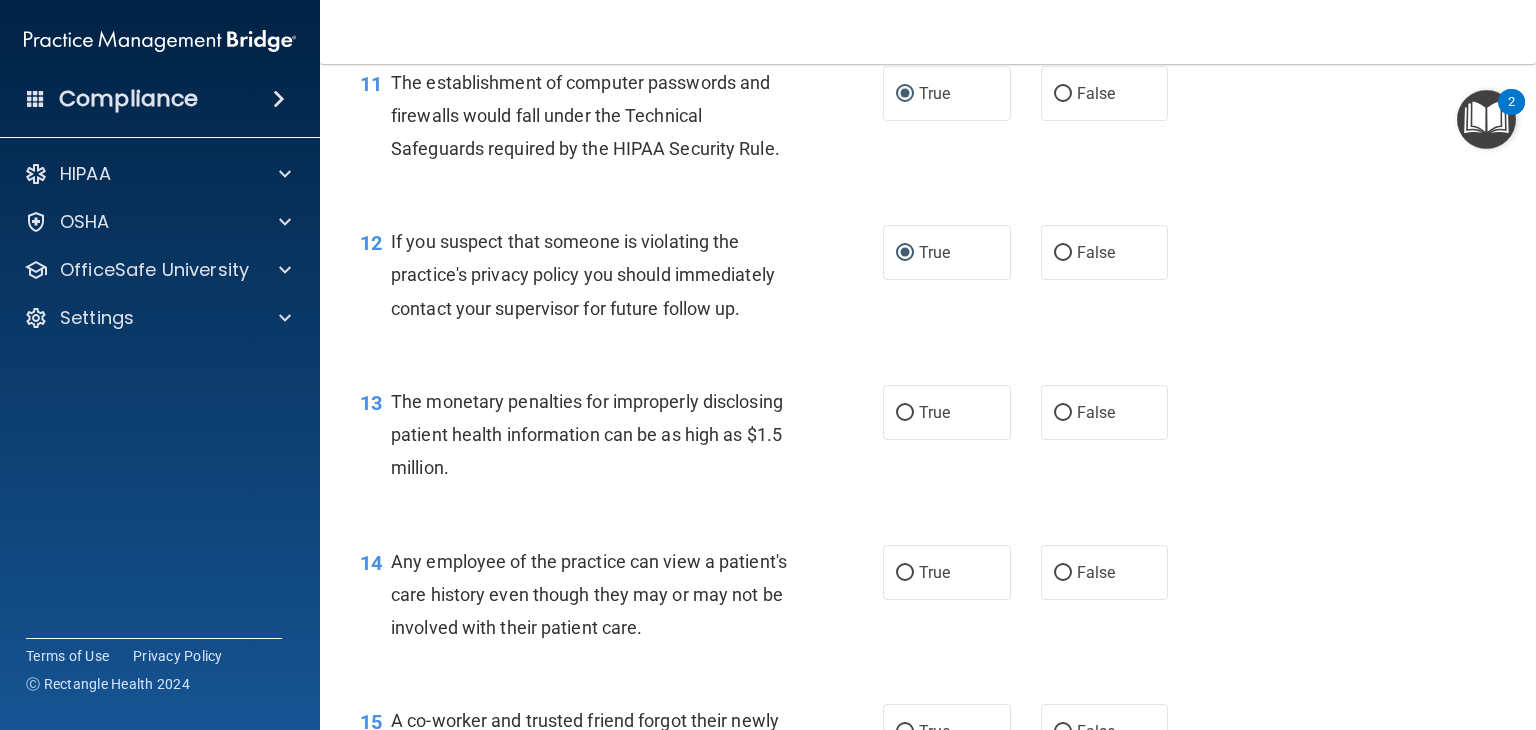 scroll, scrollTop: 1889, scrollLeft: 0, axis: vertical 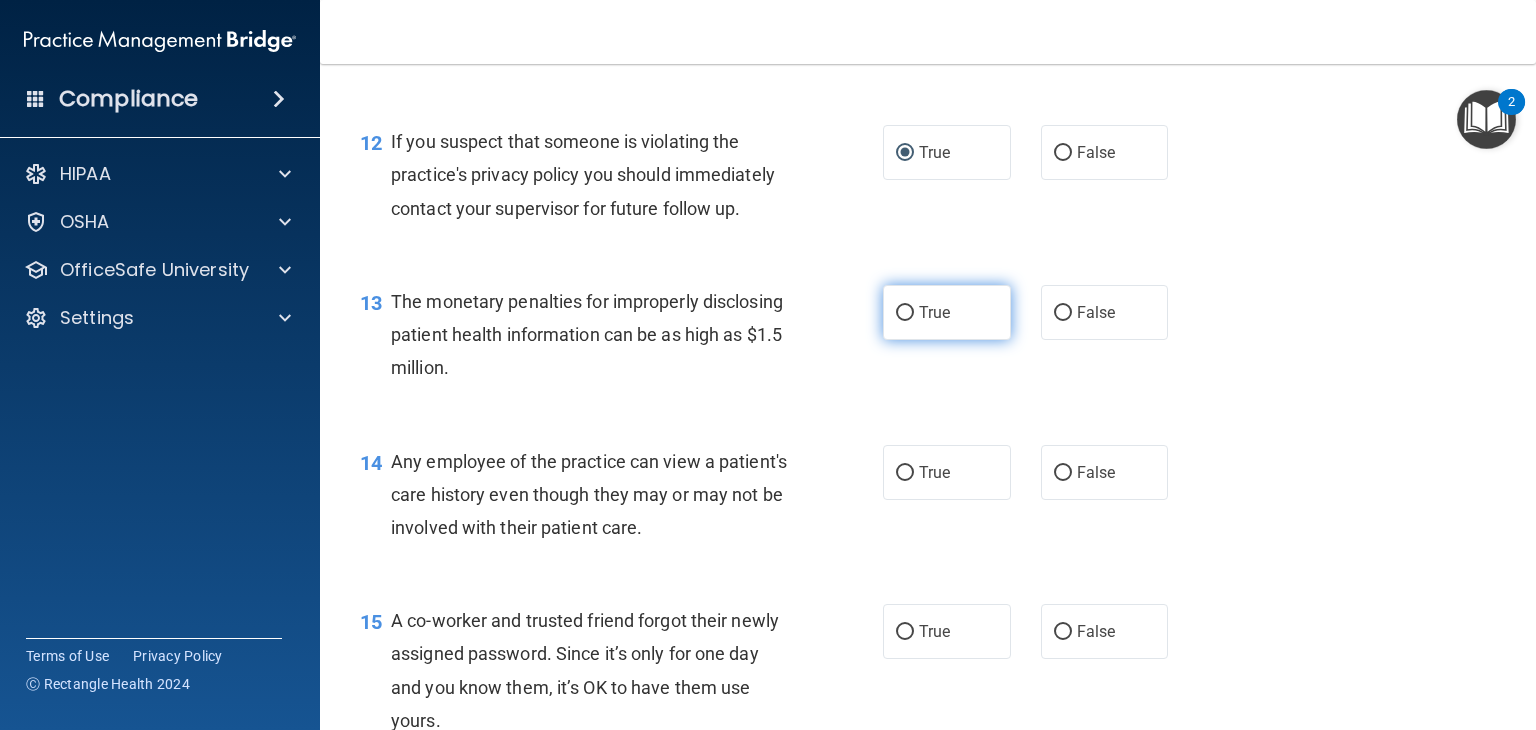 click on "True" at bounding box center [905, 313] 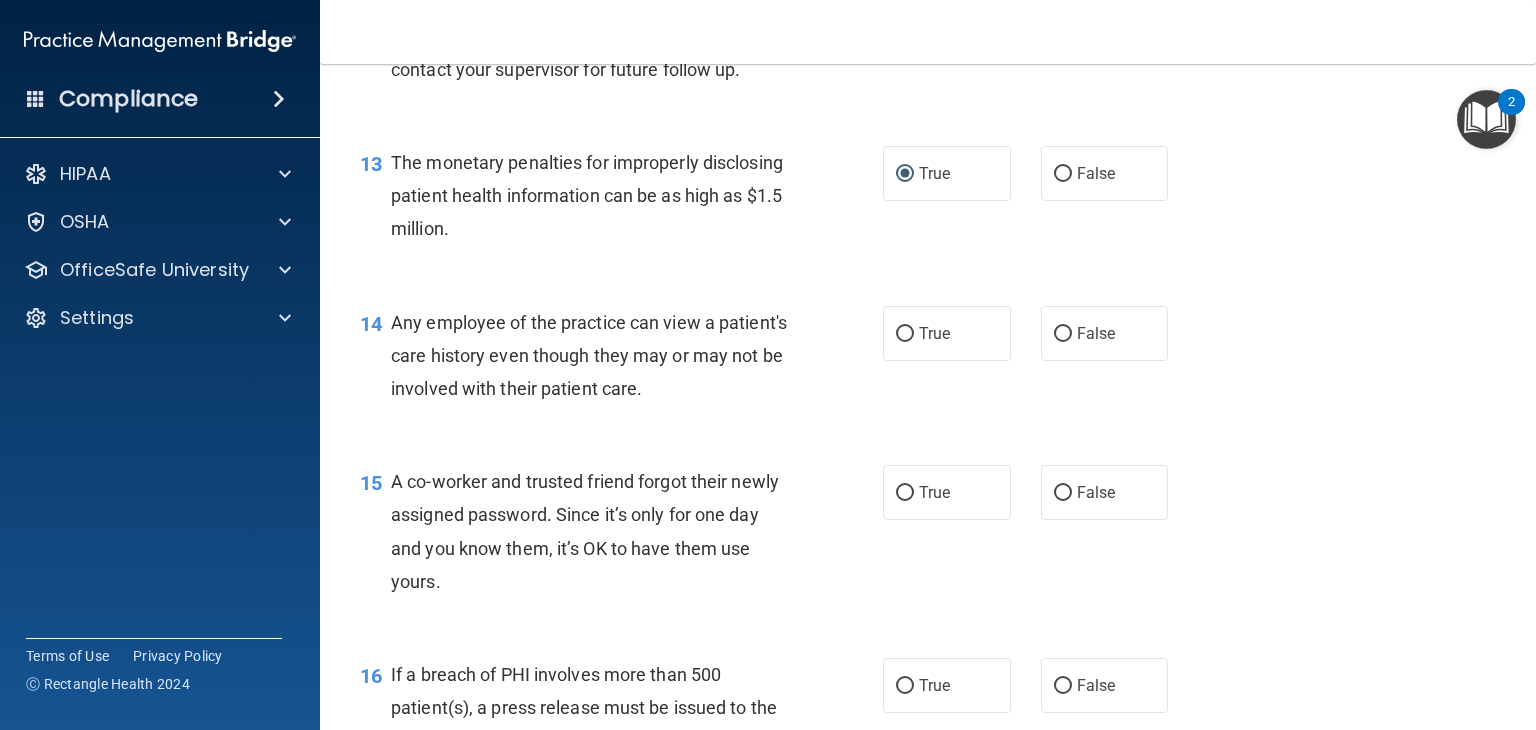 scroll, scrollTop: 2089, scrollLeft: 0, axis: vertical 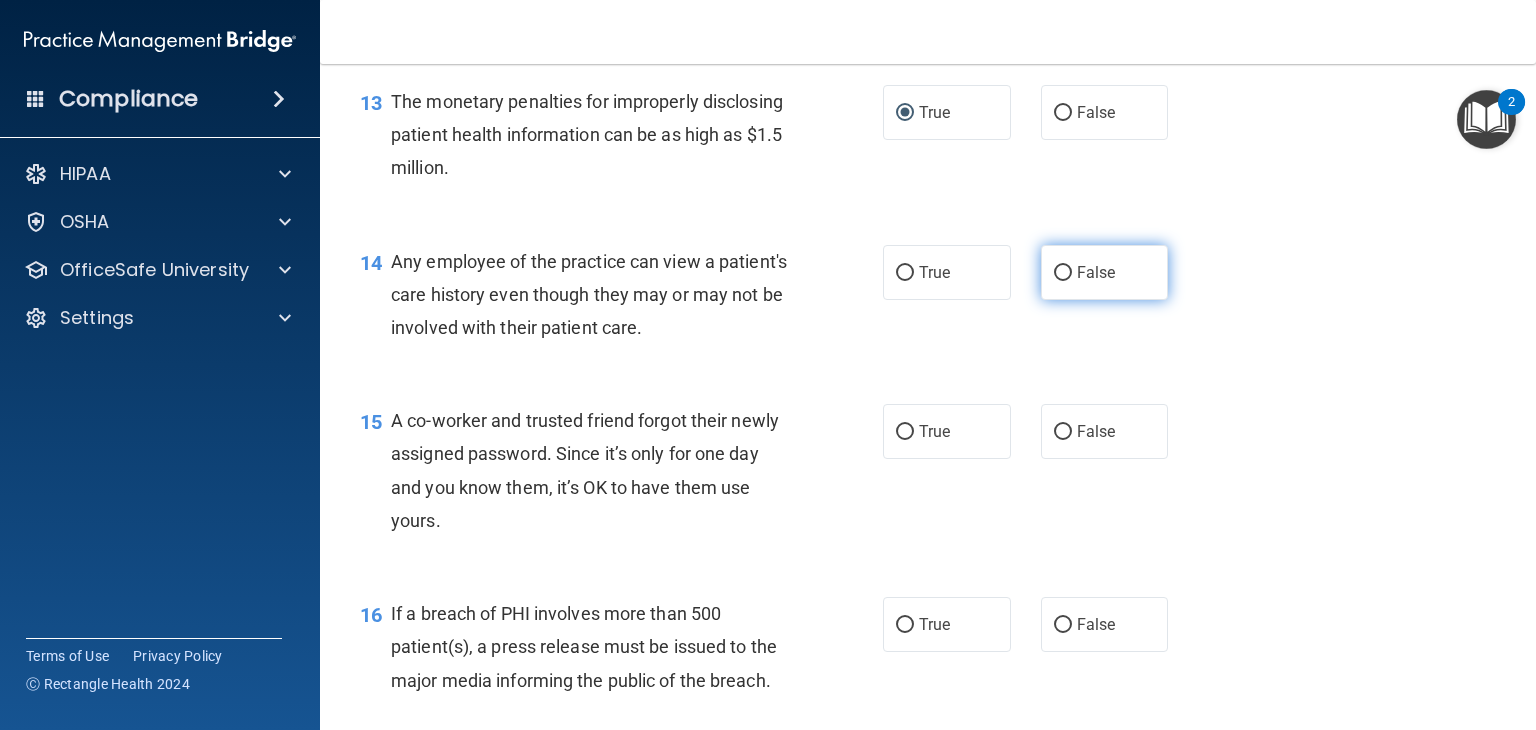 click on "False" at bounding box center [1063, 273] 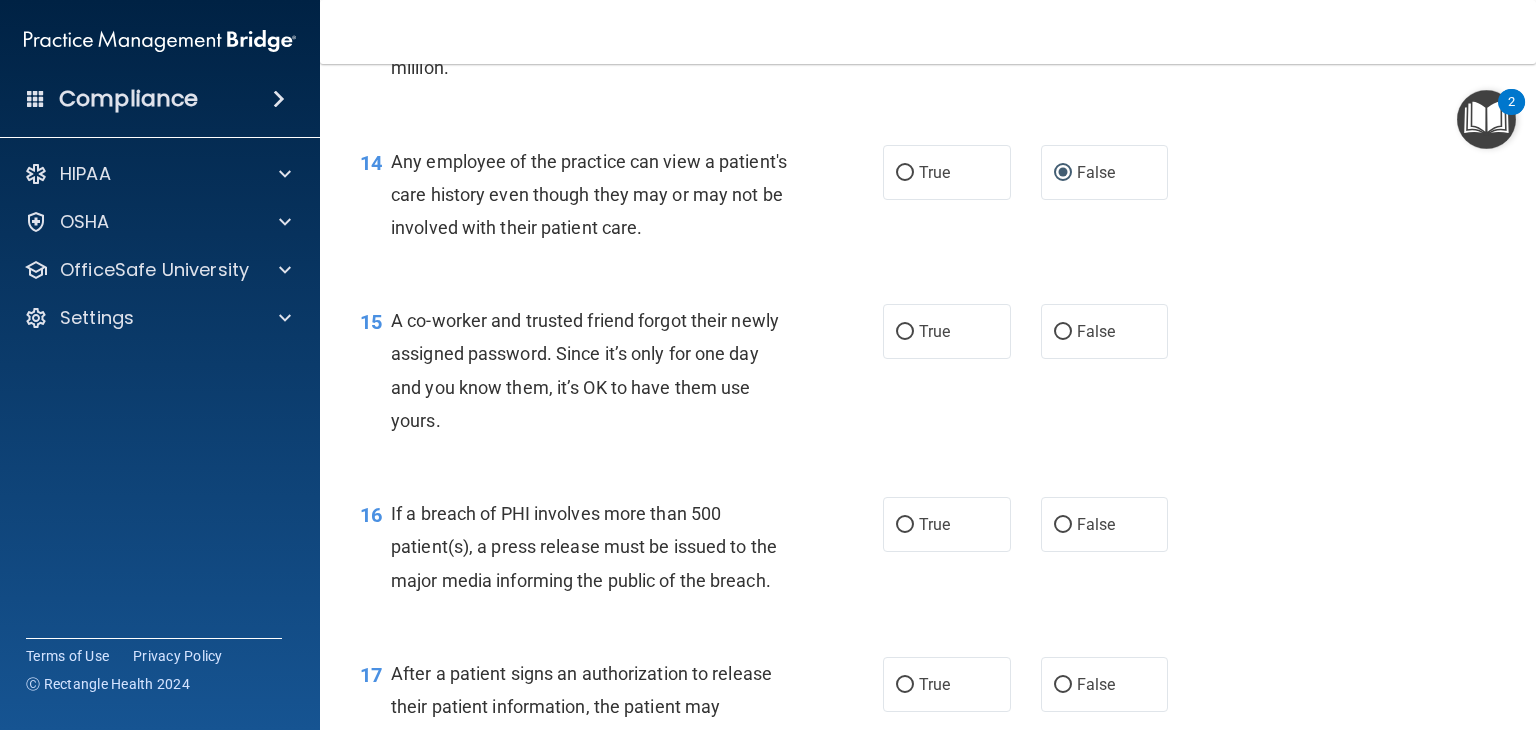 scroll, scrollTop: 2289, scrollLeft: 0, axis: vertical 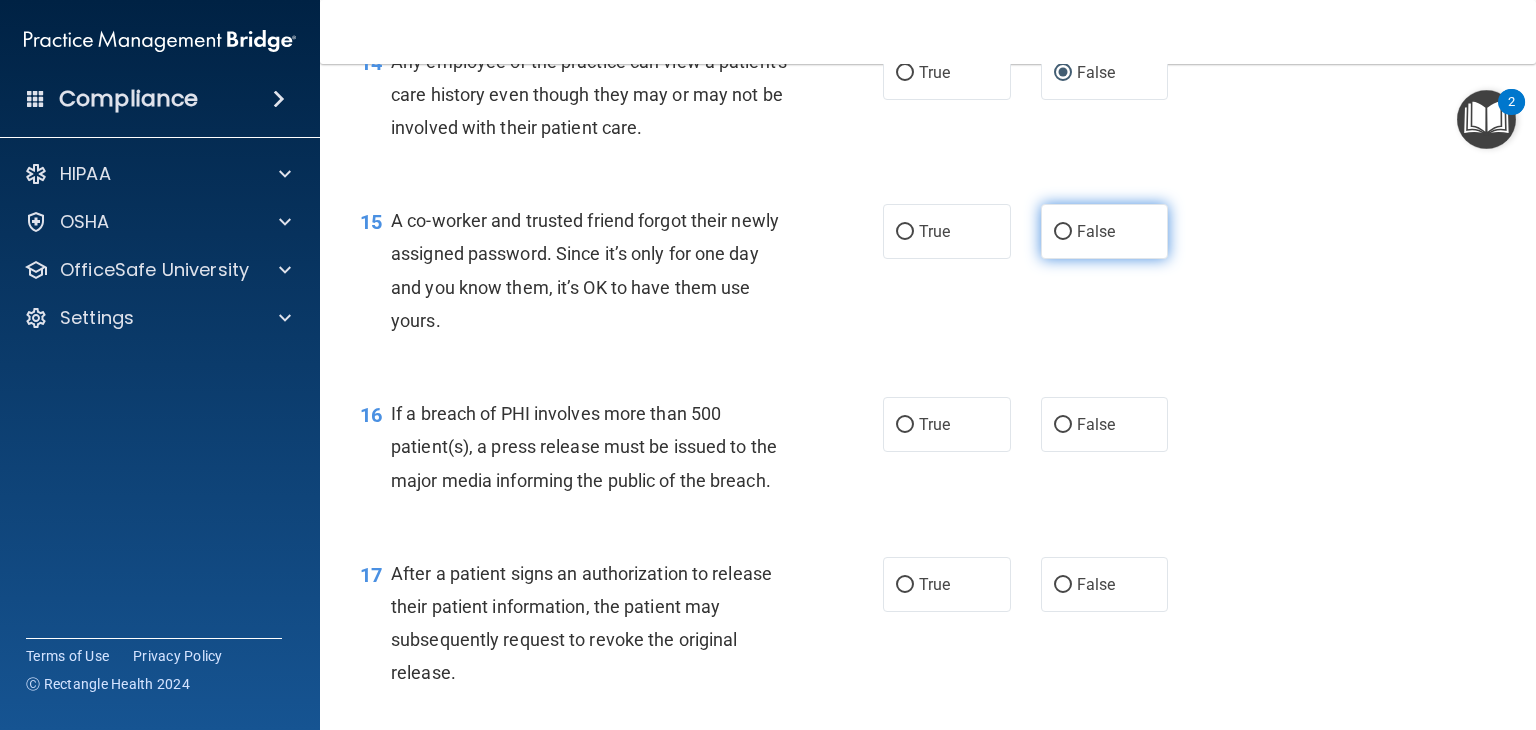 click on "False" at bounding box center [1096, 231] 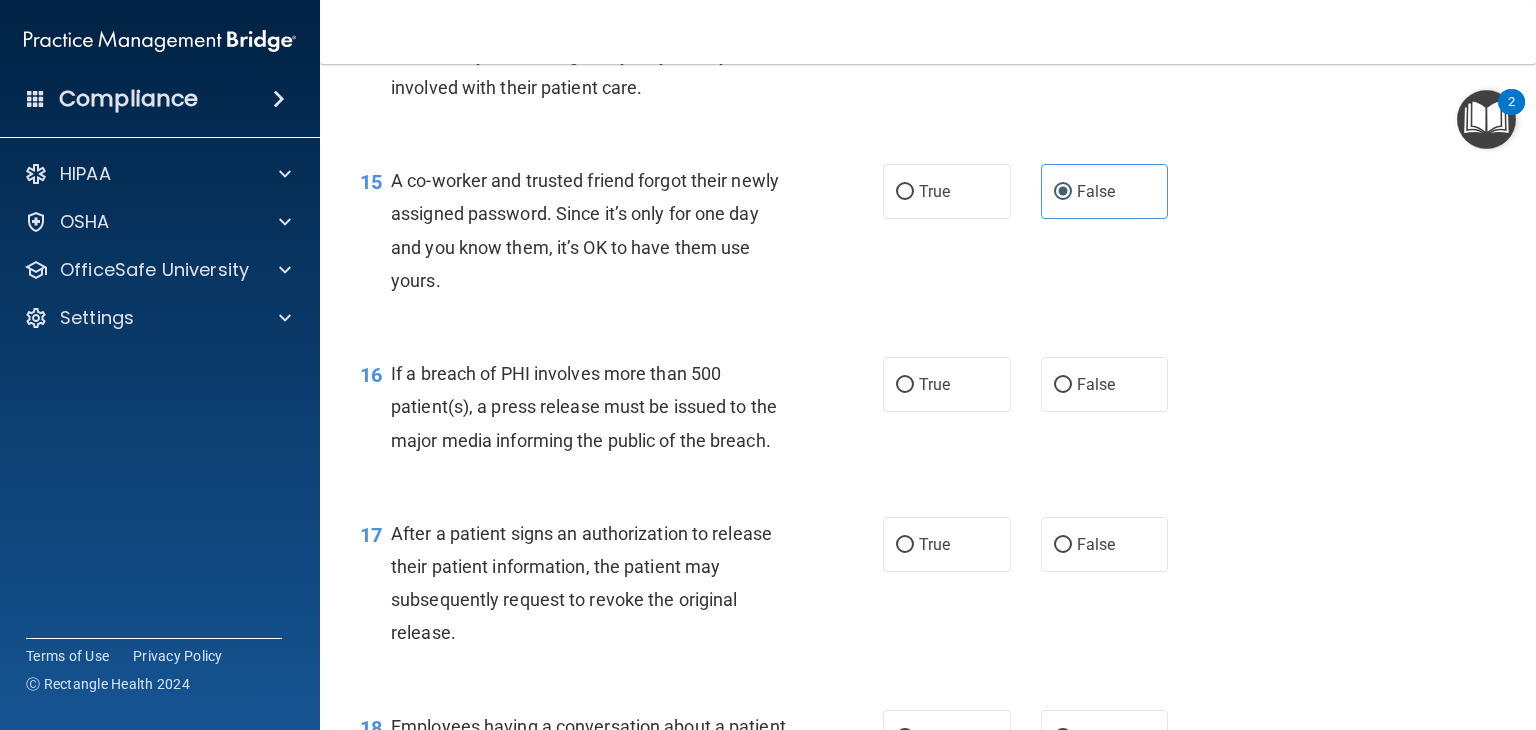 scroll, scrollTop: 2389, scrollLeft: 0, axis: vertical 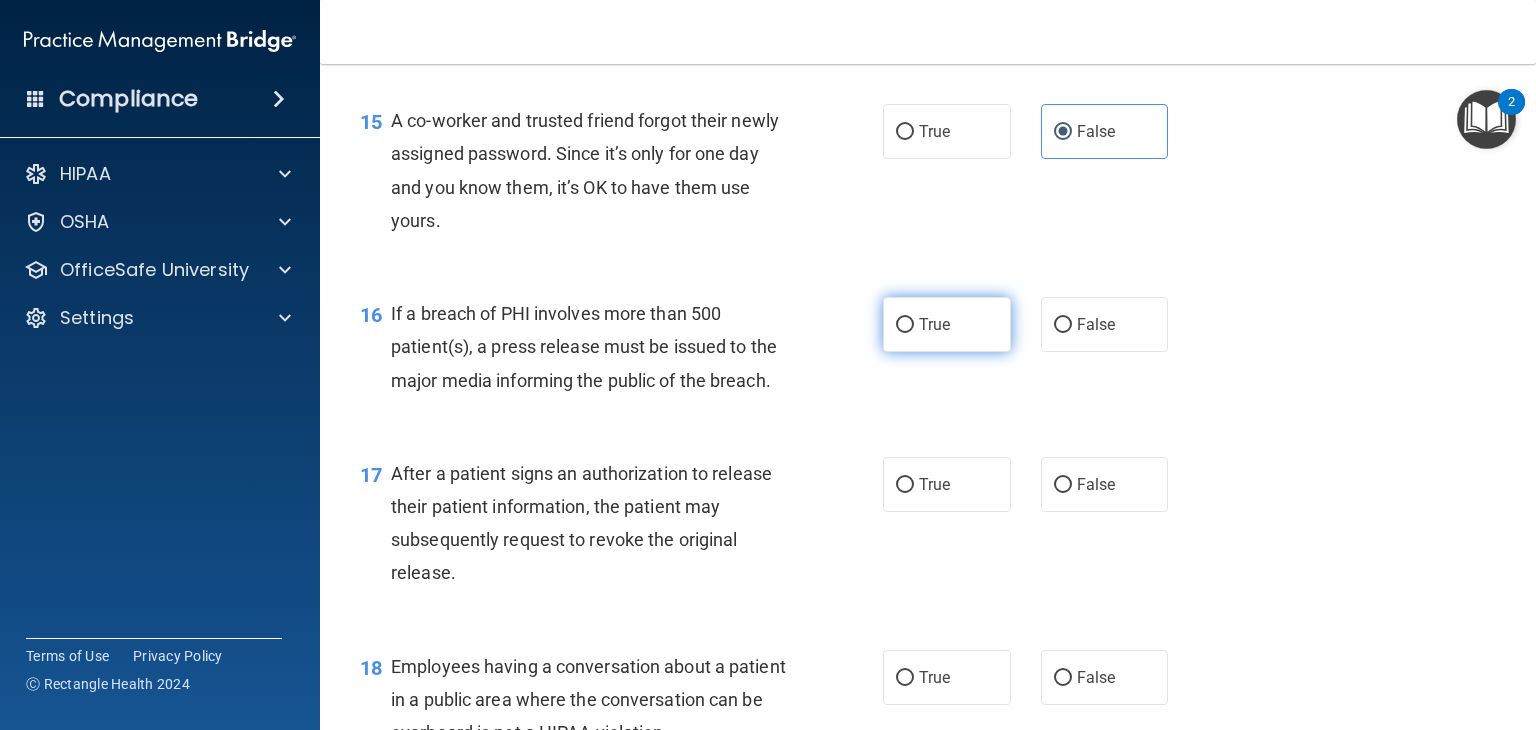 click on "True" at bounding box center (947, 324) 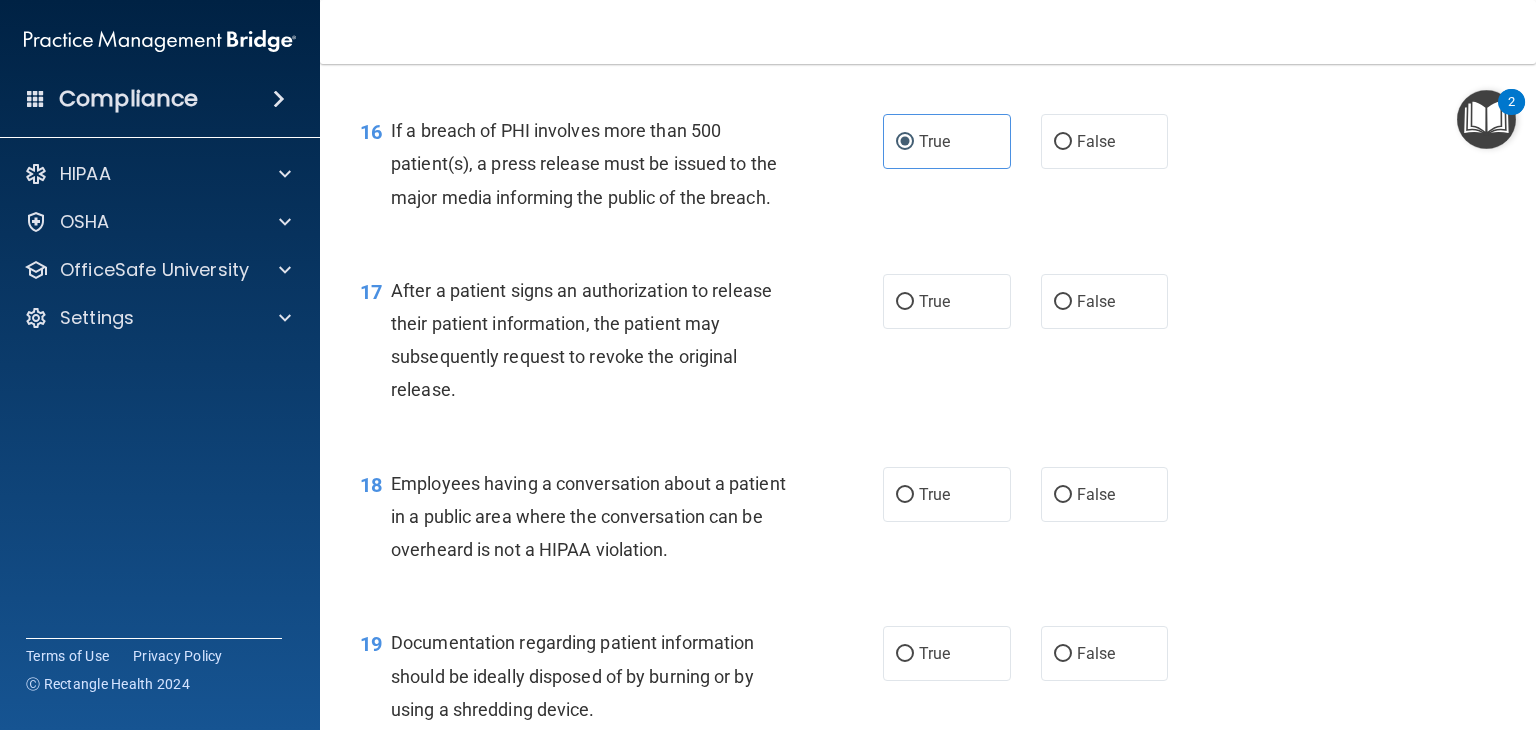 scroll, scrollTop: 2689, scrollLeft: 0, axis: vertical 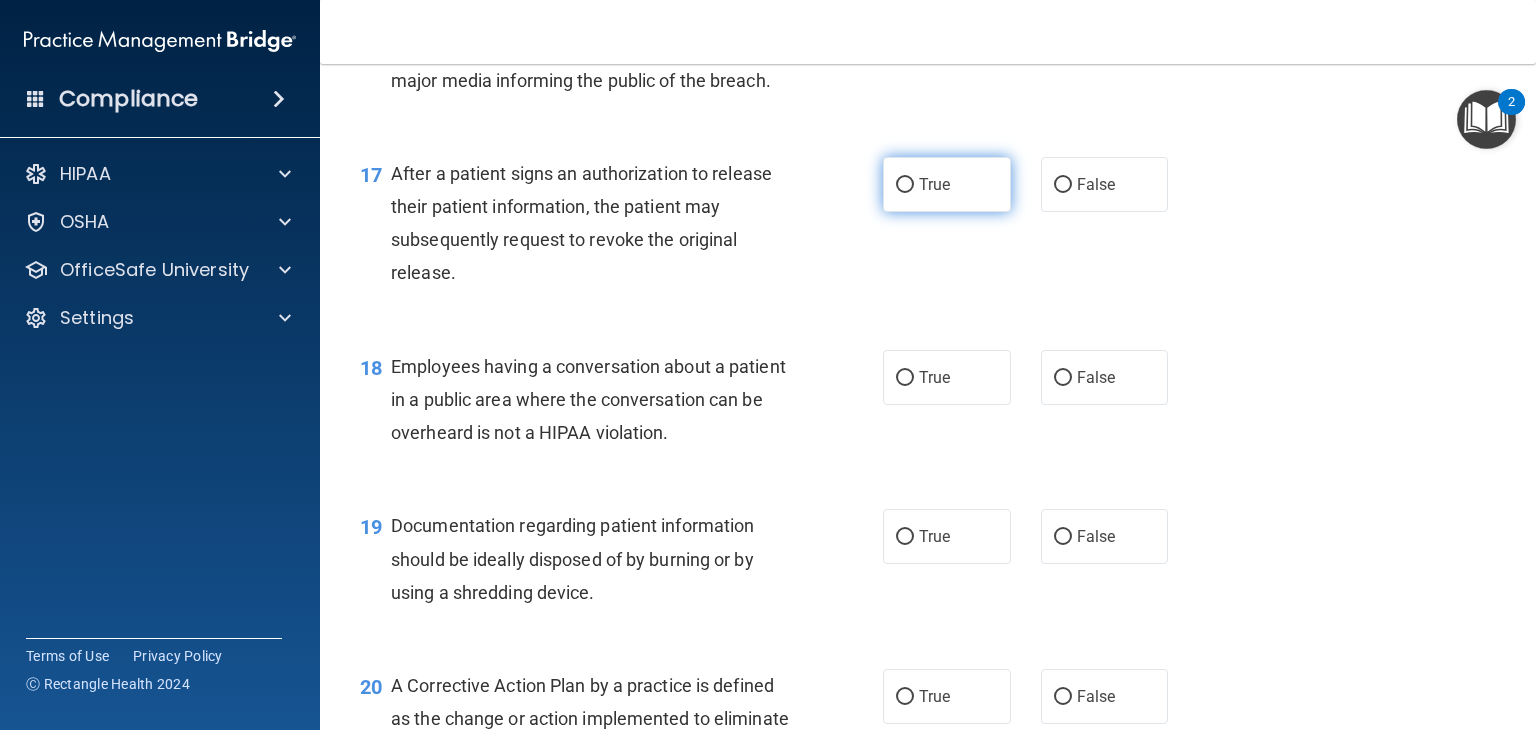 click on "True" at bounding box center (905, 185) 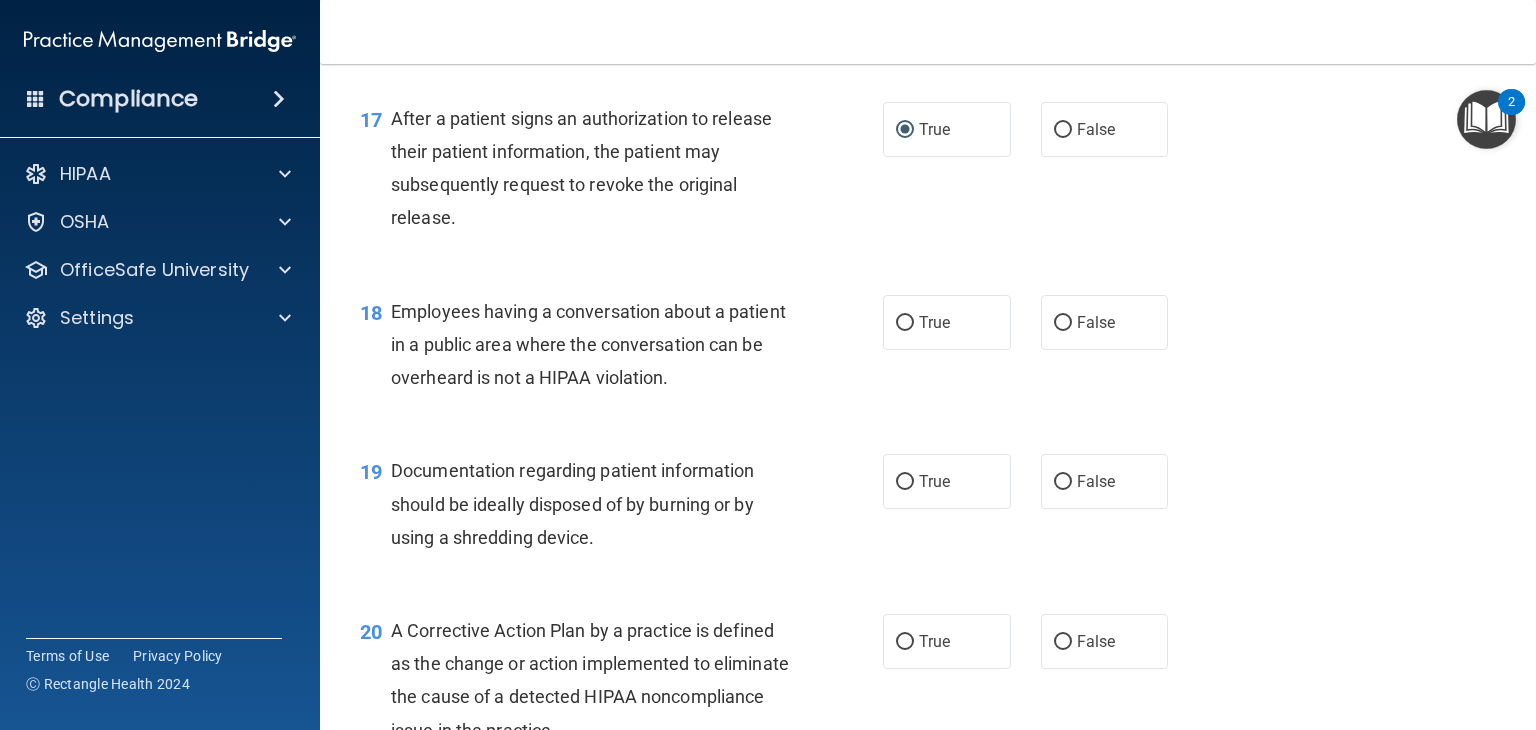 scroll, scrollTop: 2789, scrollLeft: 0, axis: vertical 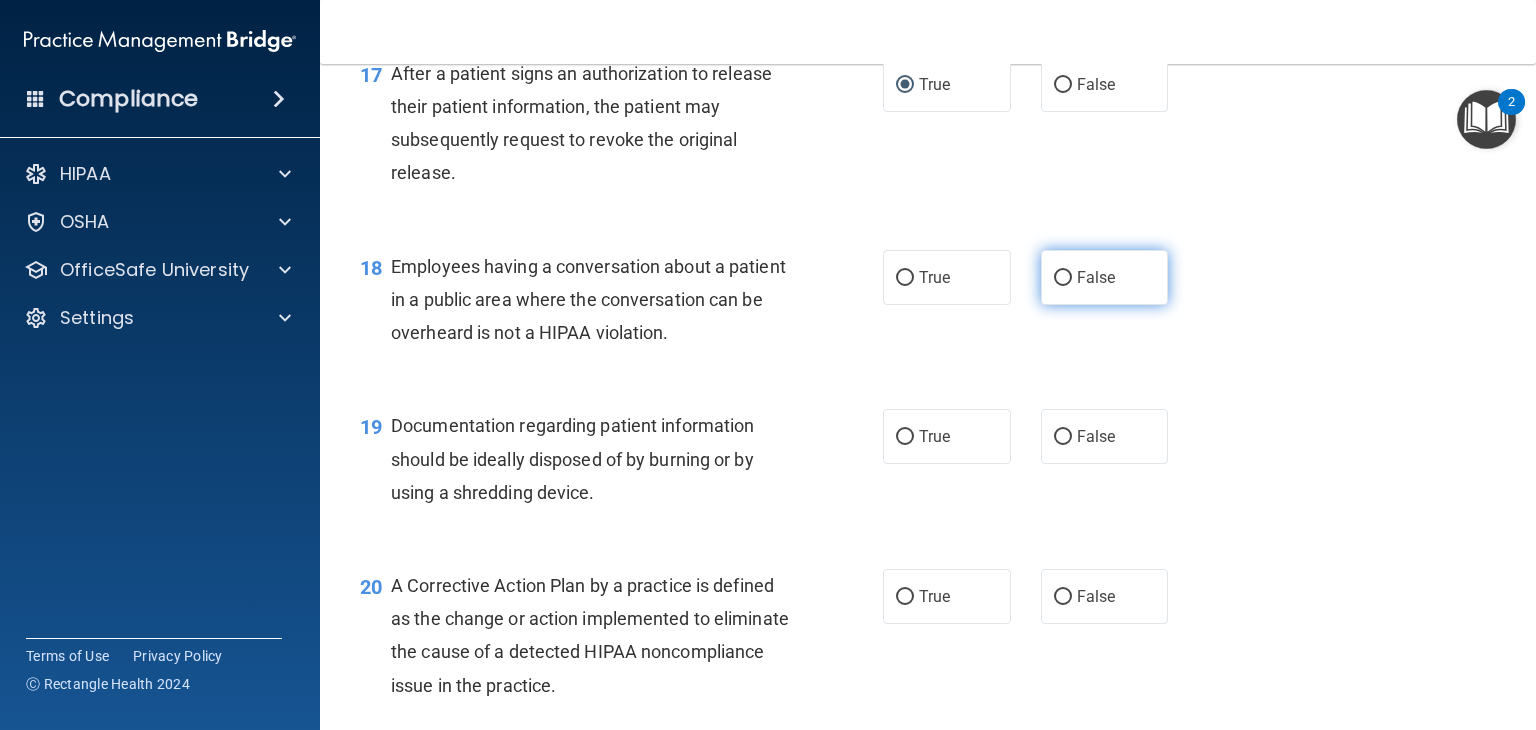 click on "False" at bounding box center (1096, 277) 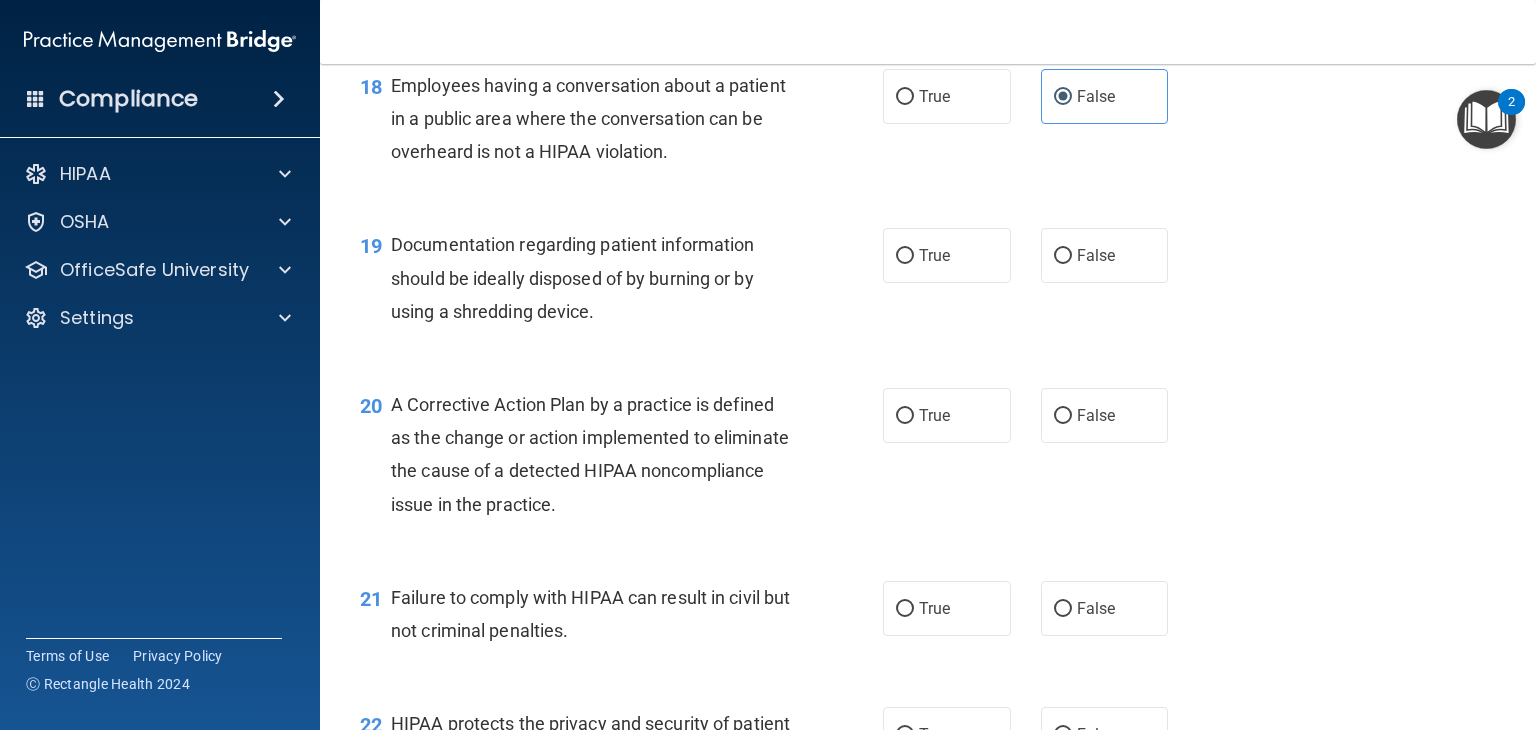 scroll, scrollTop: 3089, scrollLeft: 0, axis: vertical 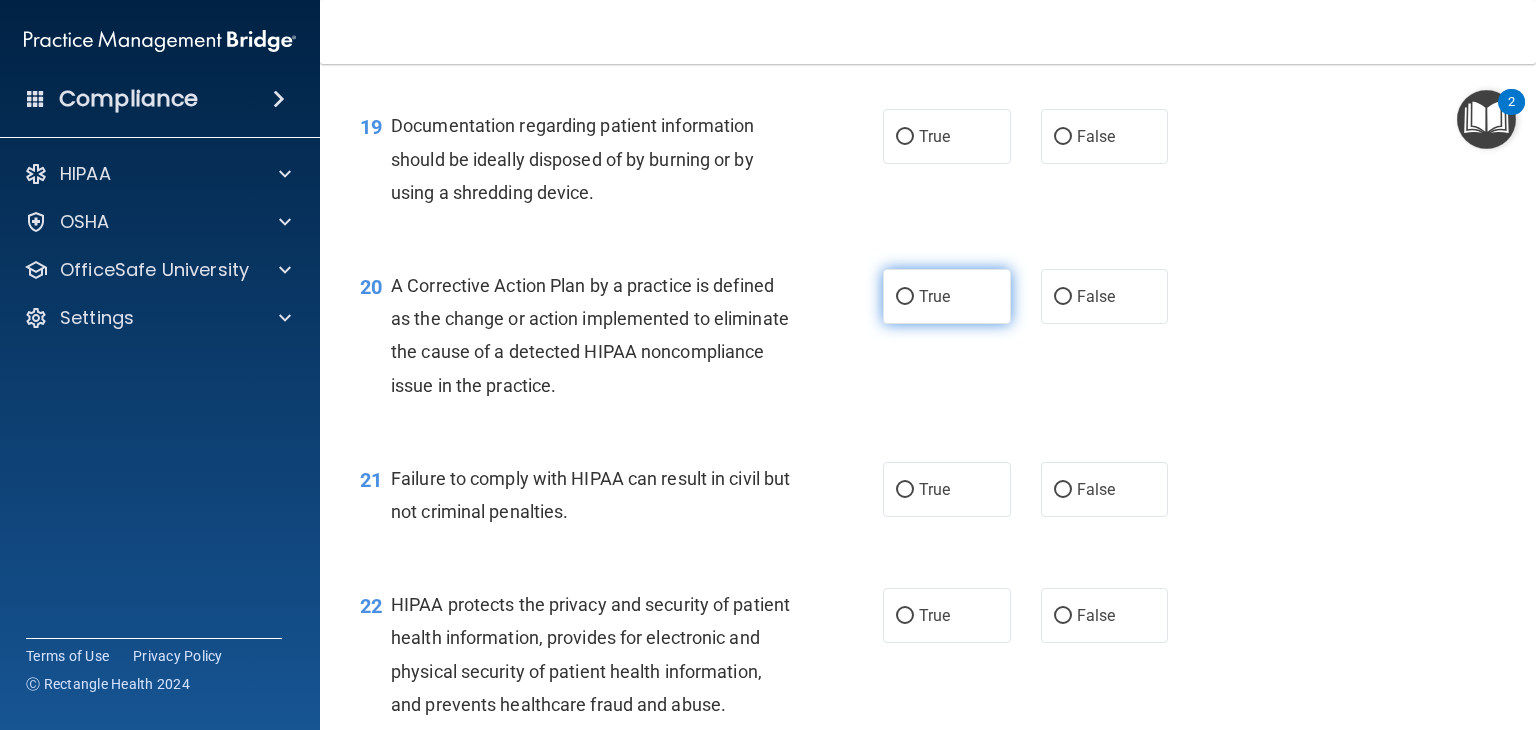 click on "True" at bounding box center (947, 296) 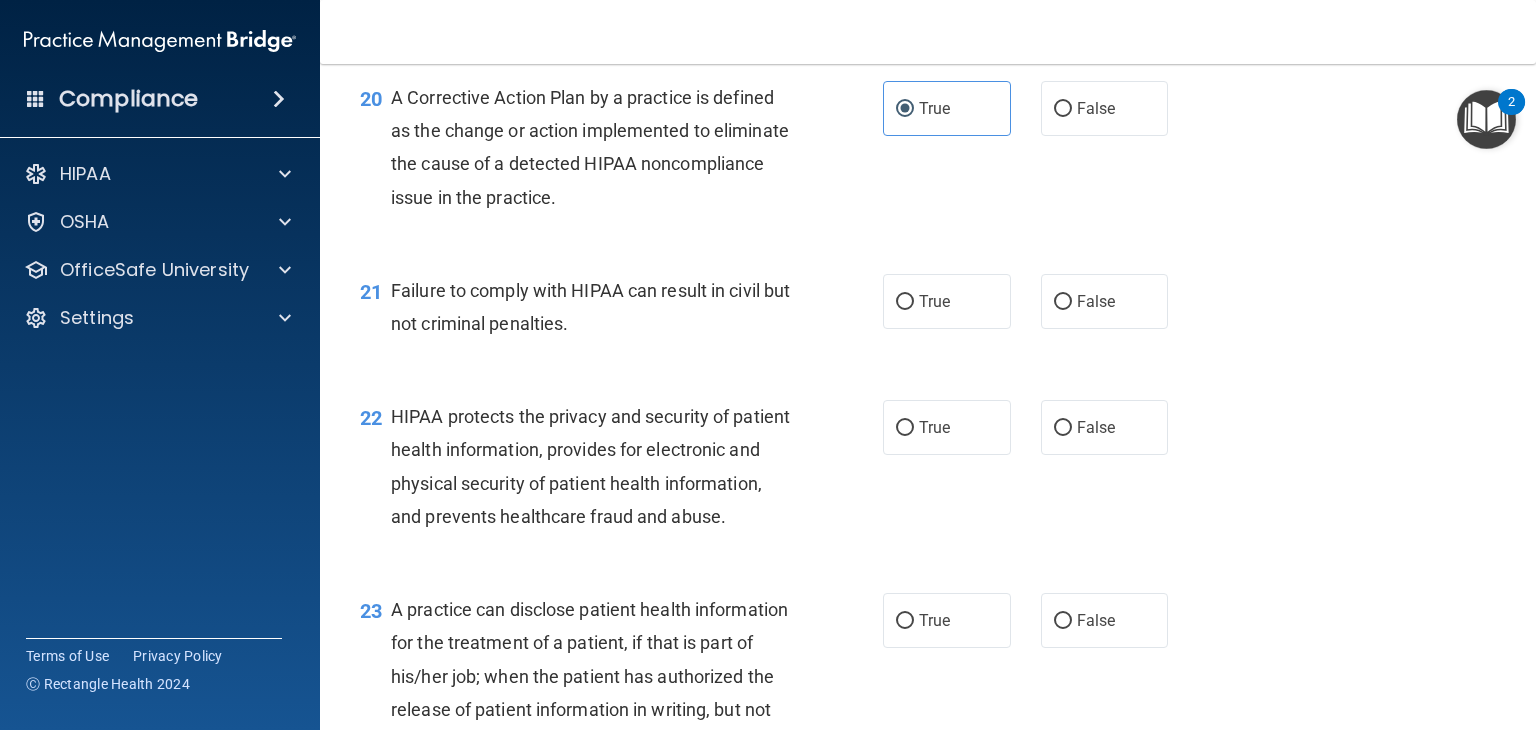 scroll, scrollTop: 3289, scrollLeft: 0, axis: vertical 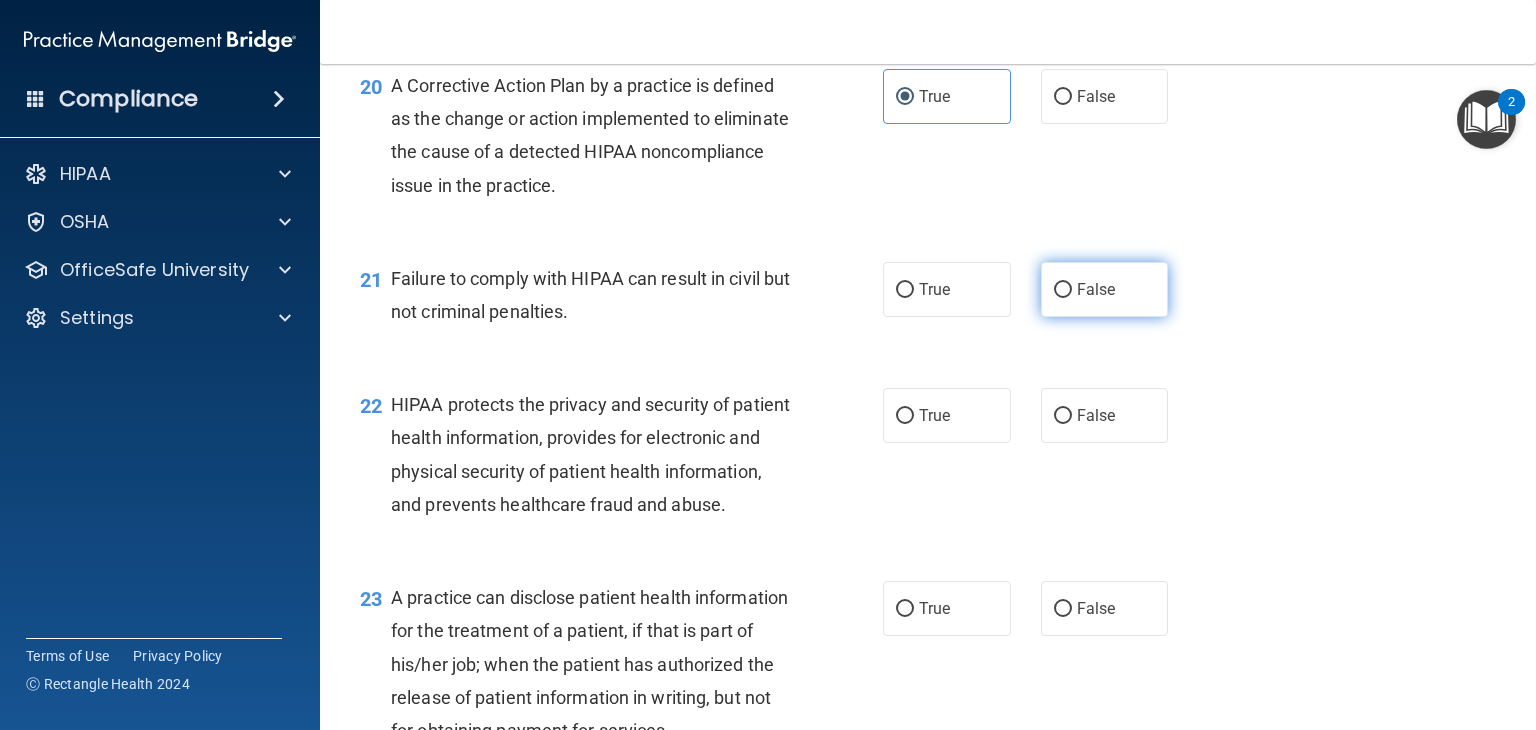 click on "False" at bounding box center [1063, 290] 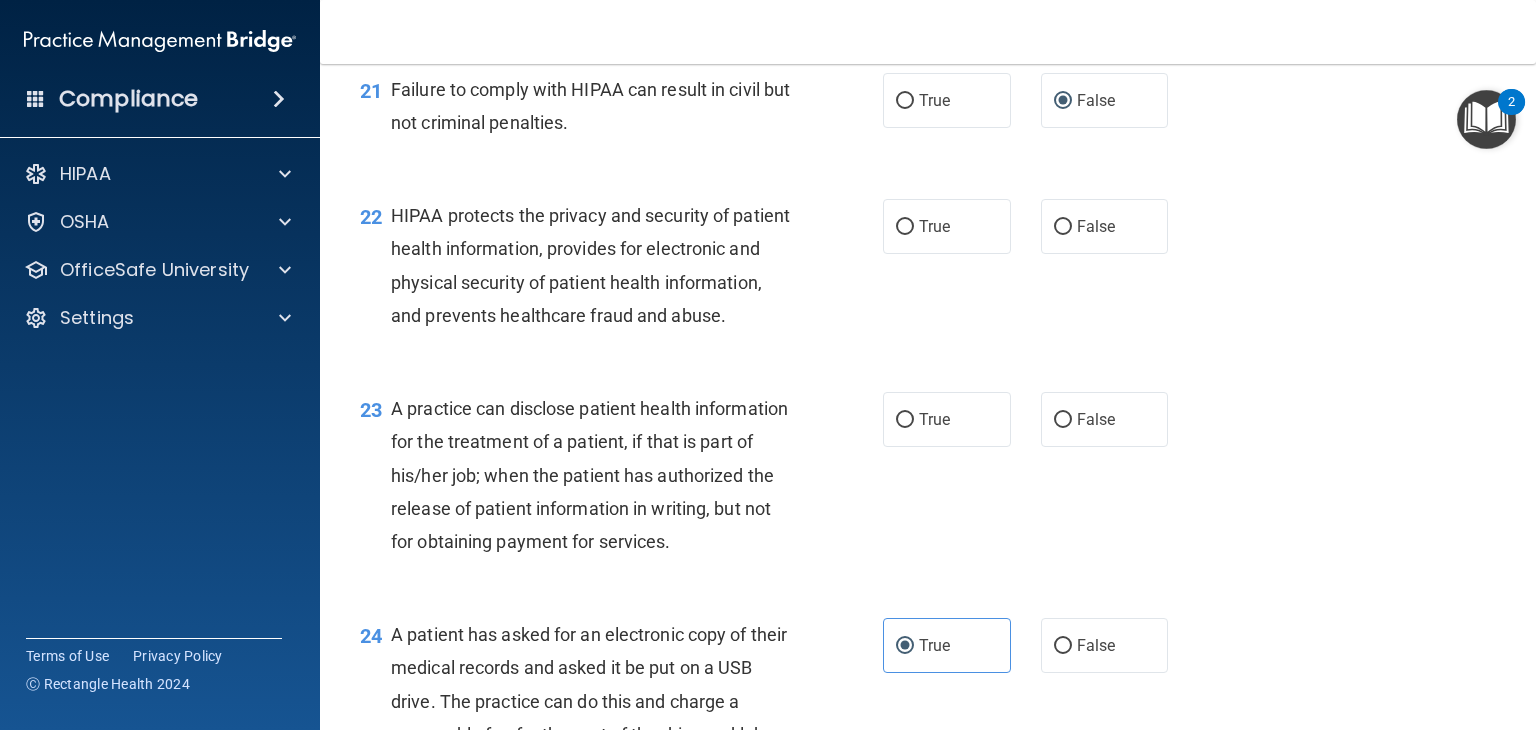 scroll, scrollTop: 3489, scrollLeft: 0, axis: vertical 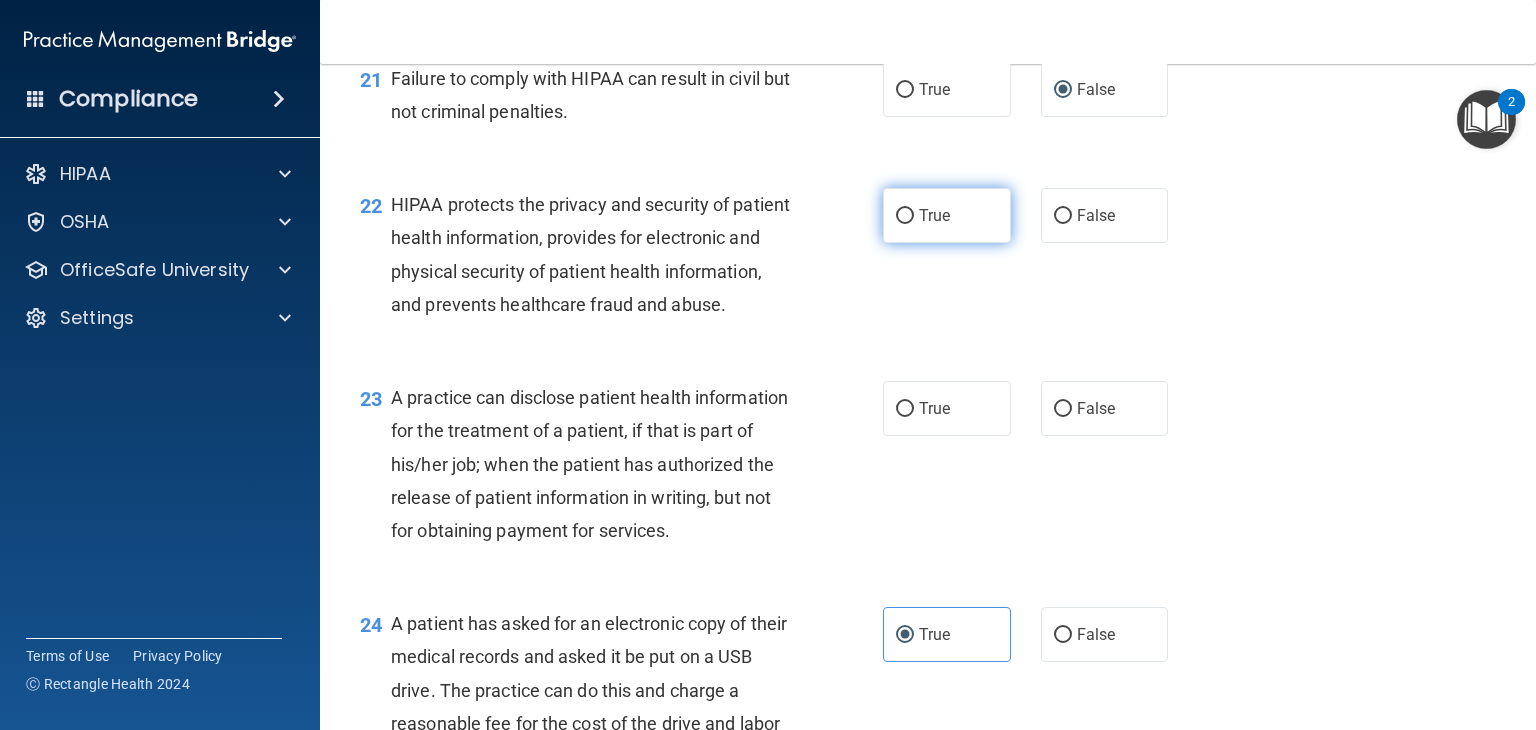 click on "True" at bounding box center [934, 215] 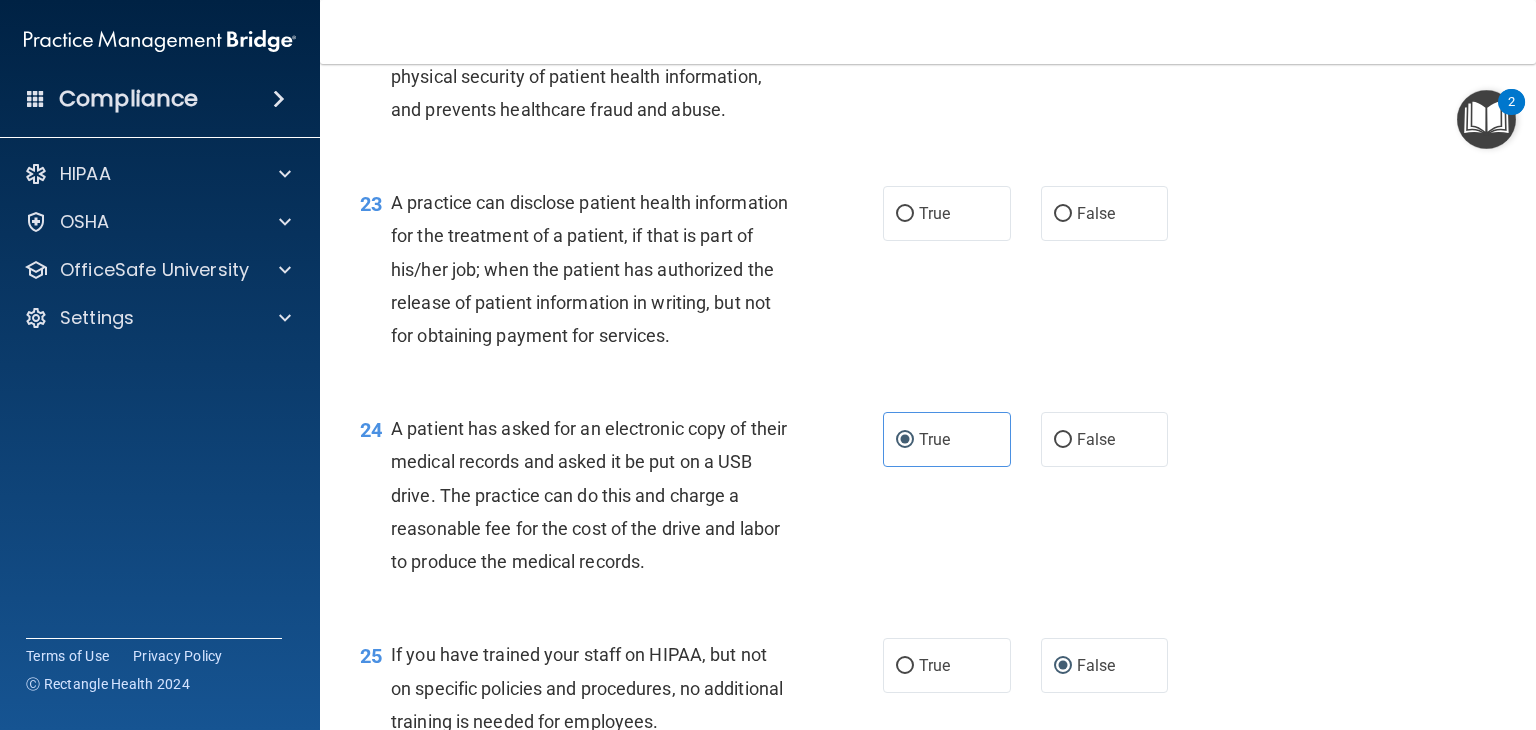 scroll, scrollTop: 3689, scrollLeft: 0, axis: vertical 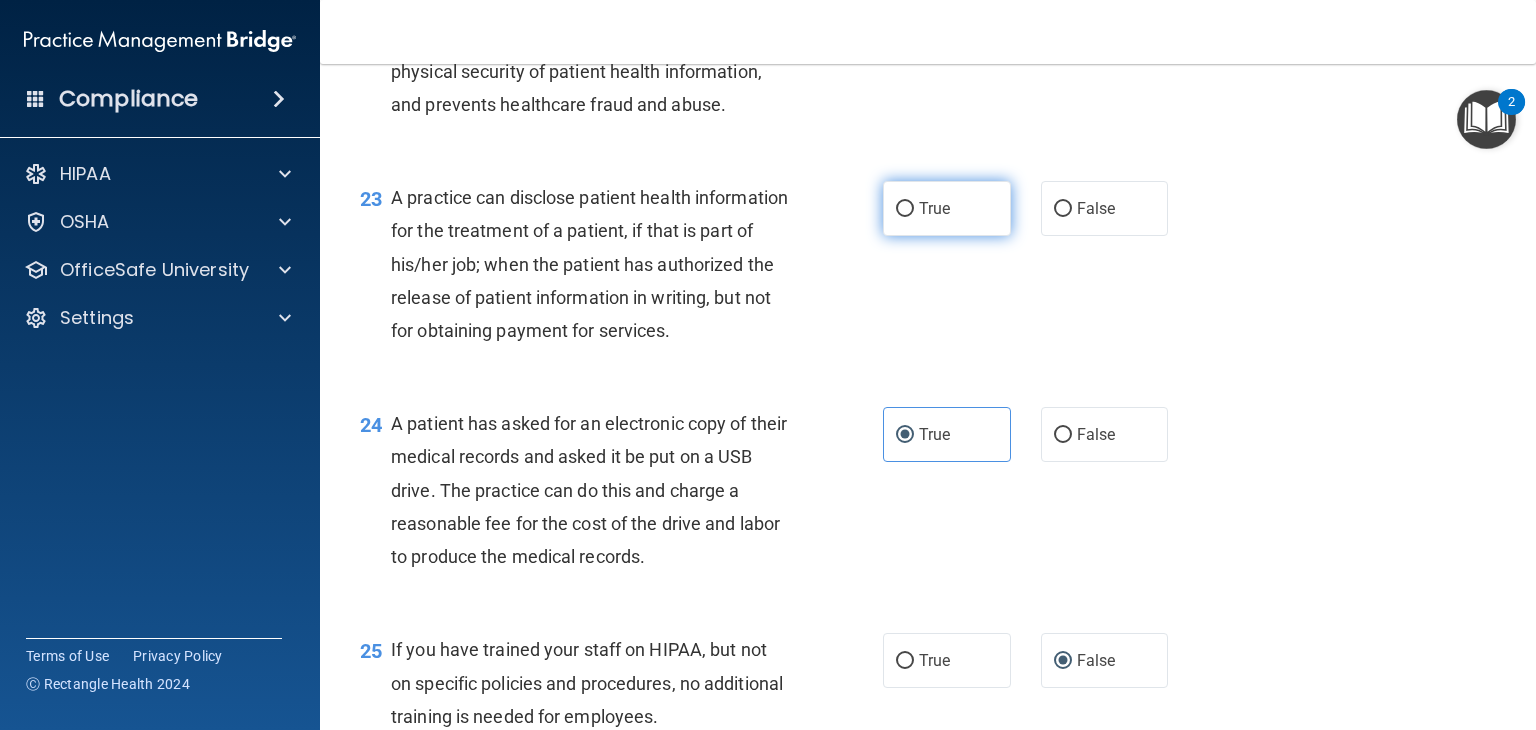 click on "True" at bounding box center (905, 209) 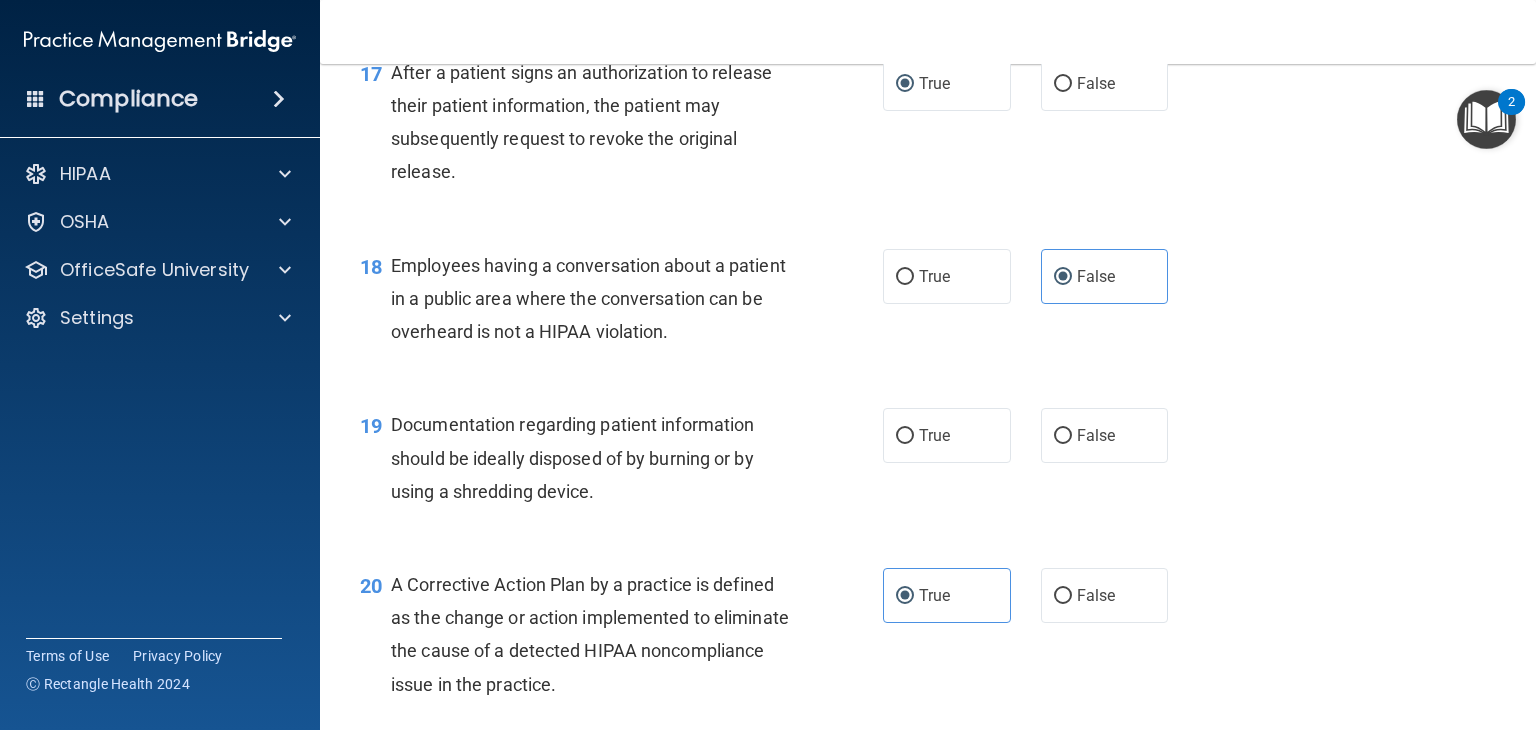 scroll, scrollTop: 2789, scrollLeft: 0, axis: vertical 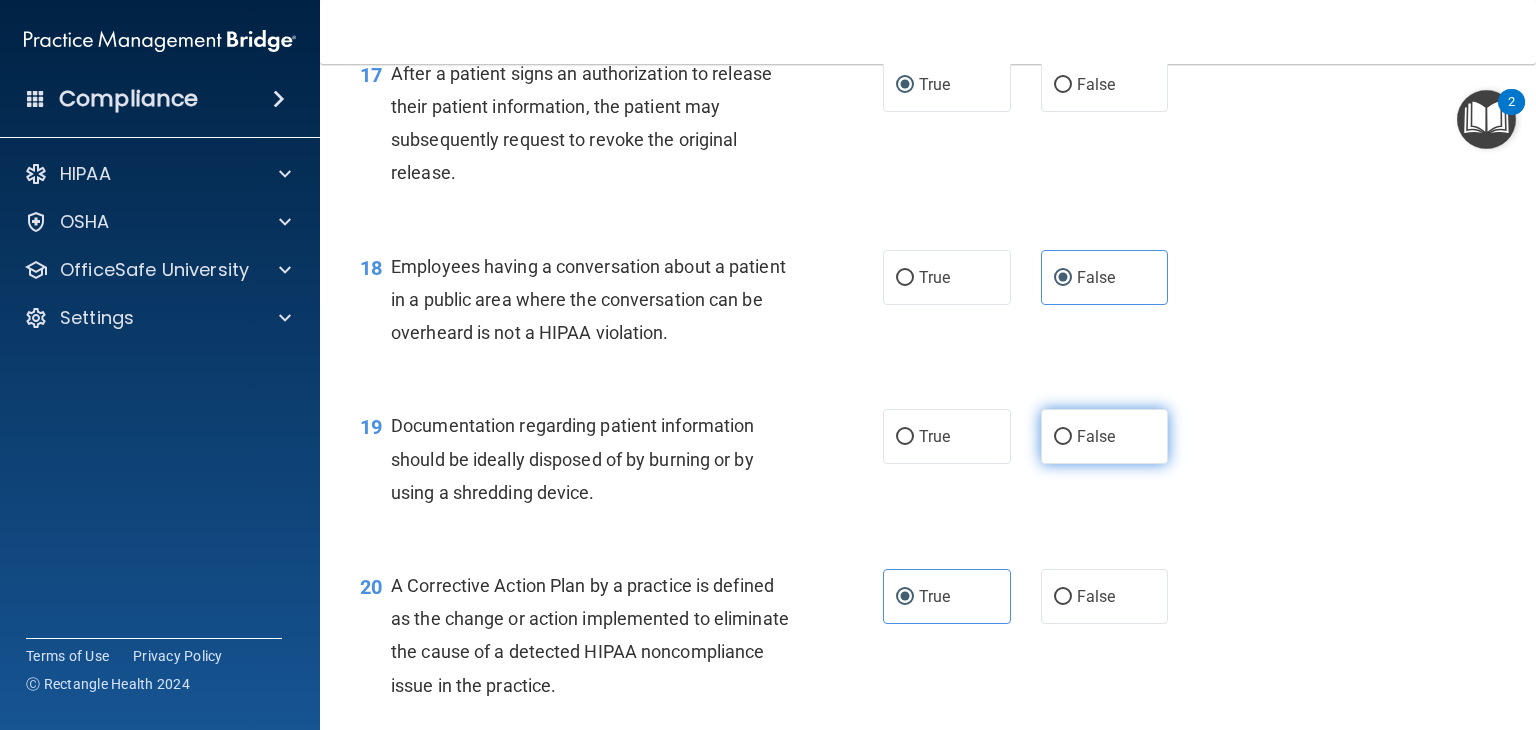 click on "False" at bounding box center (1063, 437) 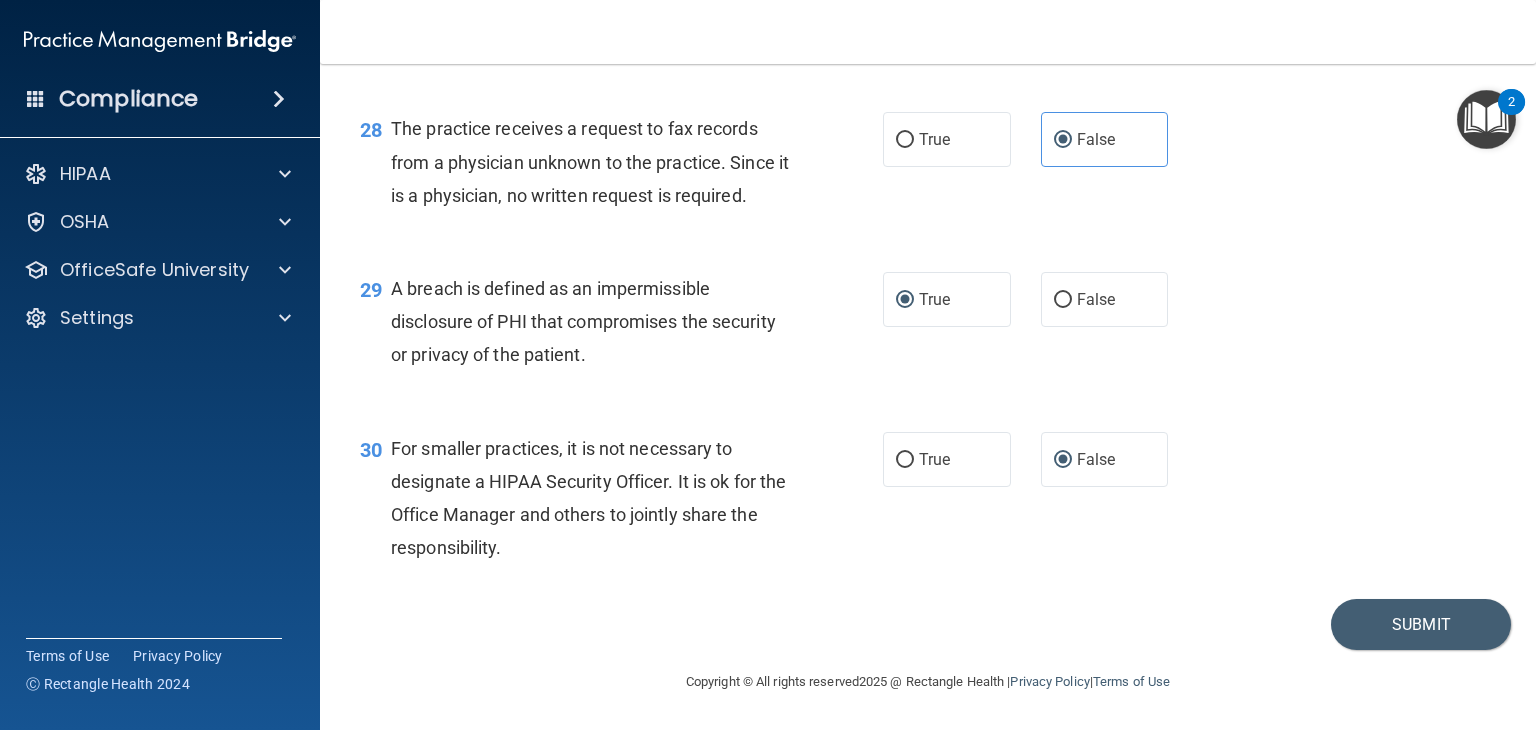 scroll, scrollTop: 4789, scrollLeft: 0, axis: vertical 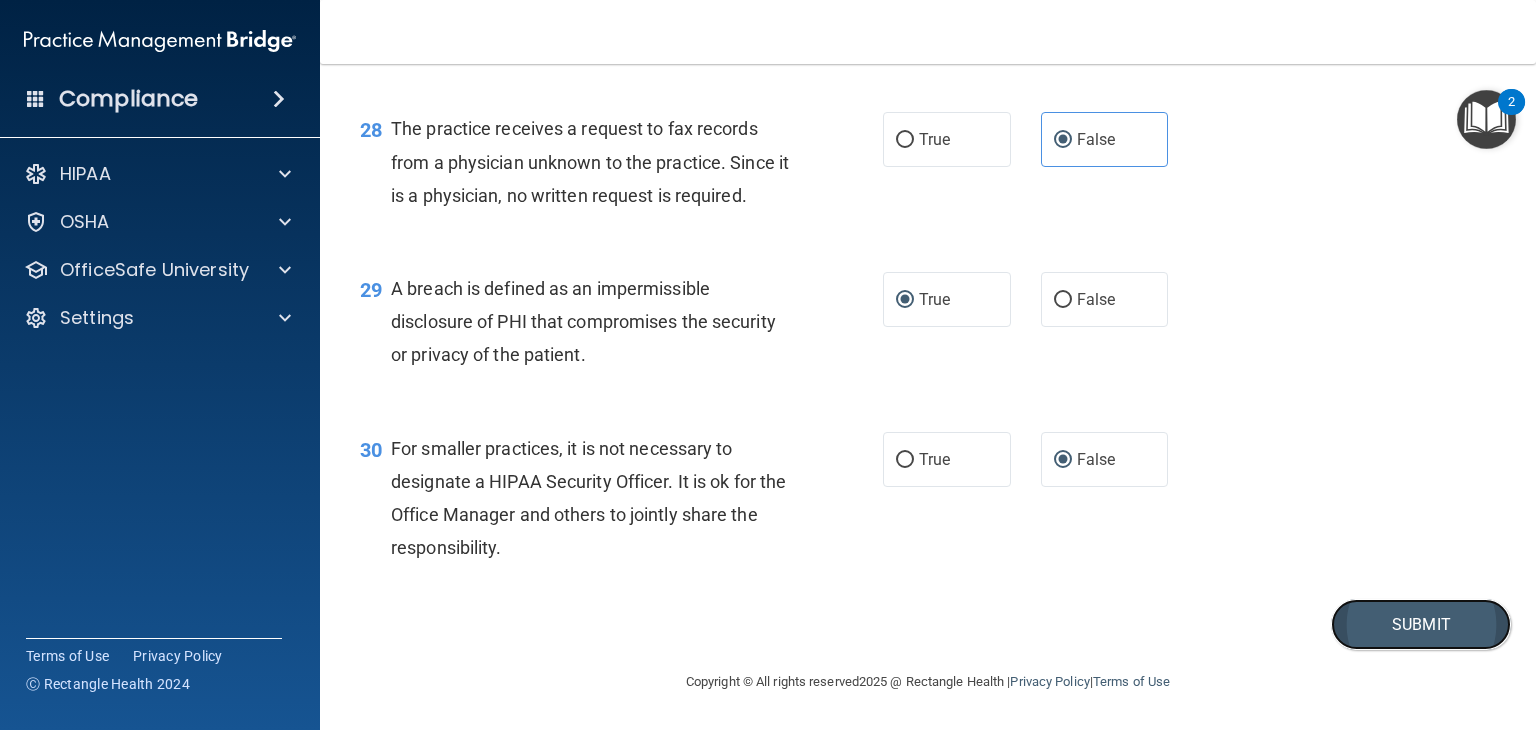 click on "Submit" at bounding box center [1421, 624] 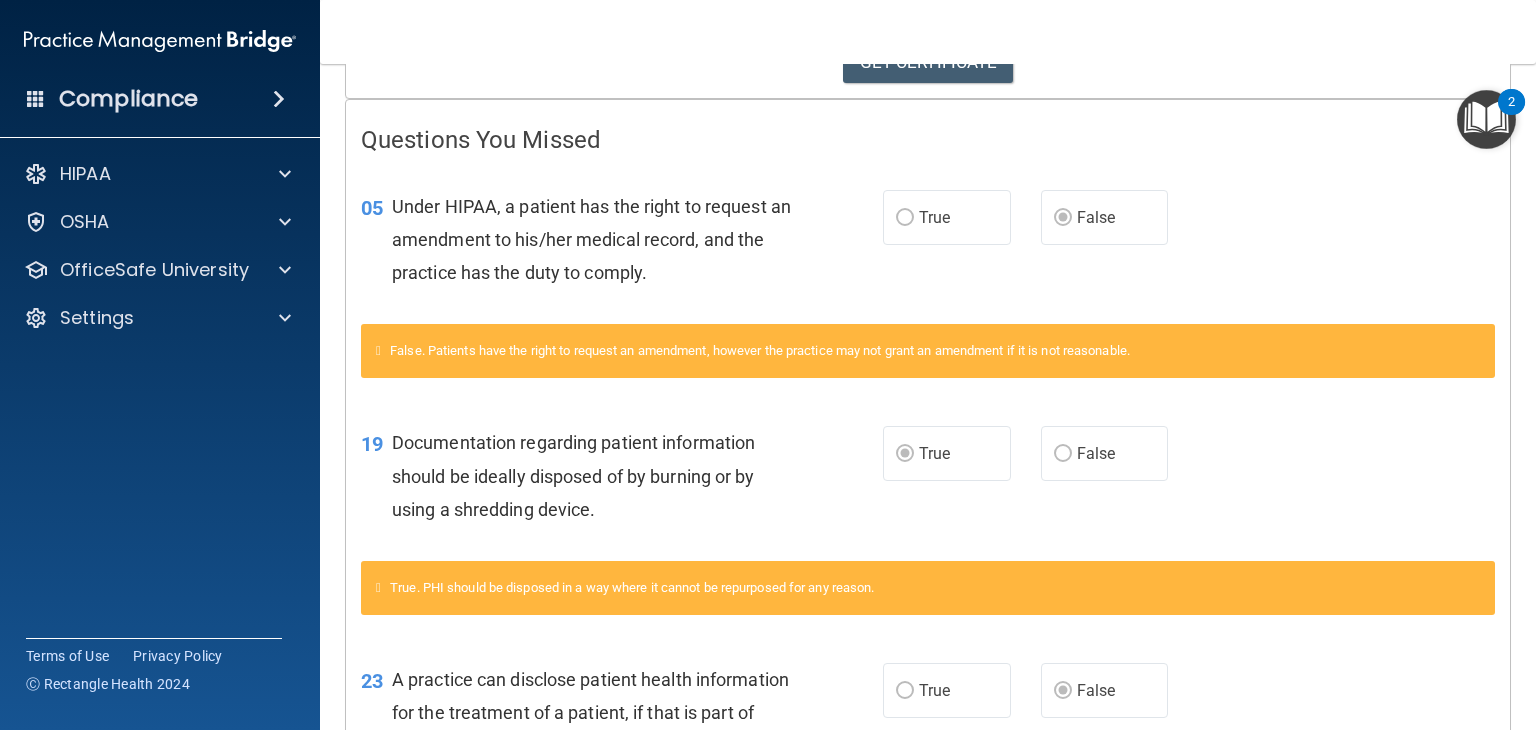 scroll, scrollTop: 0, scrollLeft: 0, axis: both 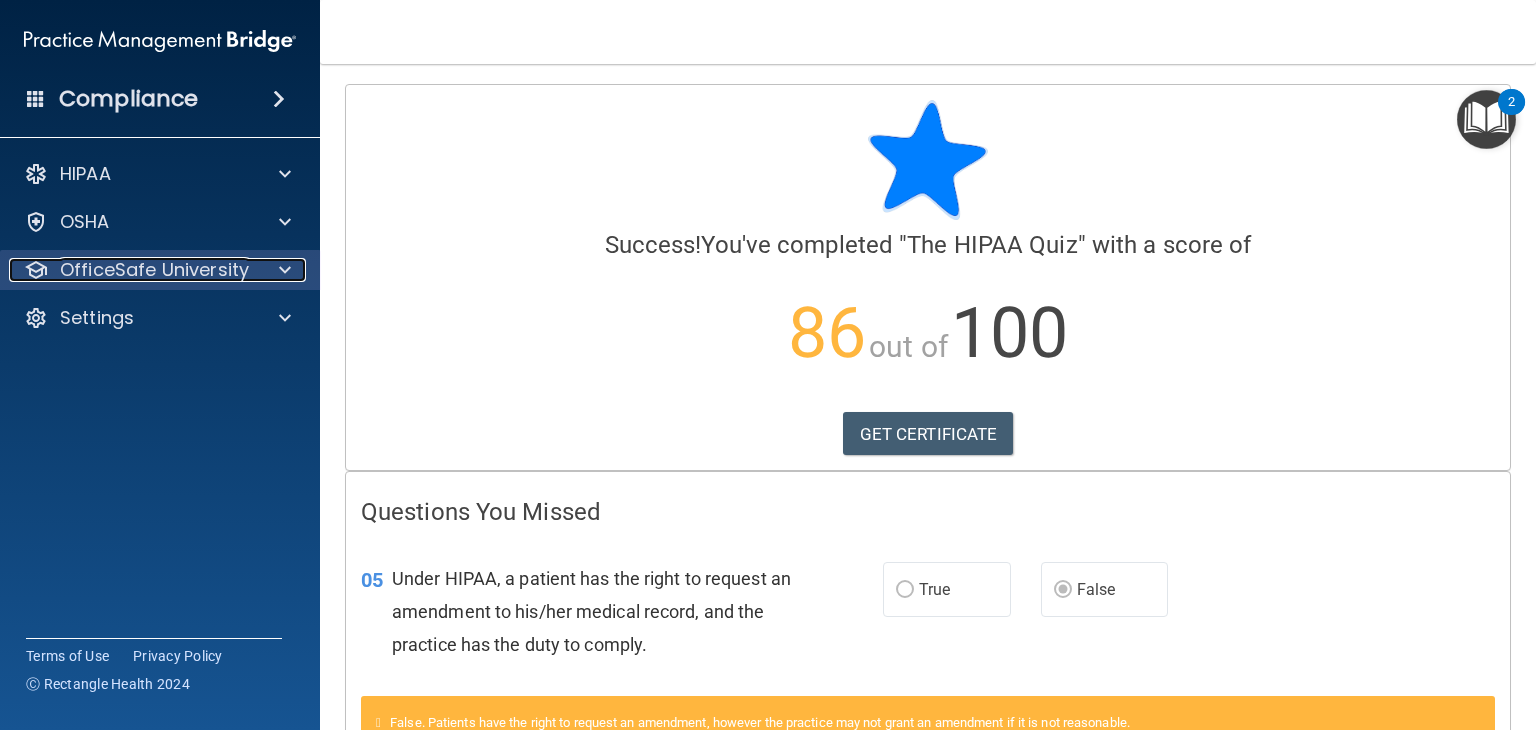 click on "OfficeSafe University" at bounding box center (154, 270) 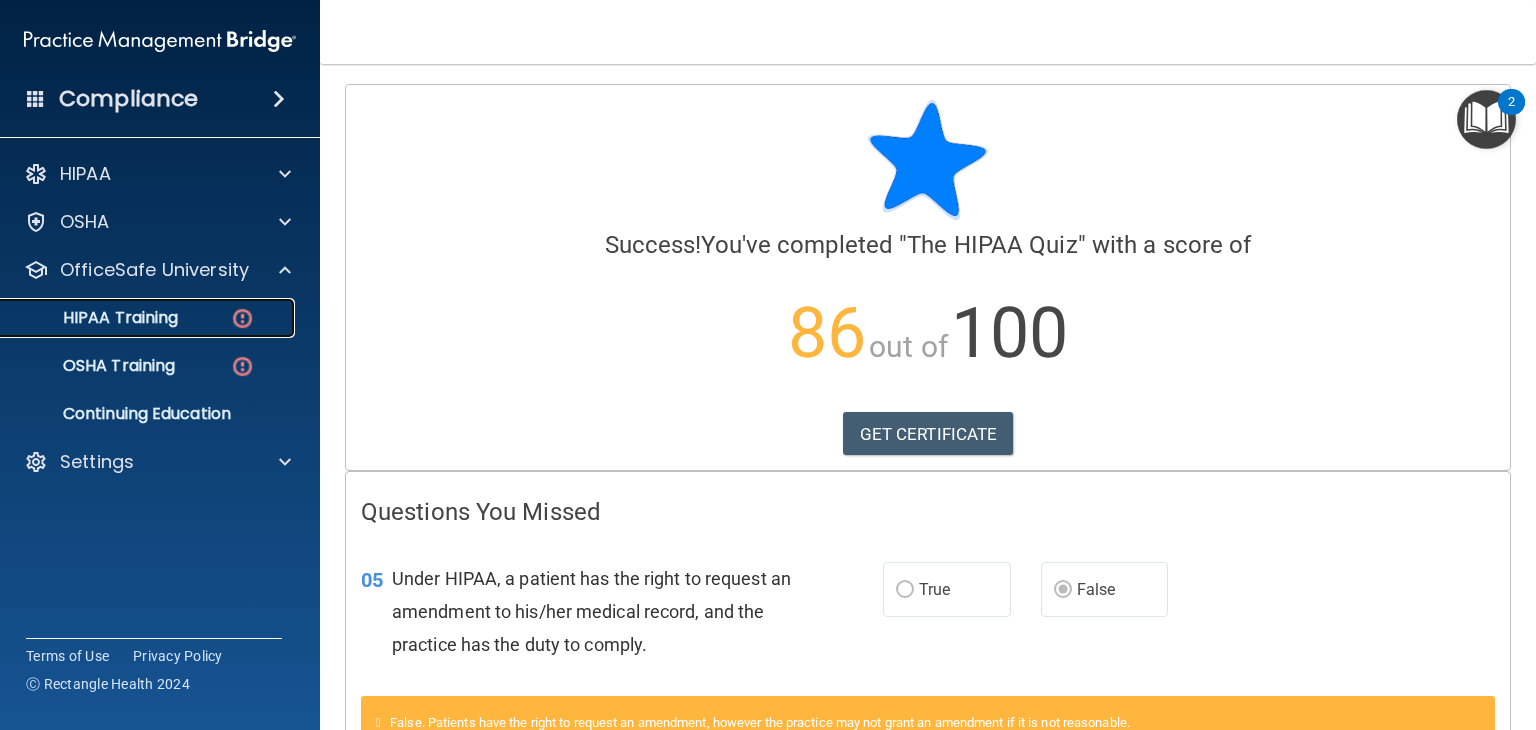click on "HIPAA Training" at bounding box center (95, 318) 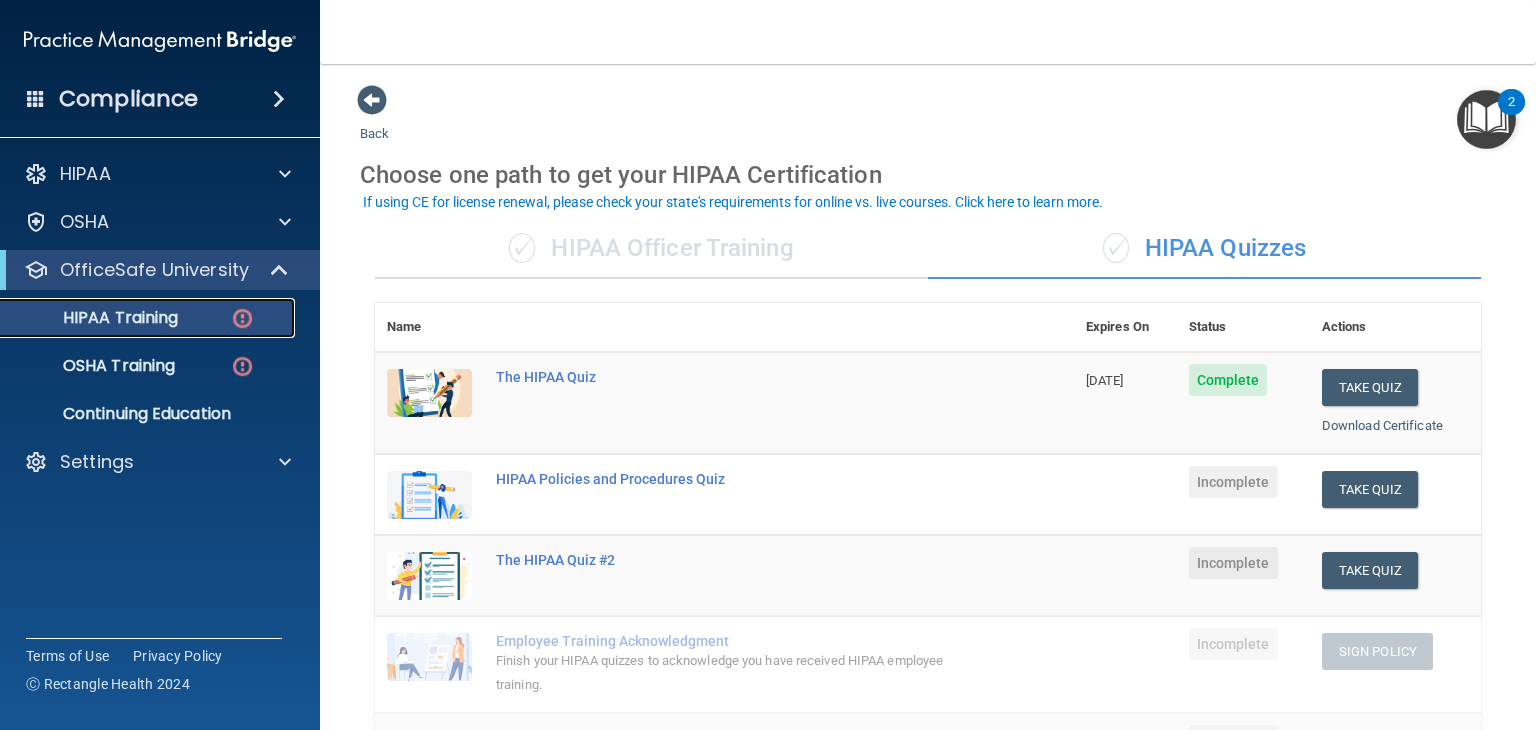 scroll, scrollTop: 200, scrollLeft: 0, axis: vertical 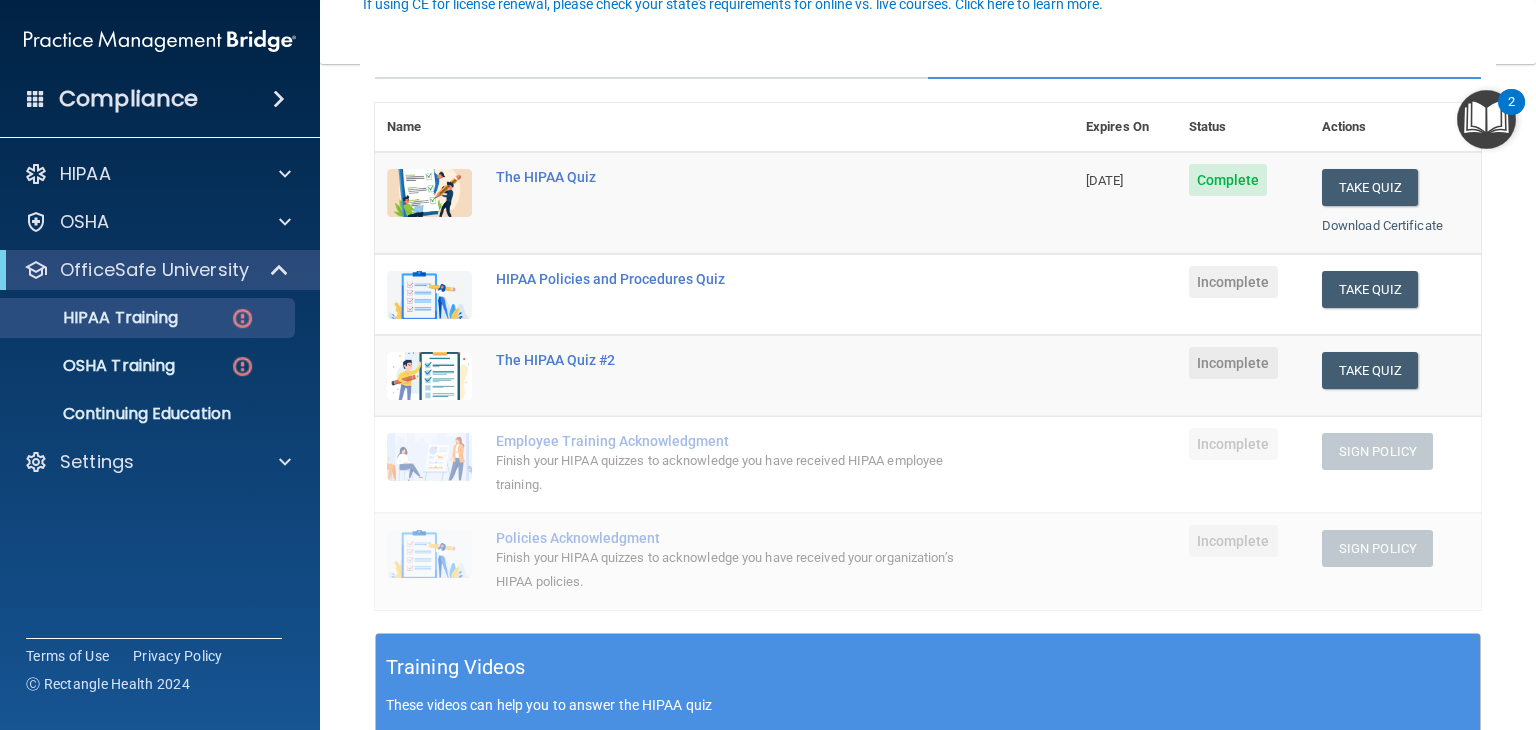 click on "HIPAA Policies and Procedures Quiz" at bounding box center [779, 294] 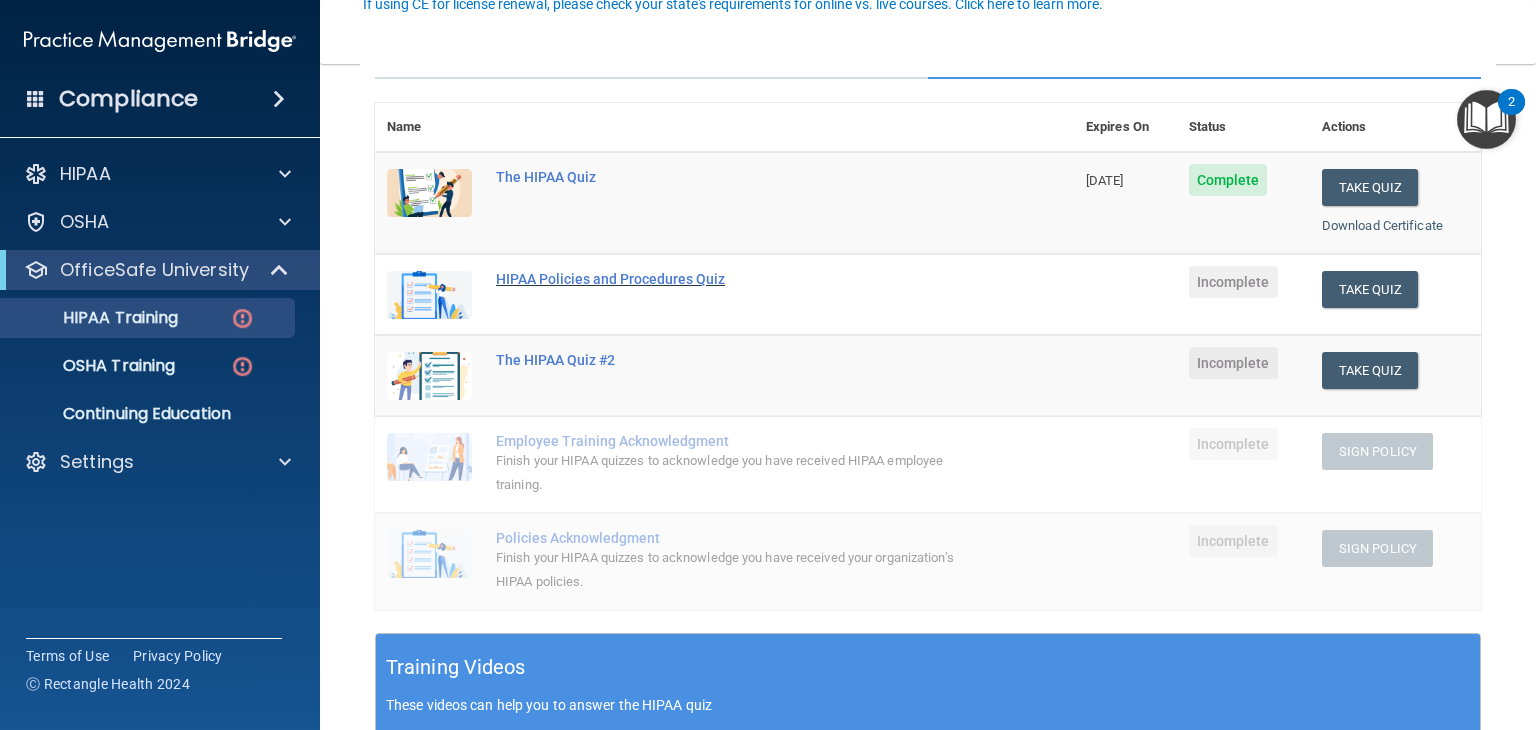 click on "HIPAA Policies and Procedures Quiz" at bounding box center [735, 279] 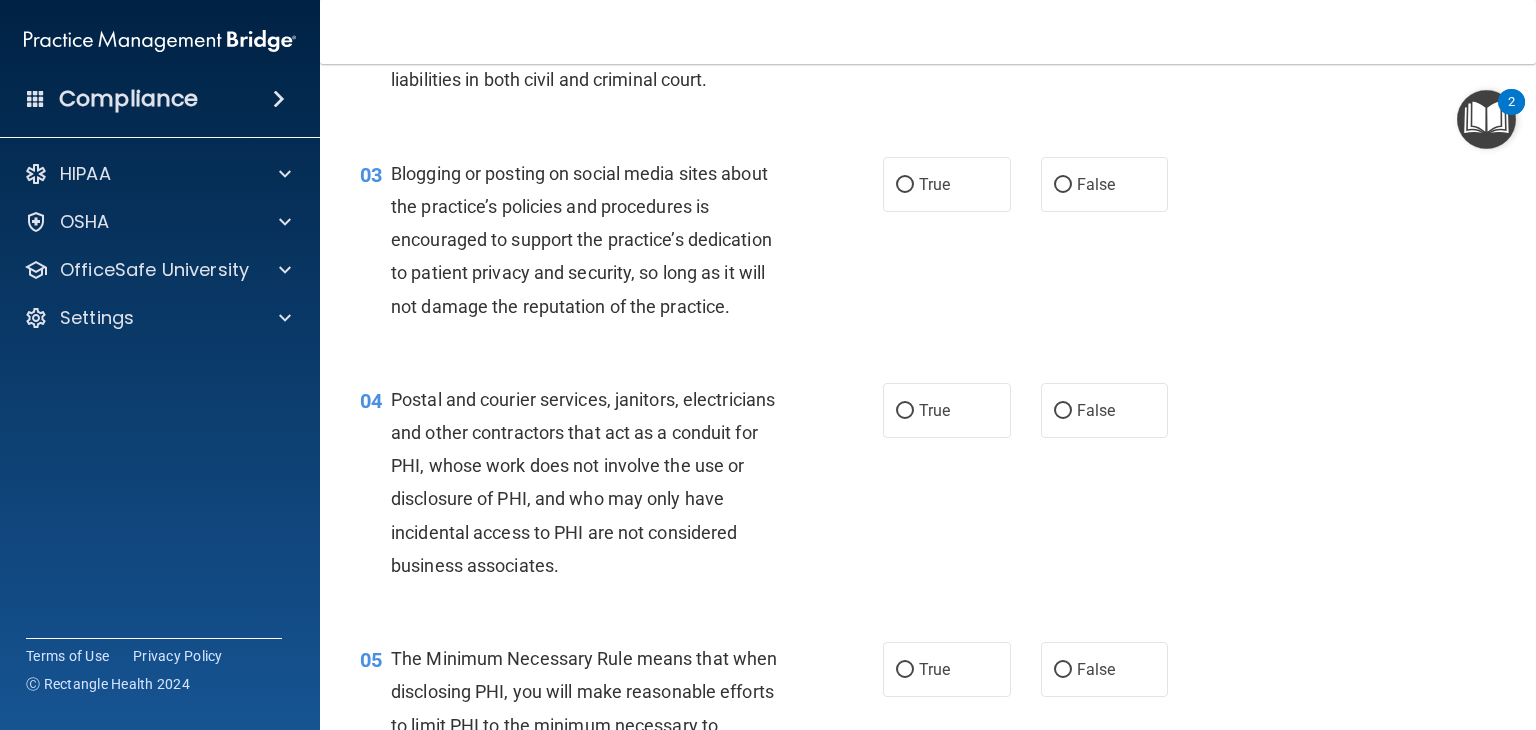 scroll, scrollTop: 0, scrollLeft: 0, axis: both 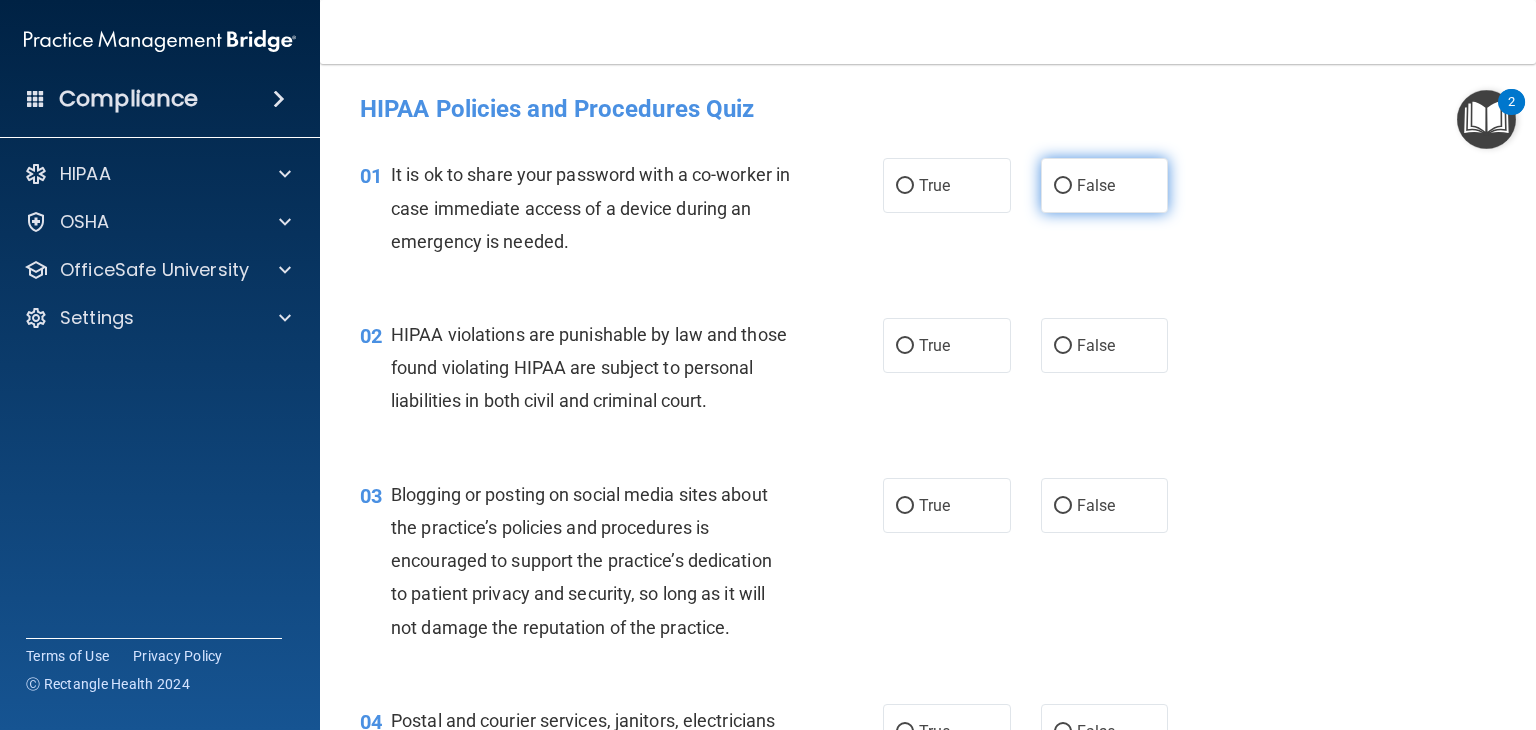 click on "False" at bounding box center (1105, 185) 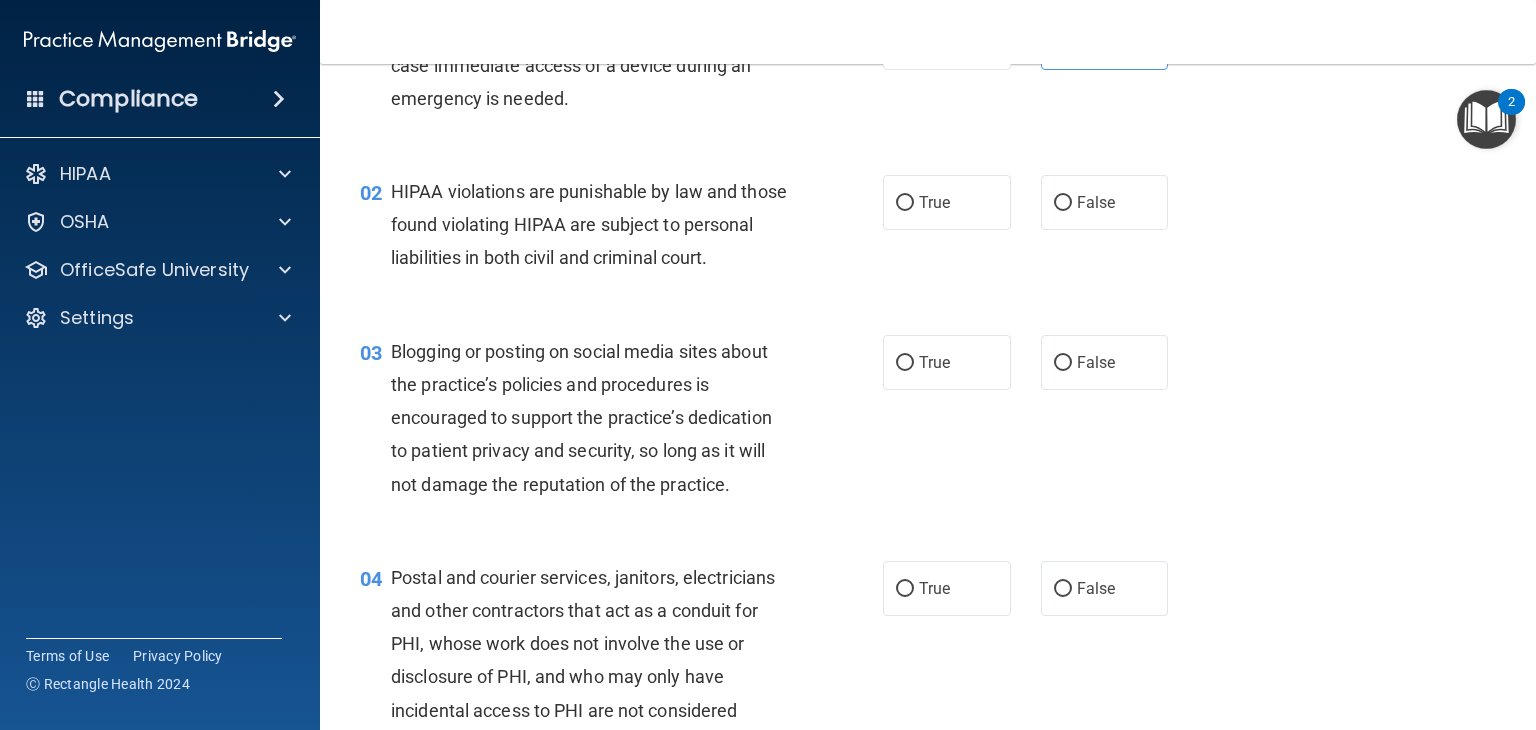 scroll, scrollTop: 200, scrollLeft: 0, axis: vertical 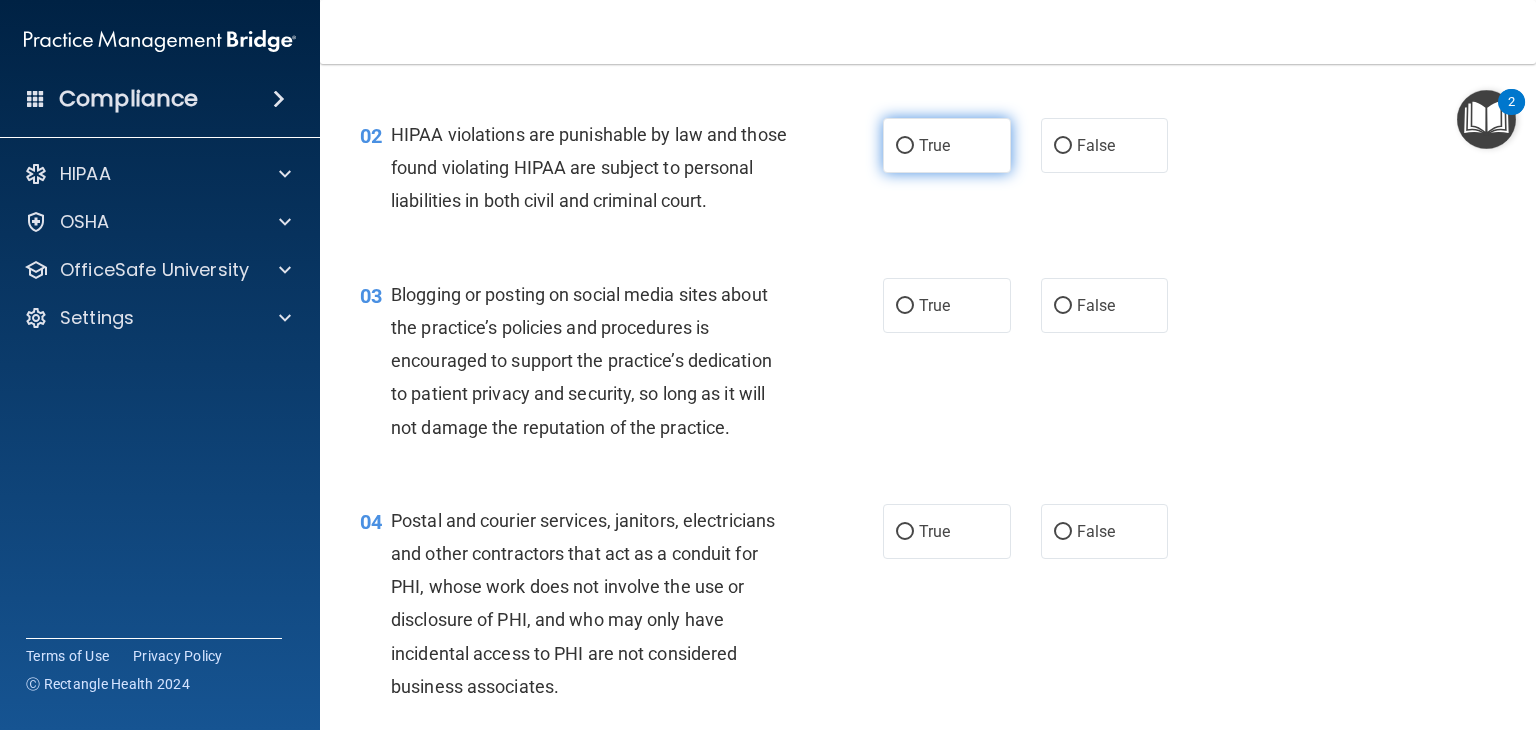 click on "True" at bounding box center [905, 146] 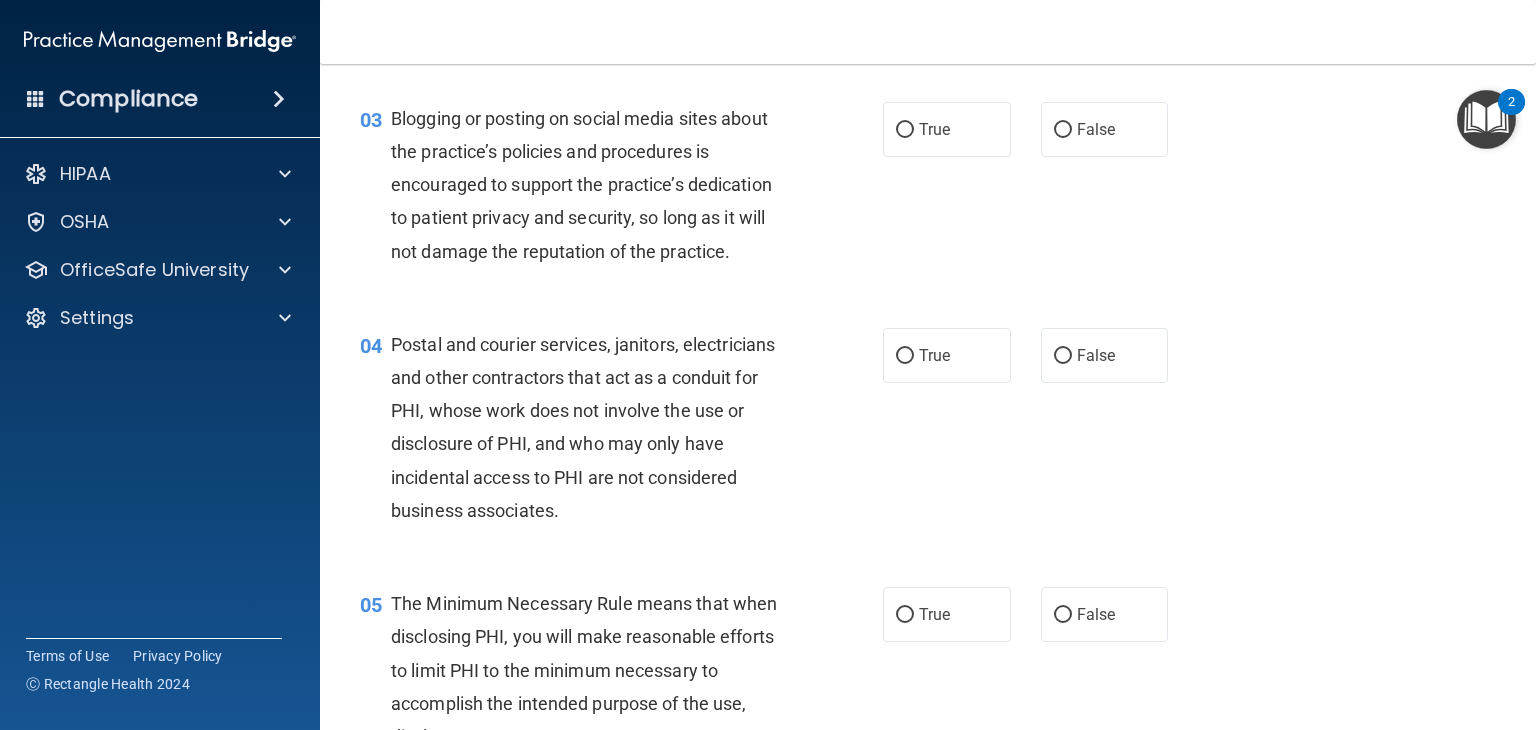 scroll, scrollTop: 400, scrollLeft: 0, axis: vertical 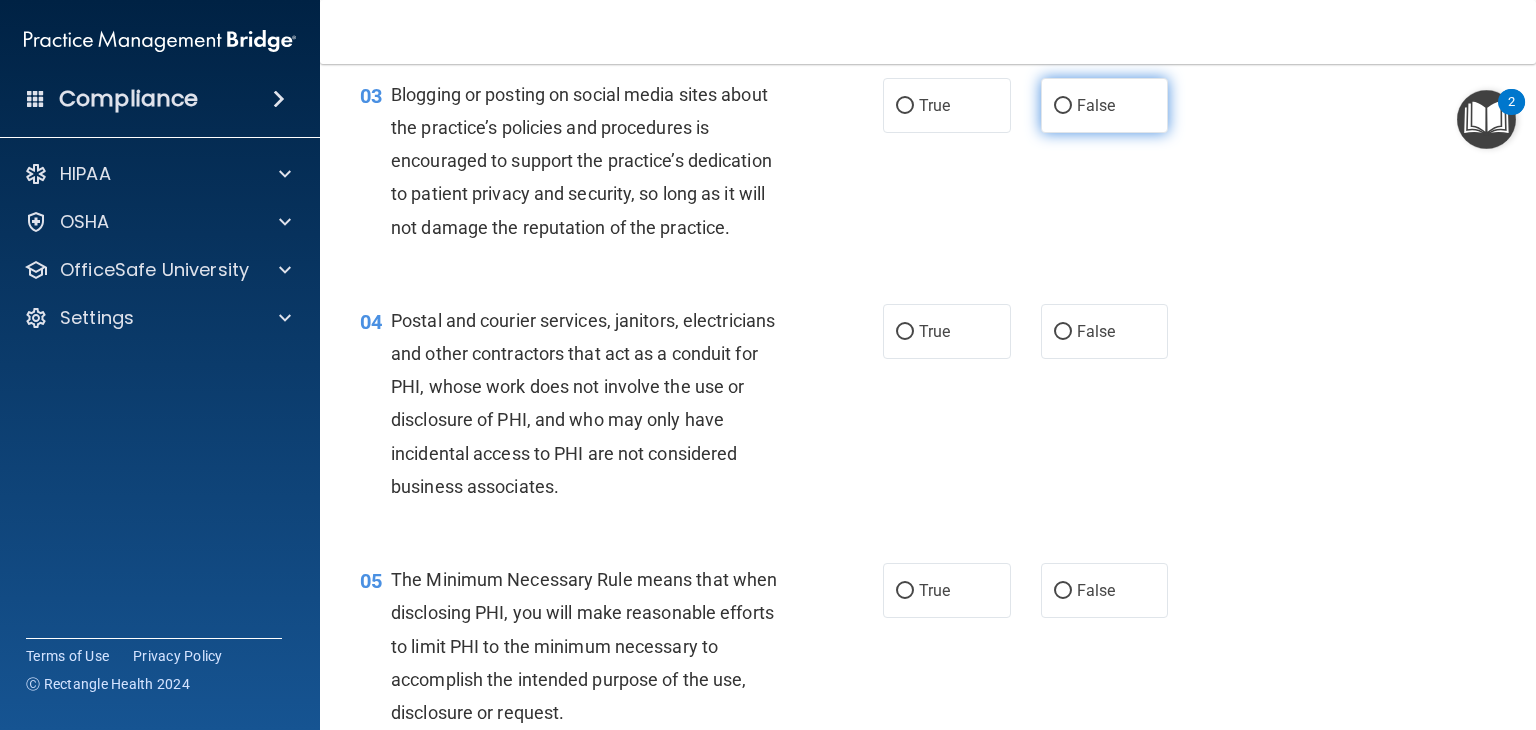 click on "False" at bounding box center [1105, 105] 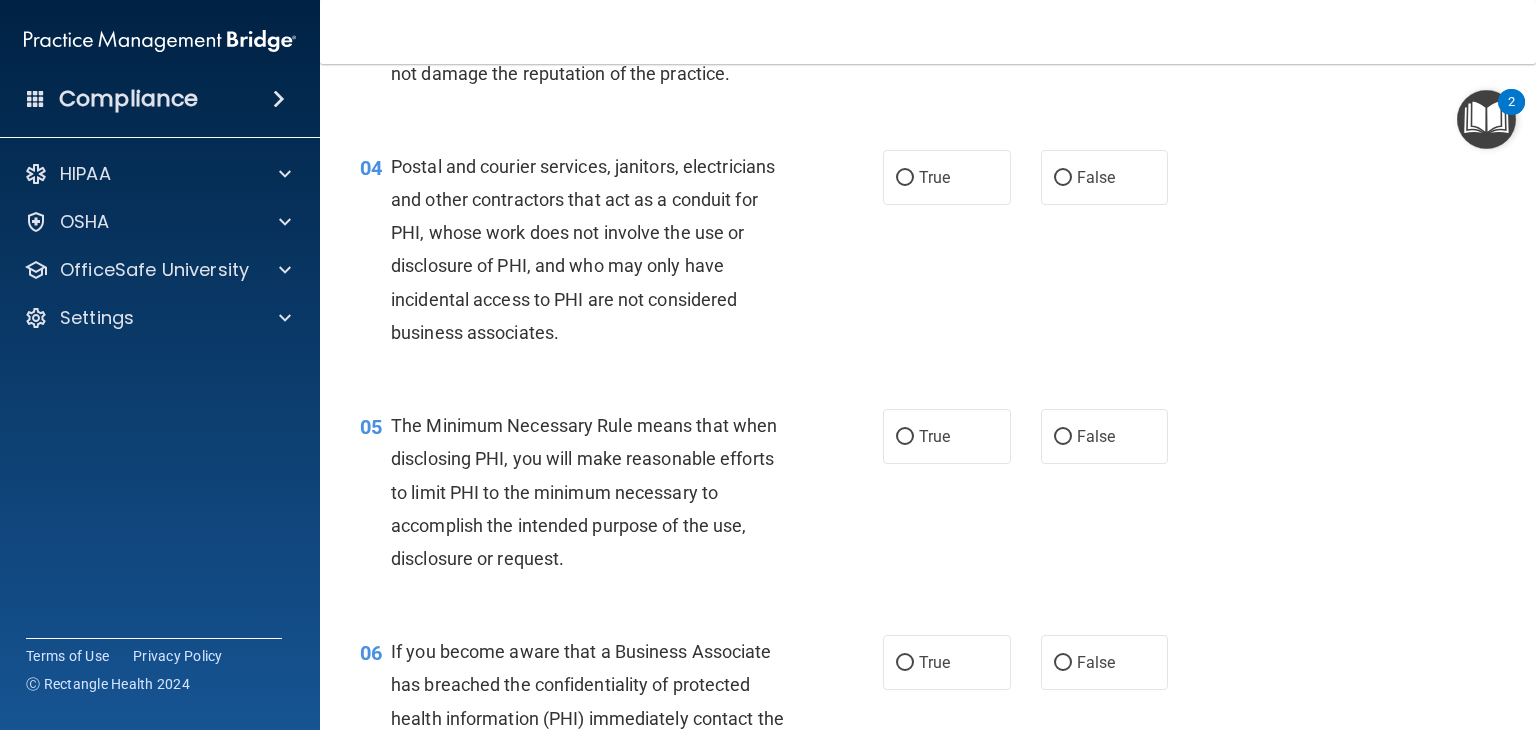 scroll, scrollTop: 600, scrollLeft: 0, axis: vertical 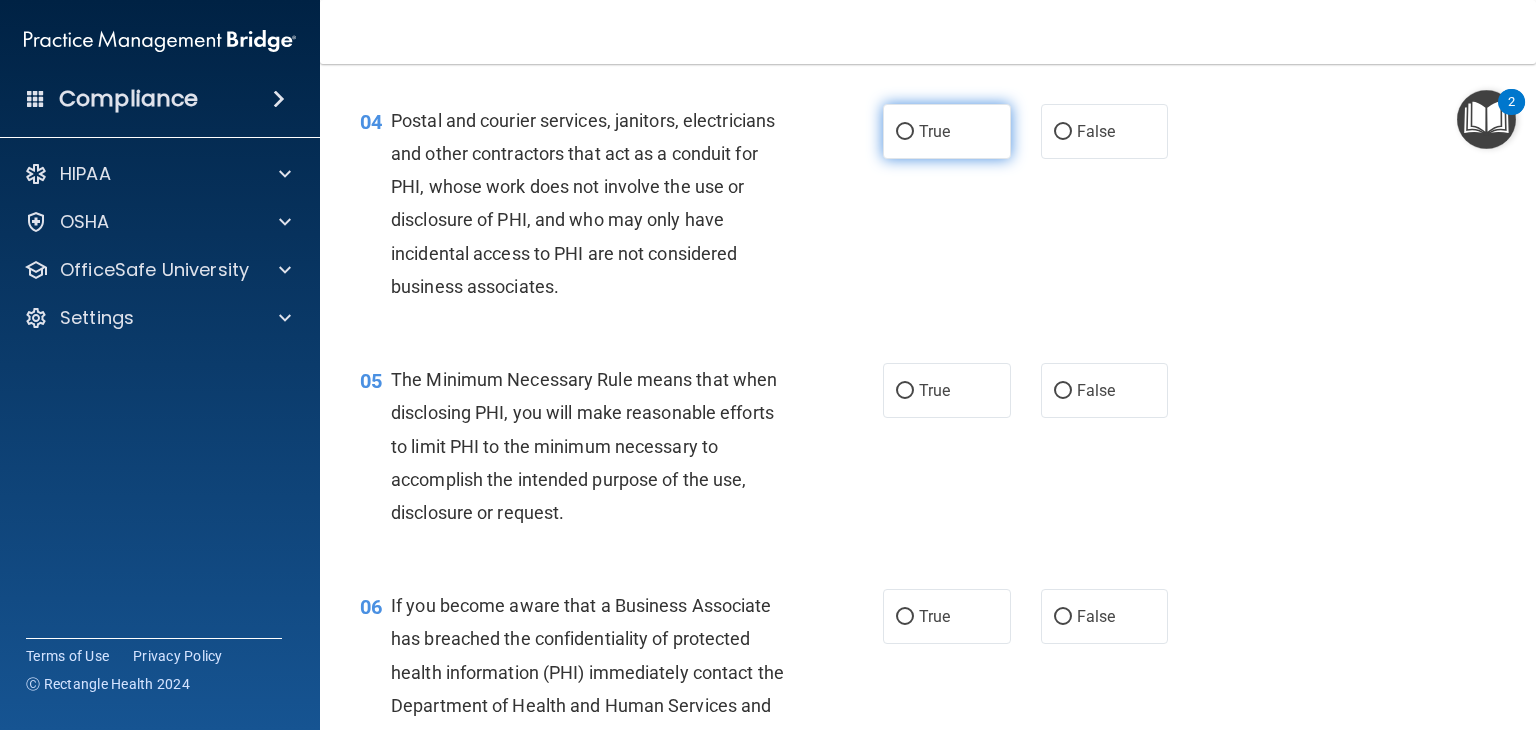 click on "True" at bounding box center (934, 131) 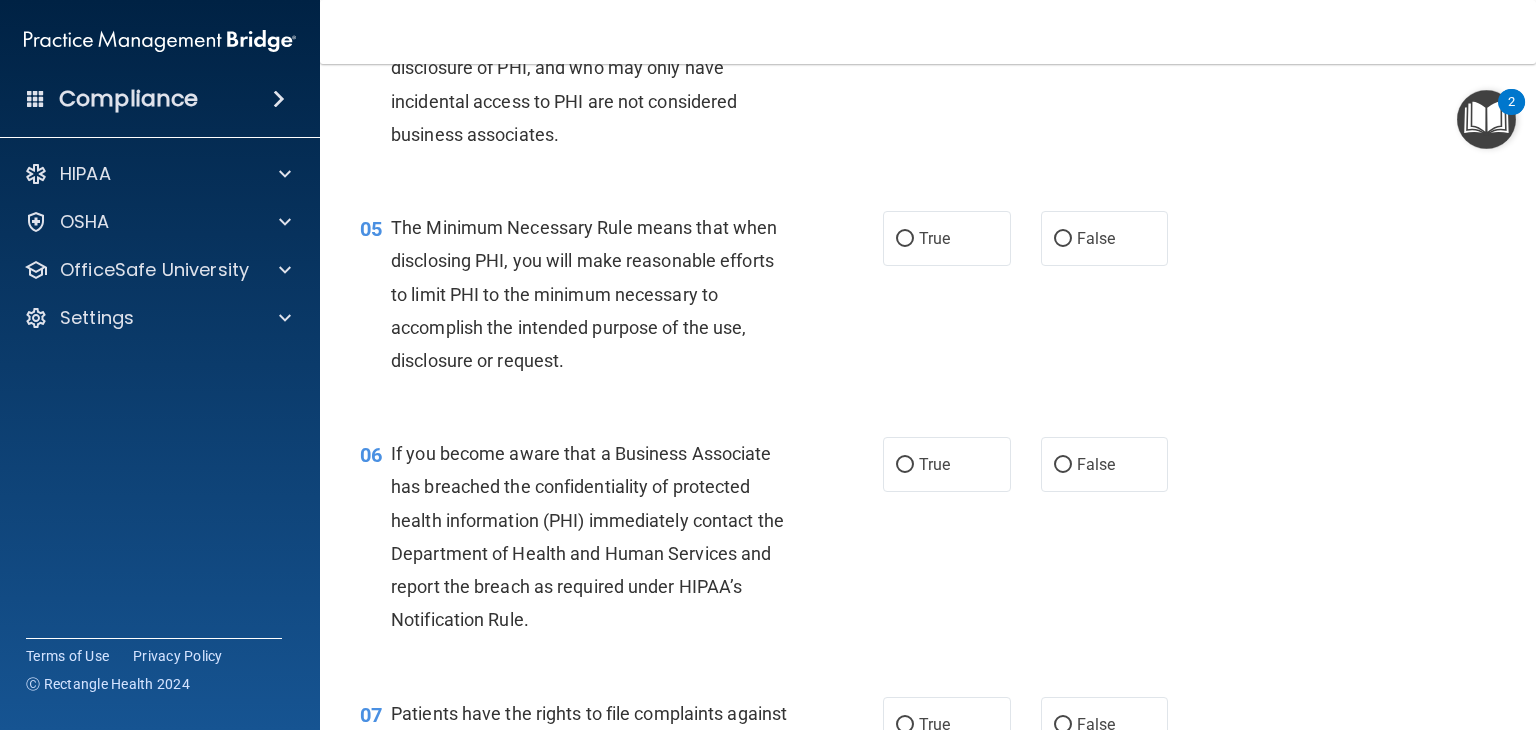 scroll, scrollTop: 800, scrollLeft: 0, axis: vertical 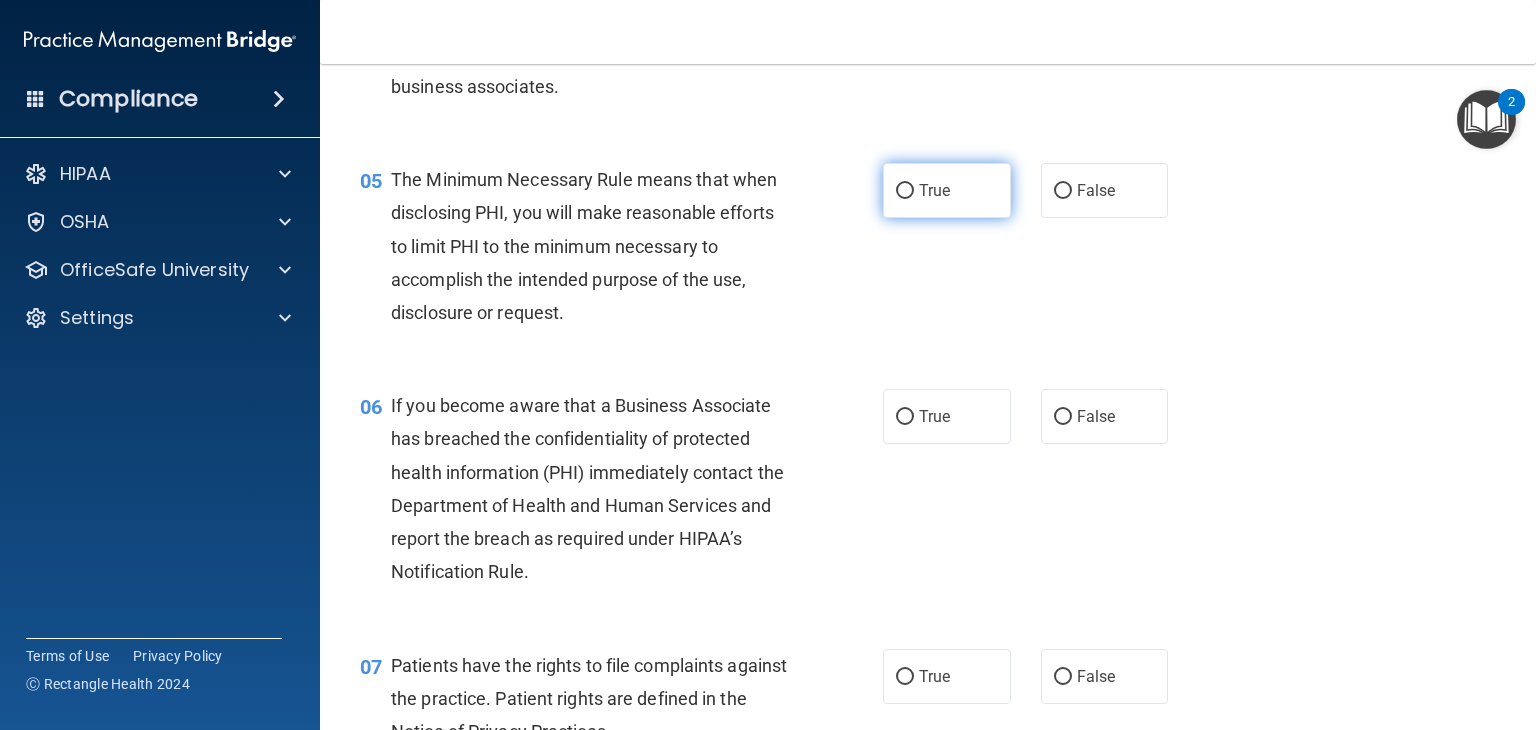 click on "True" at bounding box center (905, 191) 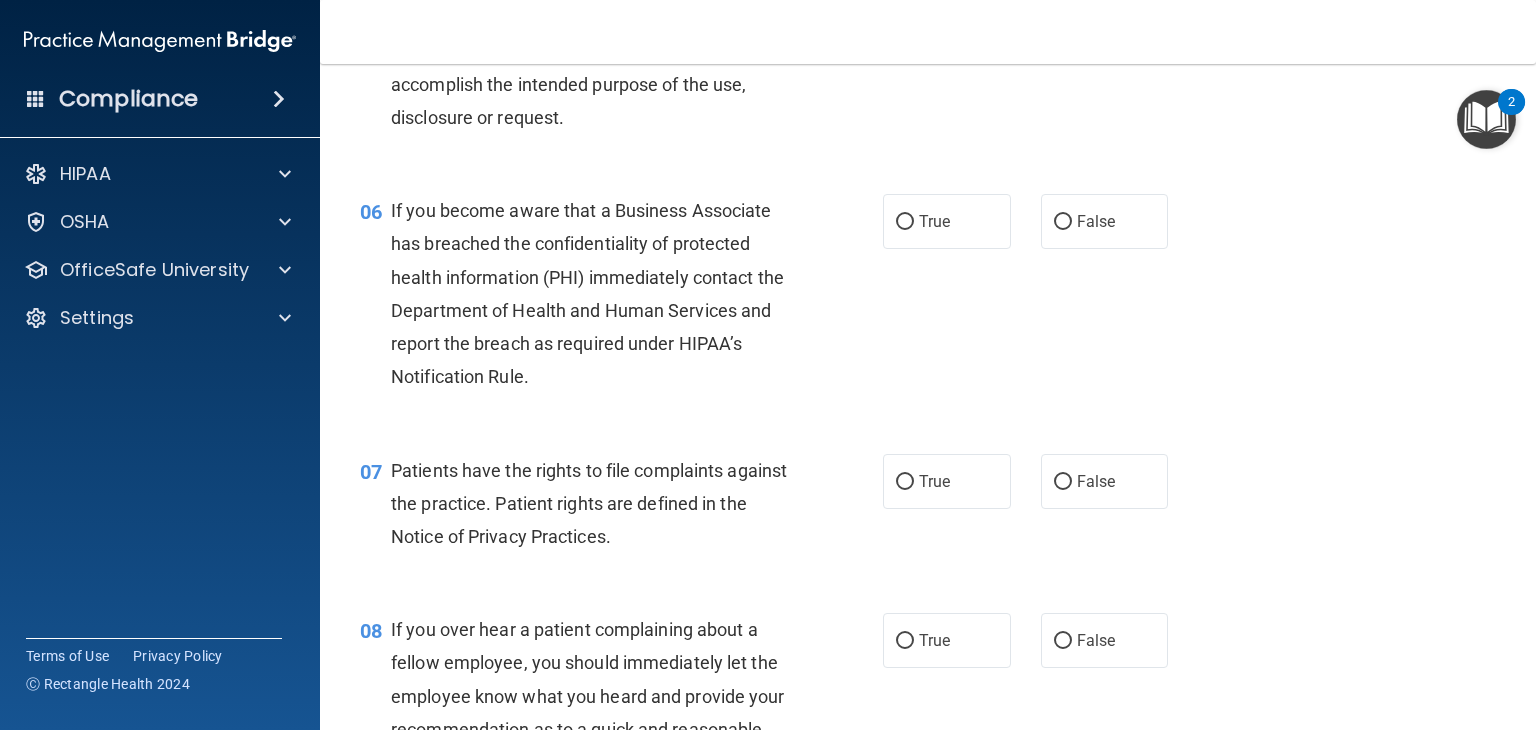 scroll, scrollTop: 1000, scrollLeft: 0, axis: vertical 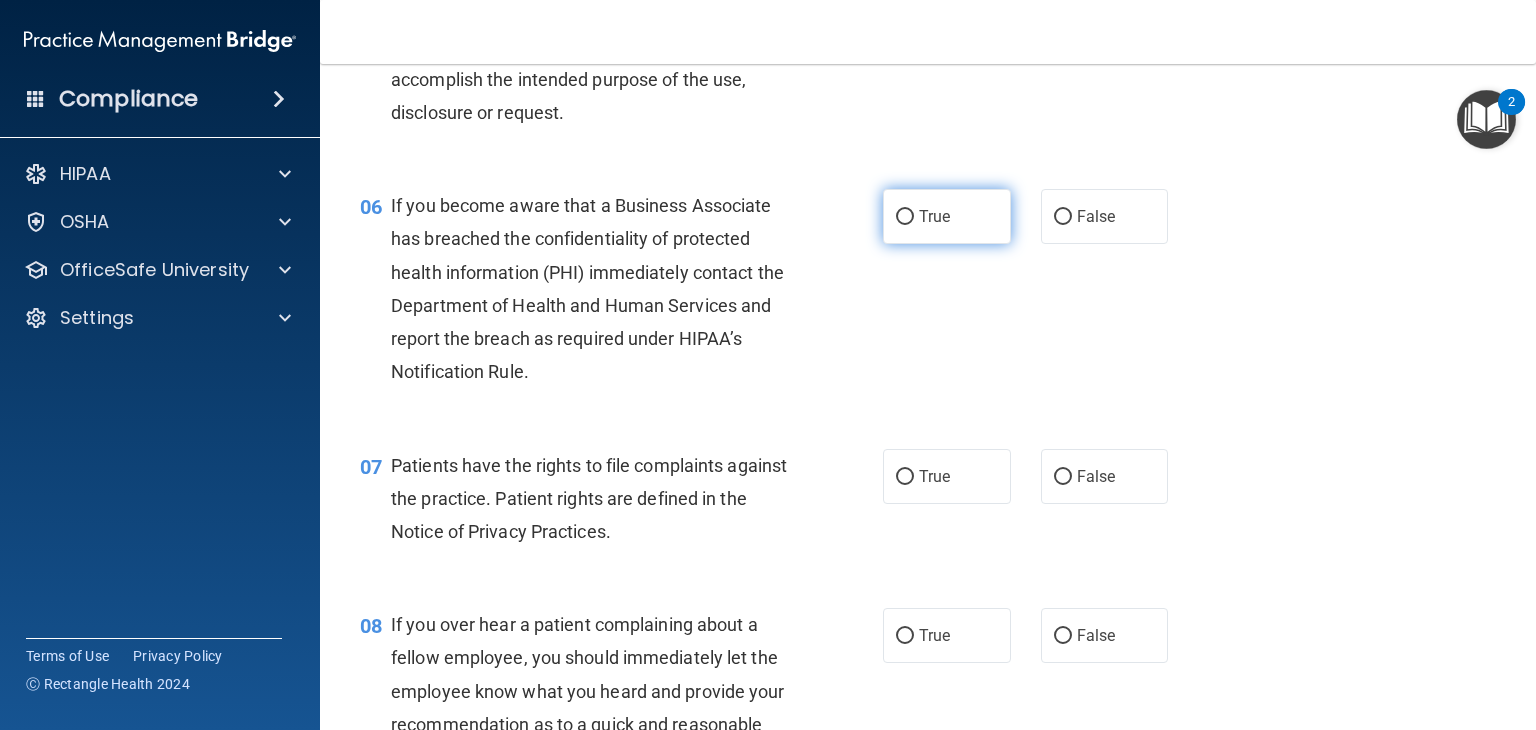 click on "True" at bounding box center [905, 217] 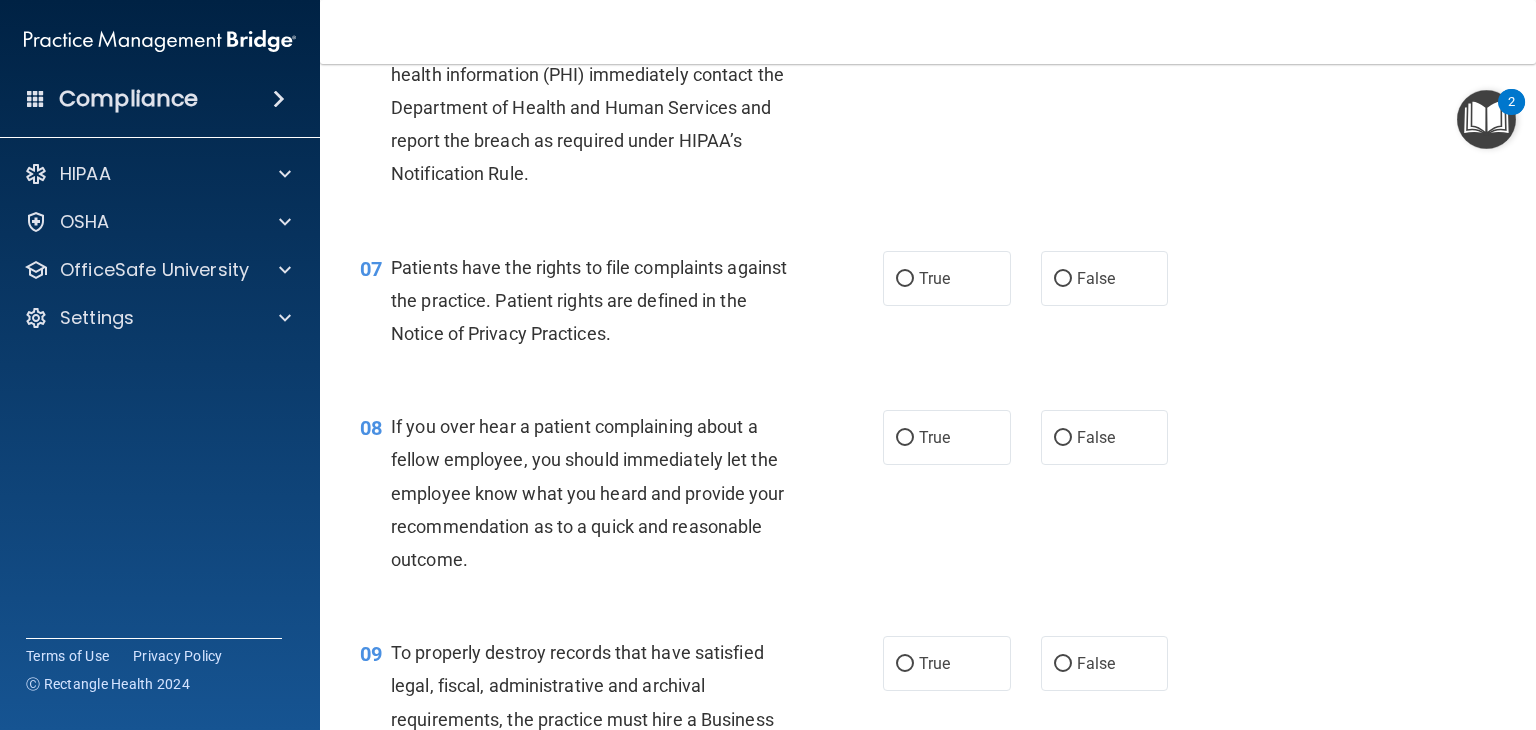 scroll, scrollTop: 1200, scrollLeft: 0, axis: vertical 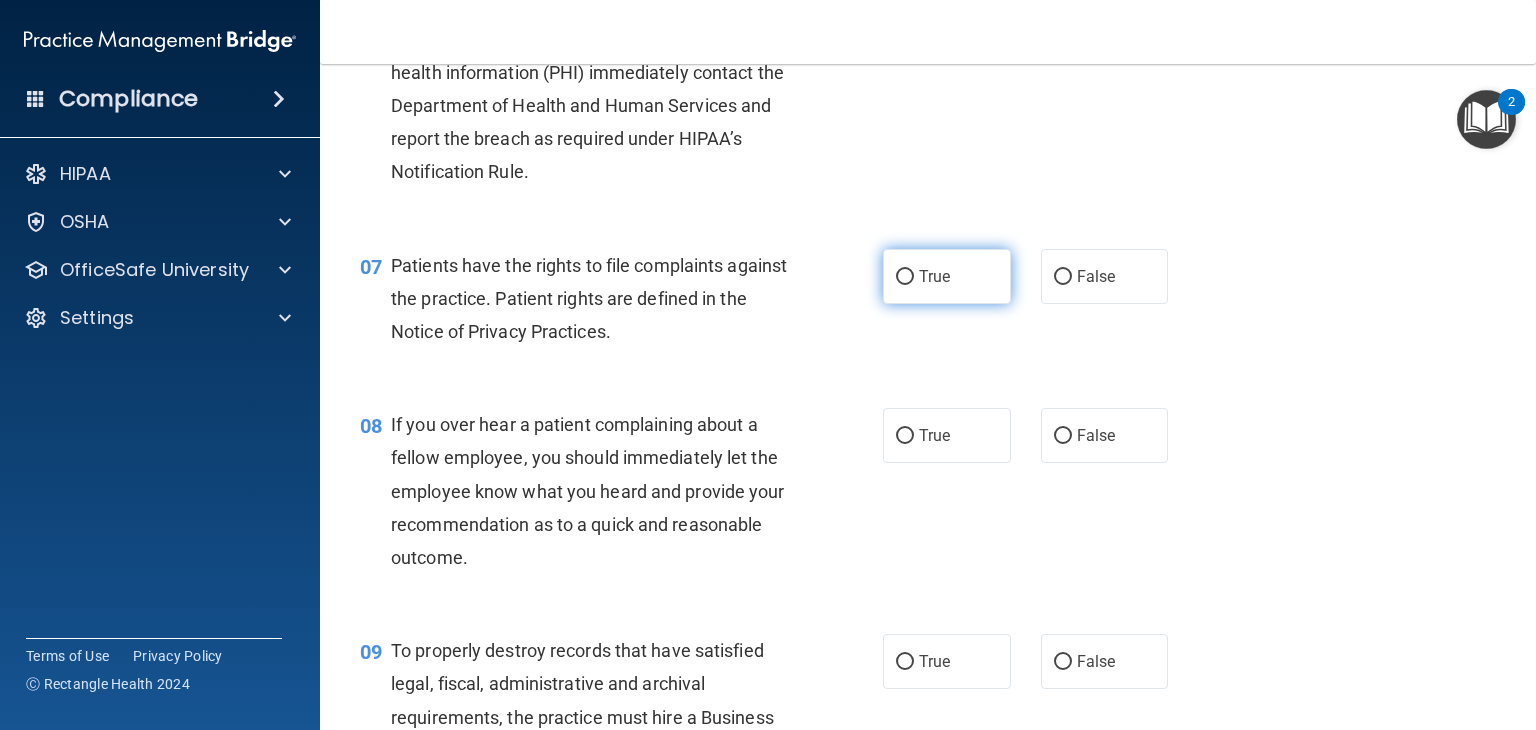 click on "True" at bounding box center (934, 276) 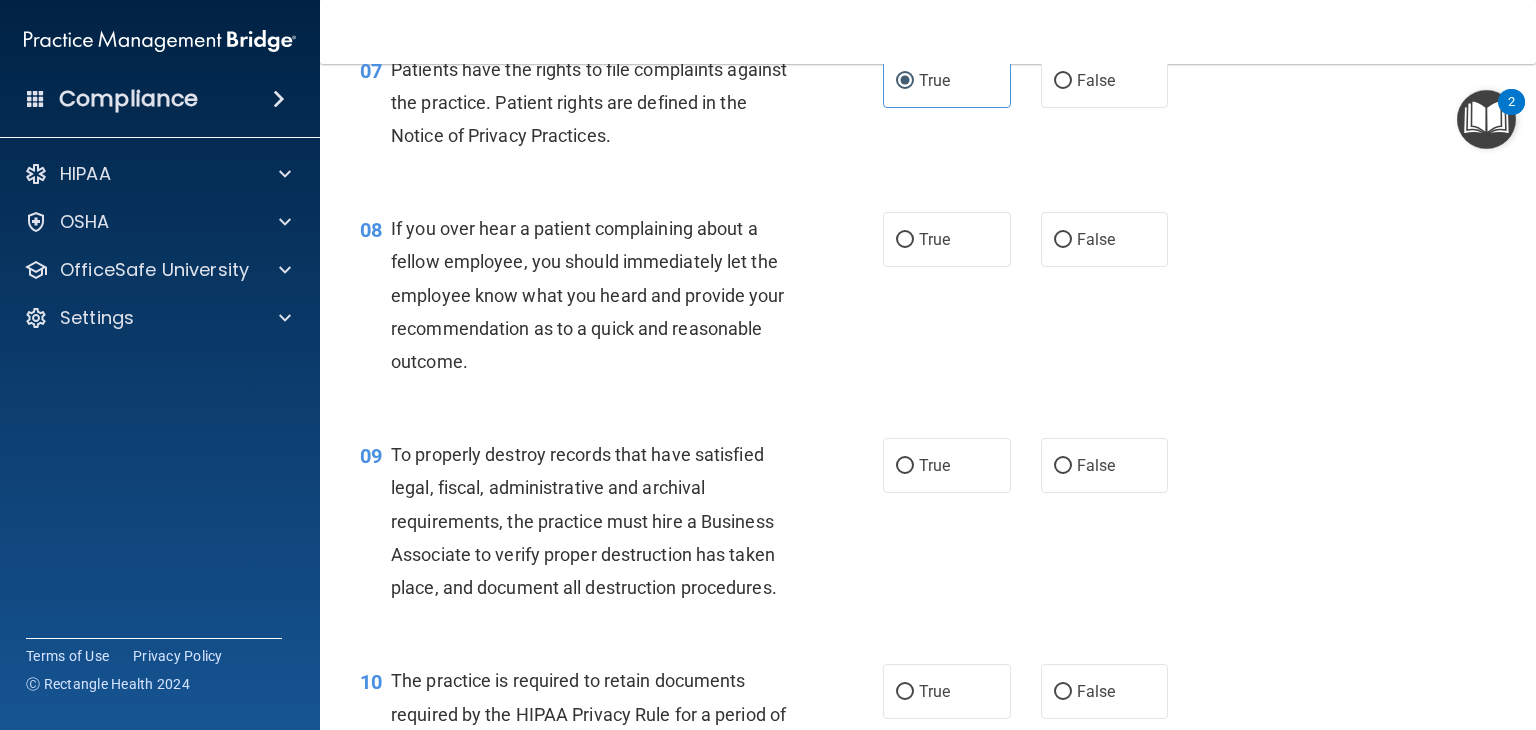scroll, scrollTop: 1400, scrollLeft: 0, axis: vertical 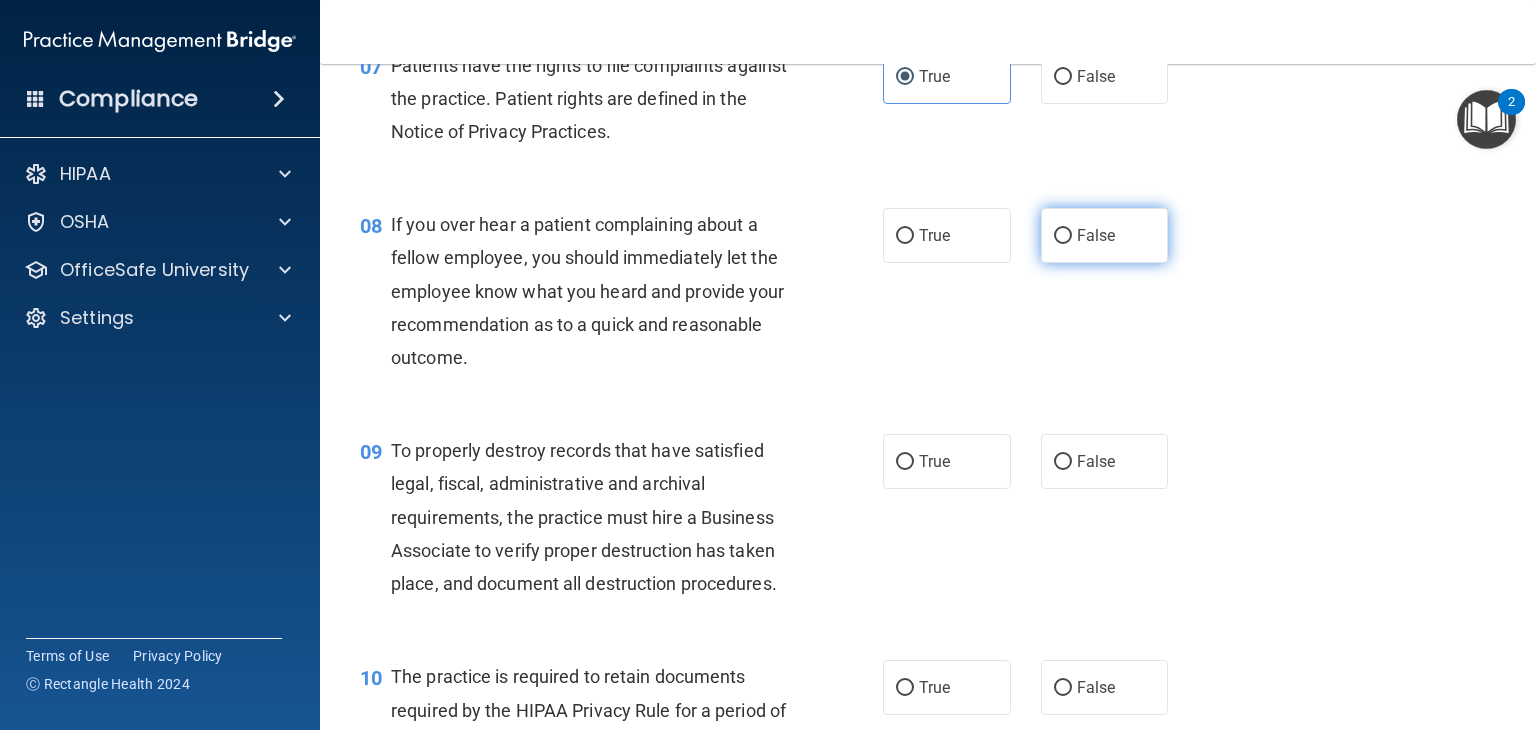 click on "False" at bounding box center (1105, 235) 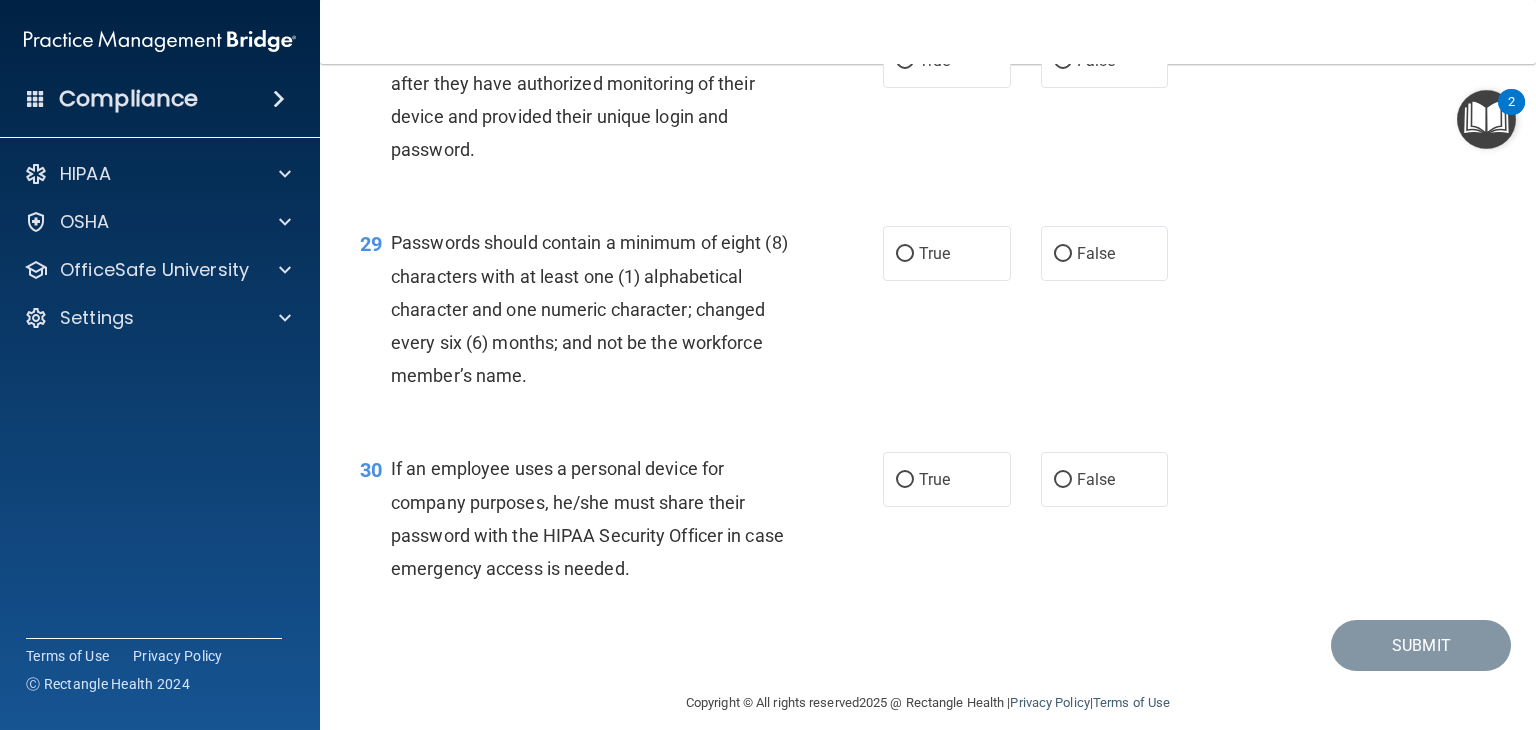 scroll, scrollTop: 5221, scrollLeft: 0, axis: vertical 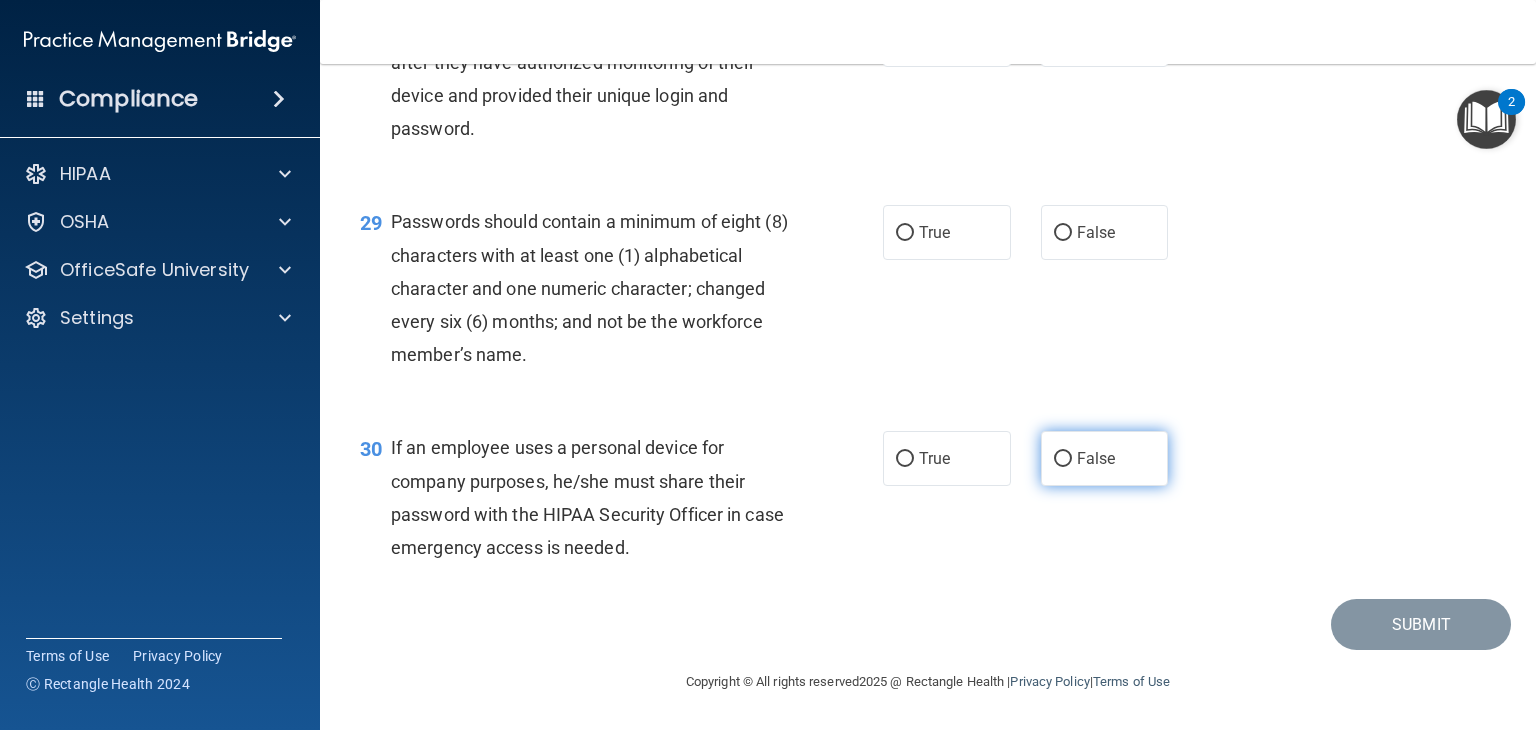 click on "False" at bounding box center [1063, 459] 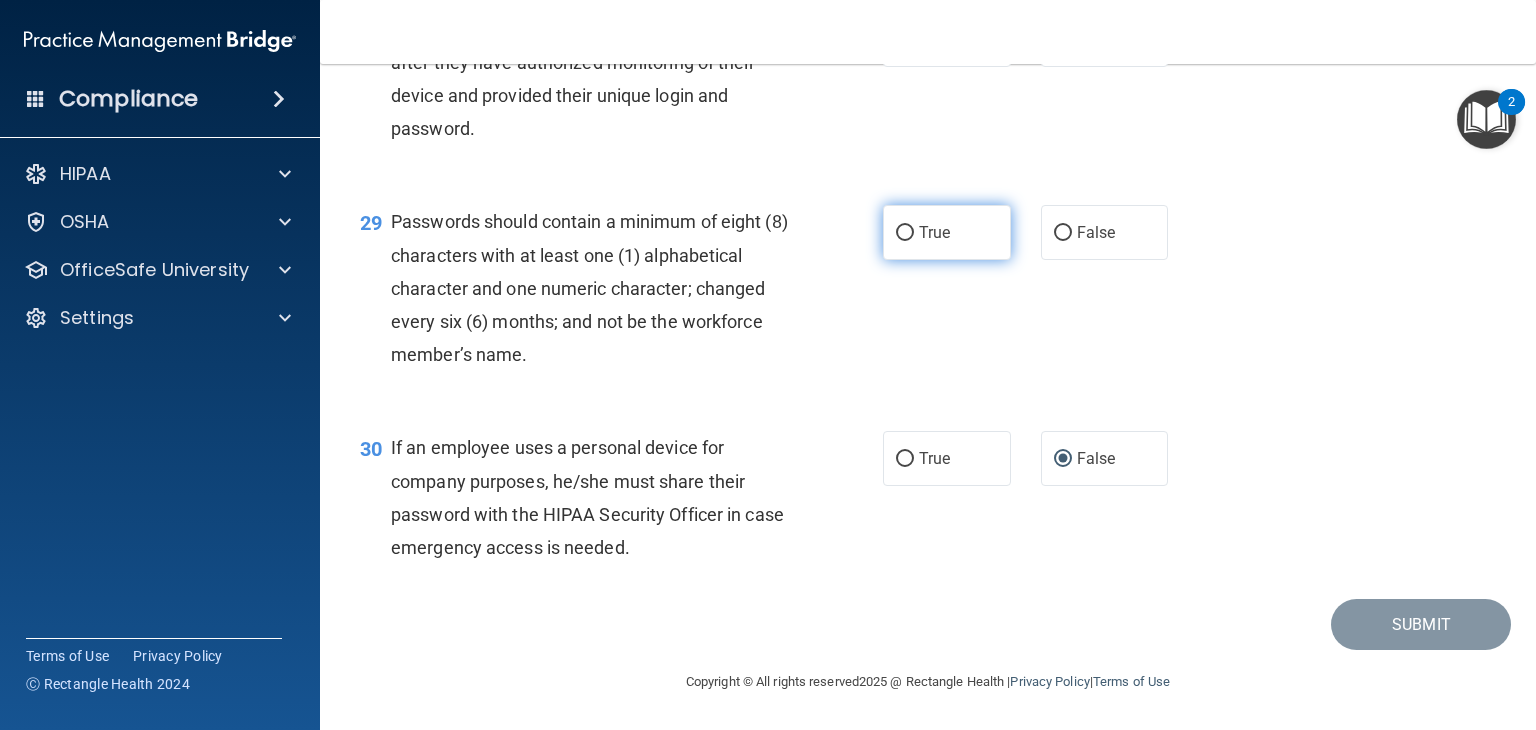 click on "True" at bounding box center (905, 233) 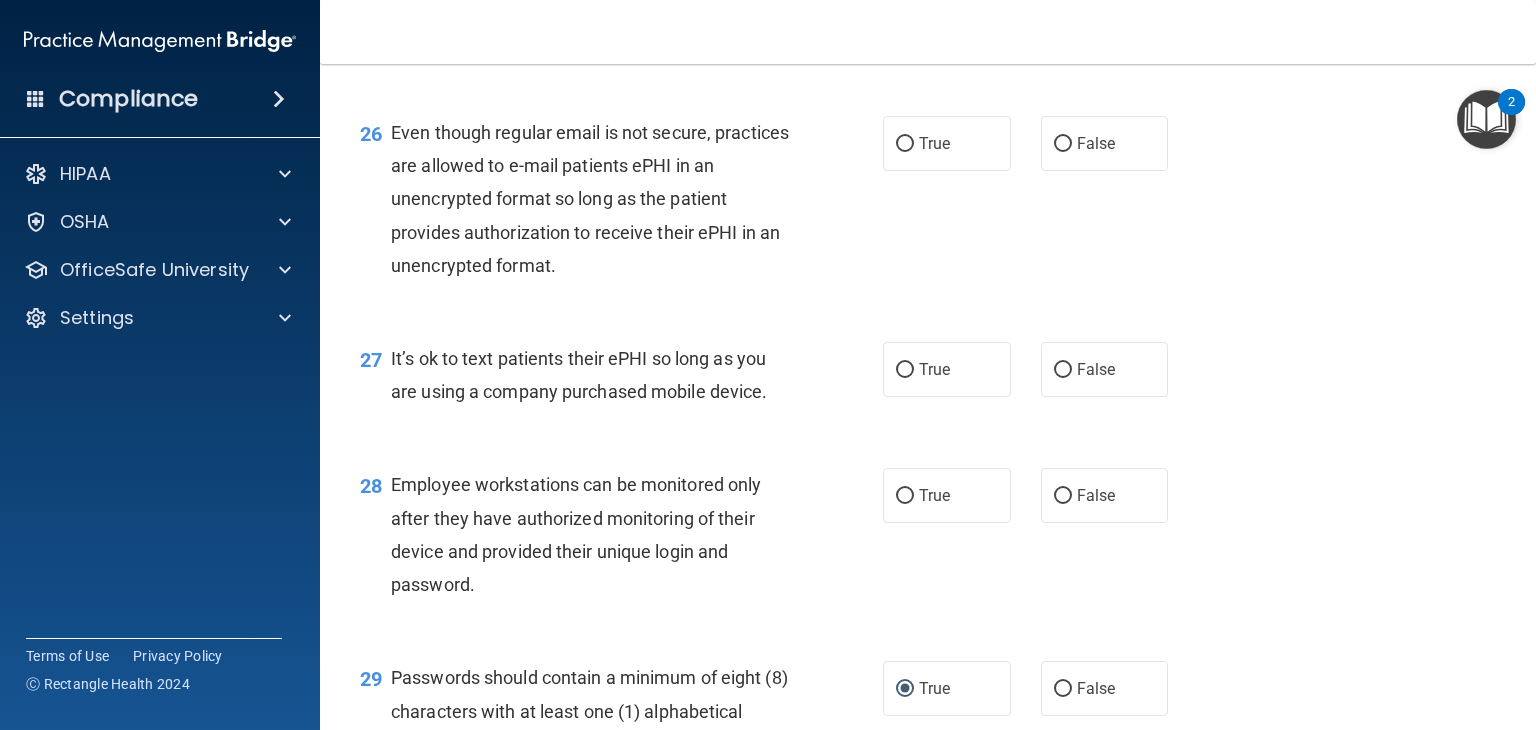 scroll, scrollTop: 4621, scrollLeft: 0, axis: vertical 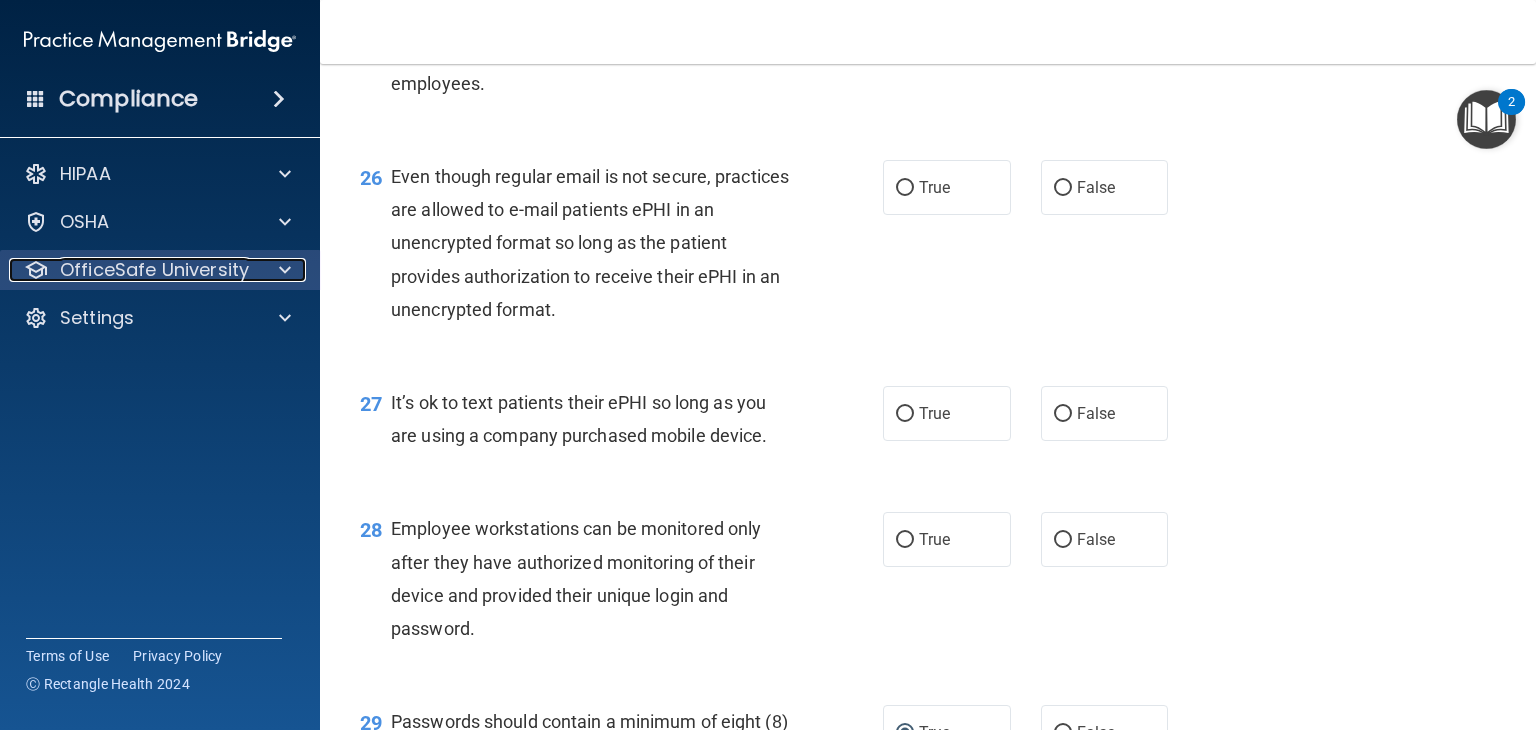 click on "OfficeSafe University" at bounding box center [133, 270] 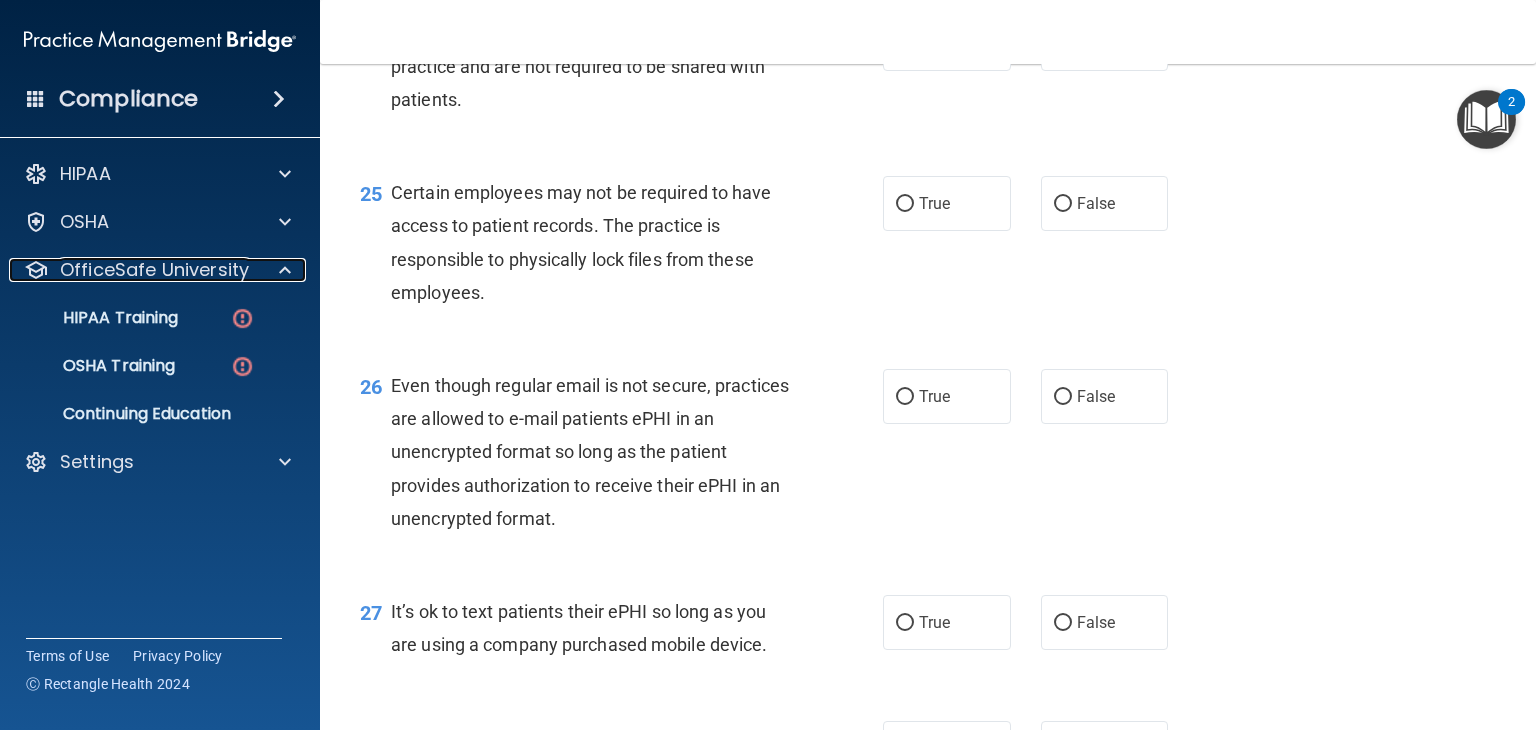 scroll, scrollTop: 4321, scrollLeft: 0, axis: vertical 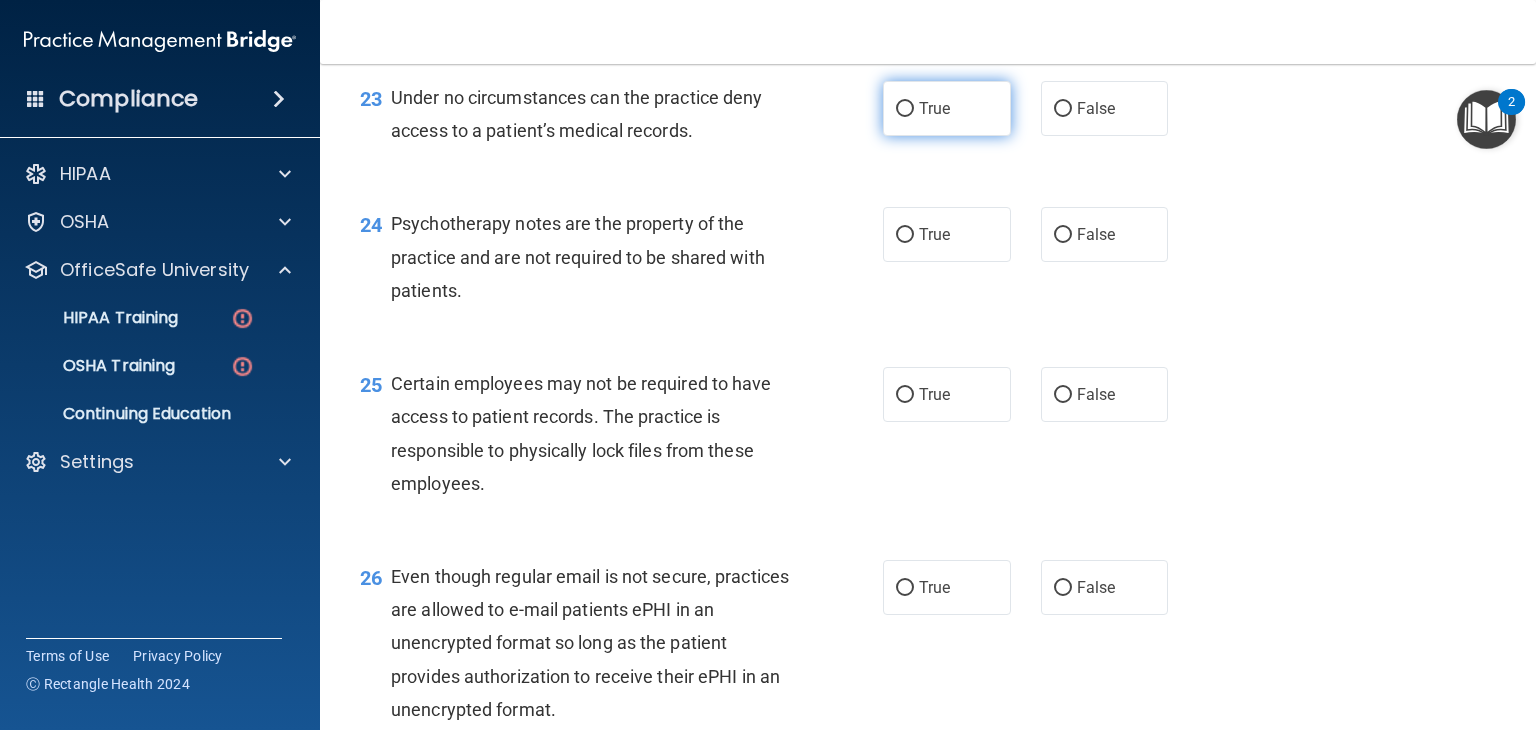 click on "True" at bounding box center (905, 109) 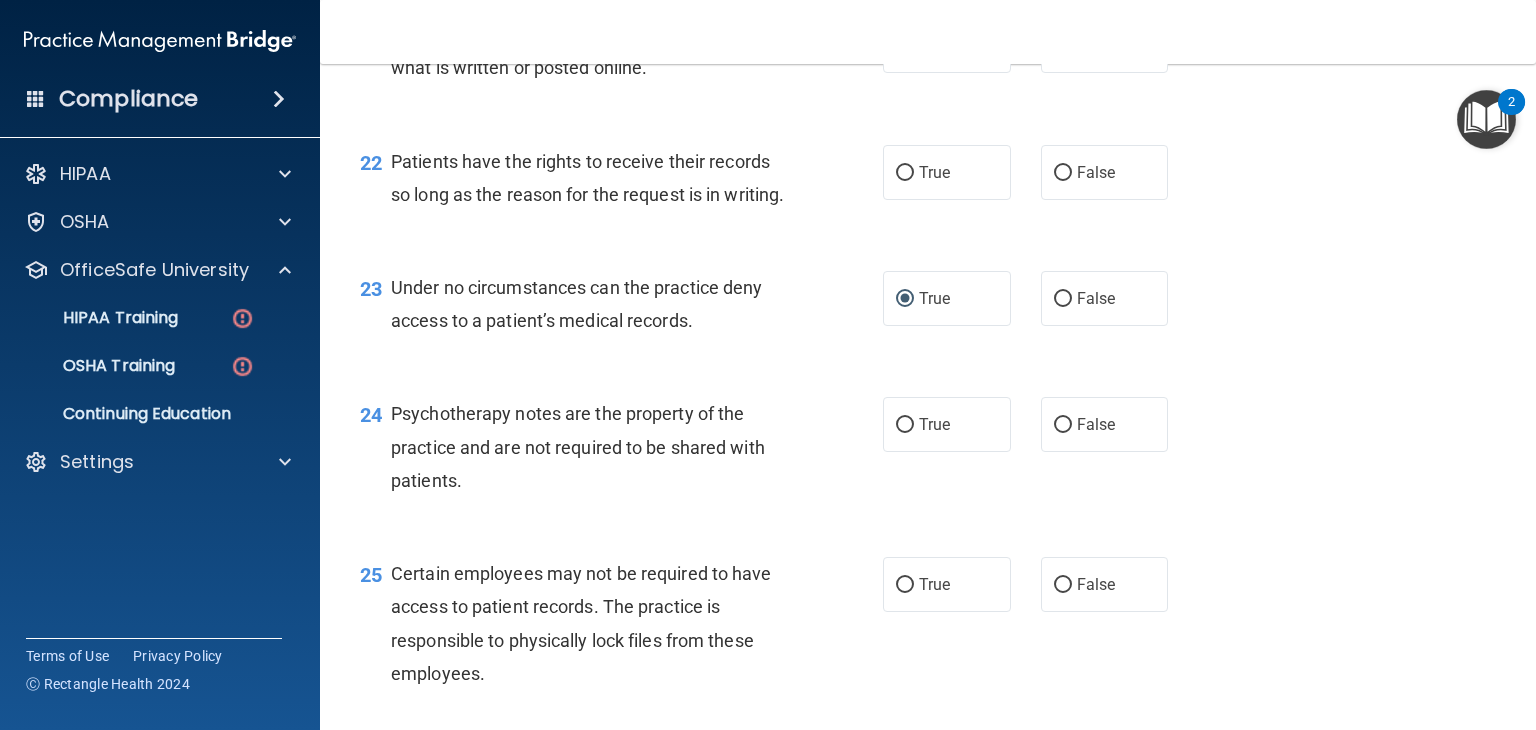 scroll, scrollTop: 4021, scrollLeft: 0, axis: vertical 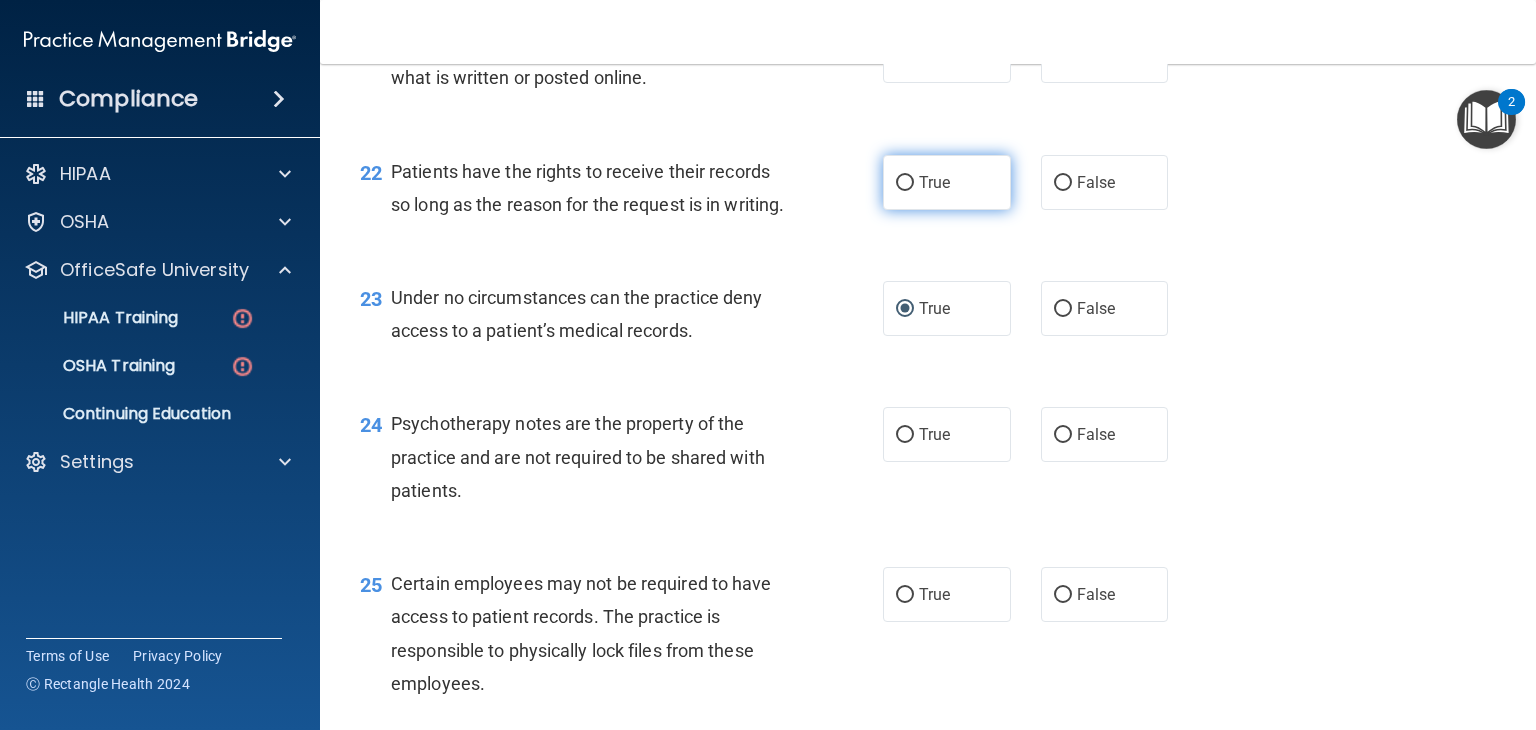 click on "True" at bounding box center [905, 183] 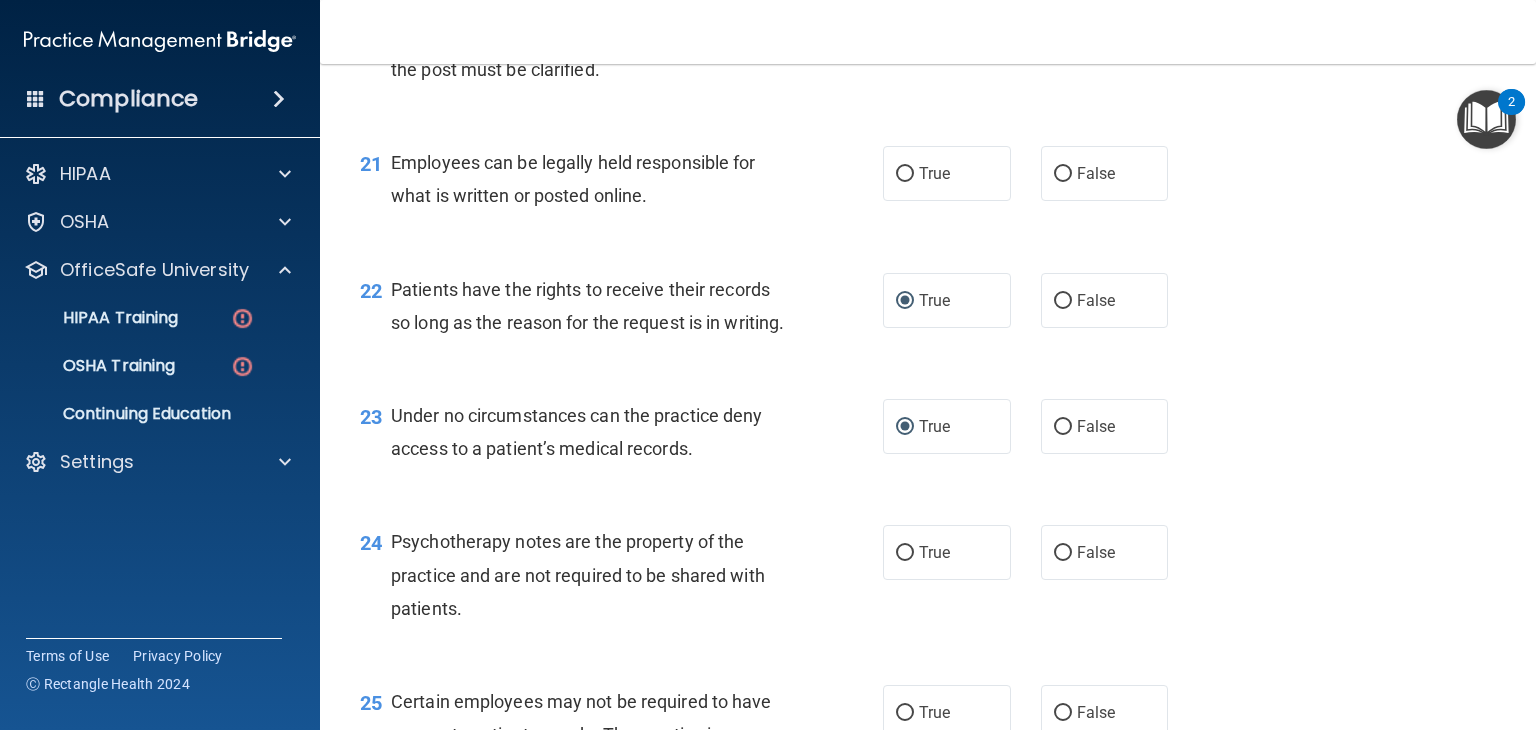scroll, scrollTop: 3821, scrollLeft: 0, axis: vertical 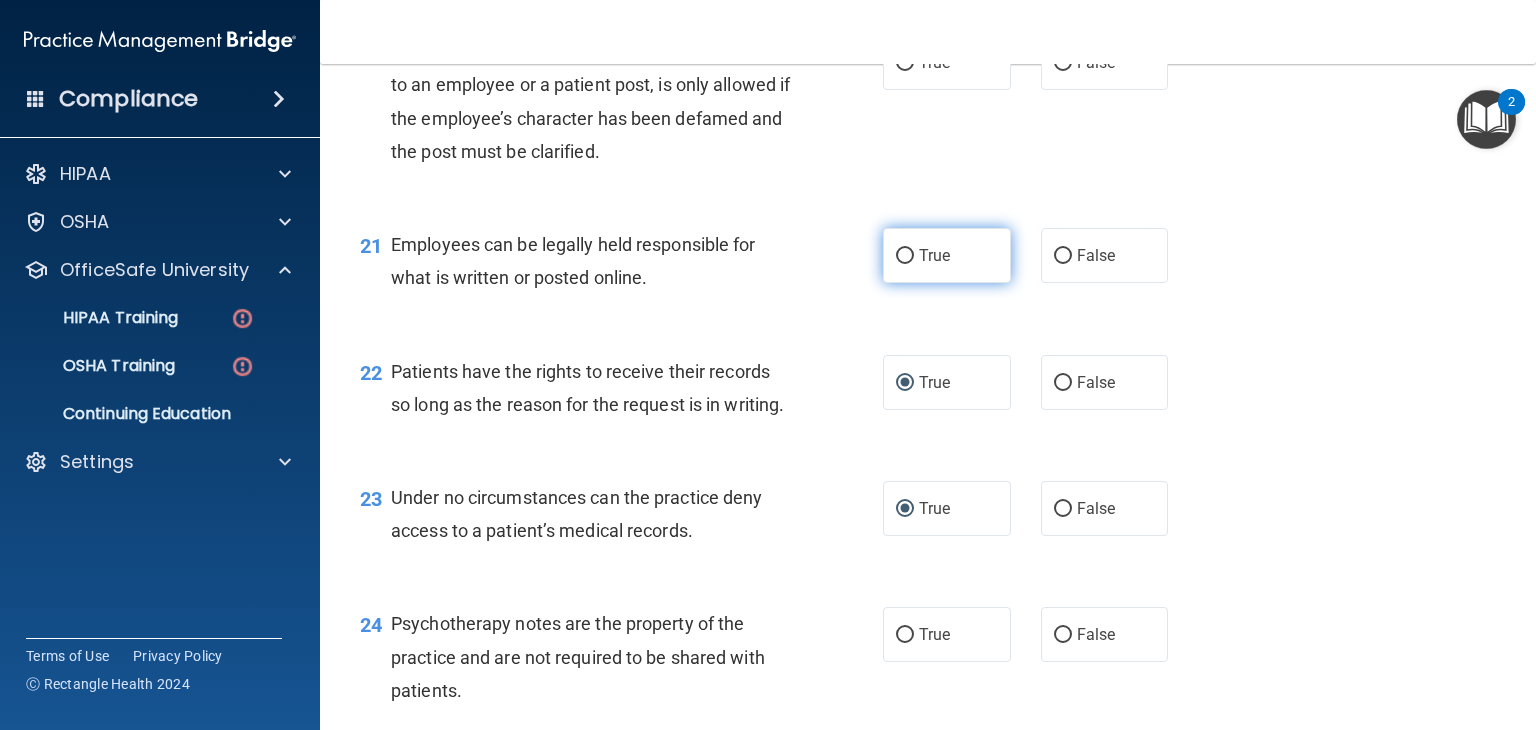 click on "True" at bounding box center (905, 256) 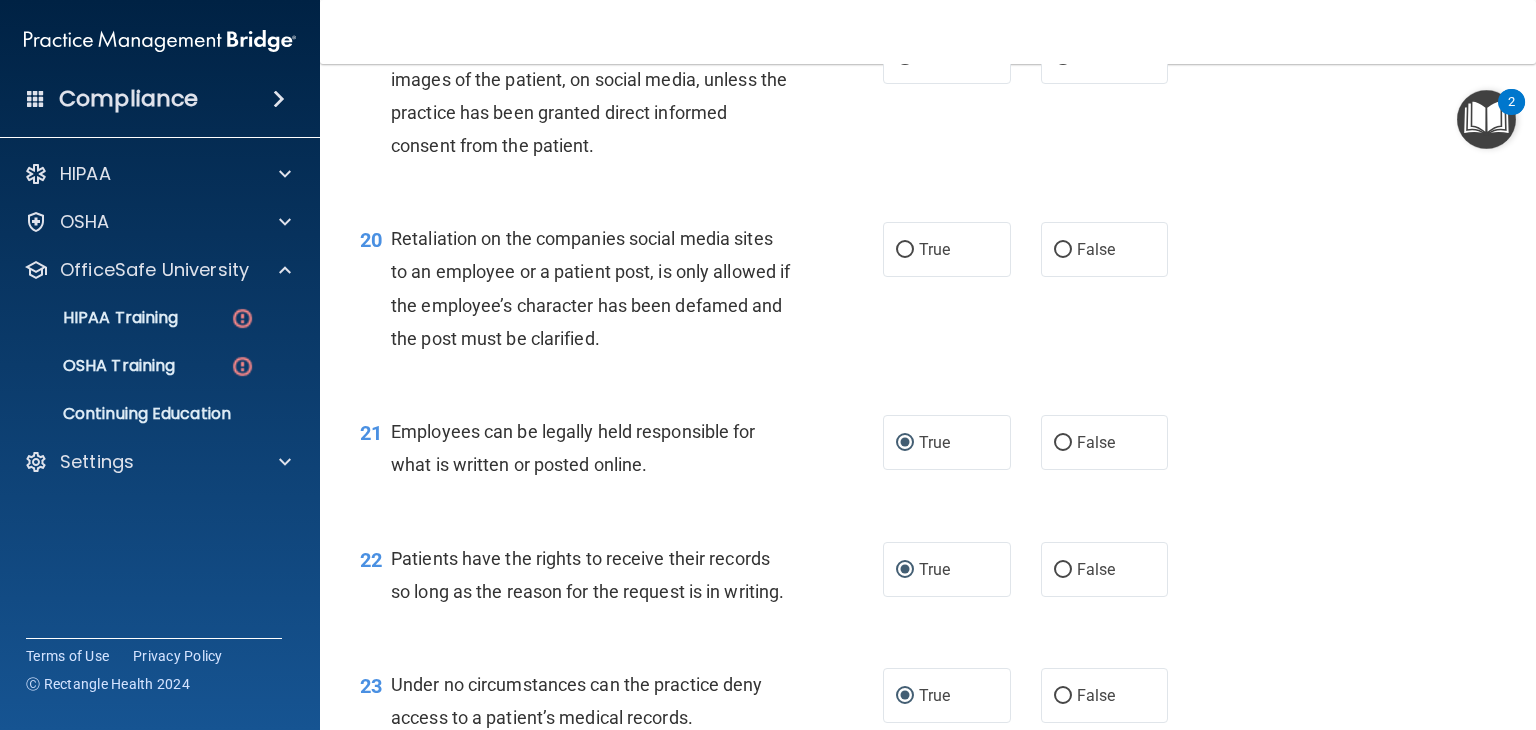 scroll, scrollTop: 3621, scrollLeft: 0, axis: vertical 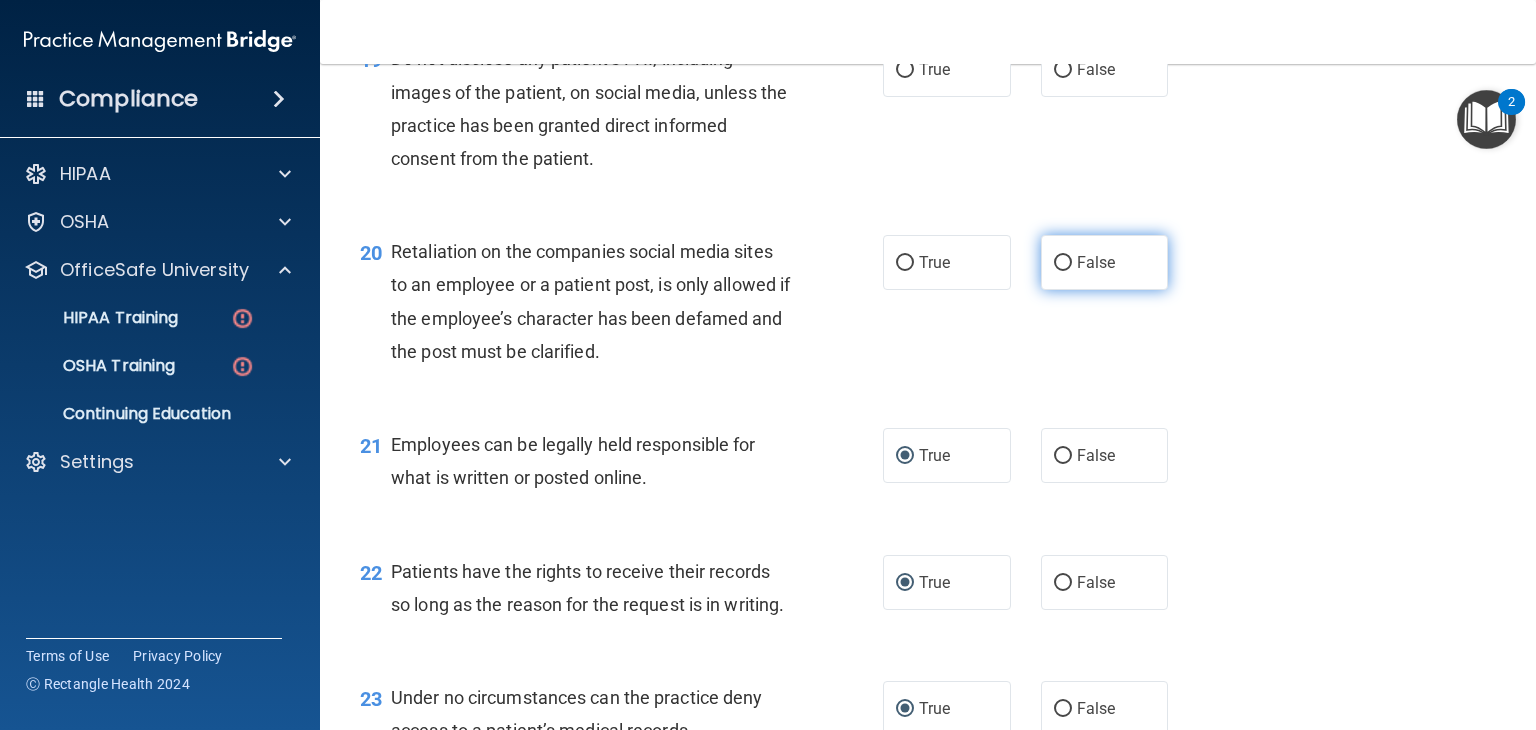 click on "False" at bounding box center [1063, 263] 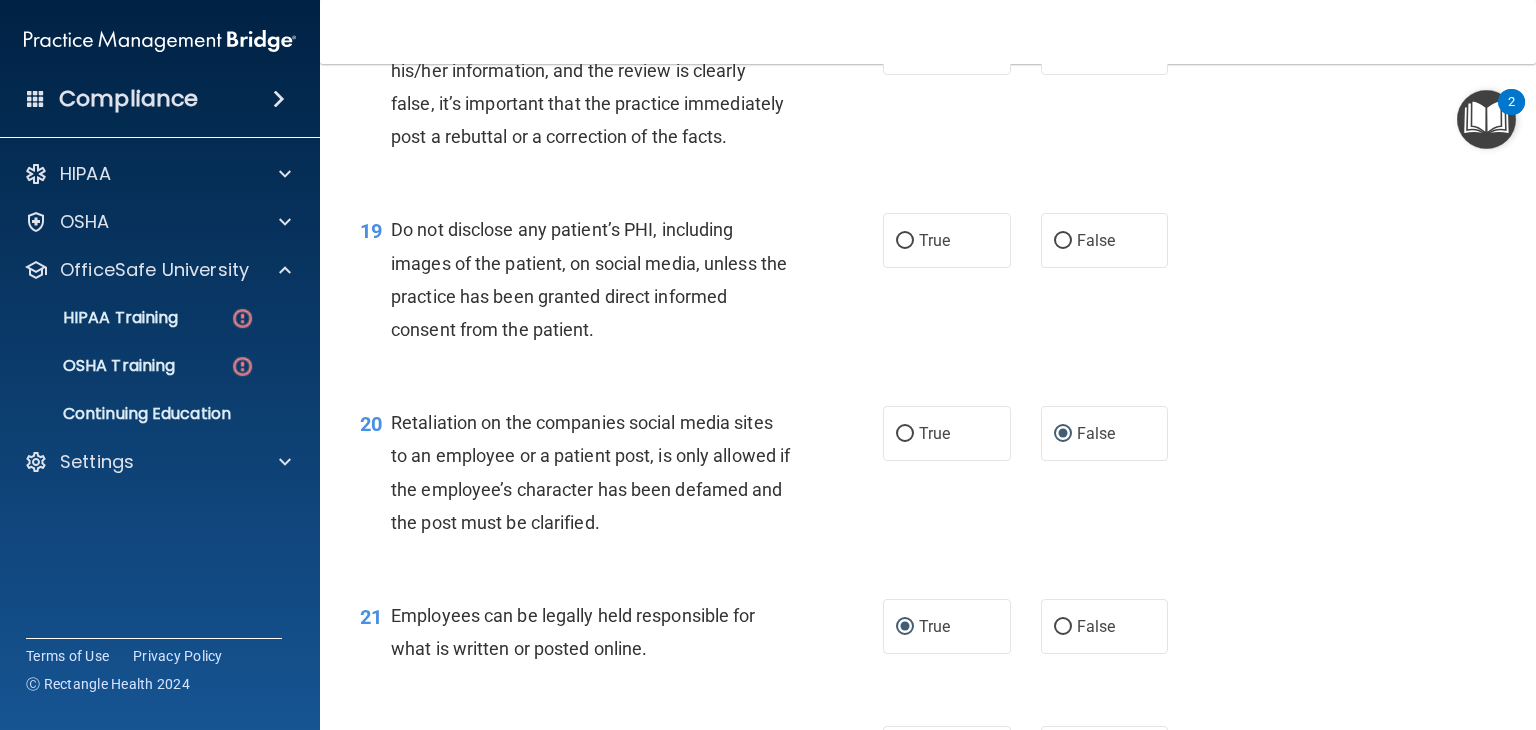 scroll, scrollTop: 3421, scrollLeft: 0, axis: vertical 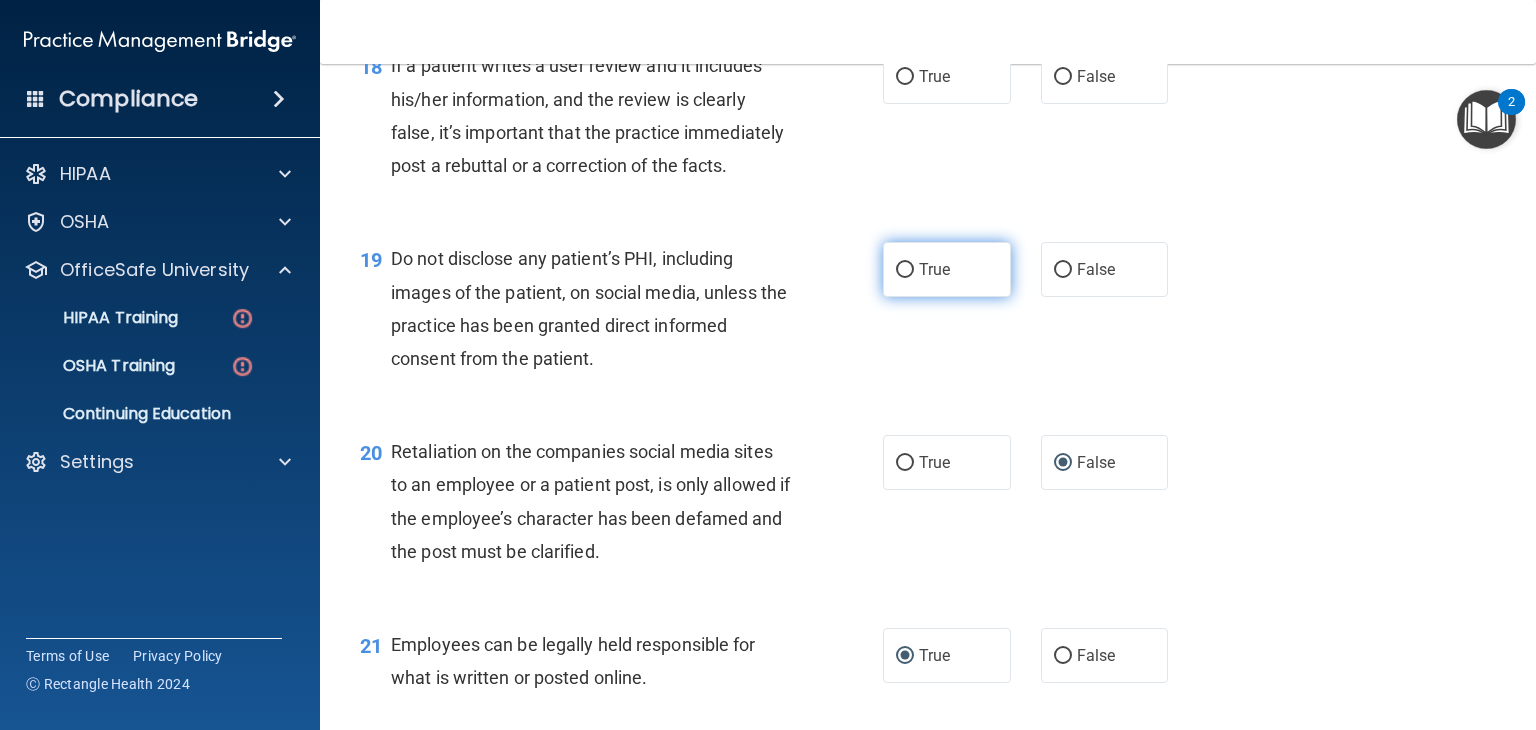 click on "True" at bounding box center [905, 270] 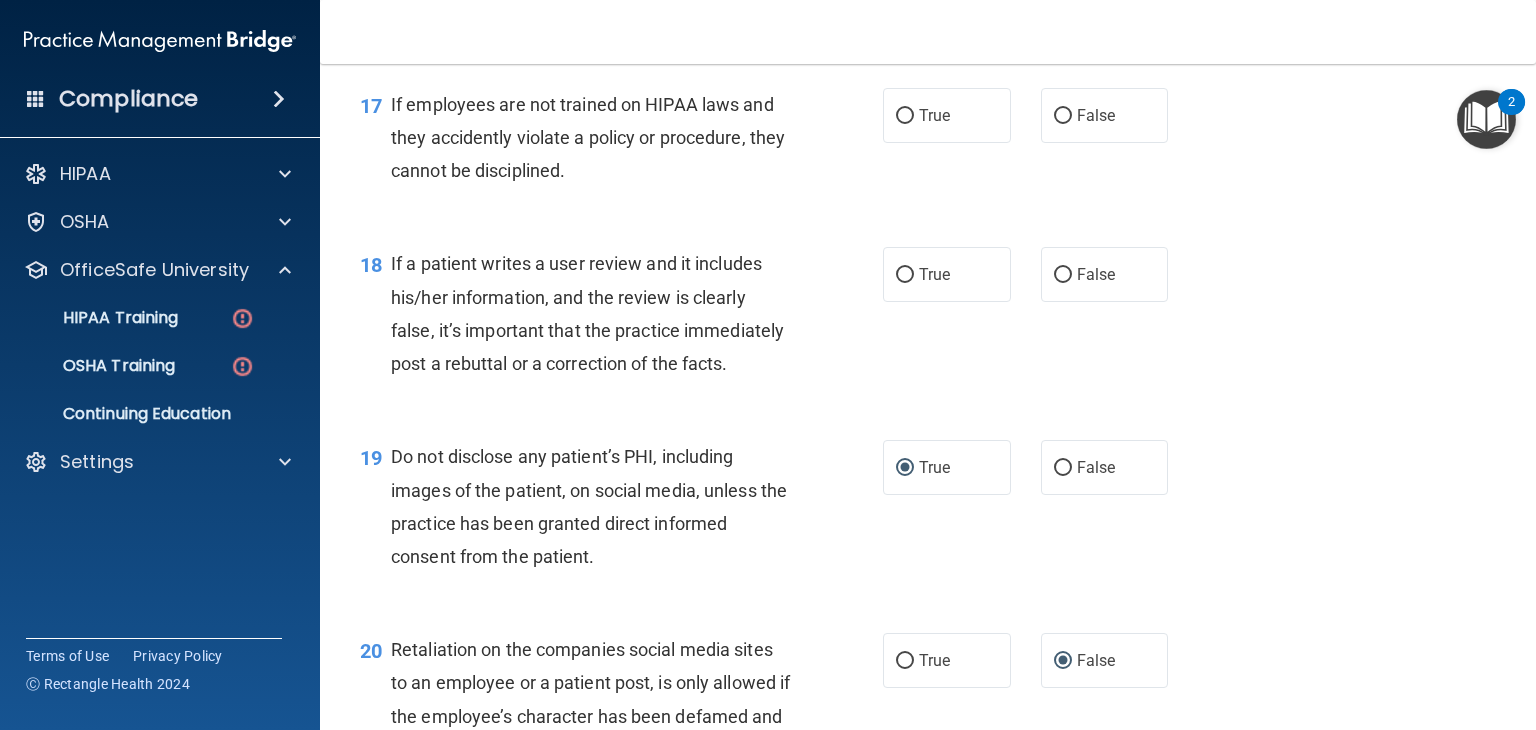 scroll, scrollTop: 3221, scrollLeft: 0, axis: vertical 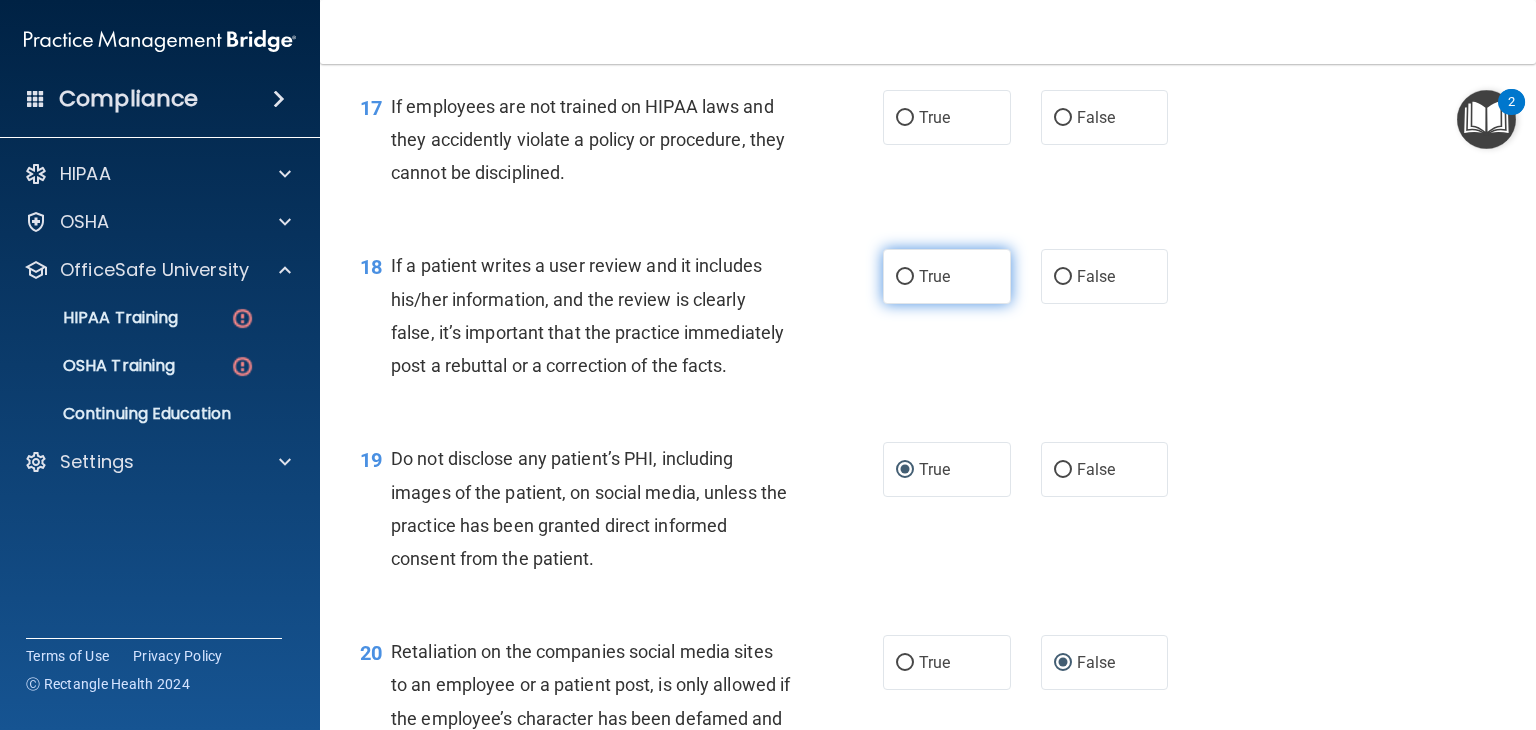 click on "True" at bounding box center (905, 277) 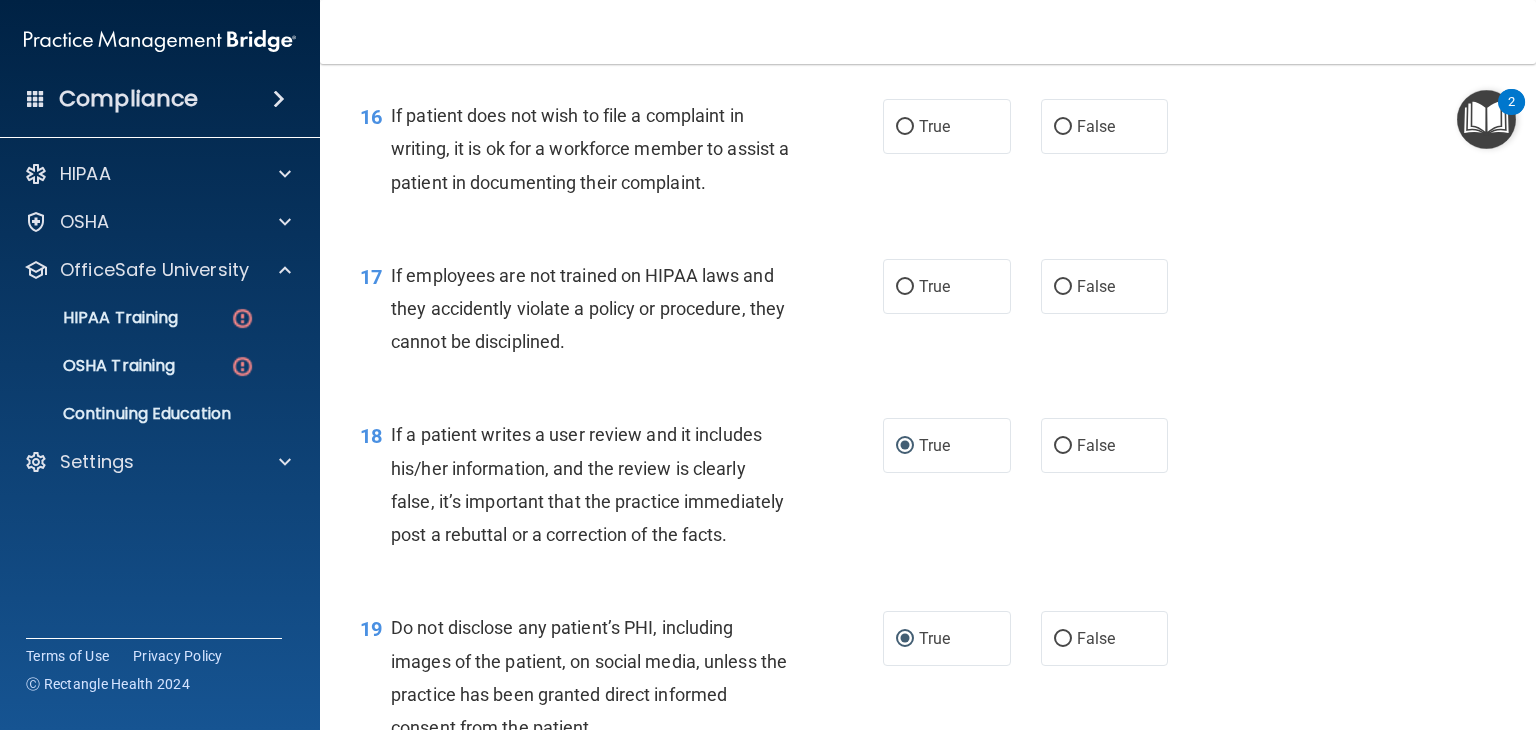 scroll, scrollTop: 3021, scrollLeft: 0, axis: vertical 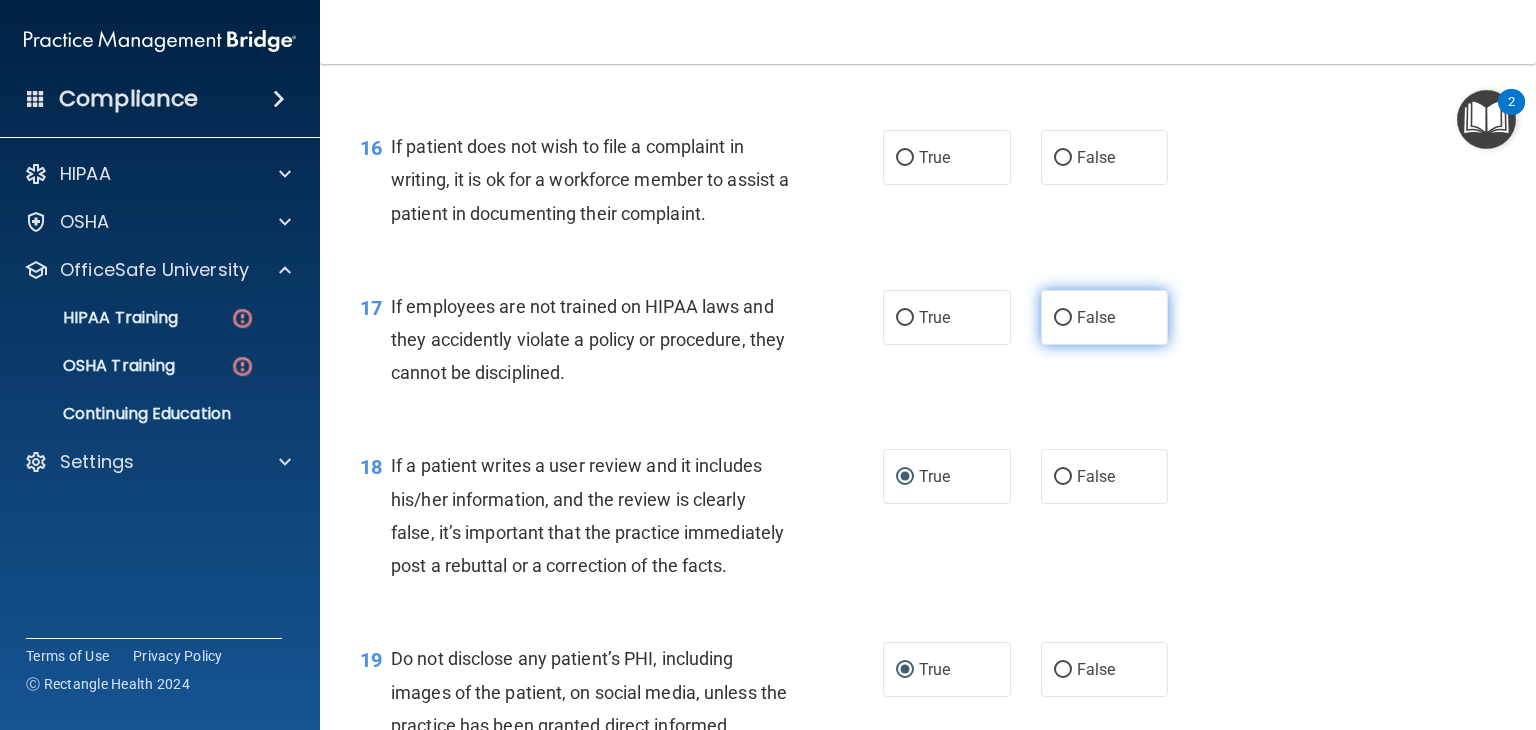 click on "False" at bounding box center [1063, 318] 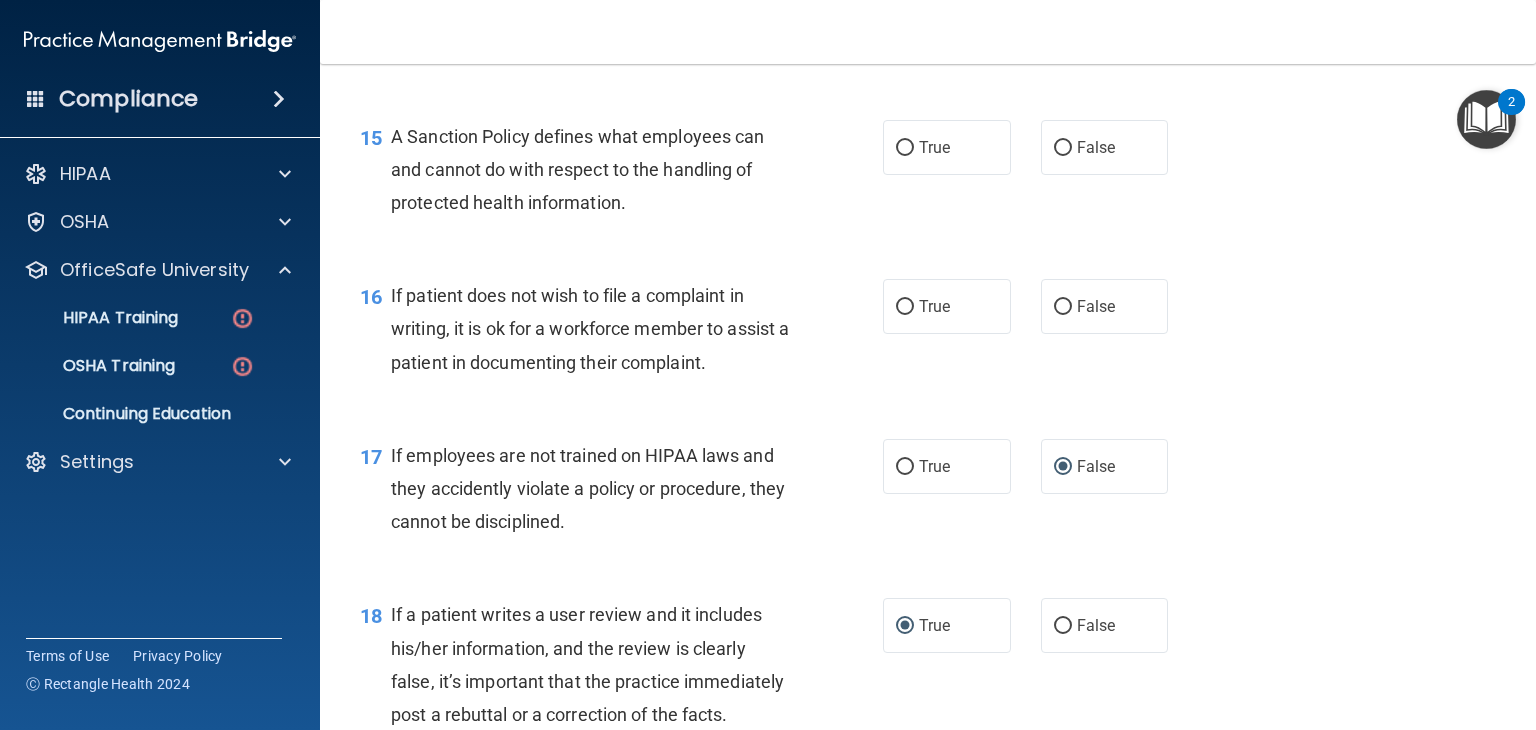 scroll, scrollTop: 2821, scrollLeft: 0, axis: vertical 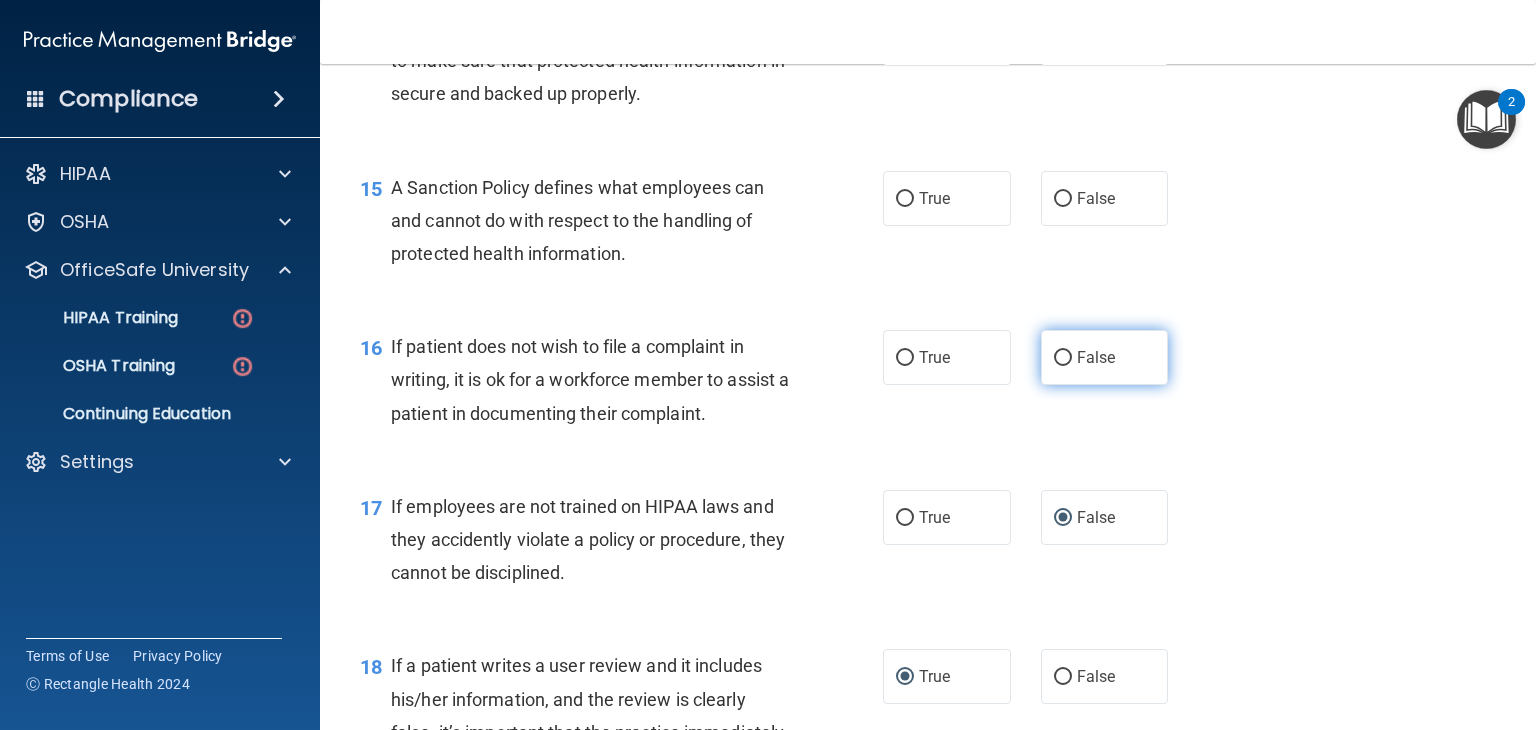 click on "False" at bounding box center (1105, 357) 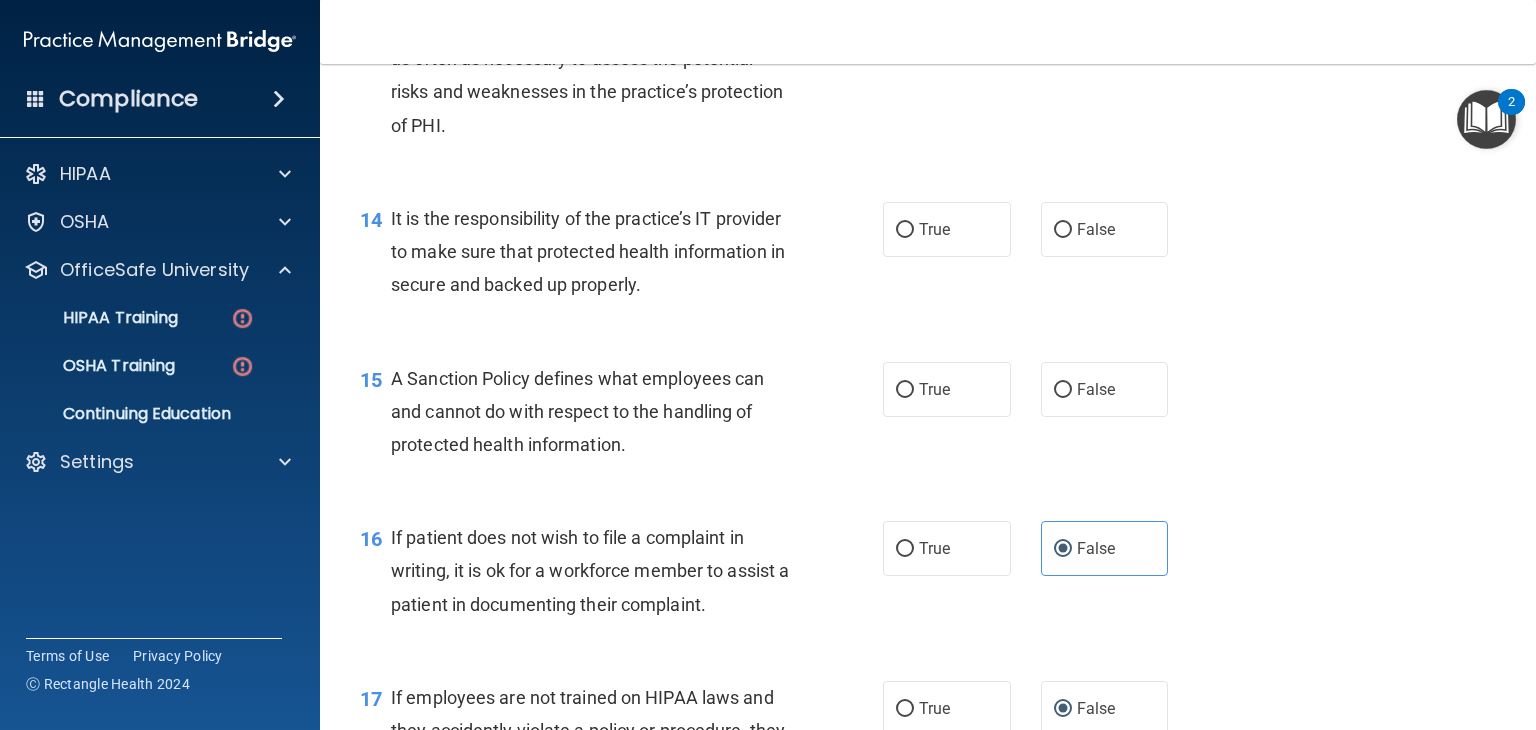 scroll, scrollTop: 2621, scrollLeft: 0, axis: vertical 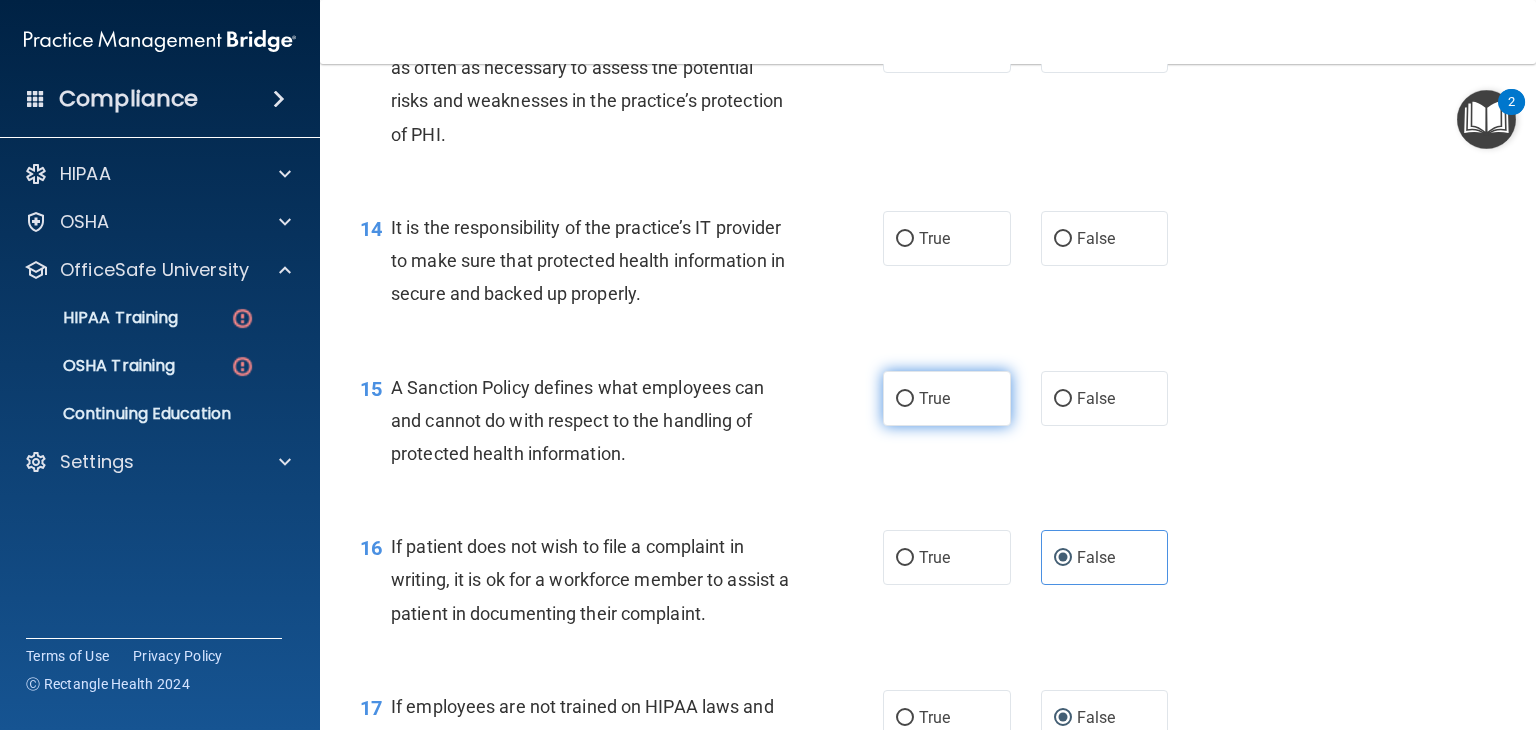 click on "True" at bounding box center [905, 399] 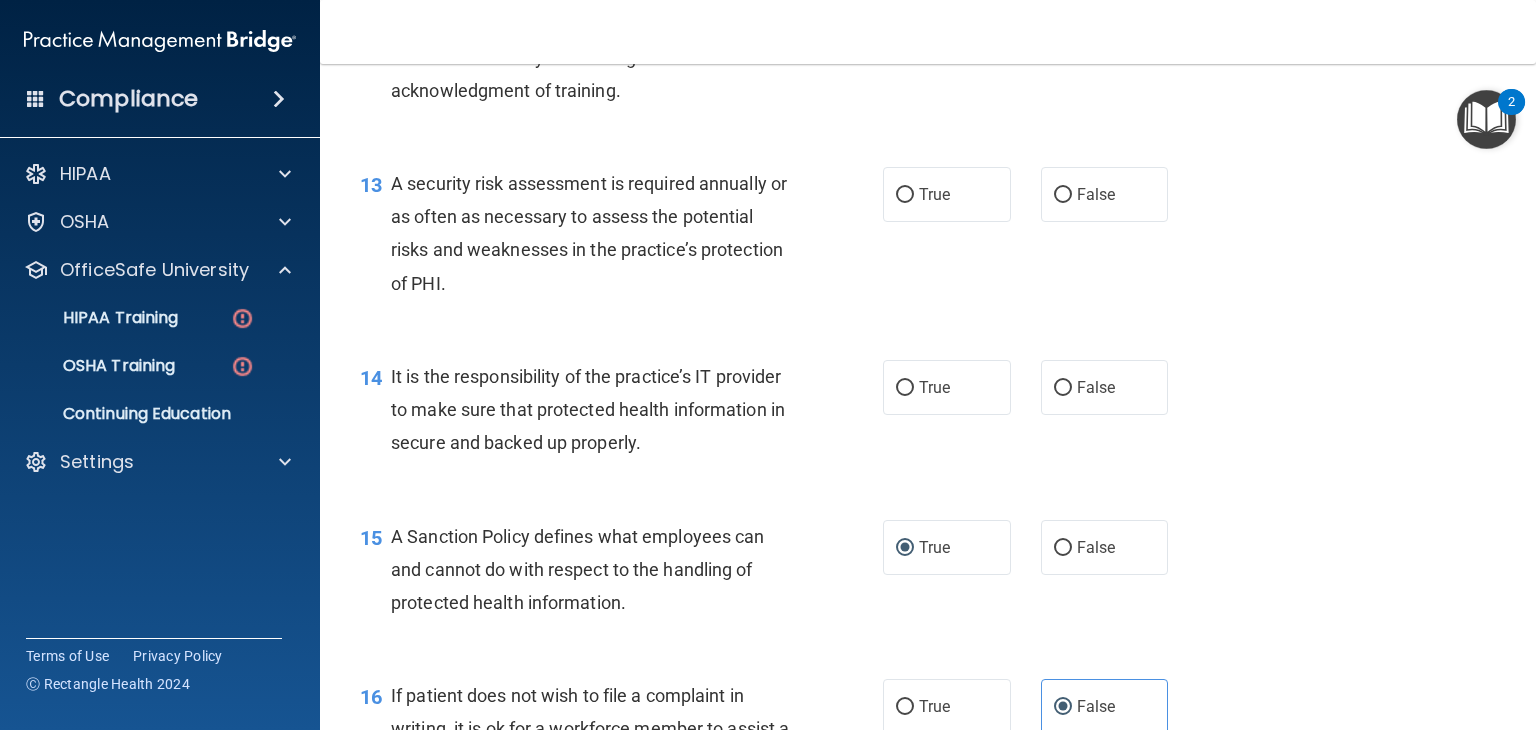 scroll, scrollTop: 2421, scrollLeft: 0, axis: vertical 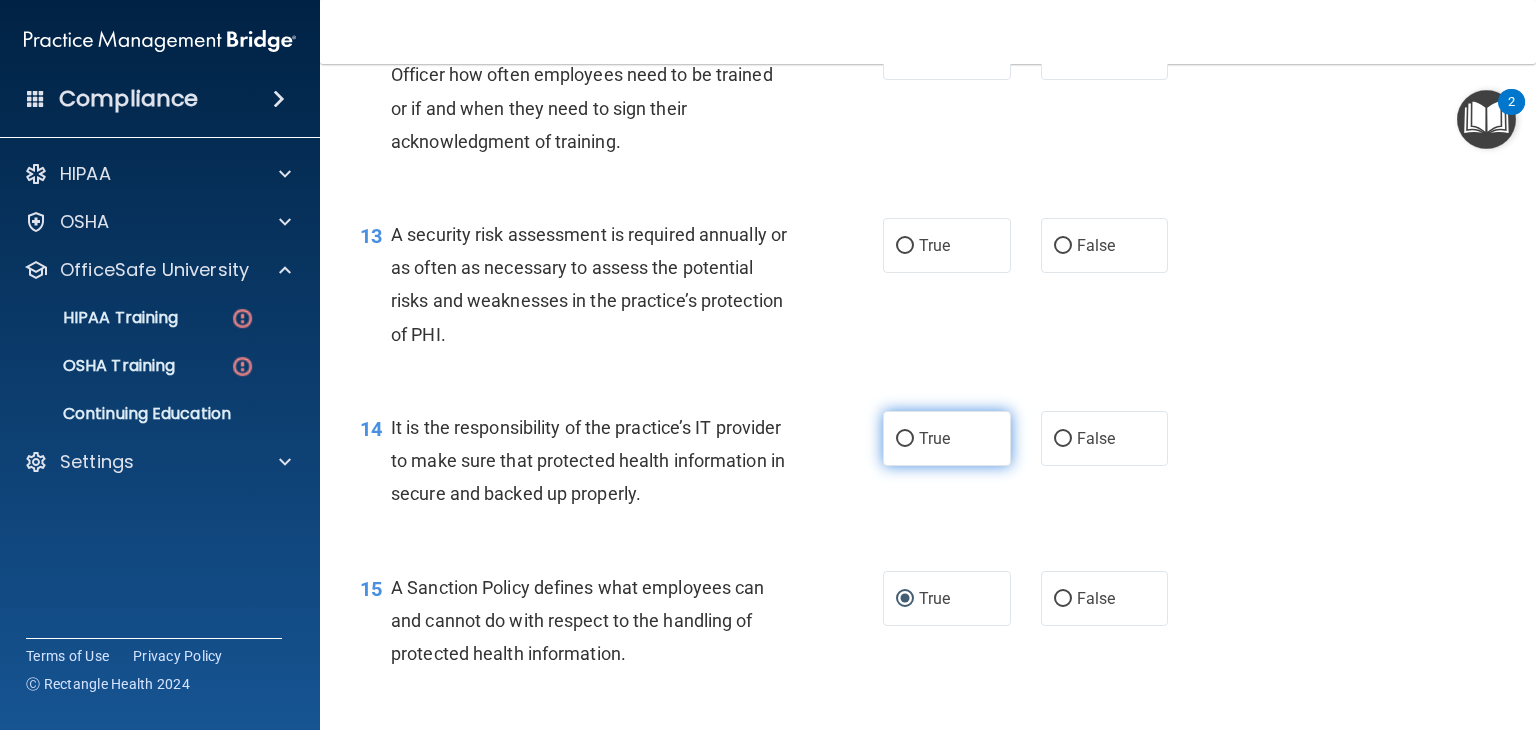 click on "True" at bounding box center [947, 438] 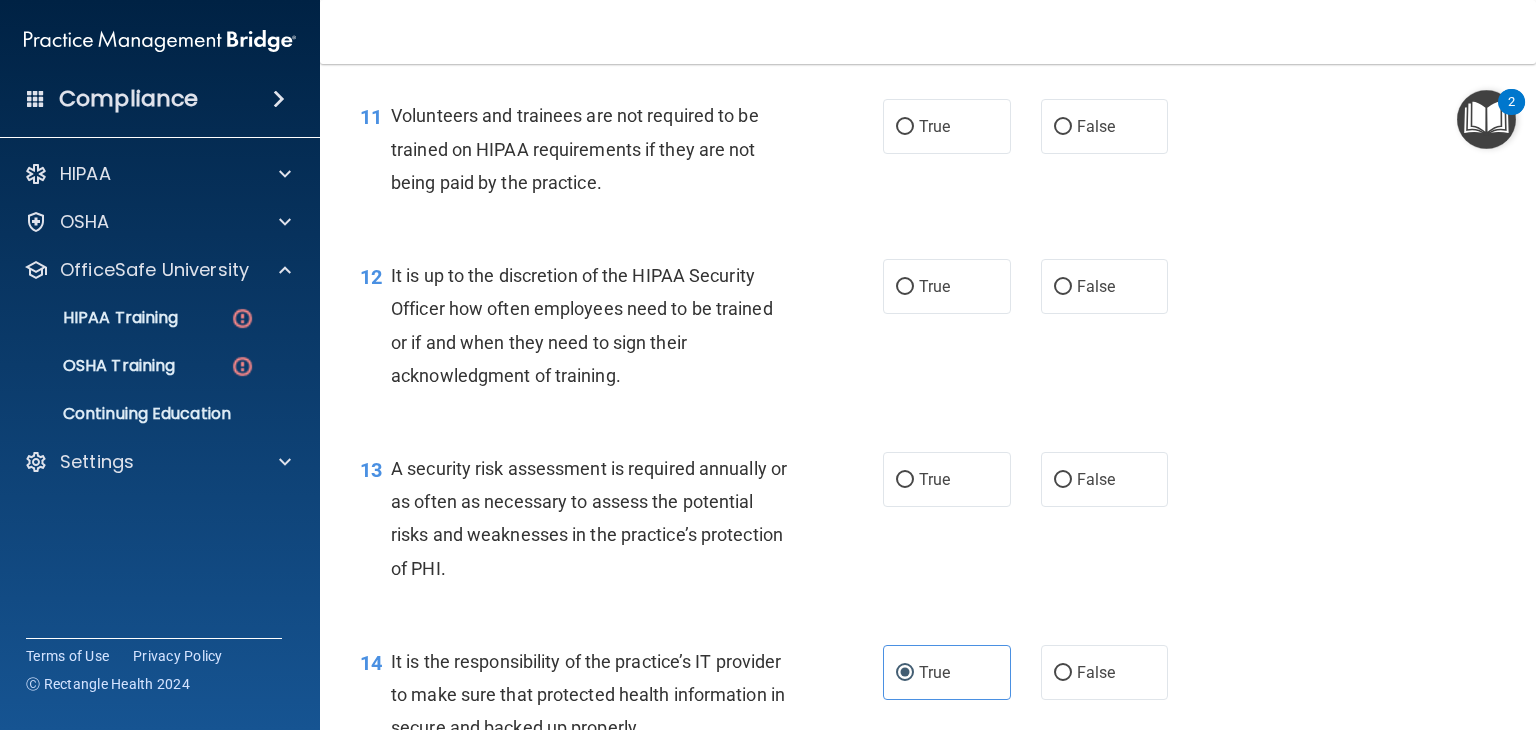 scroll, scrollTop: 2221, scrollLeft: 0, axis: vertical 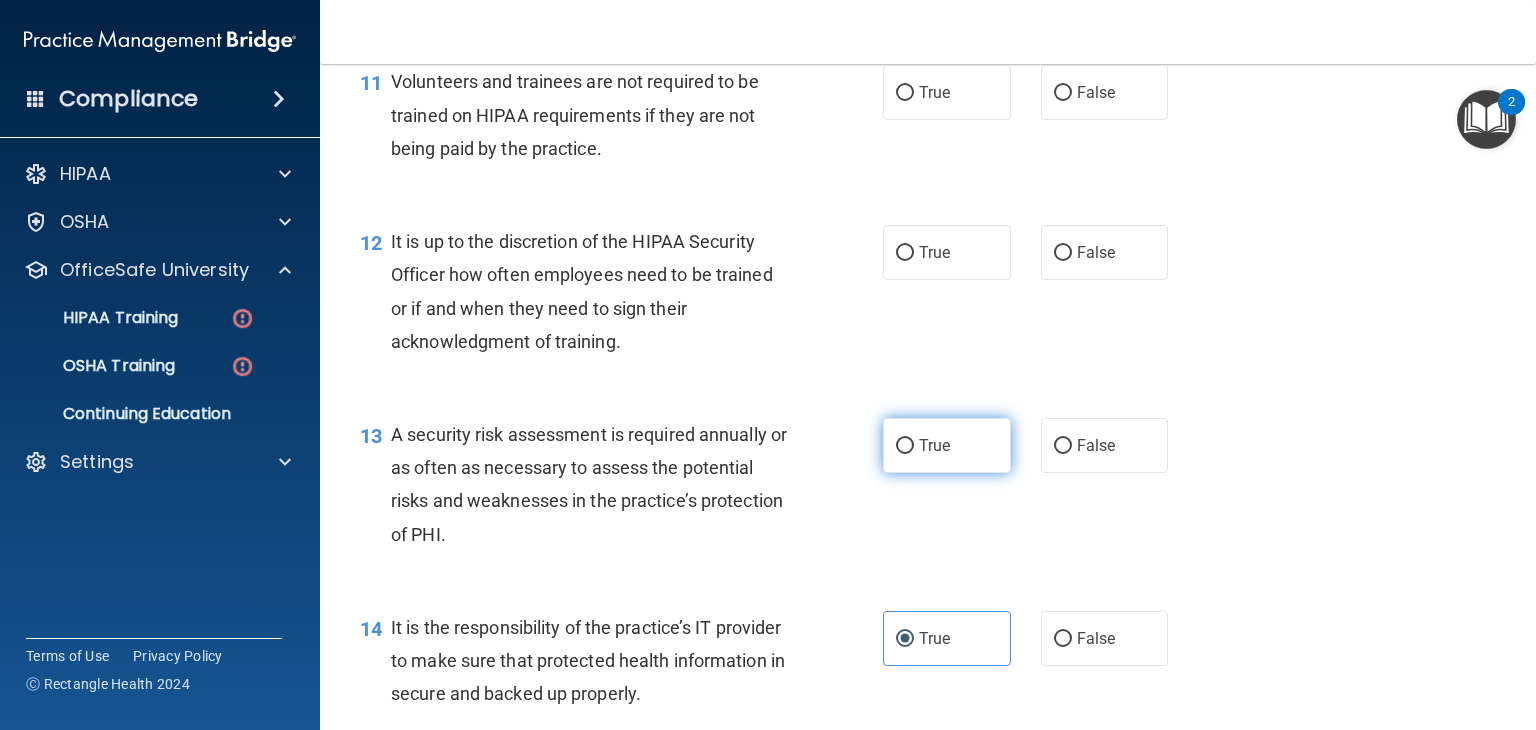 click on "True" at bounding box center [905, 446] 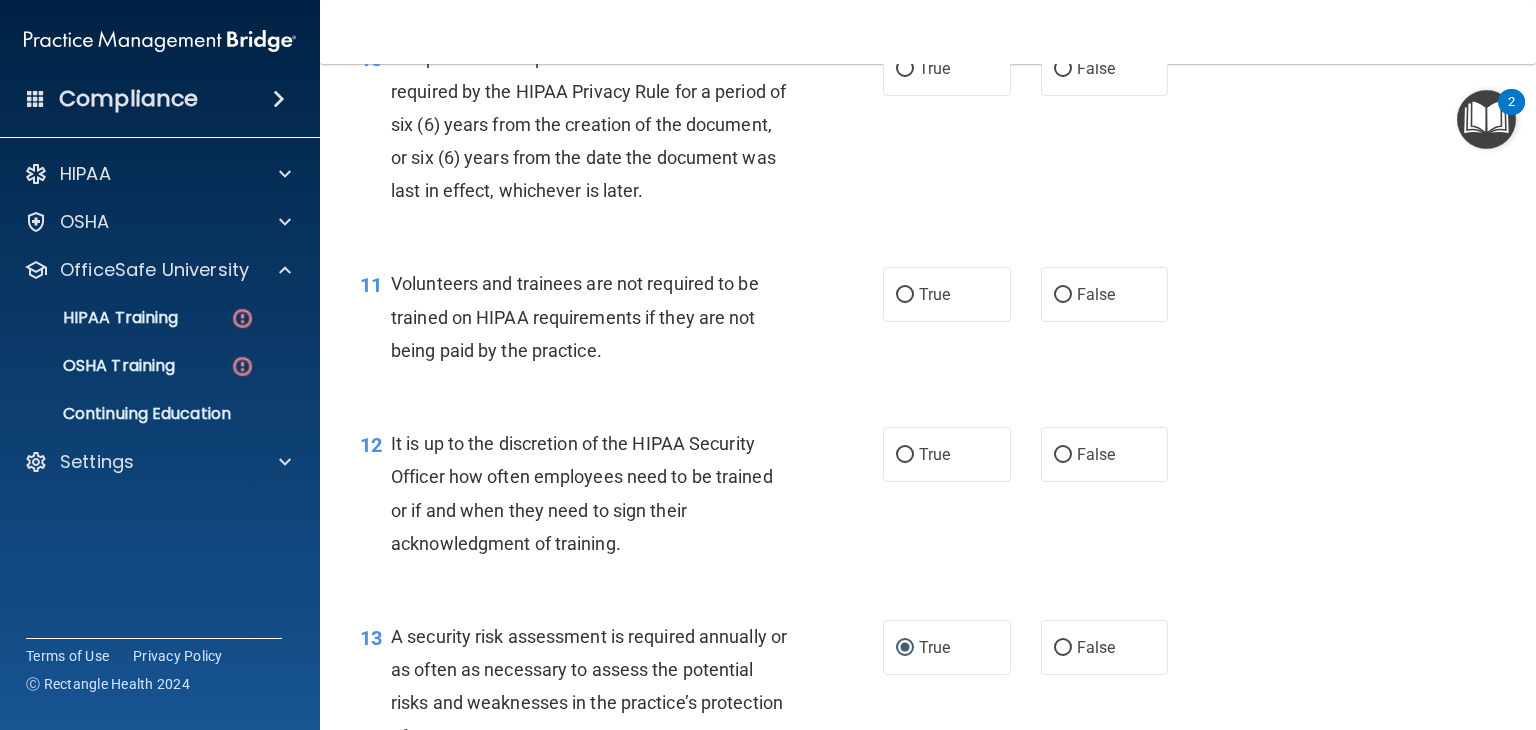 scroll, scrollTop: 1921, scrollLeft: 0, axis: vertical 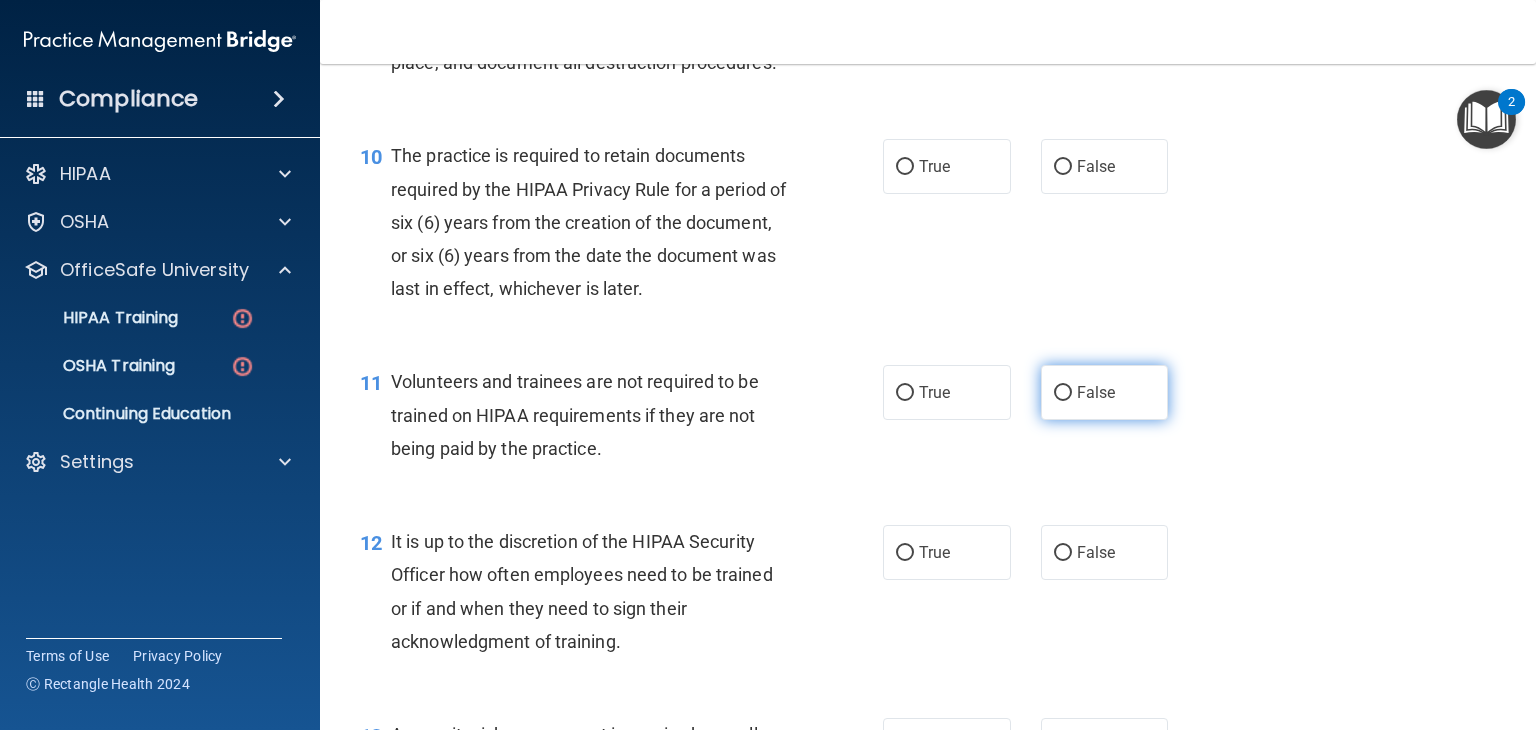 click on "False" at bounding box center (1063, 393) 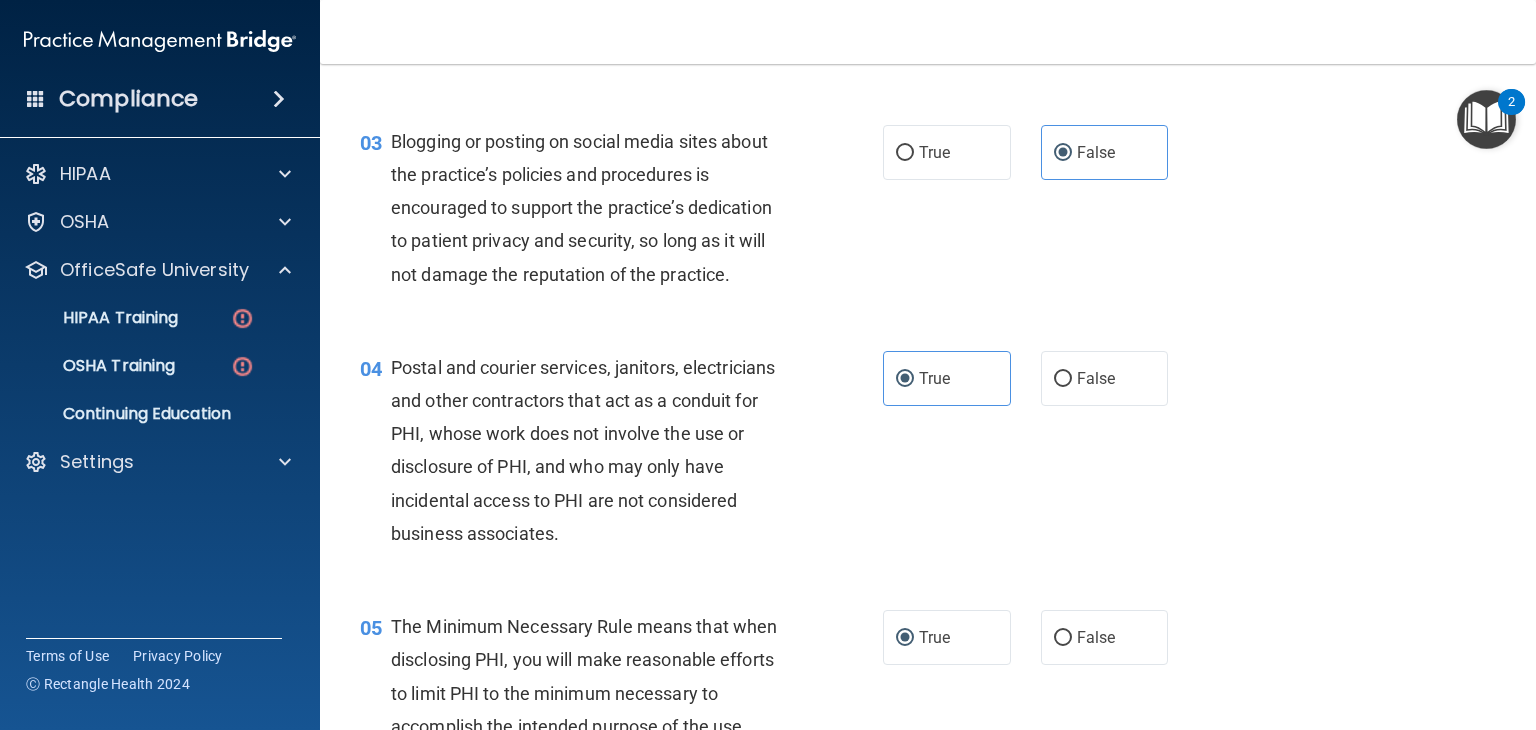 scroll, scrollTop: 400, scrollLeft: 0, axis: vertical 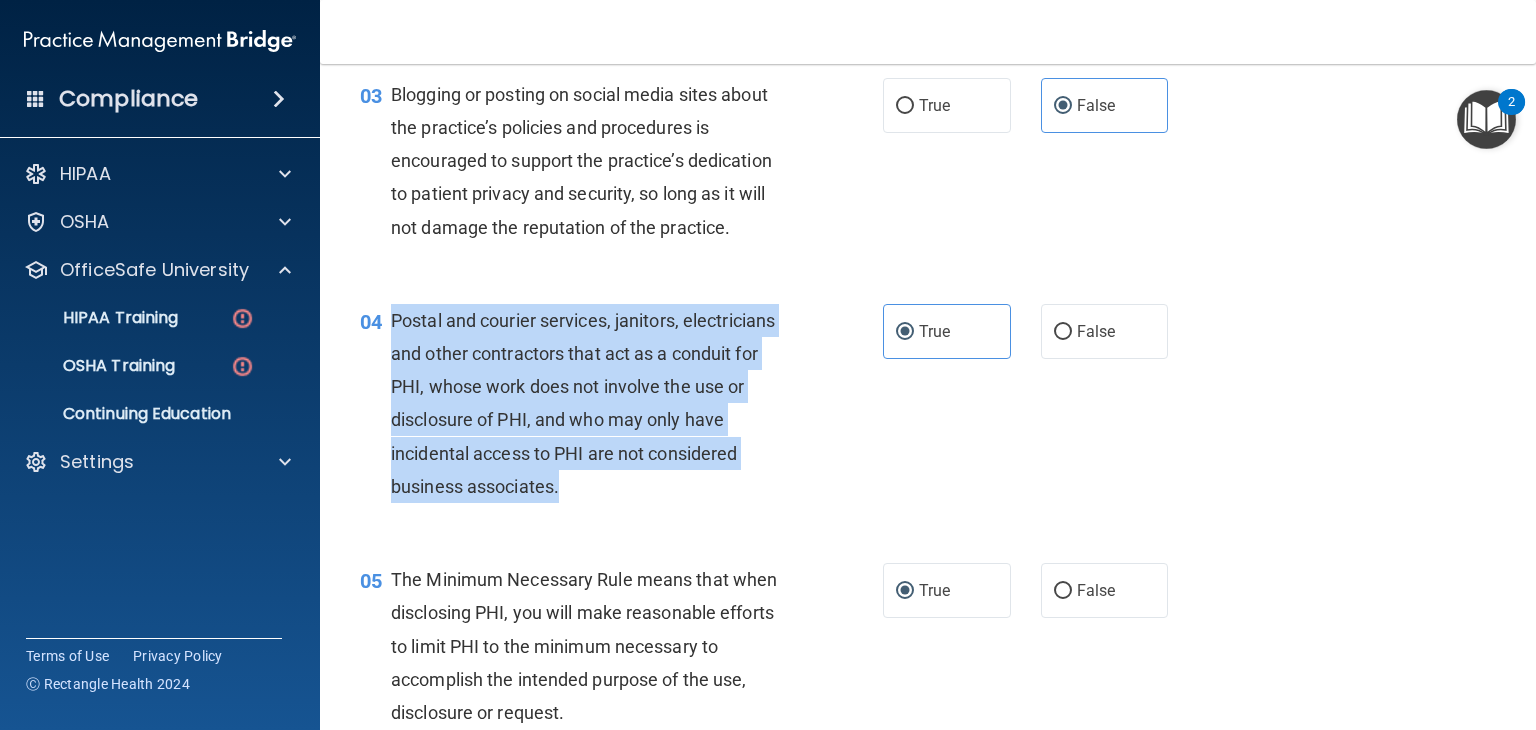 drag, startPoint x: 390, startPoint y: 355, endPoint x: 724, endPoint y: 520, distance: 372.53323 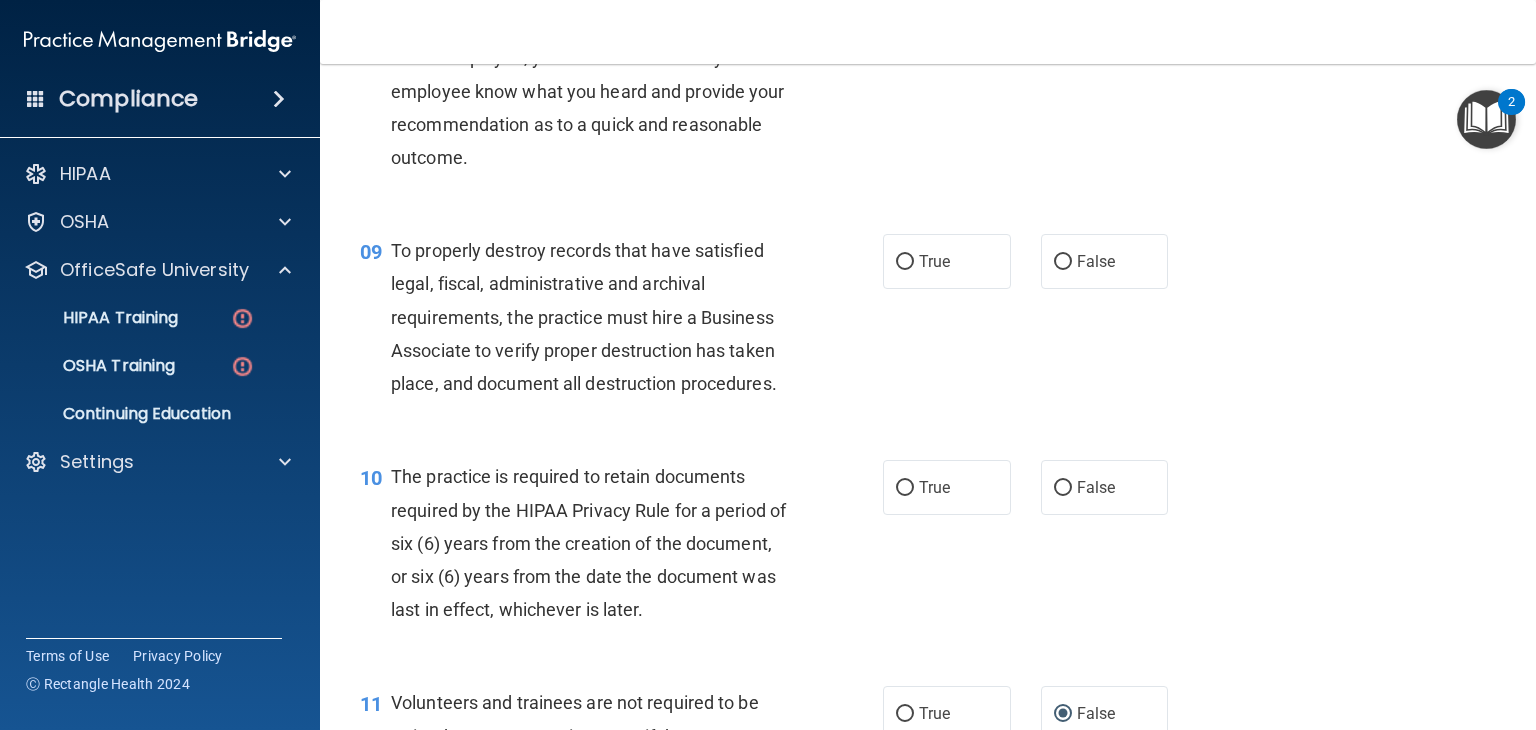 scroll, scrollTop: 1700, scrollLeft: 0, axis: vertical 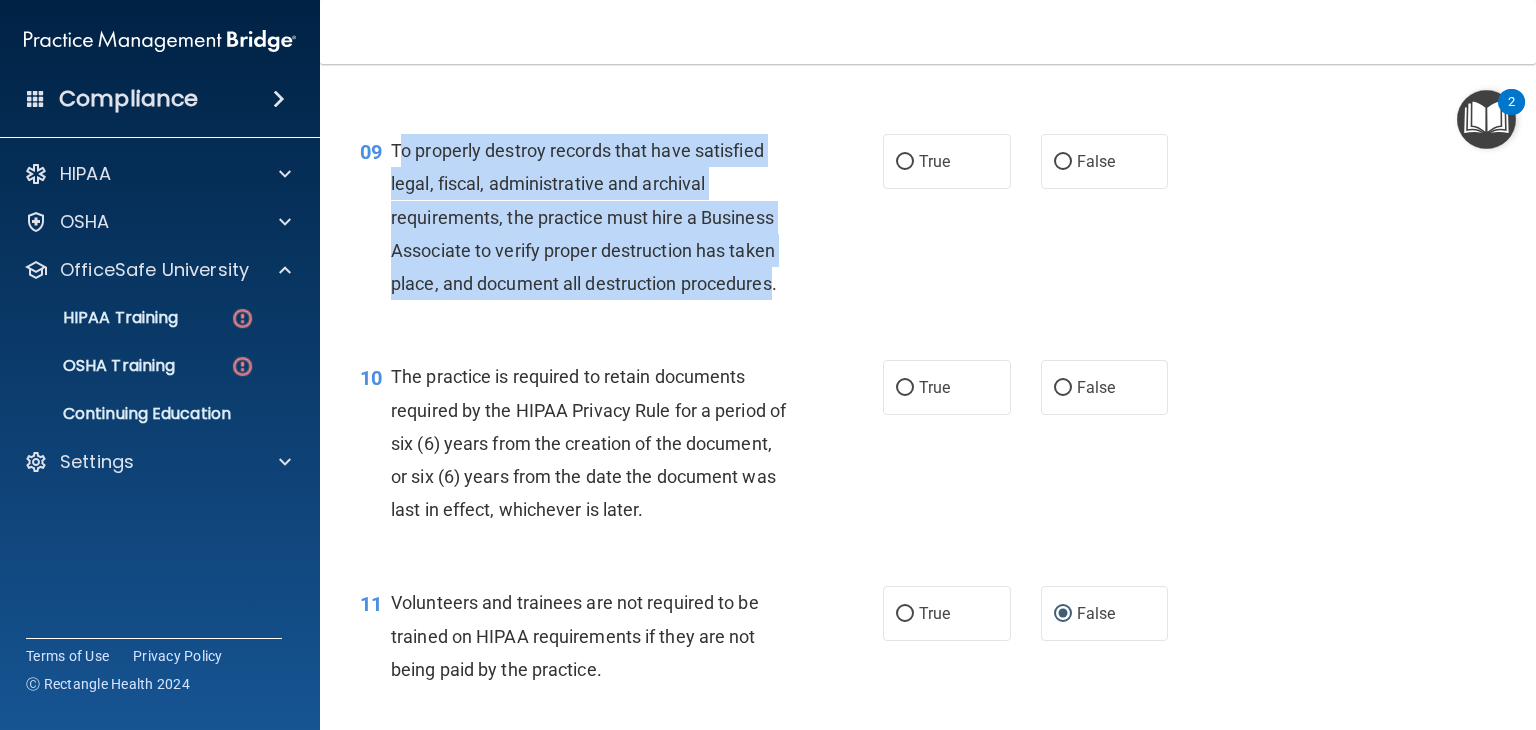 drag, startPoint x: 396, startPoint y: 180, endPoint x: 774, endPoint y: 343, distance: 411.6467 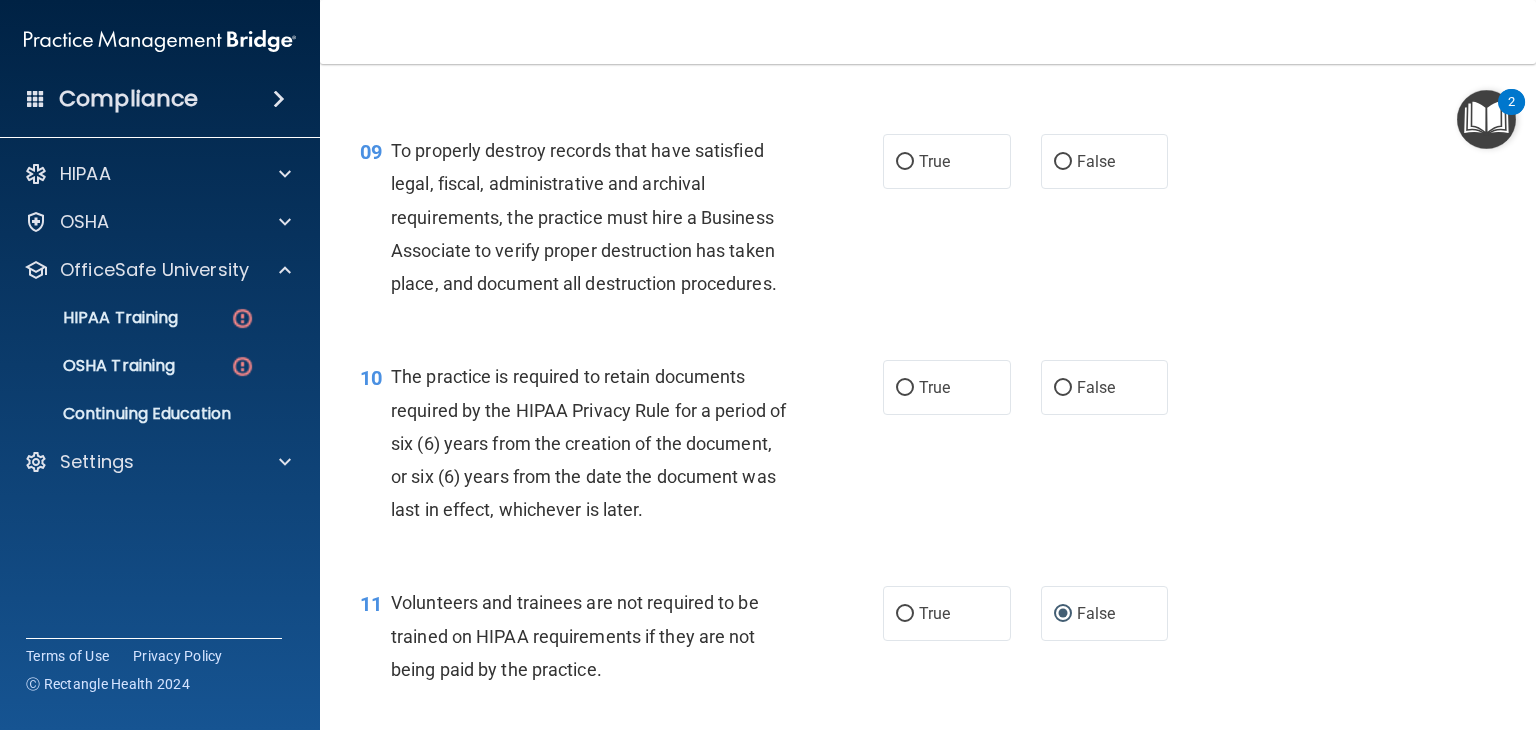 click on "10       The practice is required to retain documents required by the HIPAA Privacy Rule for a period of six (6) years from the creation of the document, or six (6) years from the date the document was last in effect, whichever is later.                 True           False" at bounding box center [928, 448] 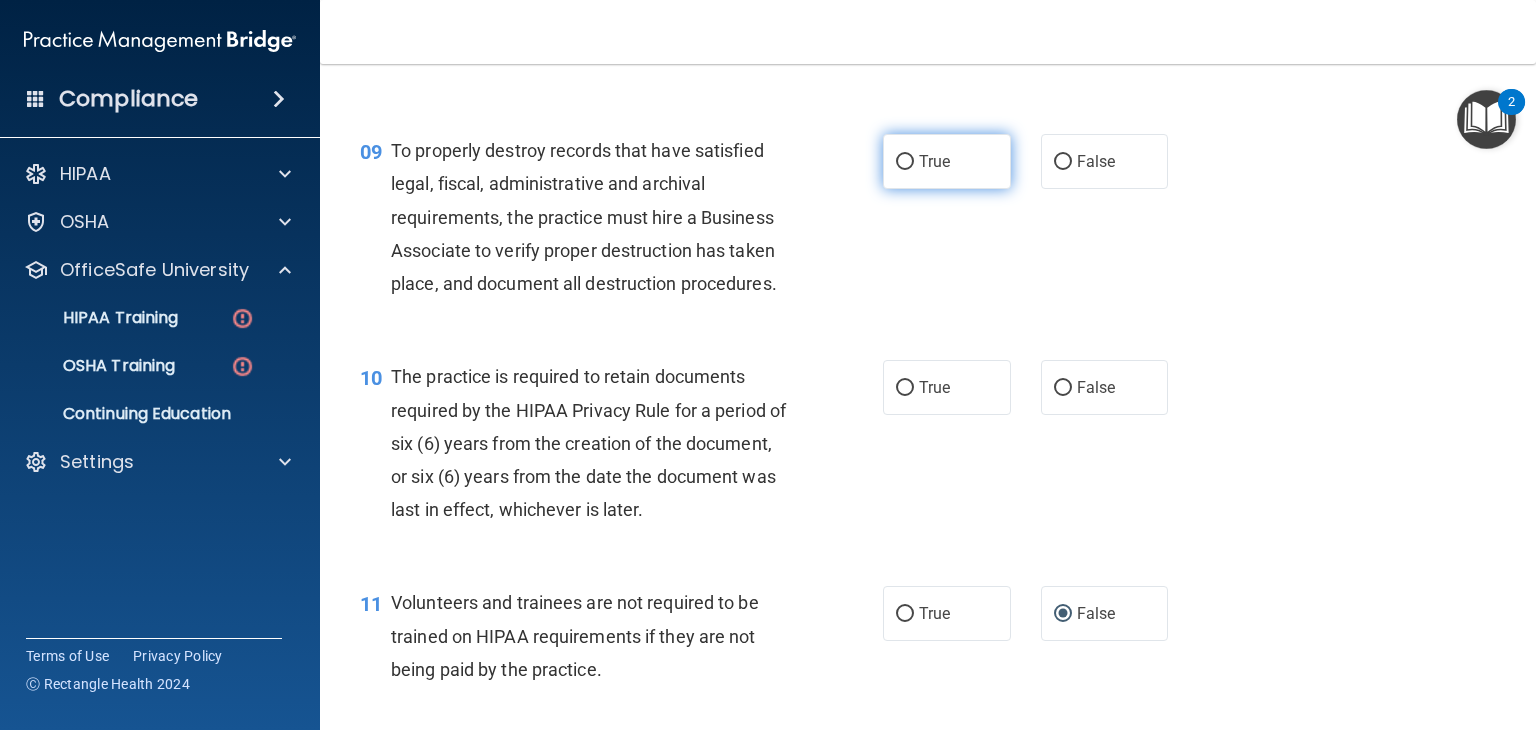 click on "True" at bounding box center [947, 161] 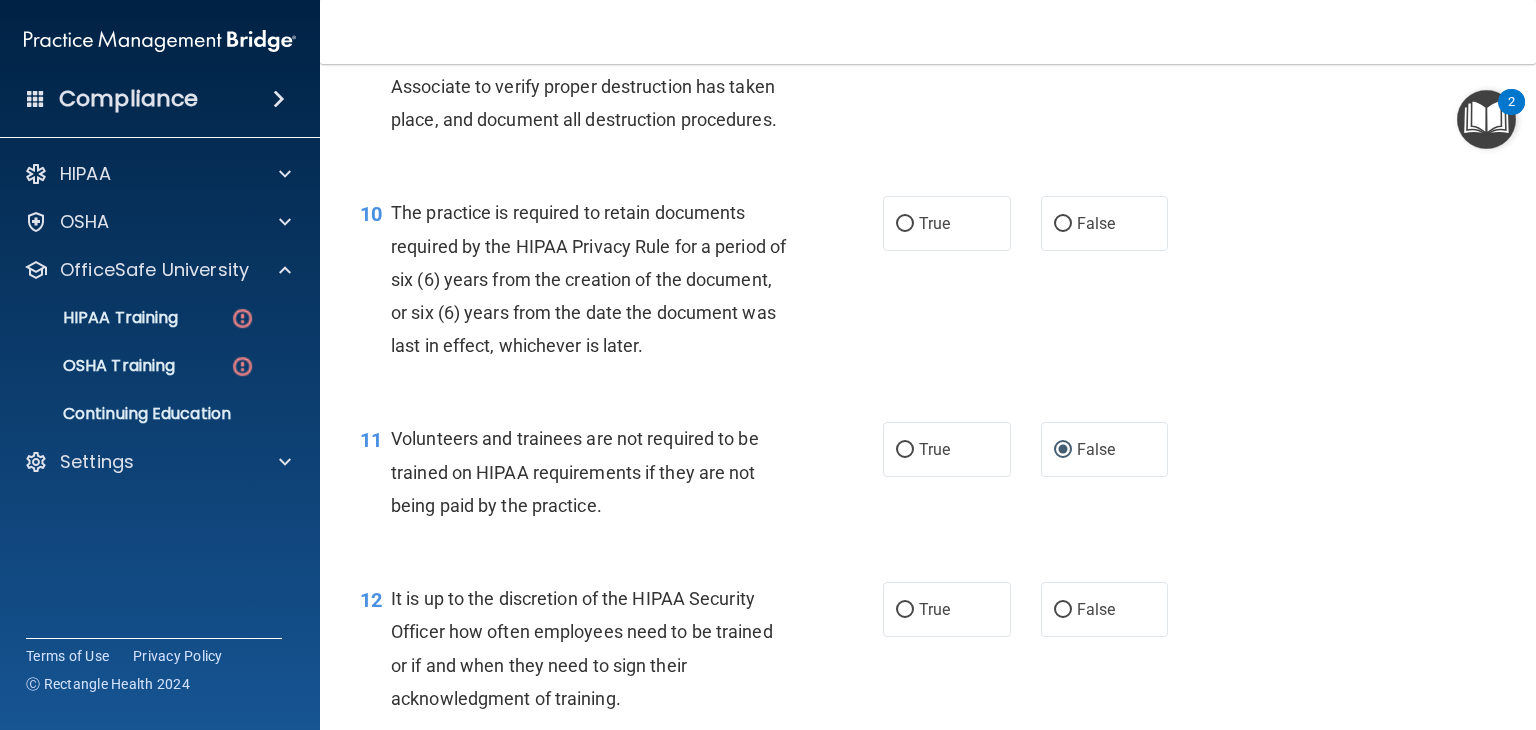 scroll, scrollTop: 1900, scrollLeft: 0, axis: vertical 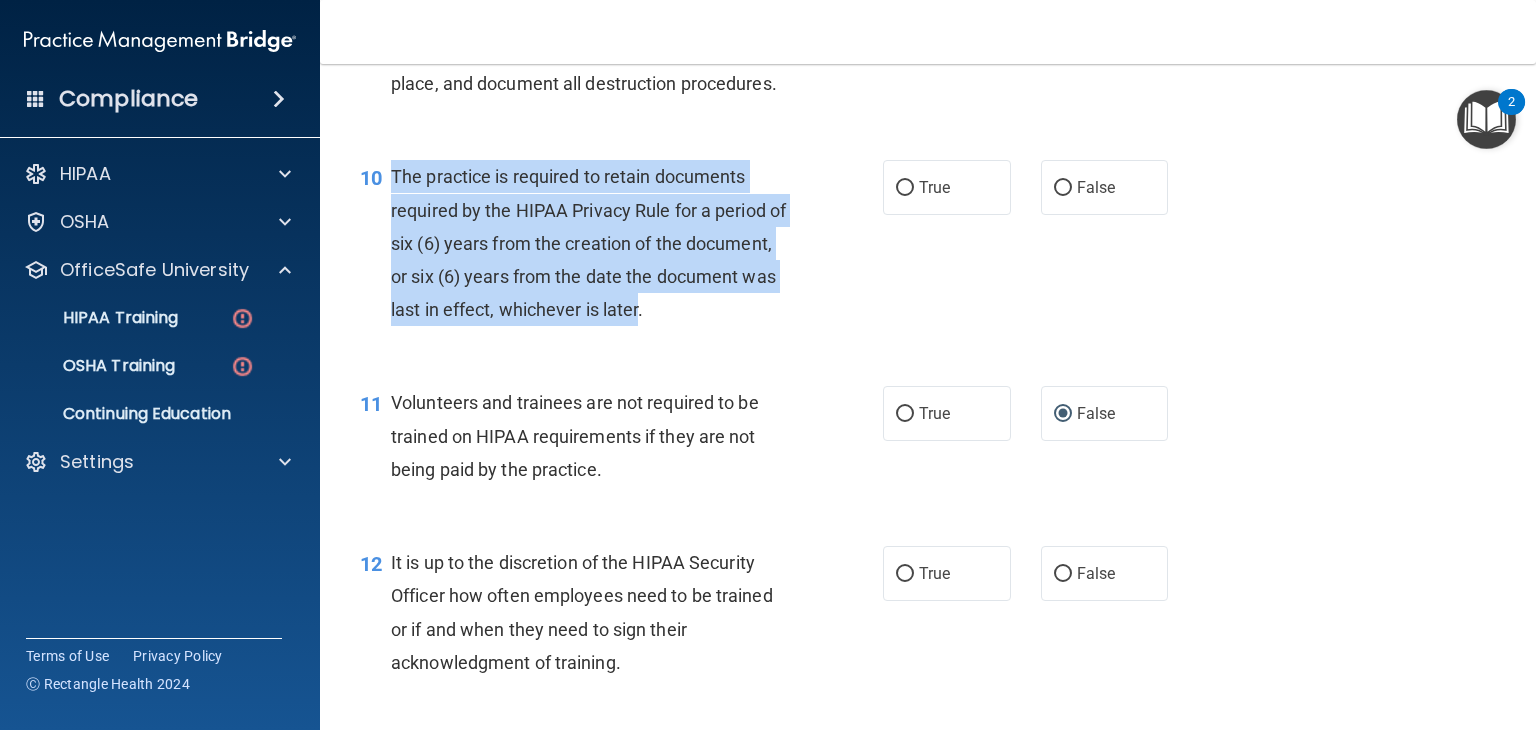 drag, startPoint x: 394, startPoint y: 201, endPoint x: 764, endPoint y: 345, distance: 397.034 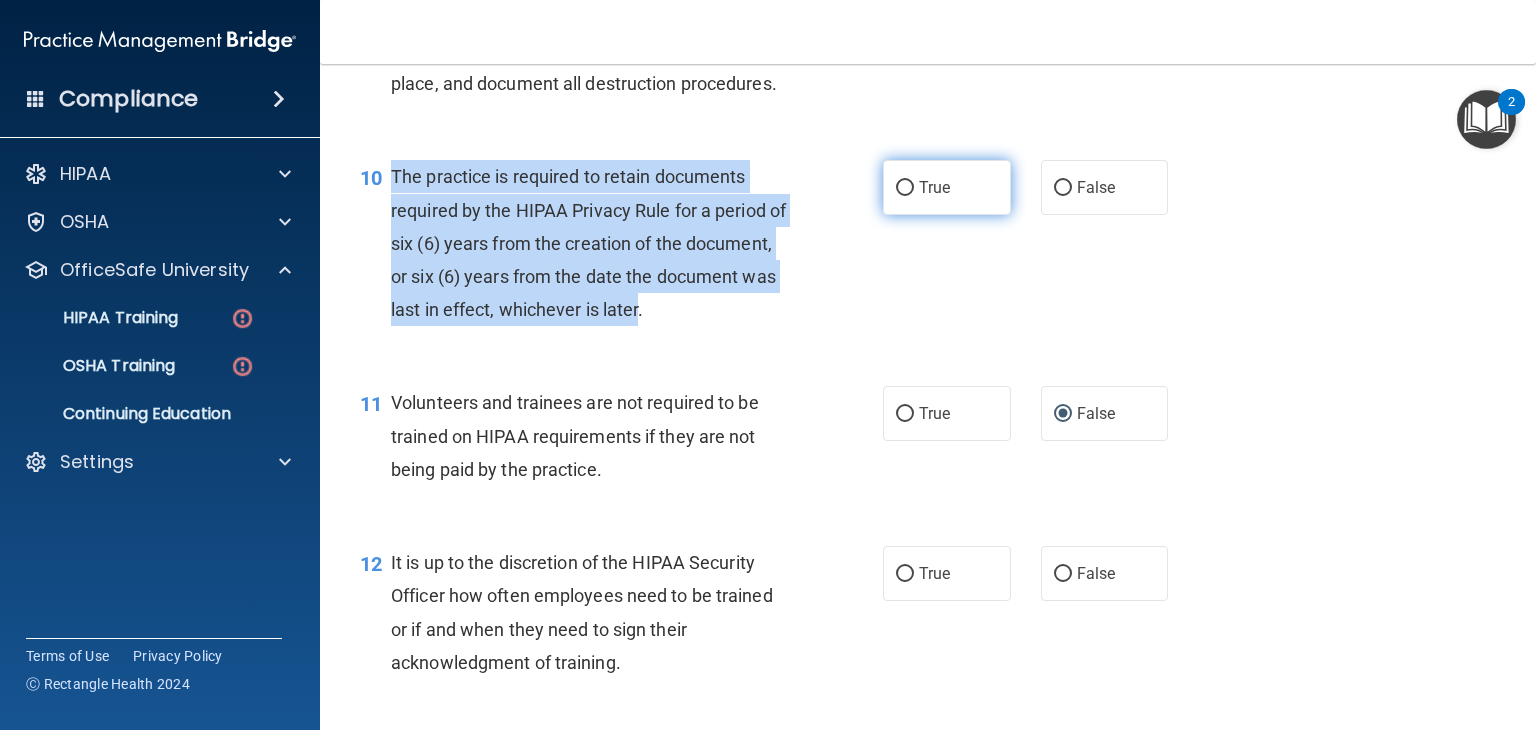 click on "True" at bounding box center [905, 188] 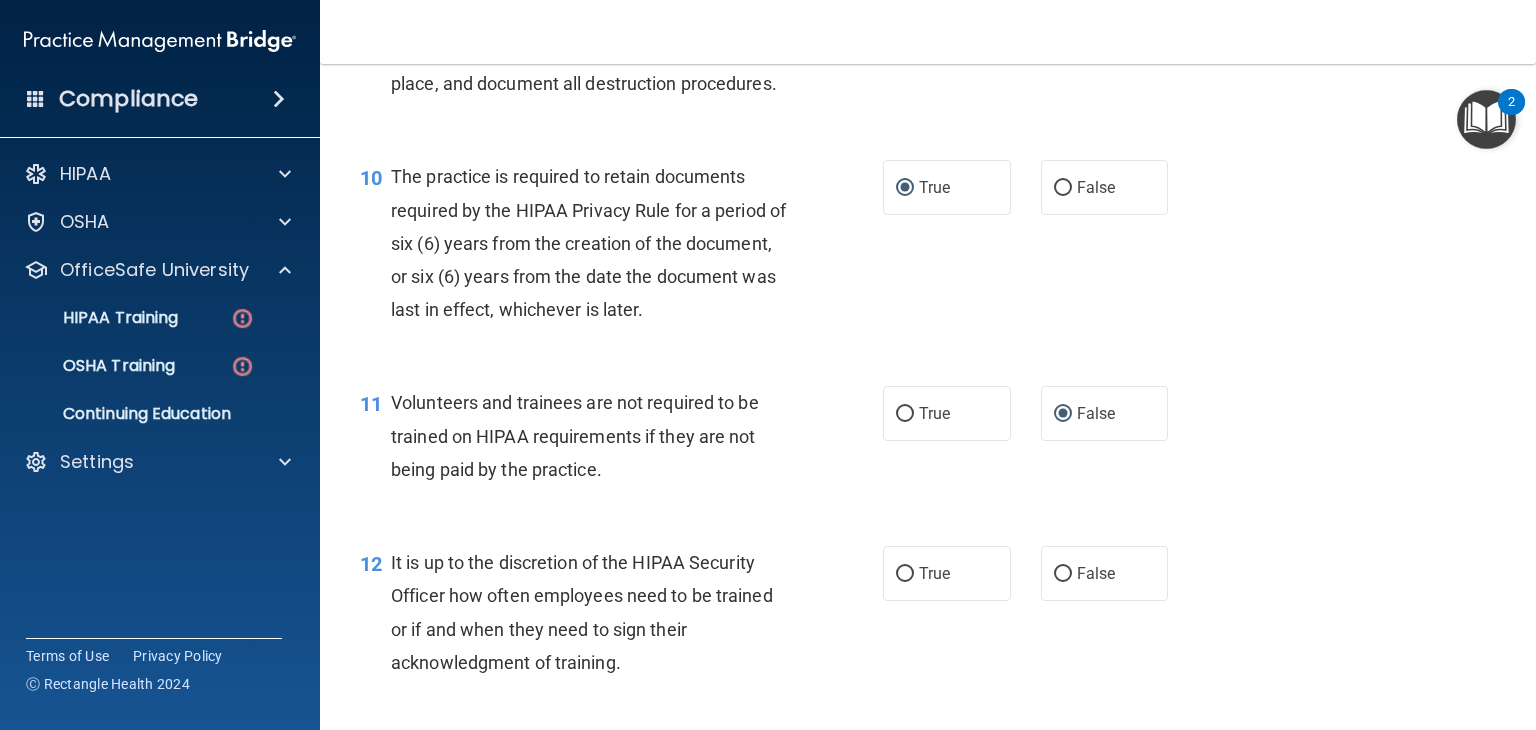 click on "11       Volunteers and trainees are not required to be trained on HIPAA requirements if they are not being paid by the practice." at bounding box center (621, 441) 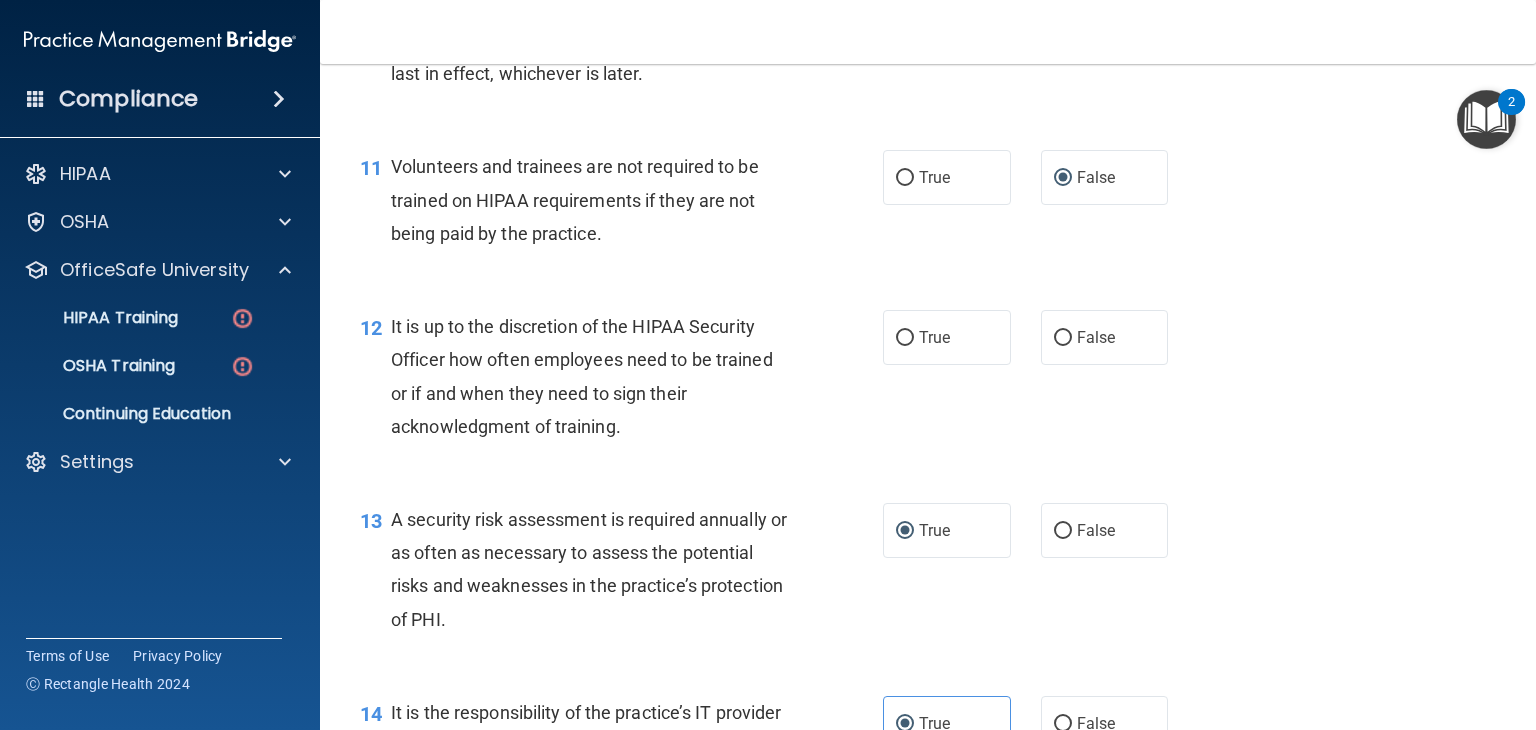 scroll, scrollTop: 2200, scrollLeft: 0, axis: vertical 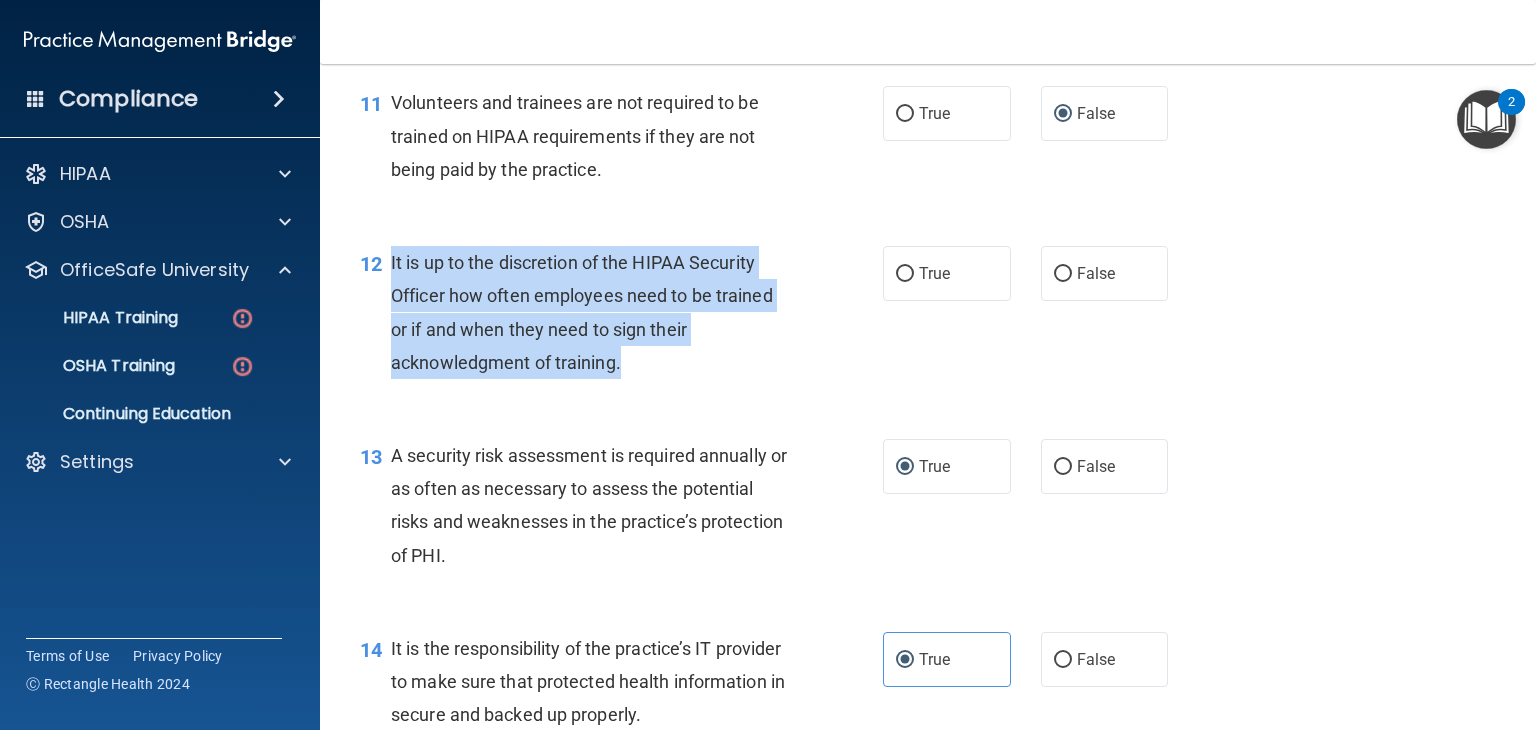 drag, startPoint x: 389, startPoint y: 289, endPoint x: 759, endPoint y: 396, distance: 385.161 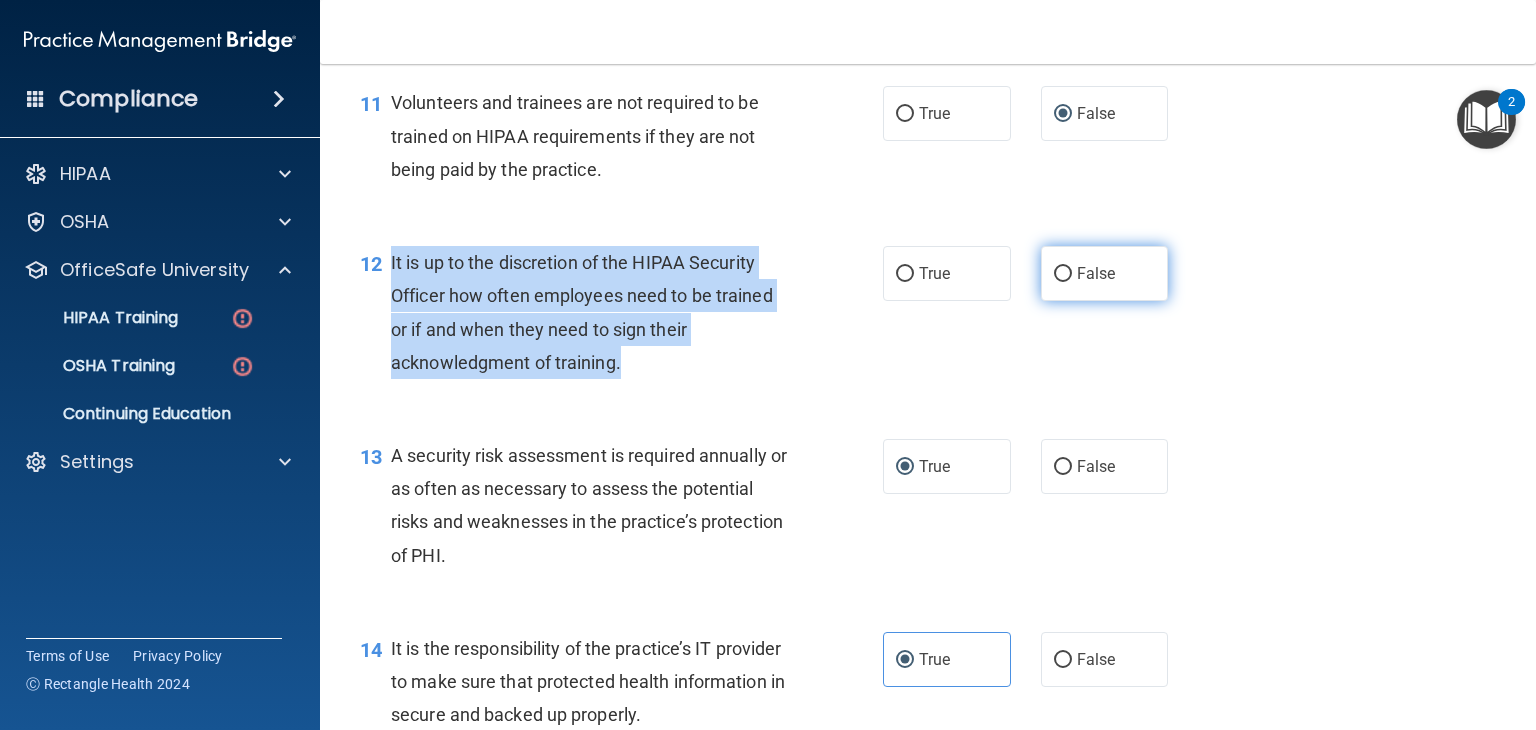 click on "False" at bounding box center (1063, 274) 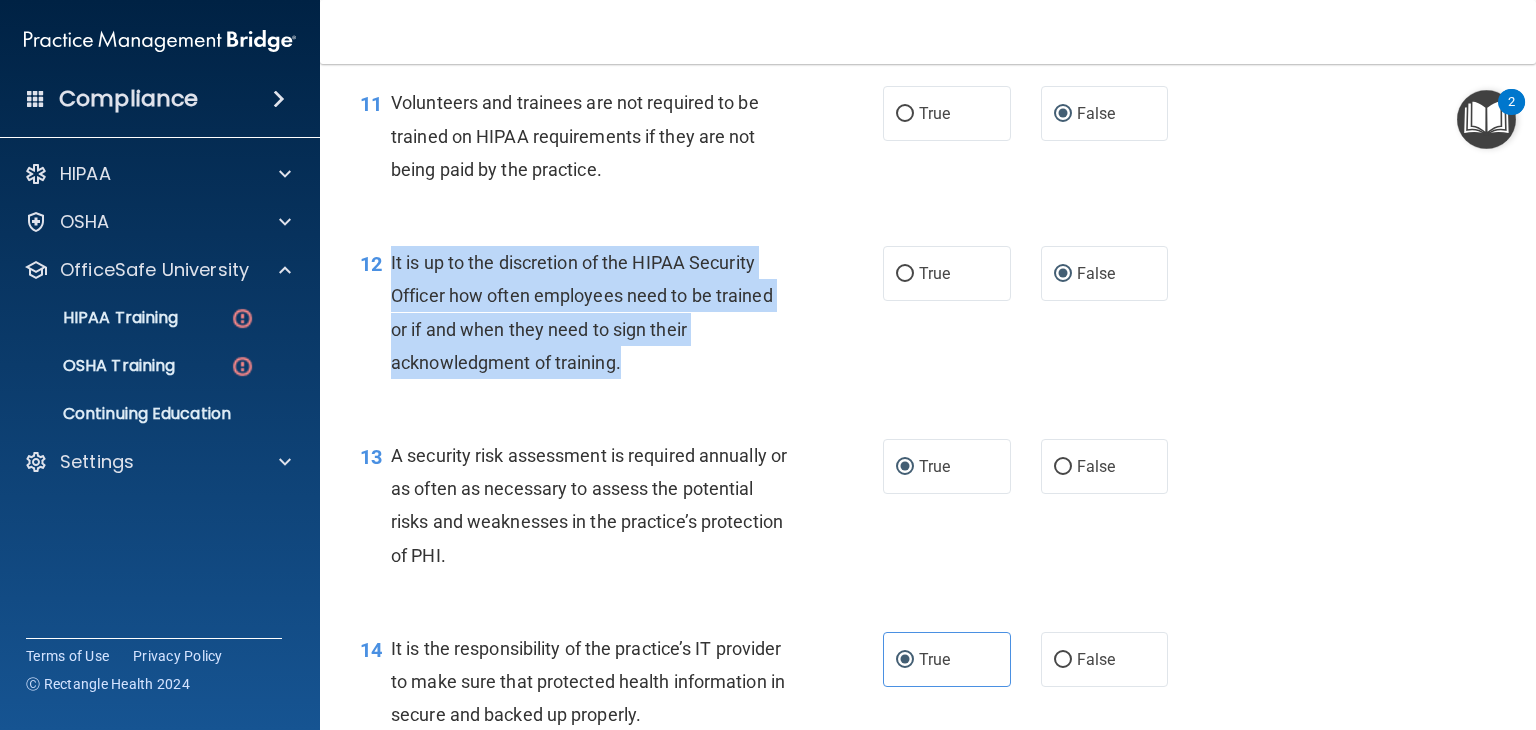 click on "12       It is up to the discretion of the HIPAA Security Officer how often employees need to be trained or if and when they need to sign their acknowledgment of training." at bounding box center [621, 317] 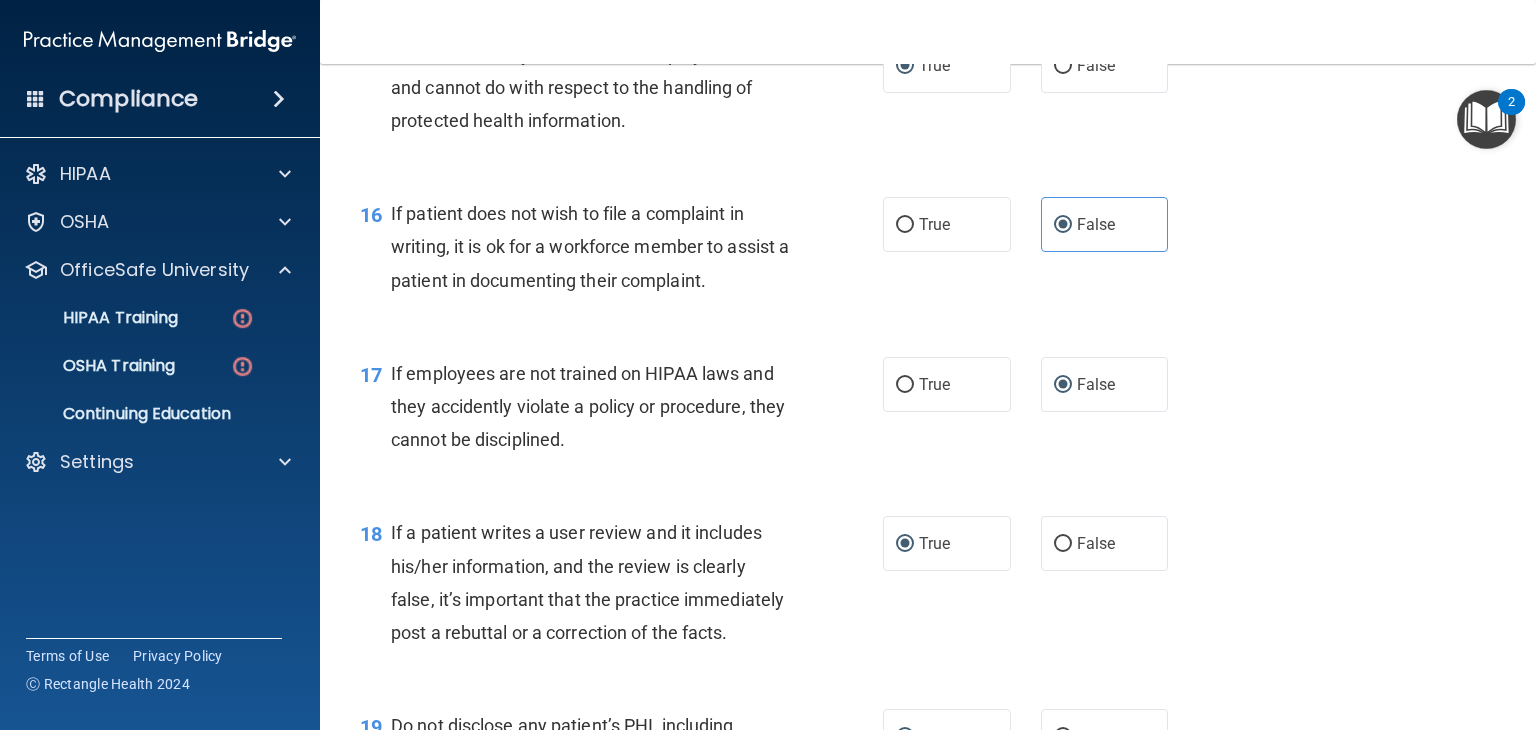 scroll, scrollTop: 3000, scrollLeft: 0, axis: vertical 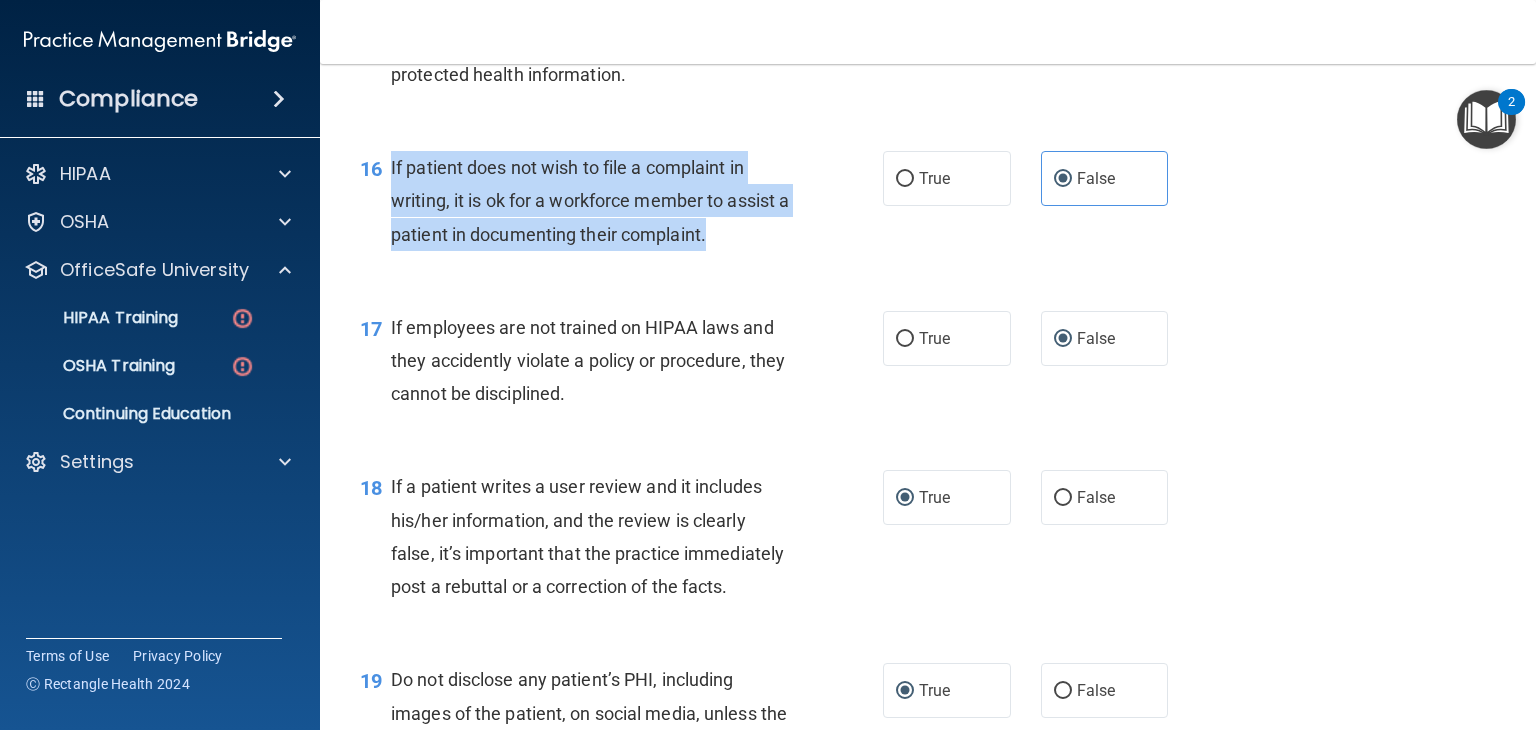 drag, startPoint x: 384, startPoint y: 188, endPoint x: 782, endPoint y: 278, distance: 408.049 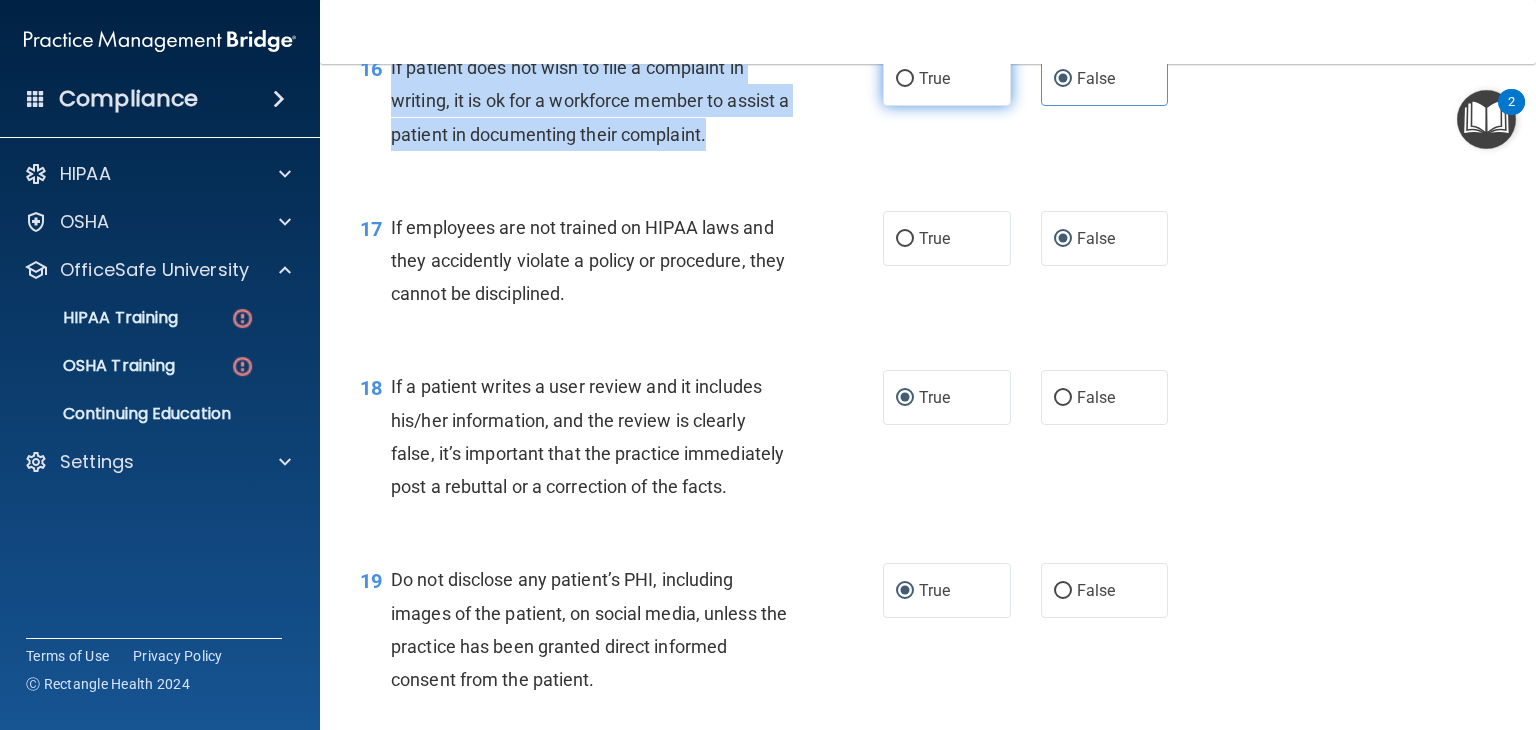 click on "True" at bounding box center [905, 79] 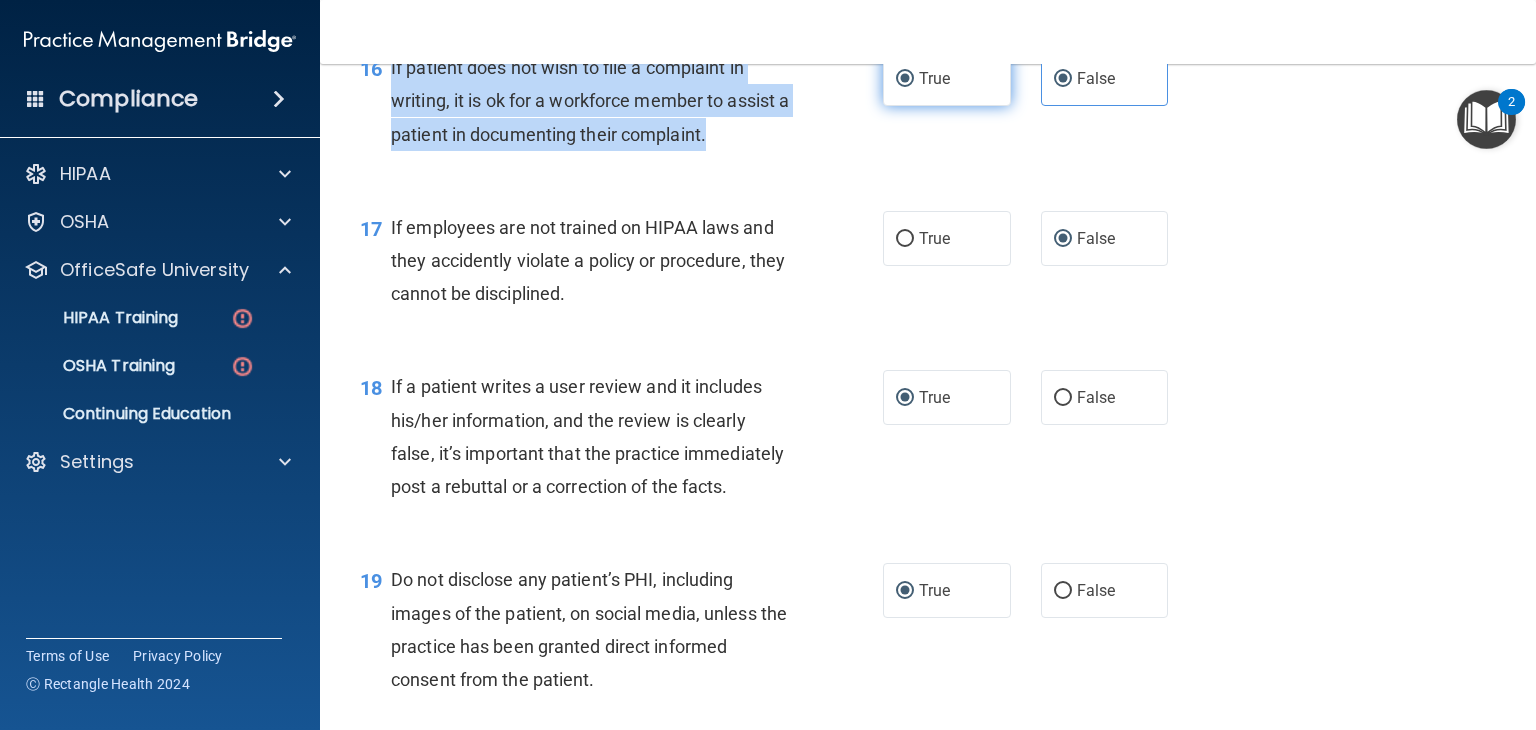 radio on "false" 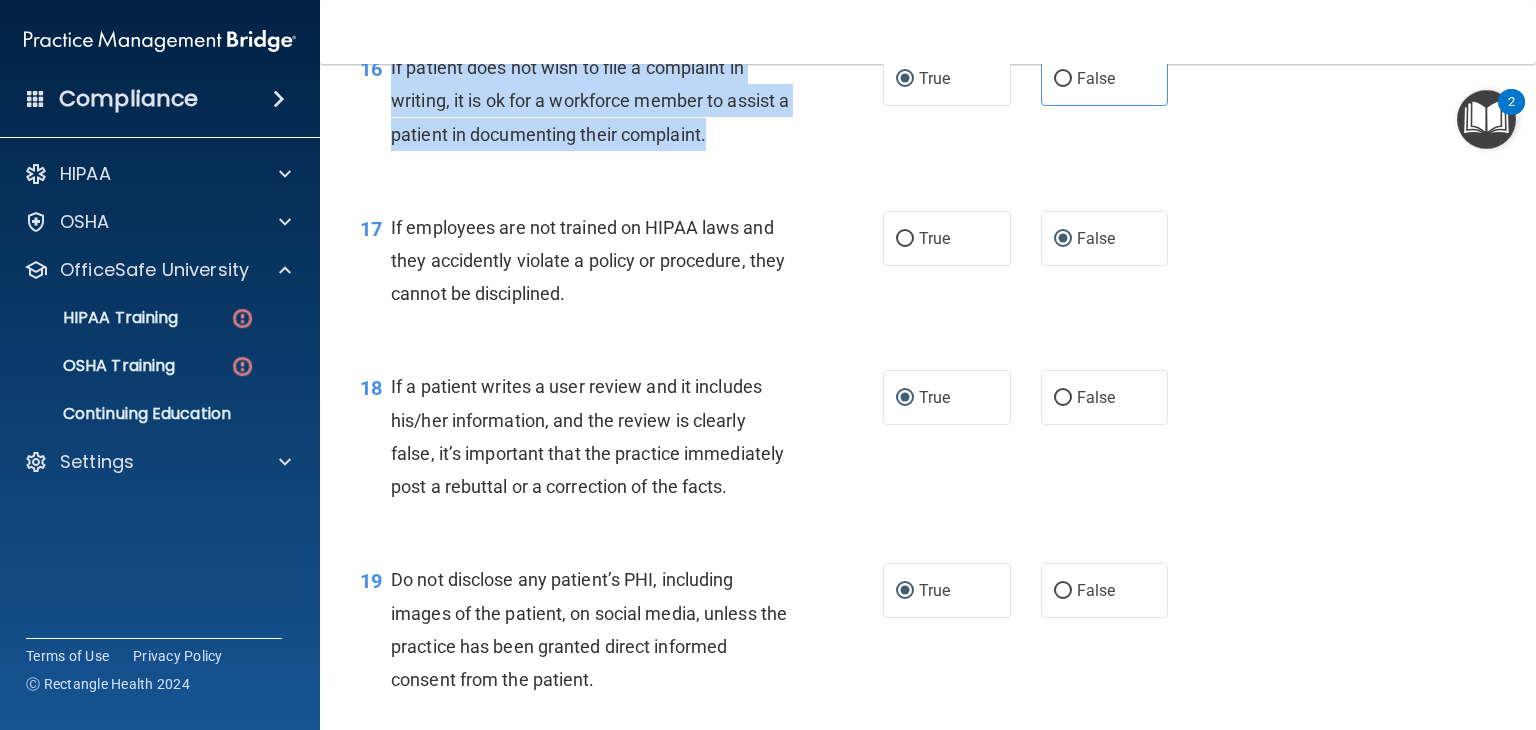 click on "16       If patient does not wish to file a complaint in writing, it is ok for a workforce member to assist a patient in documenting their complaint." at bounding box center [621, 106] 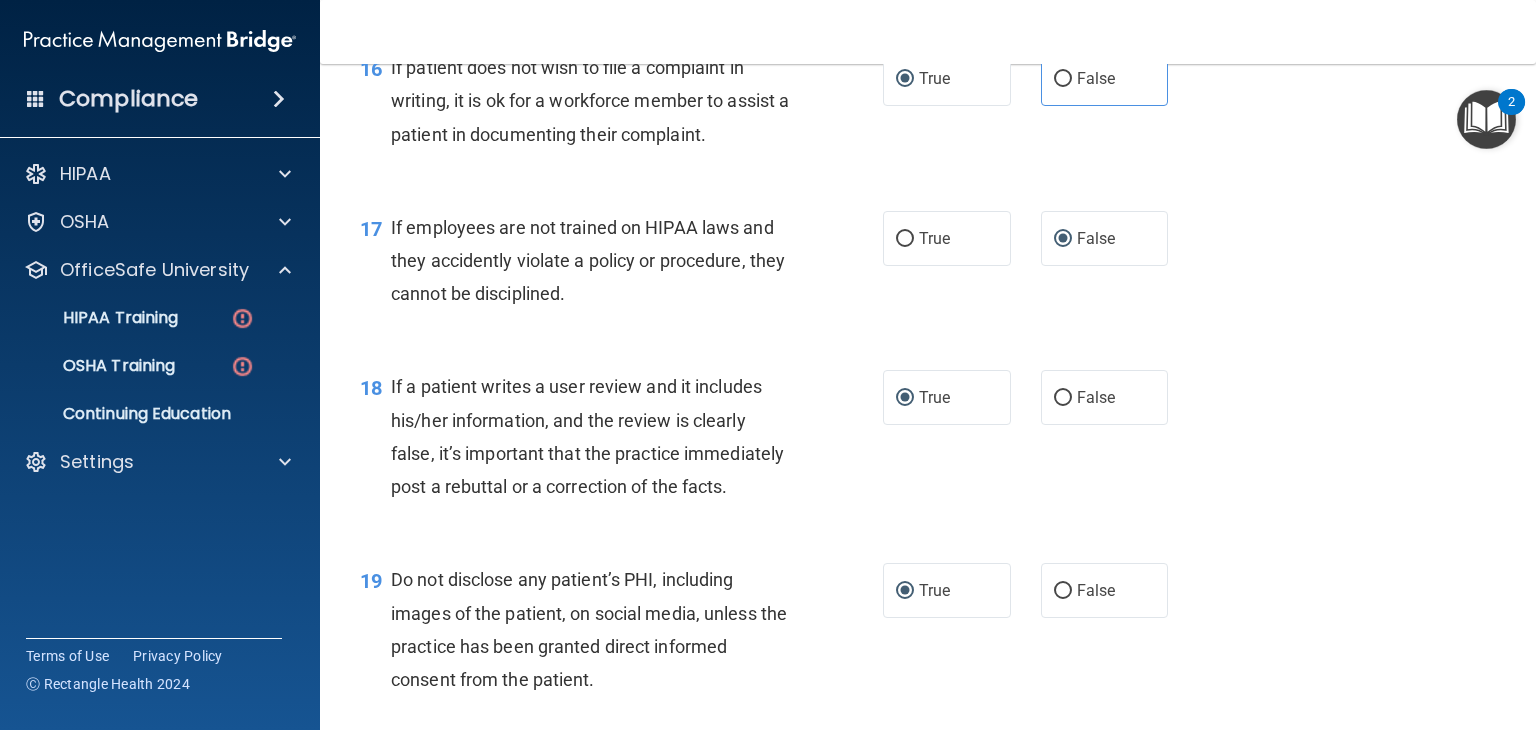 click on "17       If employees are not trained on HIPAA laws and they accidently violate a policy or procedure, they cannot be disciplined.                 True           False" at bounding box center [928, 266] 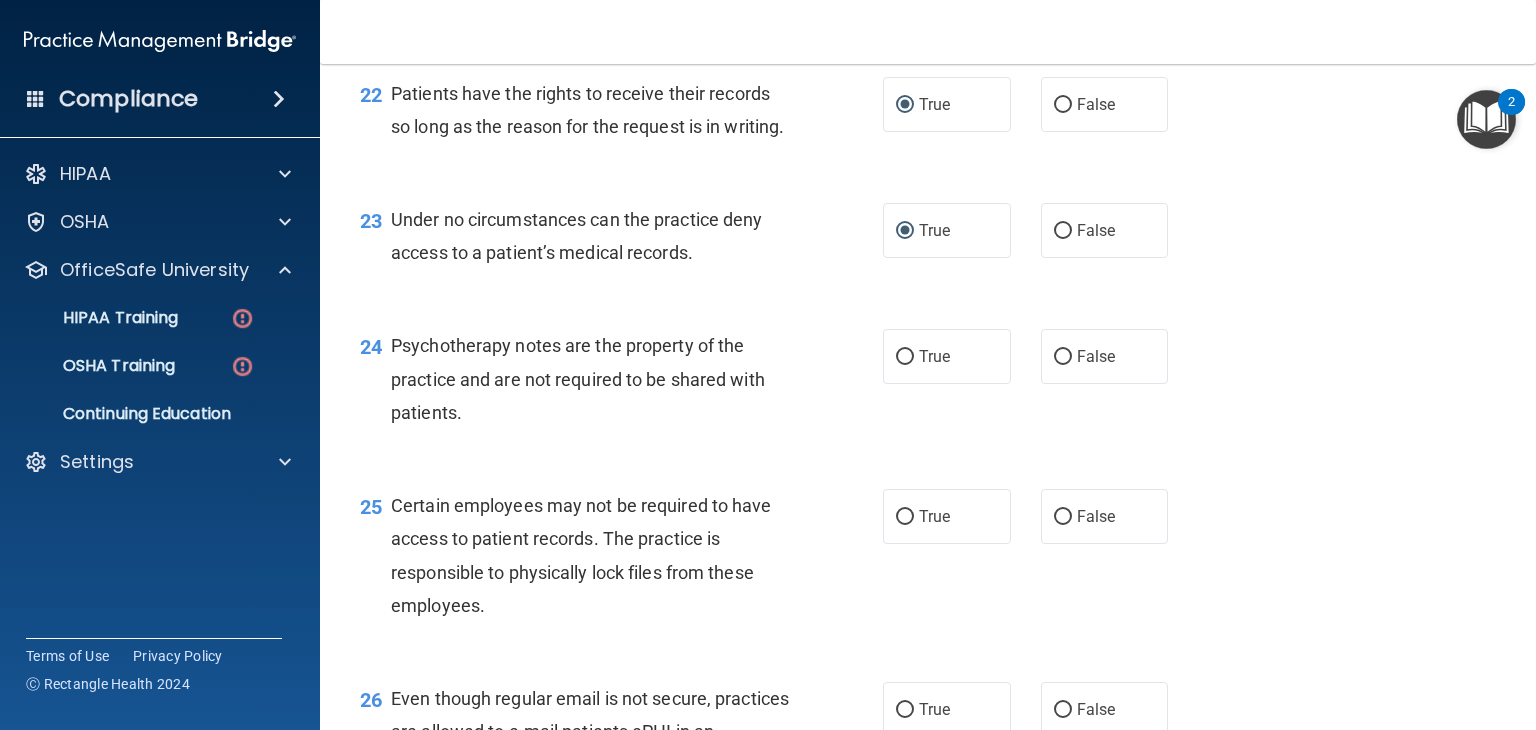 scroll, scrollTop: 4100, scrollLeft: 0, axis: vertical 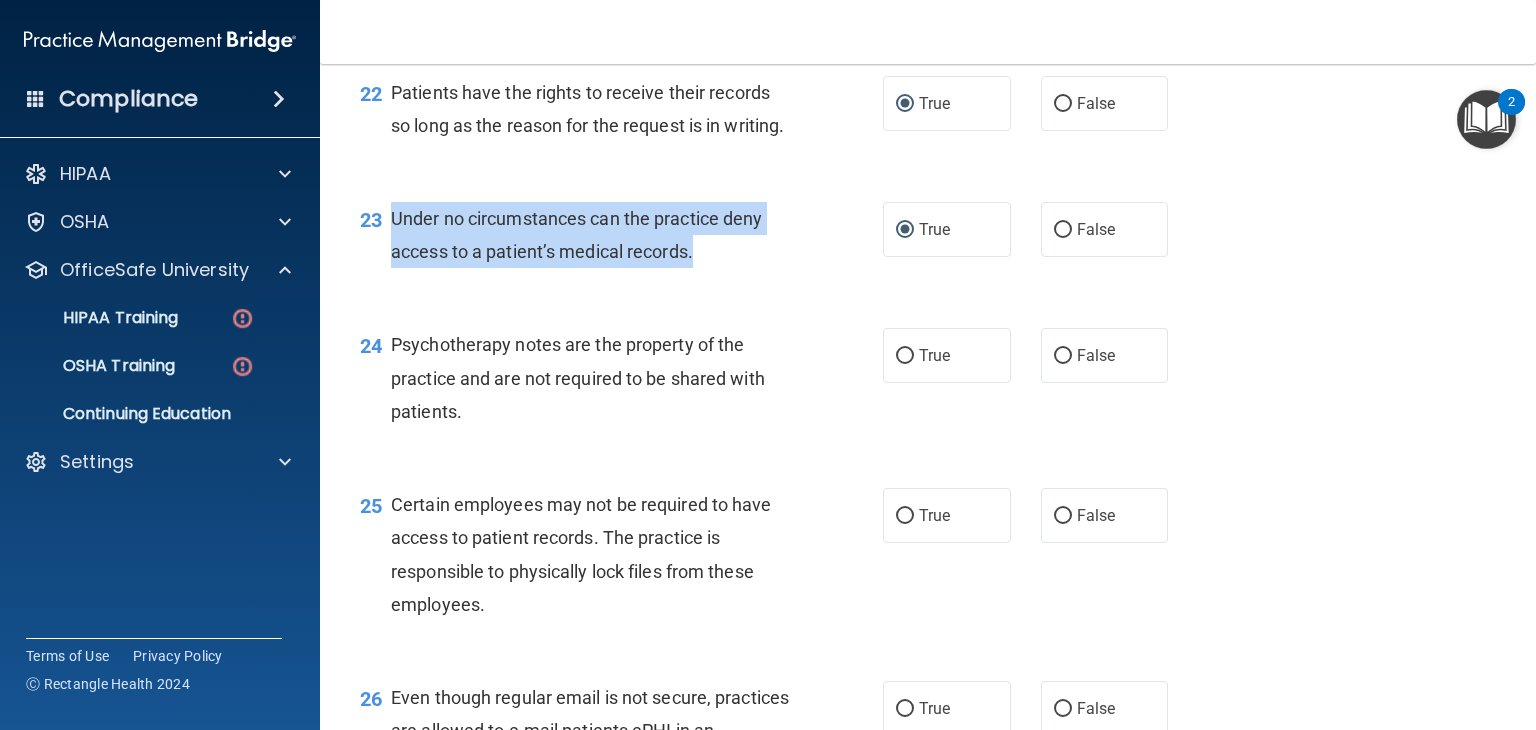 drag, startPoint x: 395, startPoint y: 306, endPoint x: 776, endPoint y: 367, distance: 385.8523 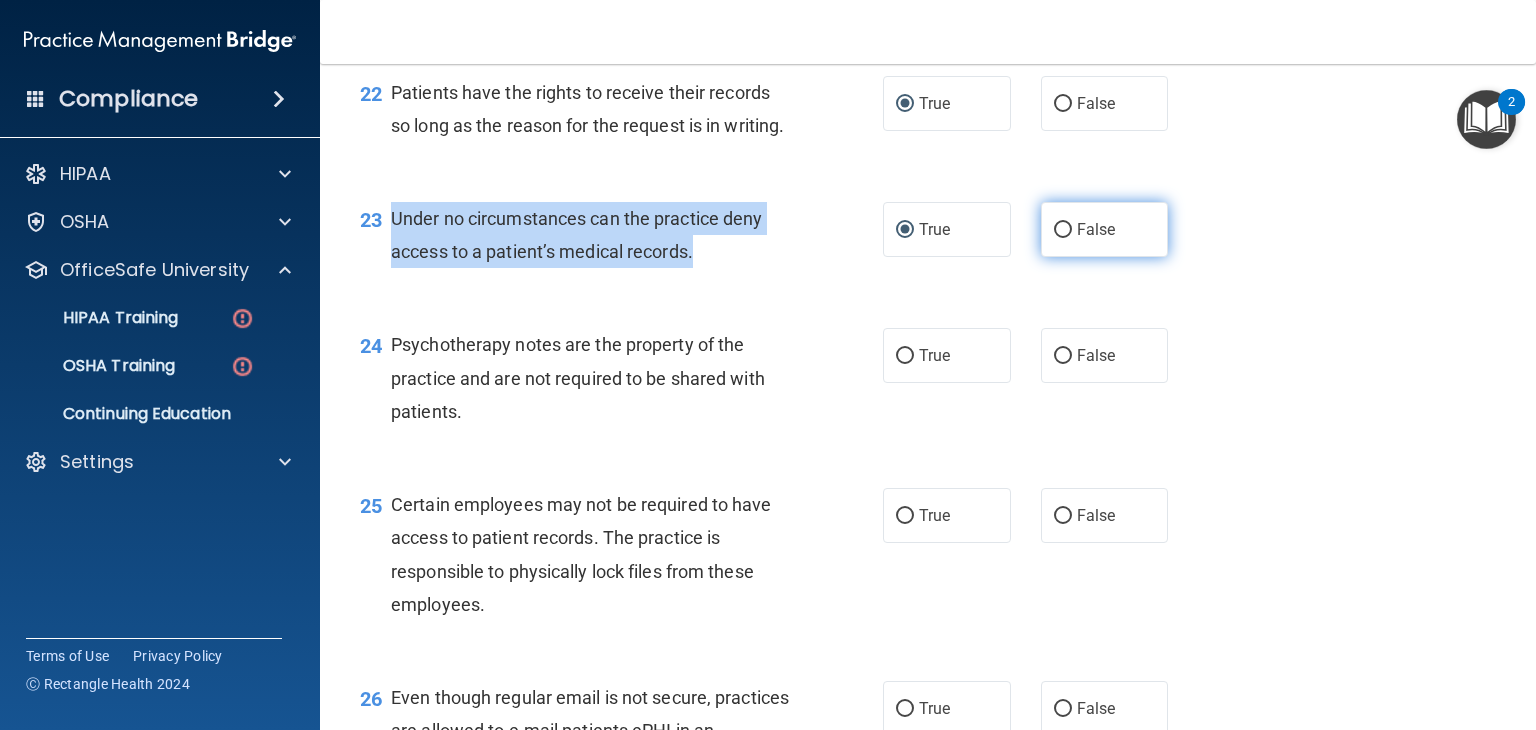 click on "False" at bounding box center (1063, 230) 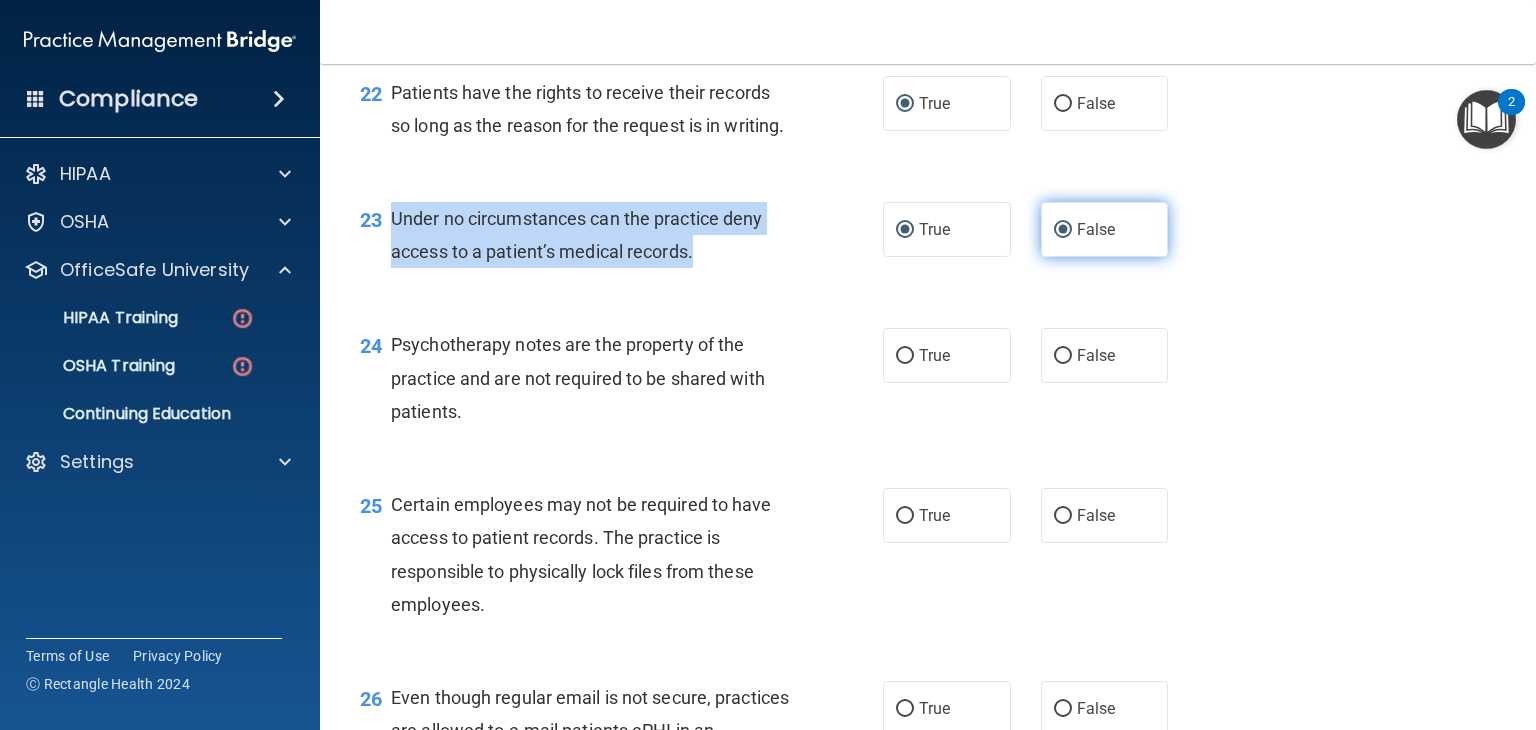 radio on "false" 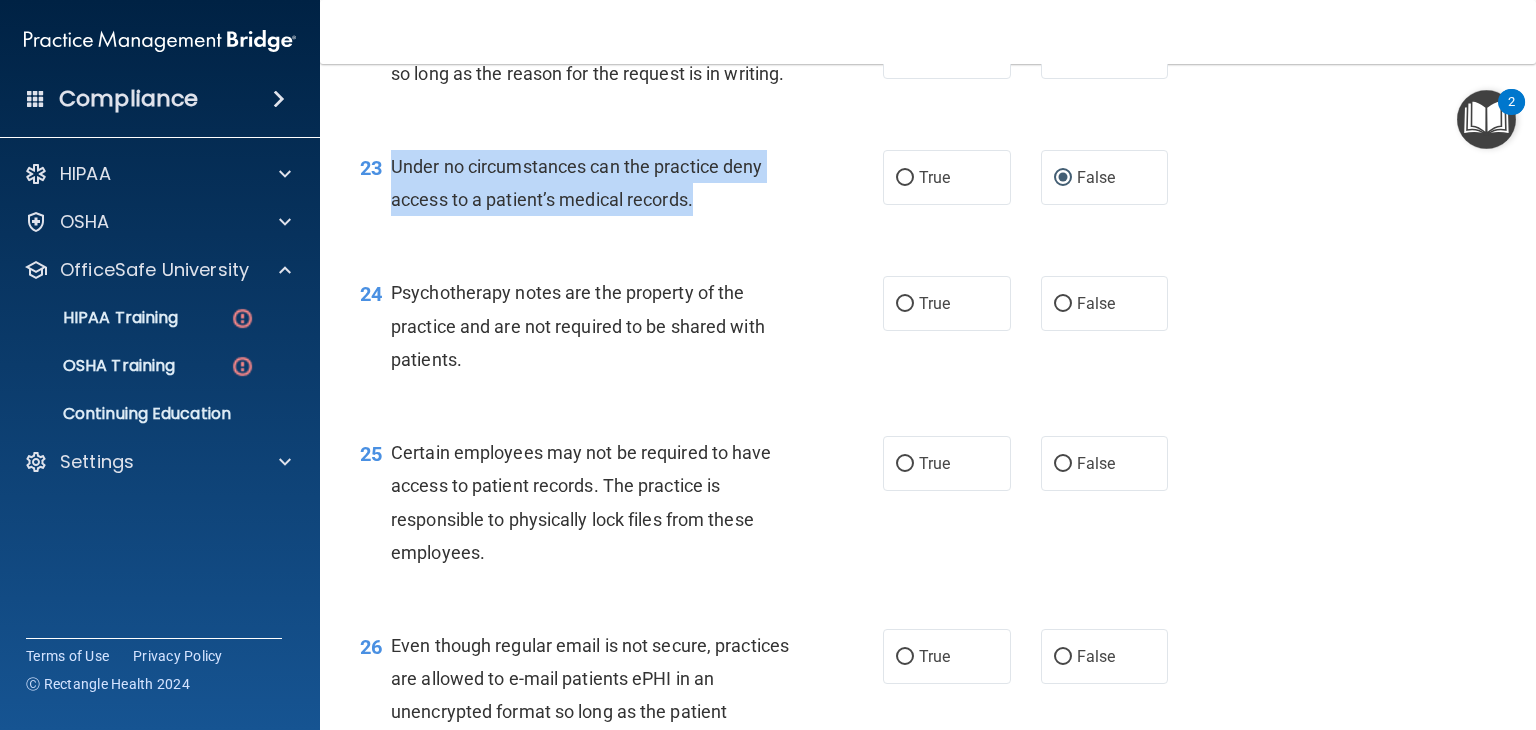 scroll, scrollTop: 4200, scrollLeft: 0, axis: vertical 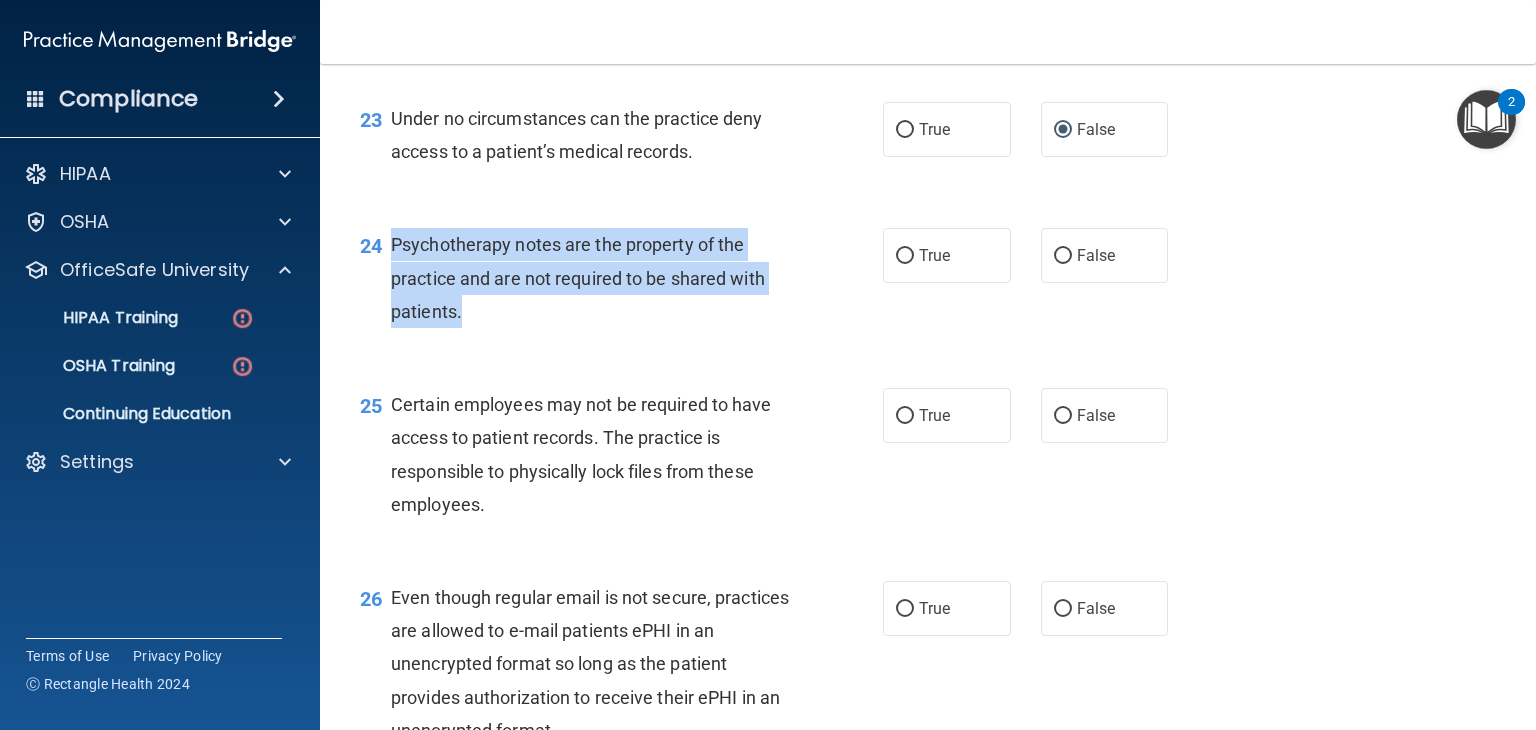 drag, startPoint x: 387, startPoint y: 341, endPoint x: 769, endPoint y: 416, distance: 389.29294 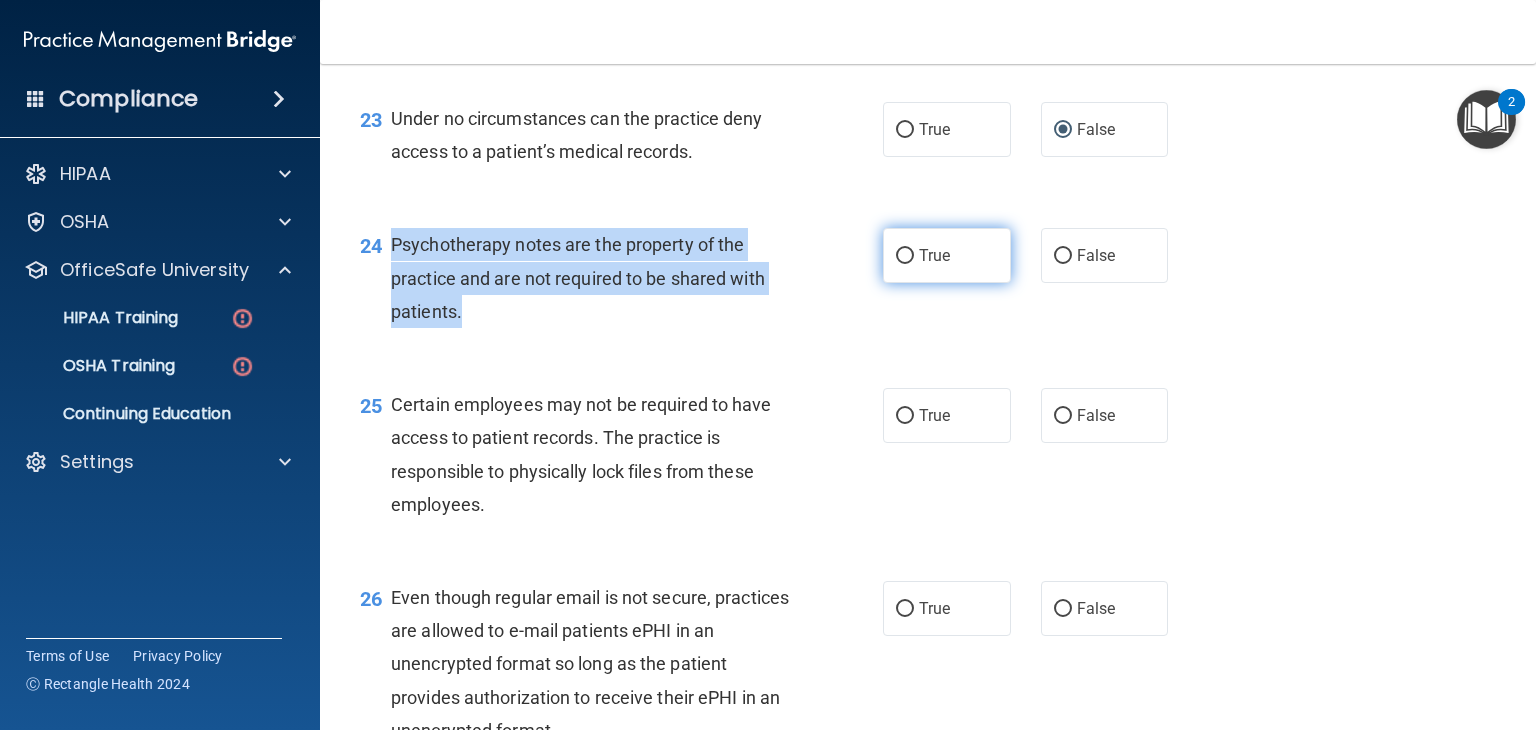 click on "True" at bounding box center (905, 256) 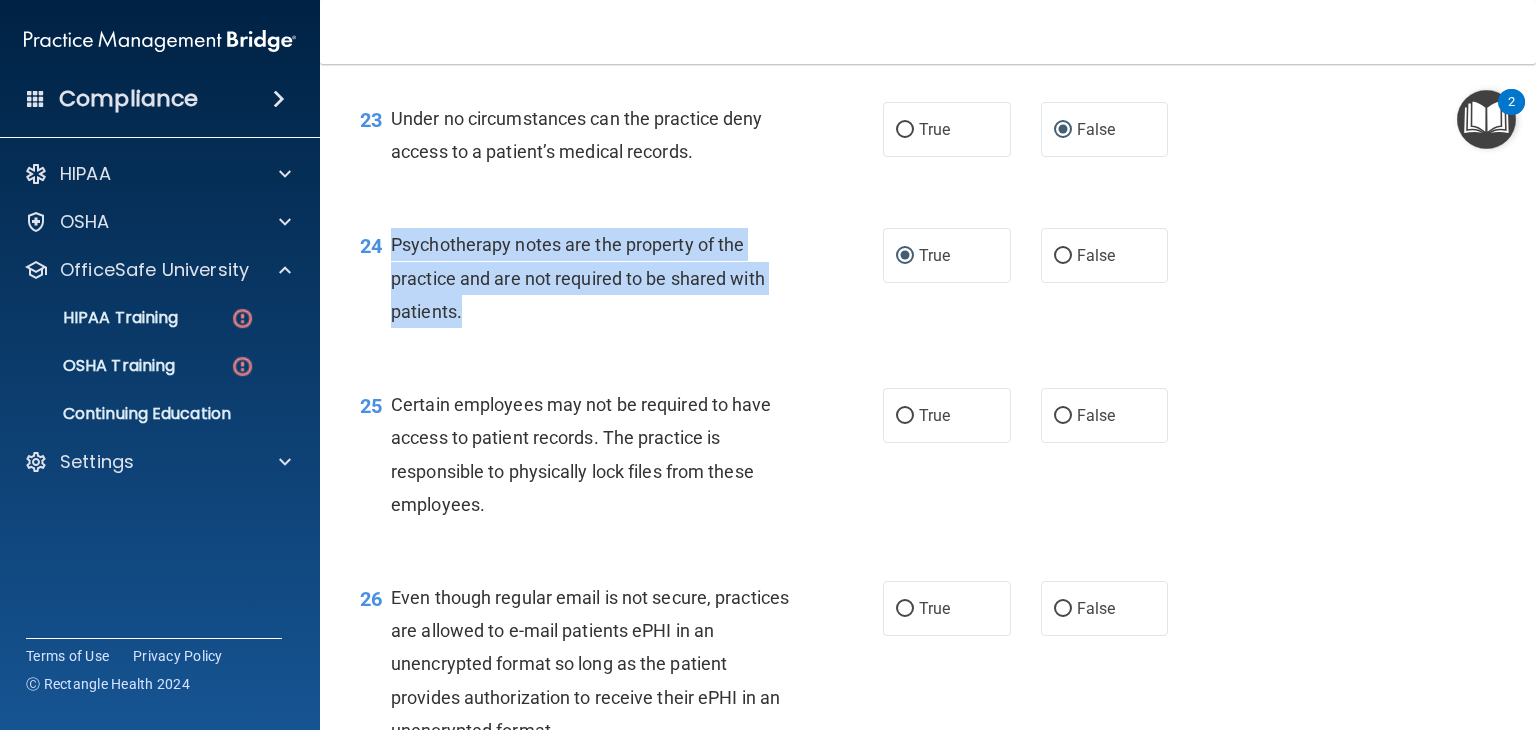 click on "24       Psychotherapy notes are the property of the practice and are not required to be shared with patients." at bounding box center [621, 283] 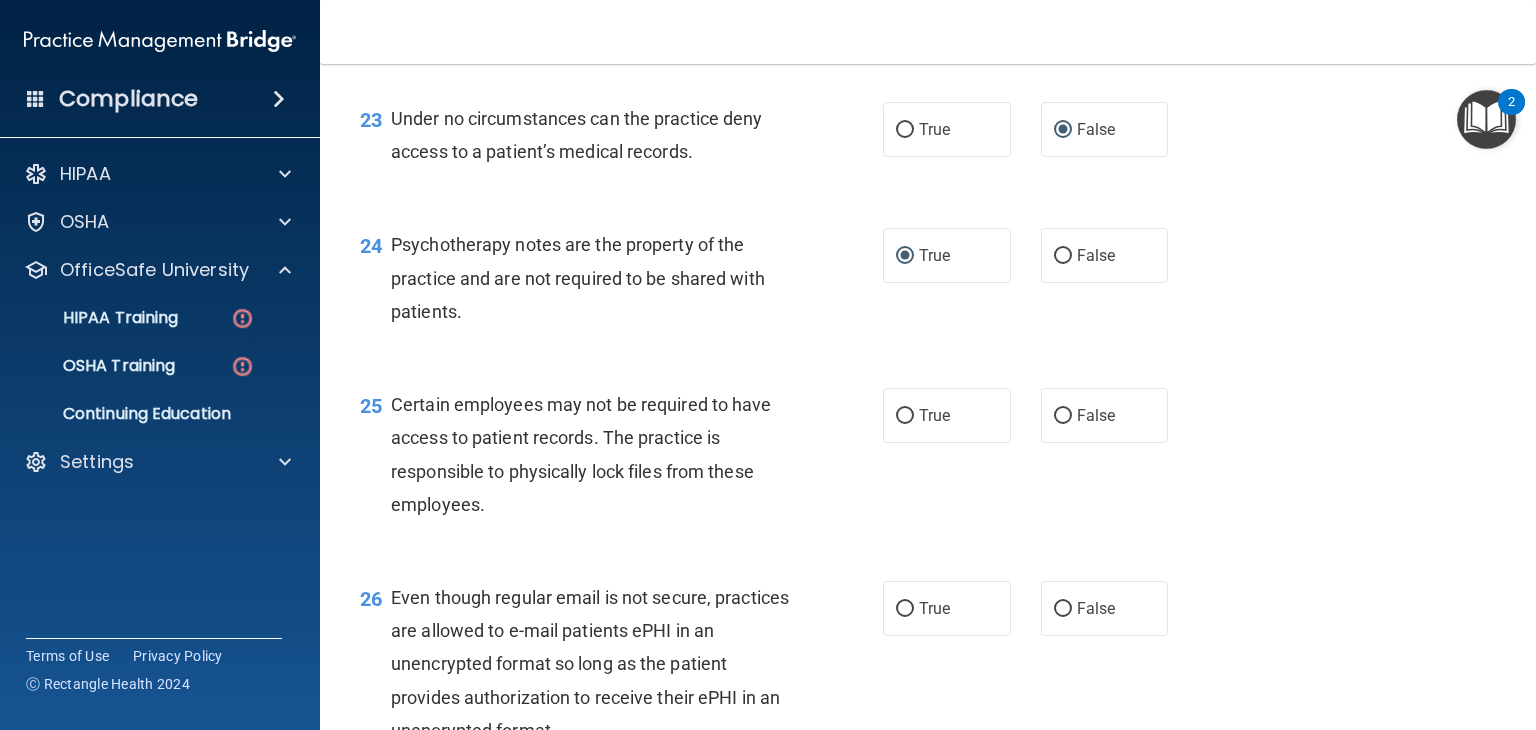 scroll, scrollTop: 4100, scrollLeft: 0, axis: vertical 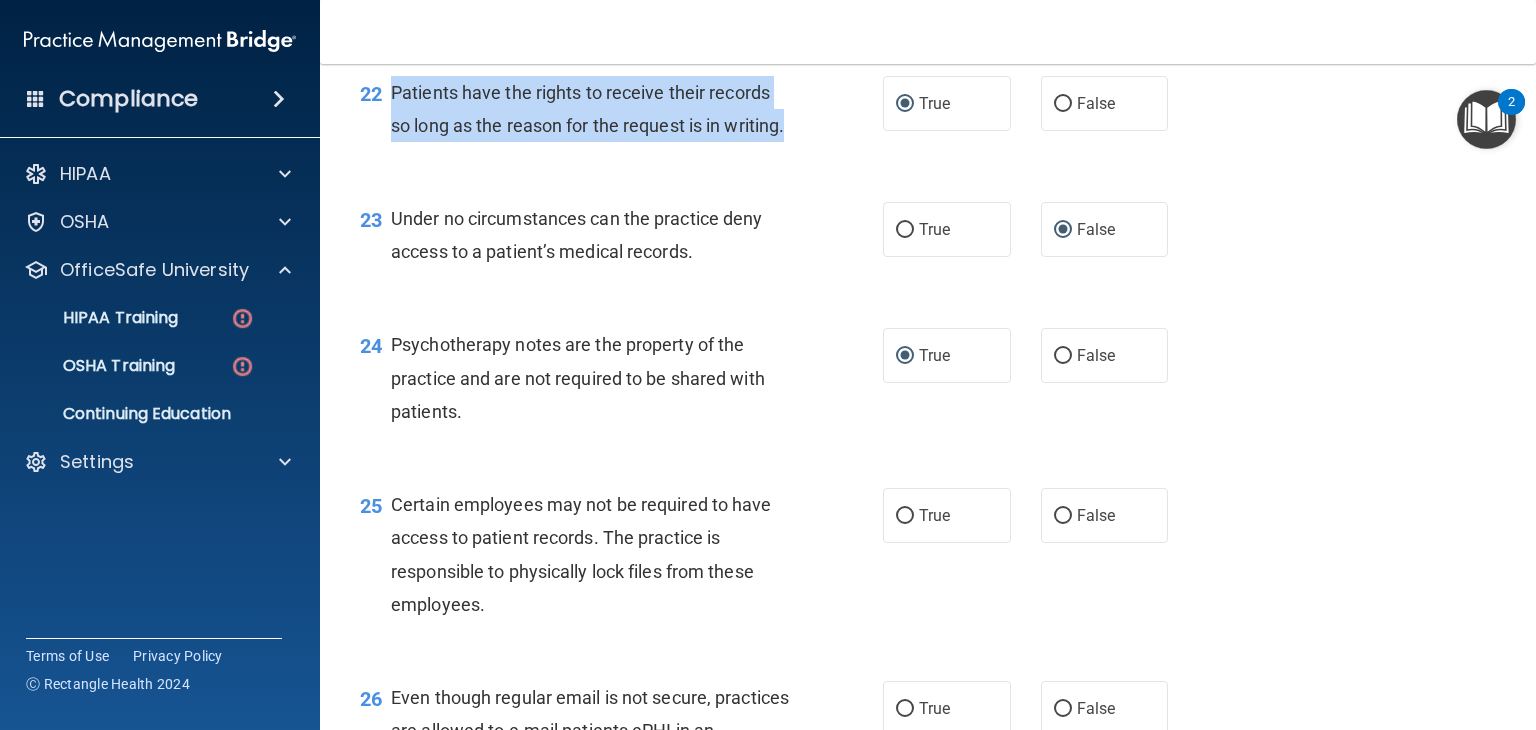 drag, startPoint x: 388, startPoint y: 149, endPoint x: 765, endPoint y: 229, distance: 385.3946 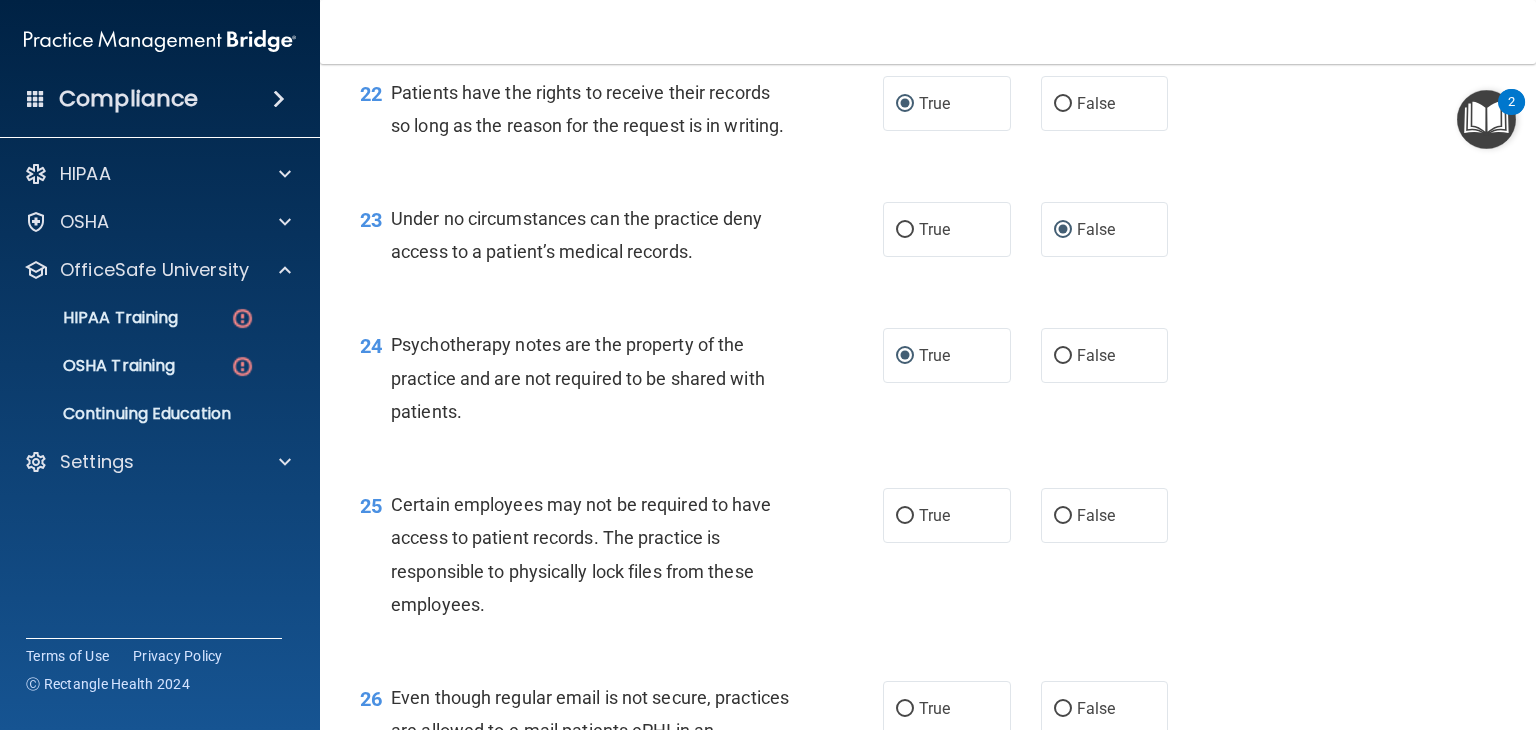 click on "22       Patients have the rights to receive their records so long as the reason for the request is in writing.                 True           False" at bounding box center (928, 114) 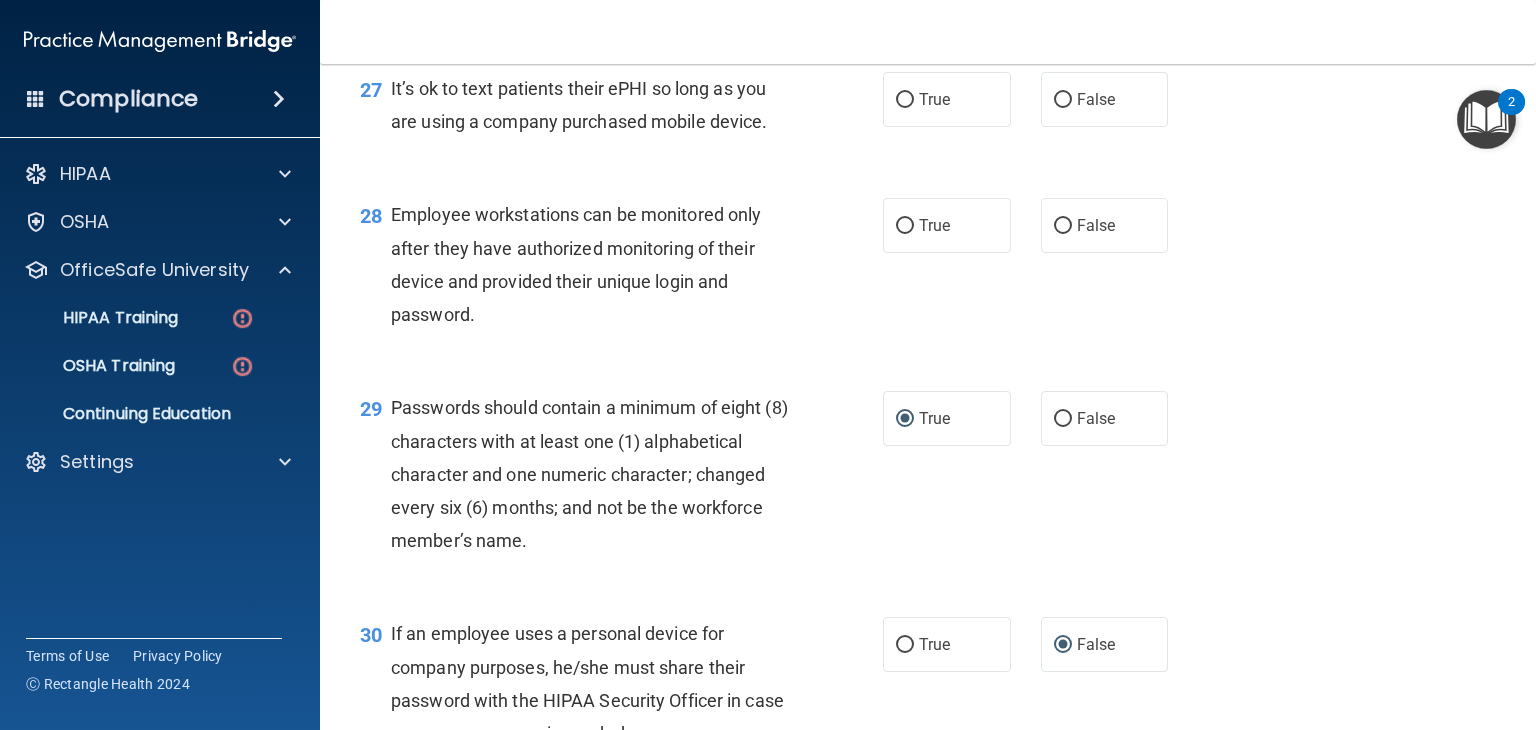 scroll, scrollTop: 4900, scrollLeft: 0, axis: vertical 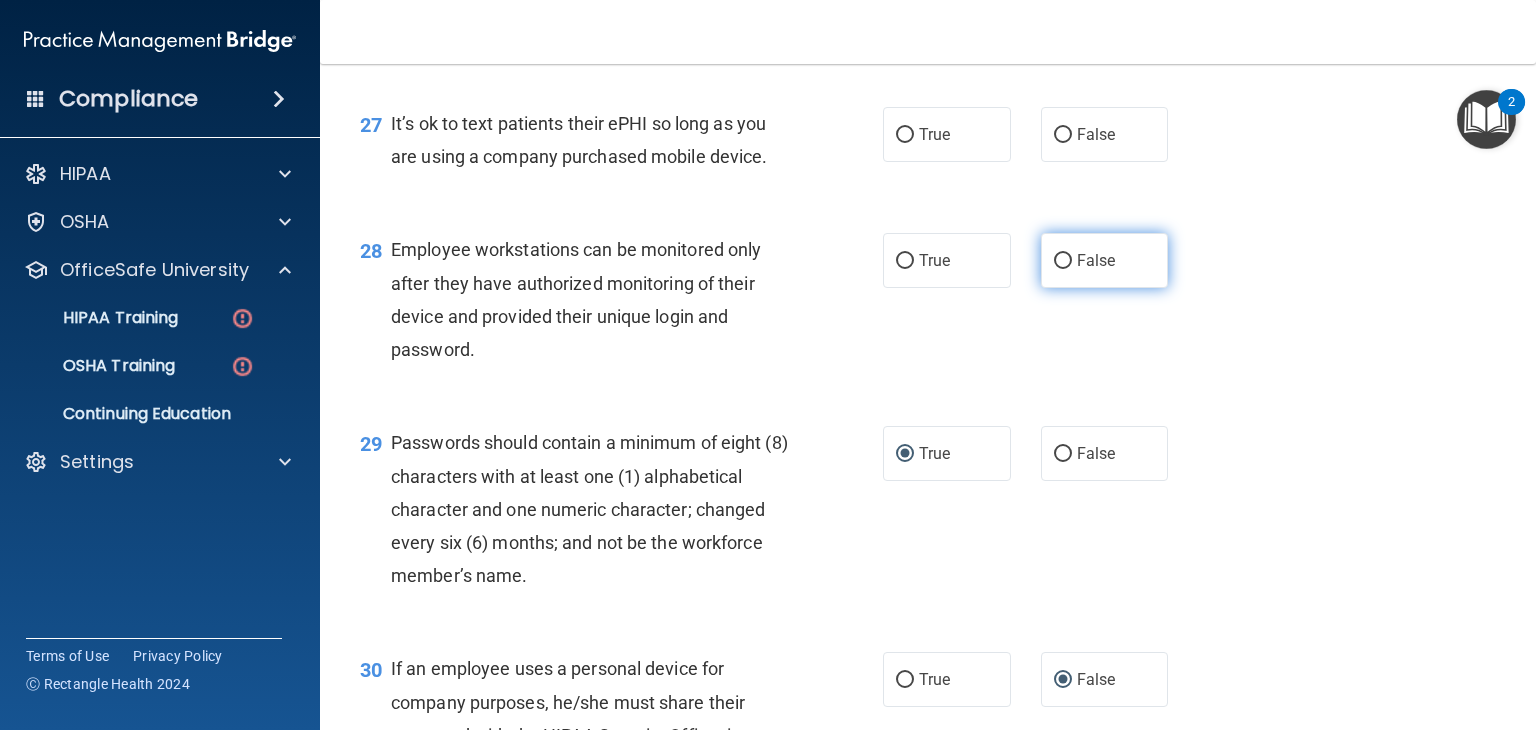 click on "False" at bounding box center [1105, 260] 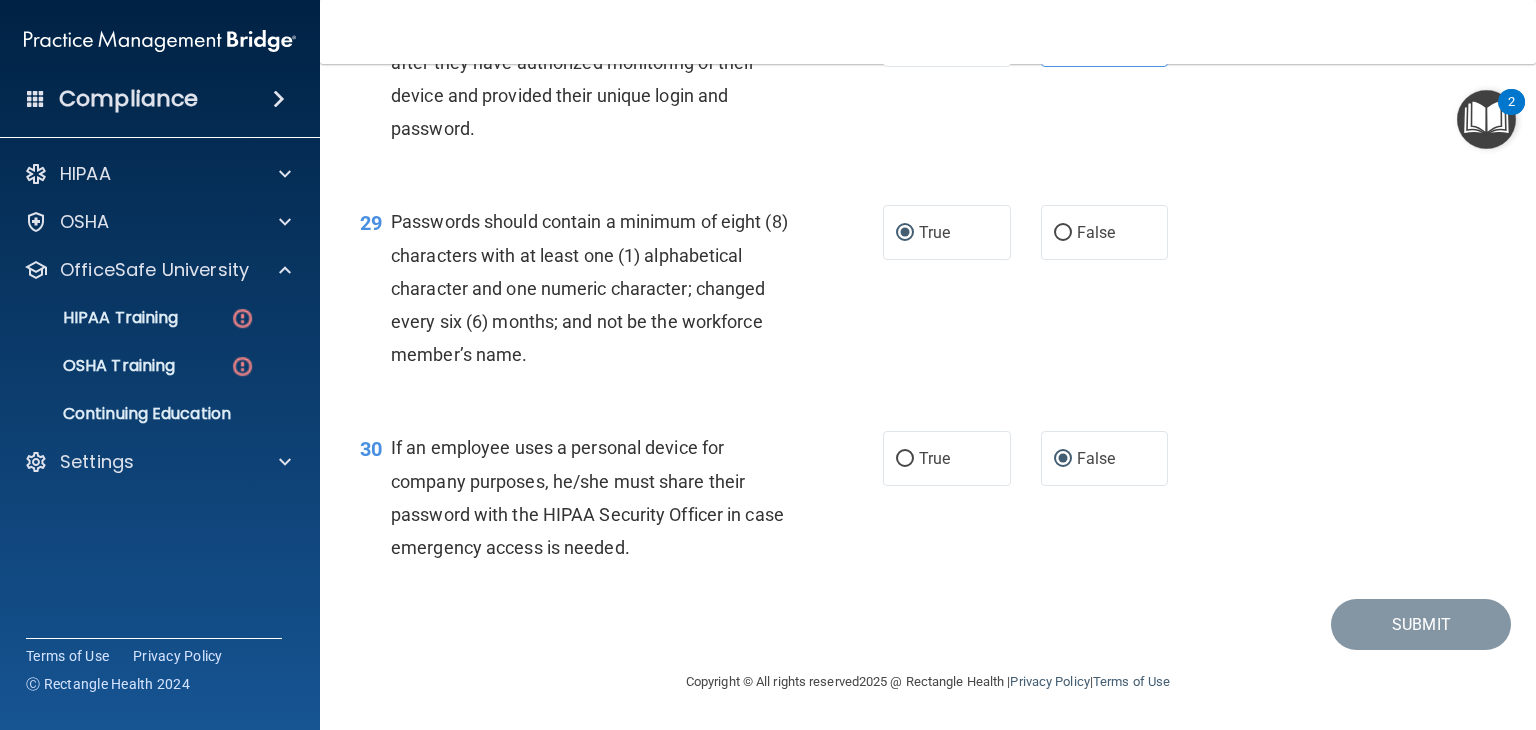 scroll, scrollTop: 5200, scrollLeft: 0, axis: vertical 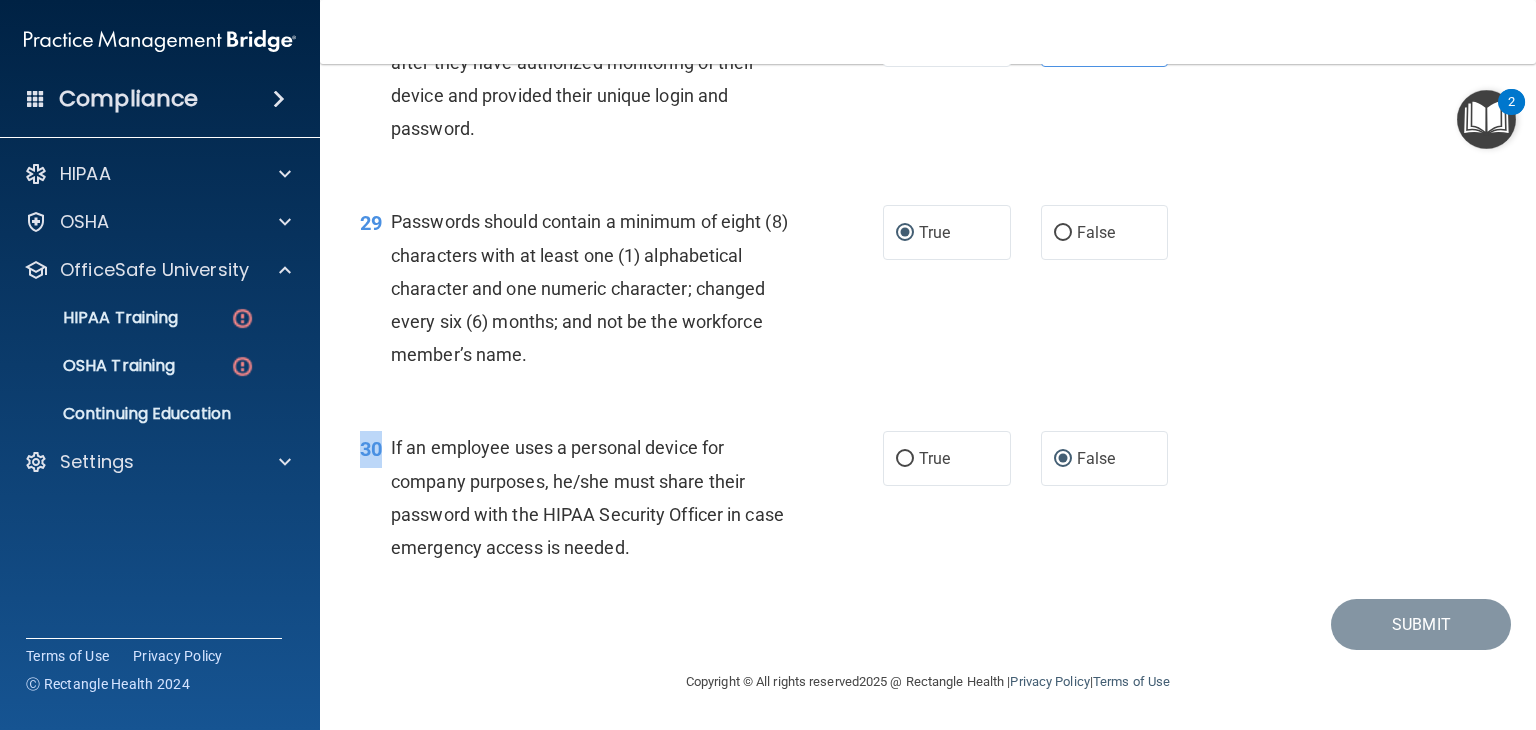drag, startPoint x: 384, startPoint y: 456, endPoint x: 763, endPoint y: 596, distance: 404.03094 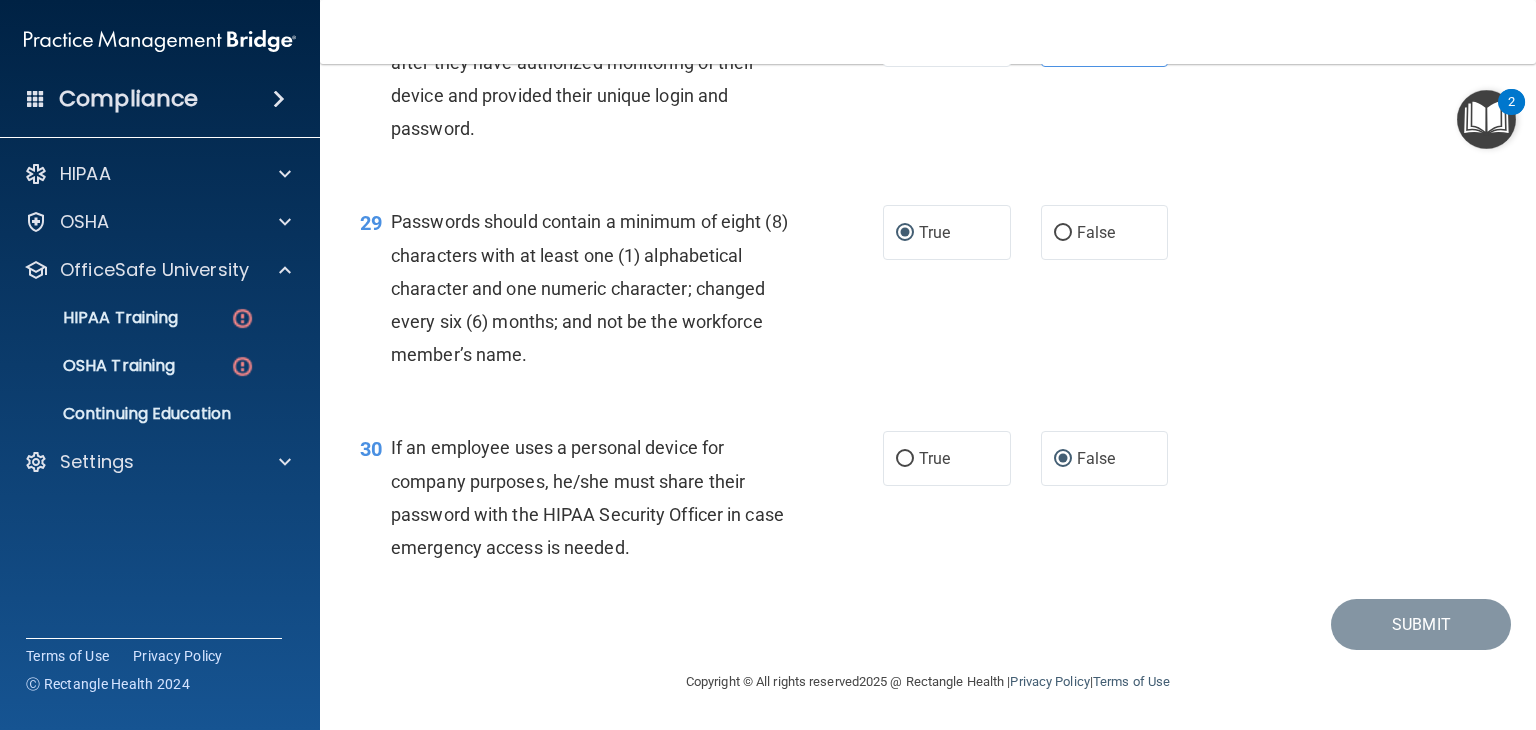 click on "30       If an employee uses a personal device for company purposes, he/she must share their password with the HIPAA Security Officer in case emergency access is needed." at bounding box center [621, 502] 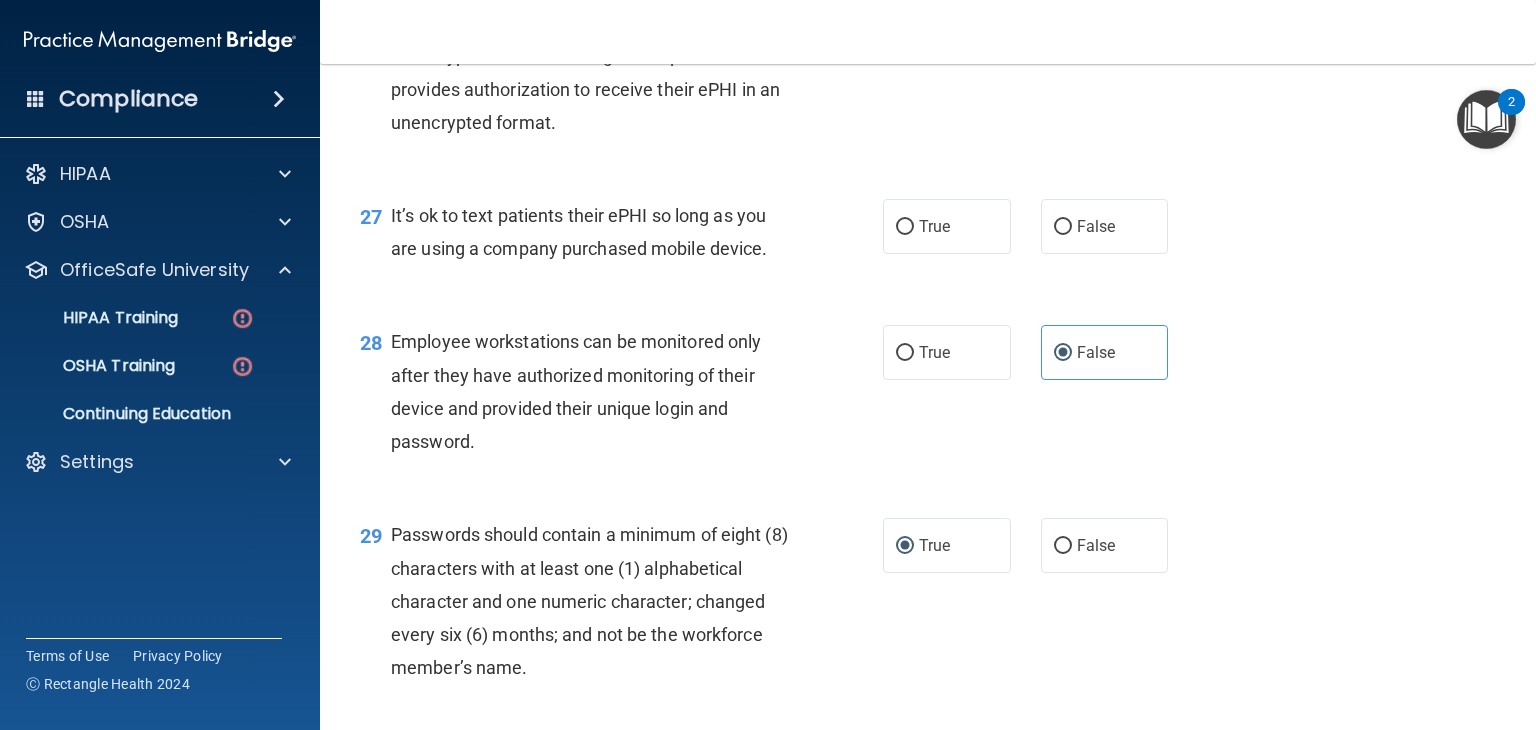 scroll, scrollTop: 4800, scrollLeft: 0, axis: vertical 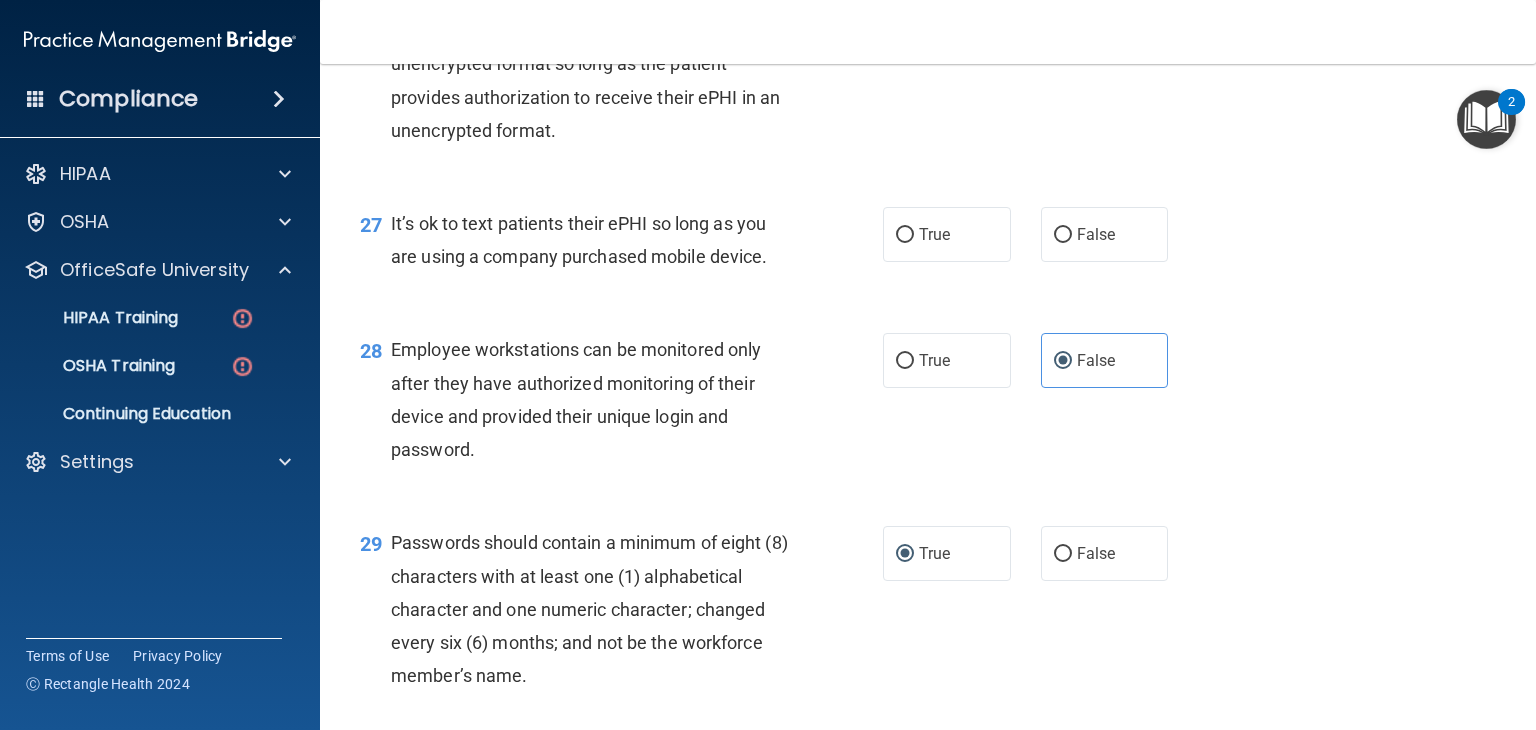 drag, startPoint x: 388, startPoint y: 319, endPoint x: 793, endPoint y: 361, distance: 407.17197 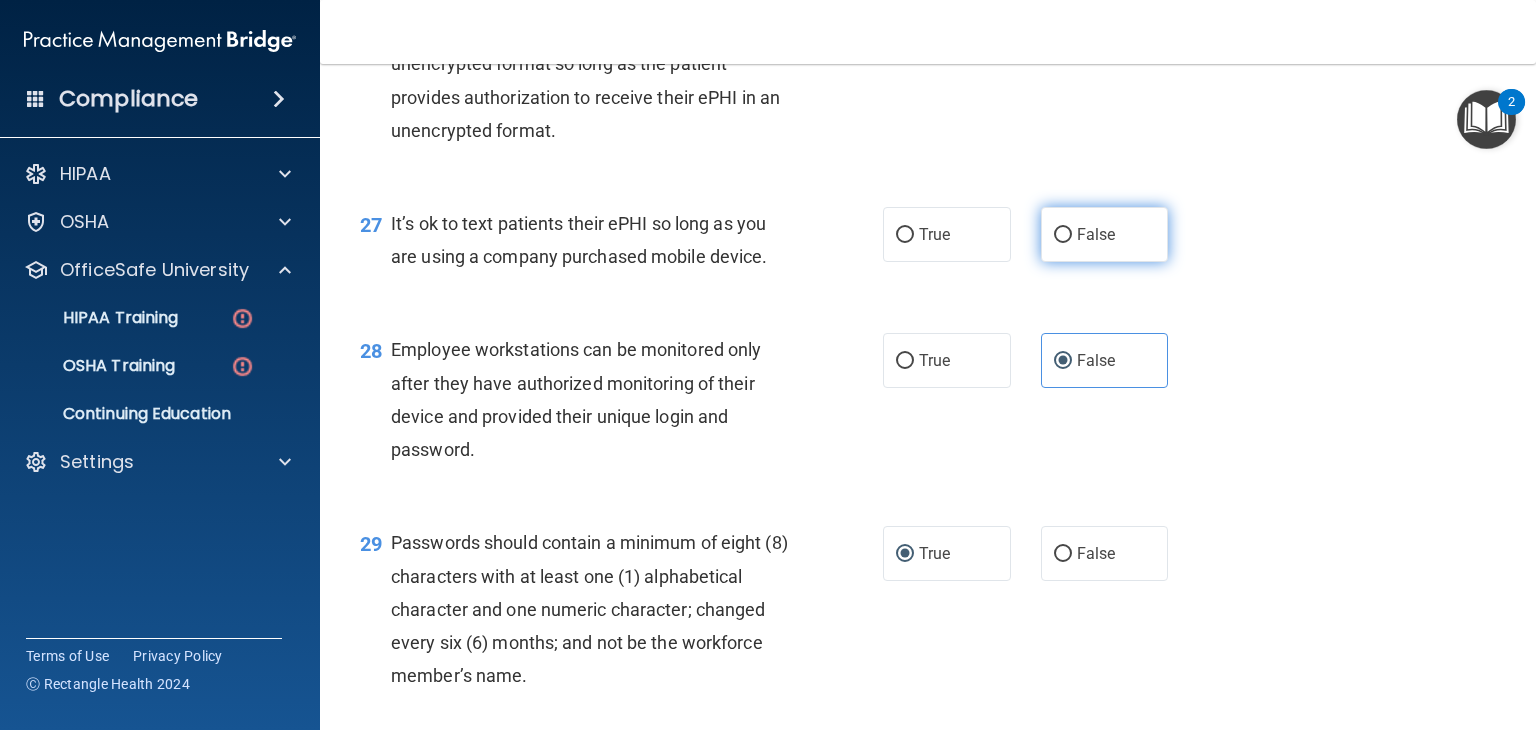 click on "False" at bounding box center [1063, 235] 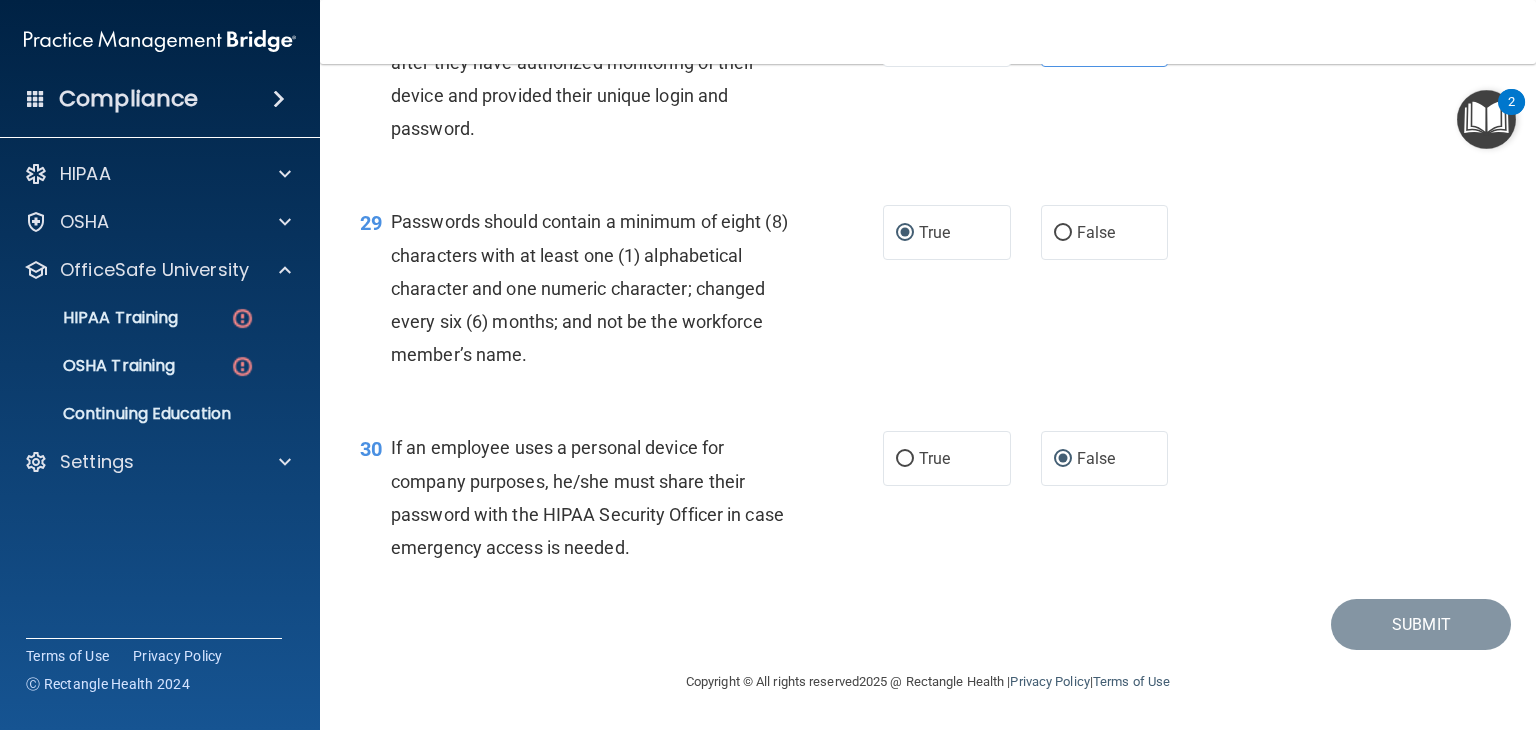 scroll, scrollTop: 5200, scrollLeft: 0, axis: vertical 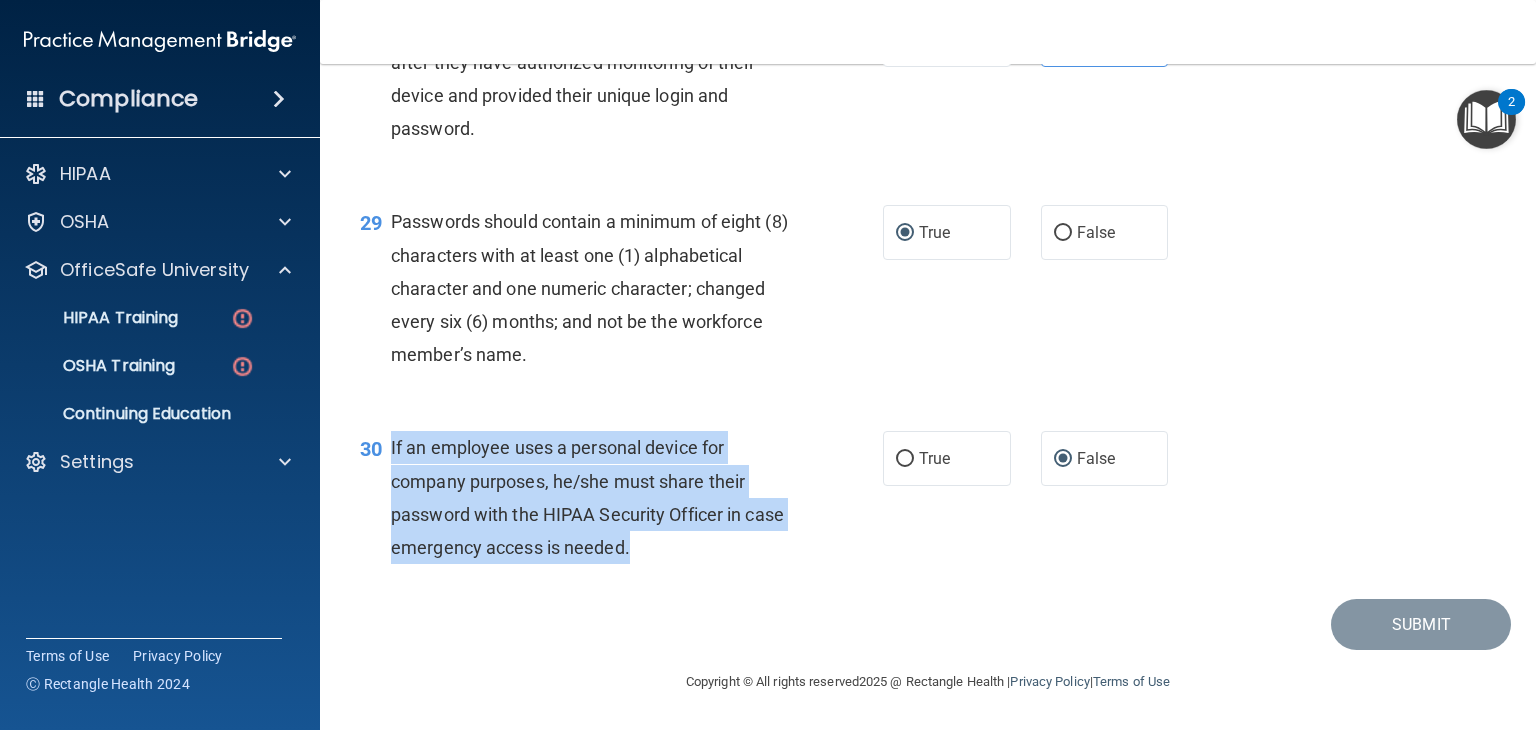 drag, startPoint x: 389, startPoint y: 470, endPoint x: 741, endPoint y: 592, distance: 372.5426 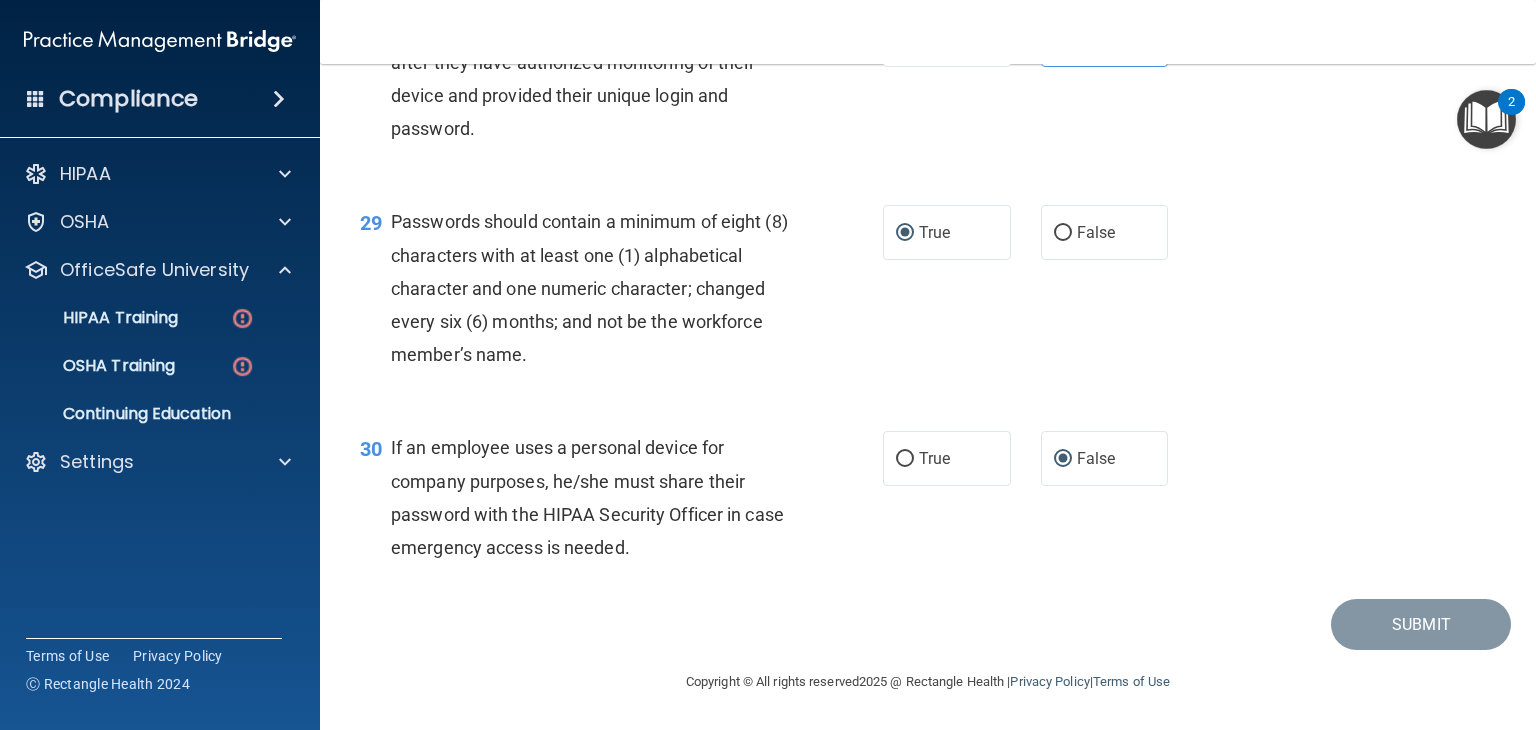 click on "30       If an employee uses a personal device for company purposes, he/she must share their password with the HIPAA Security Officer in case emergency access is needed.                 True           False" at bounding box center [928, 502] 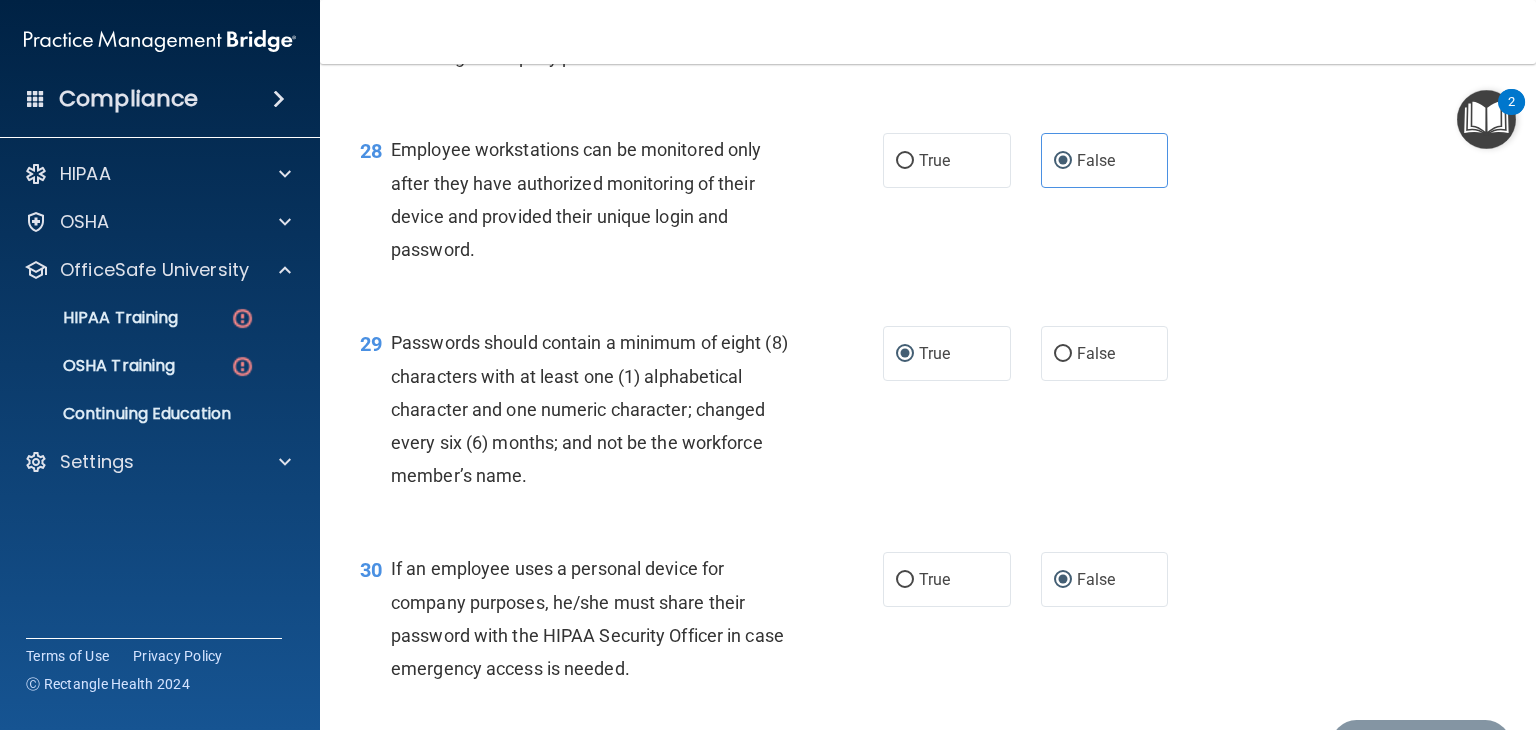 scroll, scrollTop: 4900, scrollLeft: 0, axis: vertical 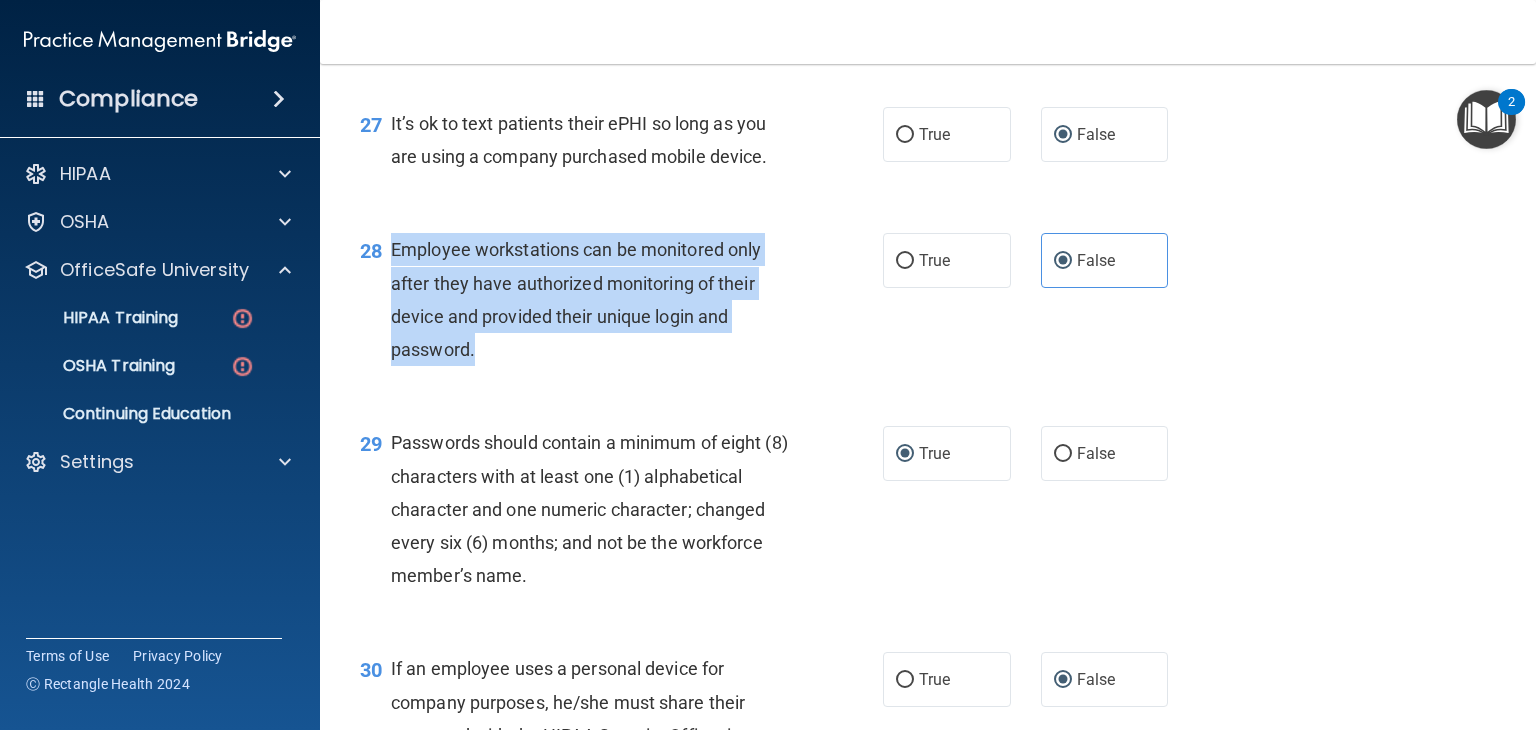 drag, startPoint x: 380, startPoint y: 343, endPoint x: 772, endPoint y: 441, distance: 404.06436 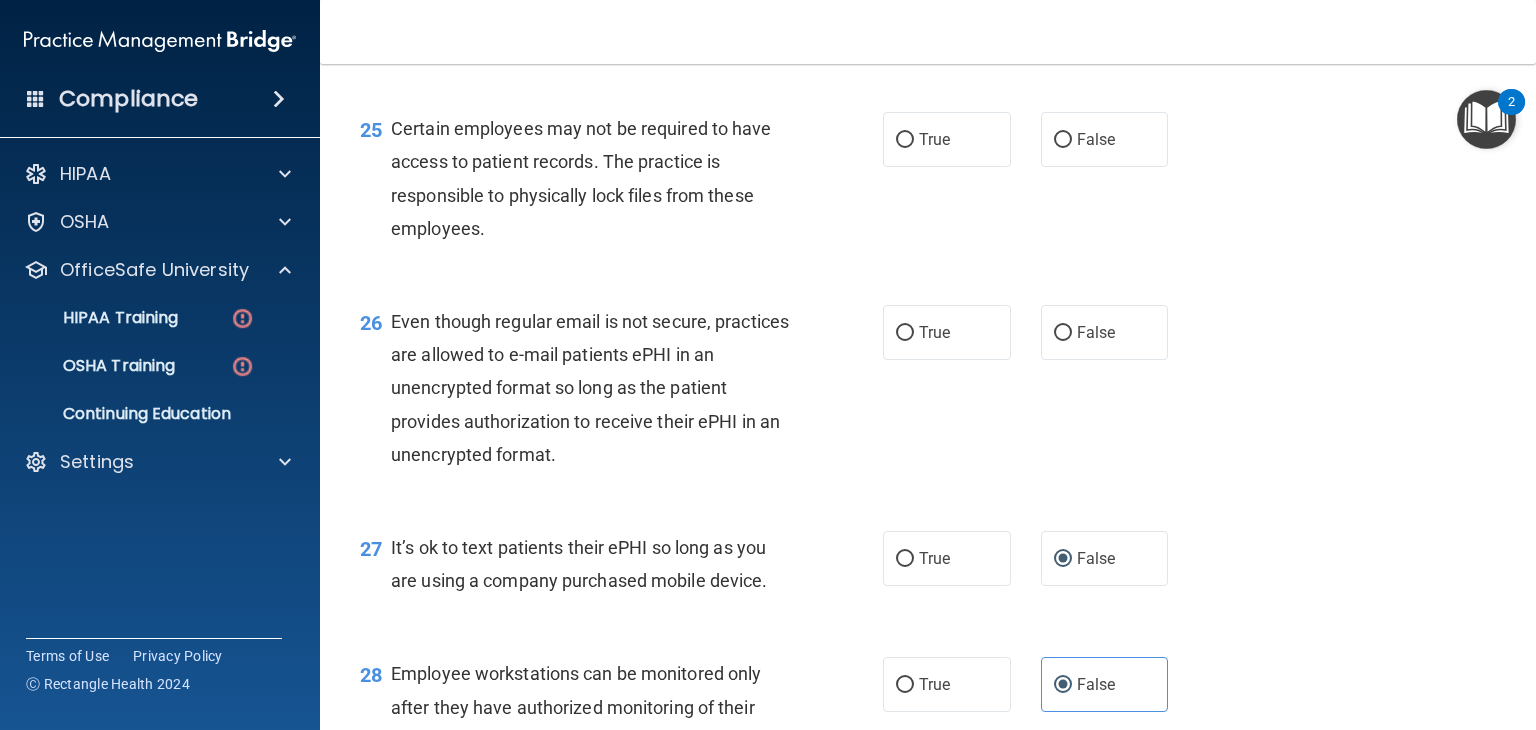 scroll, scrollTop: 4521, scrollLeft: 0, axis: vertical 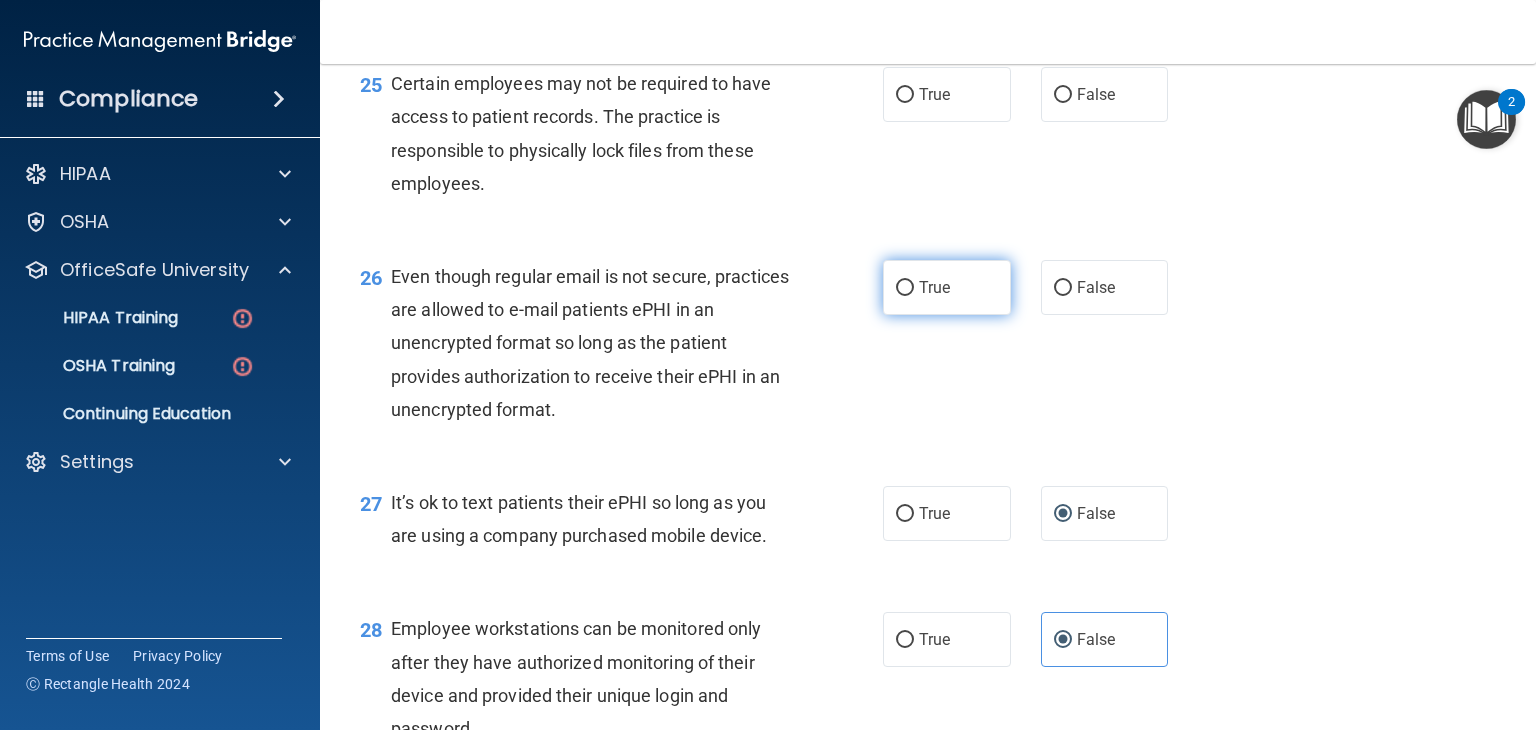 click on "True" at bounding box center [905, 288] 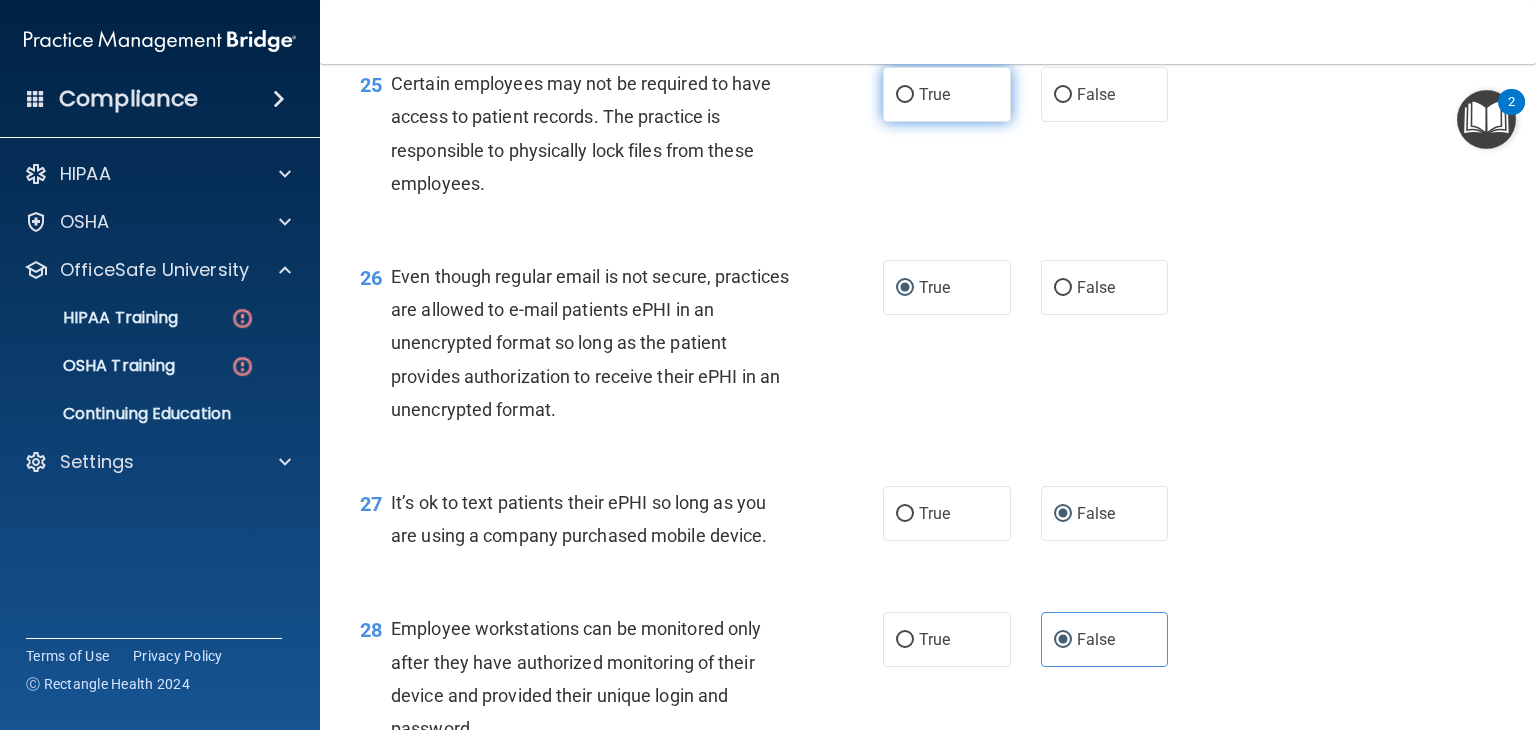 click on "True" at bounding box center (905, 95) 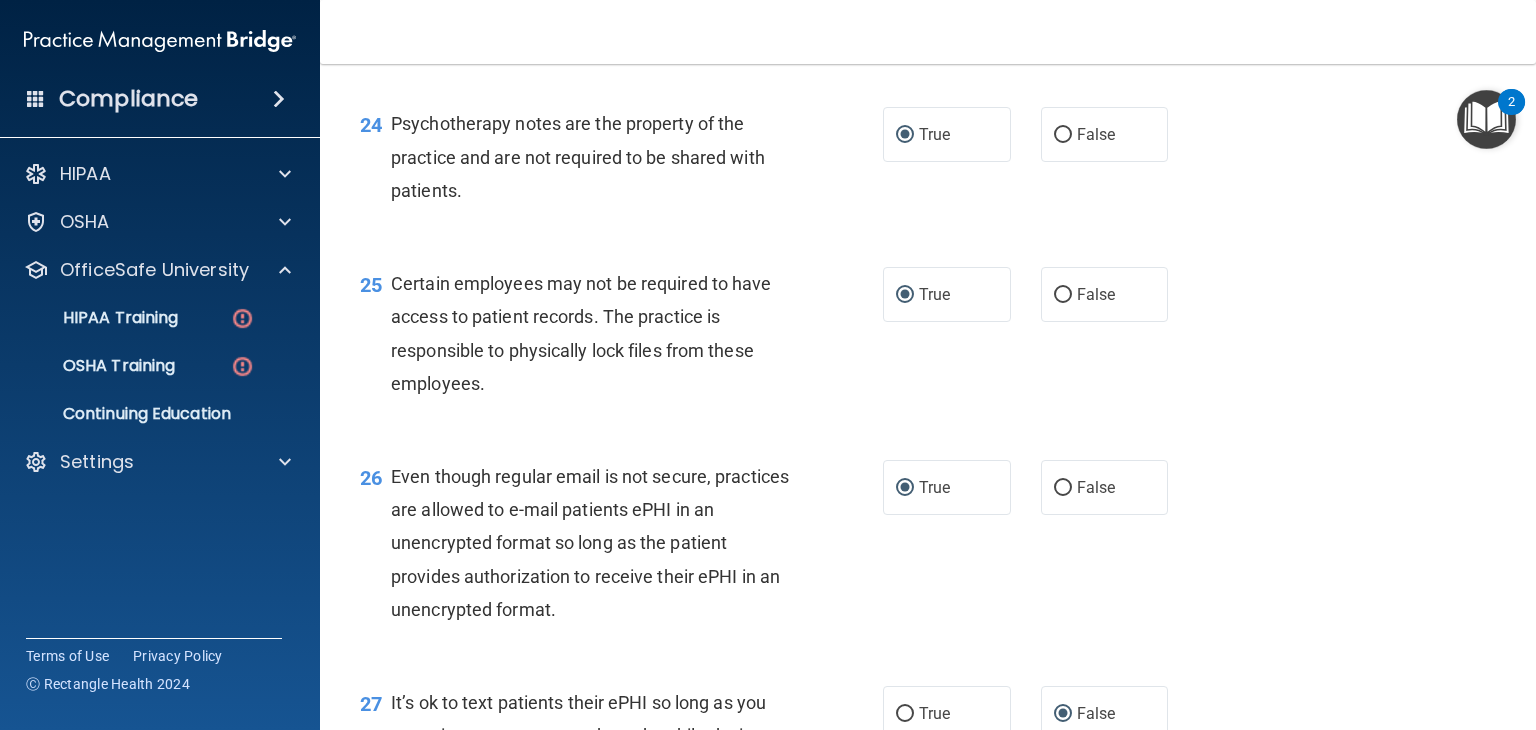 scroll, scrollTop: 4421, scrollLeft: 0, axis: vertical 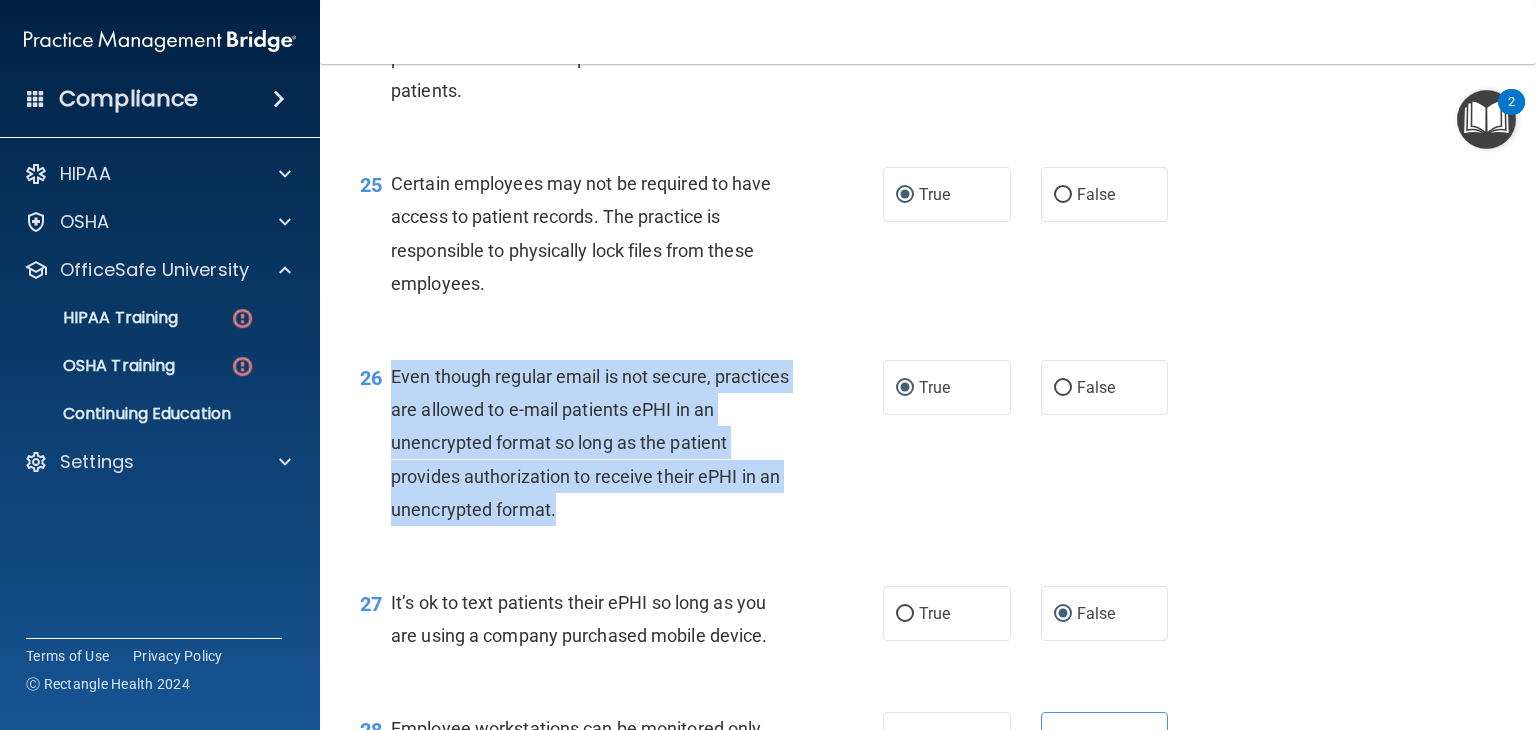 drag, startPoint x: 384, startPoint y: 473, endPoint x: 800, endPoint y: 593, distance: 432.96188 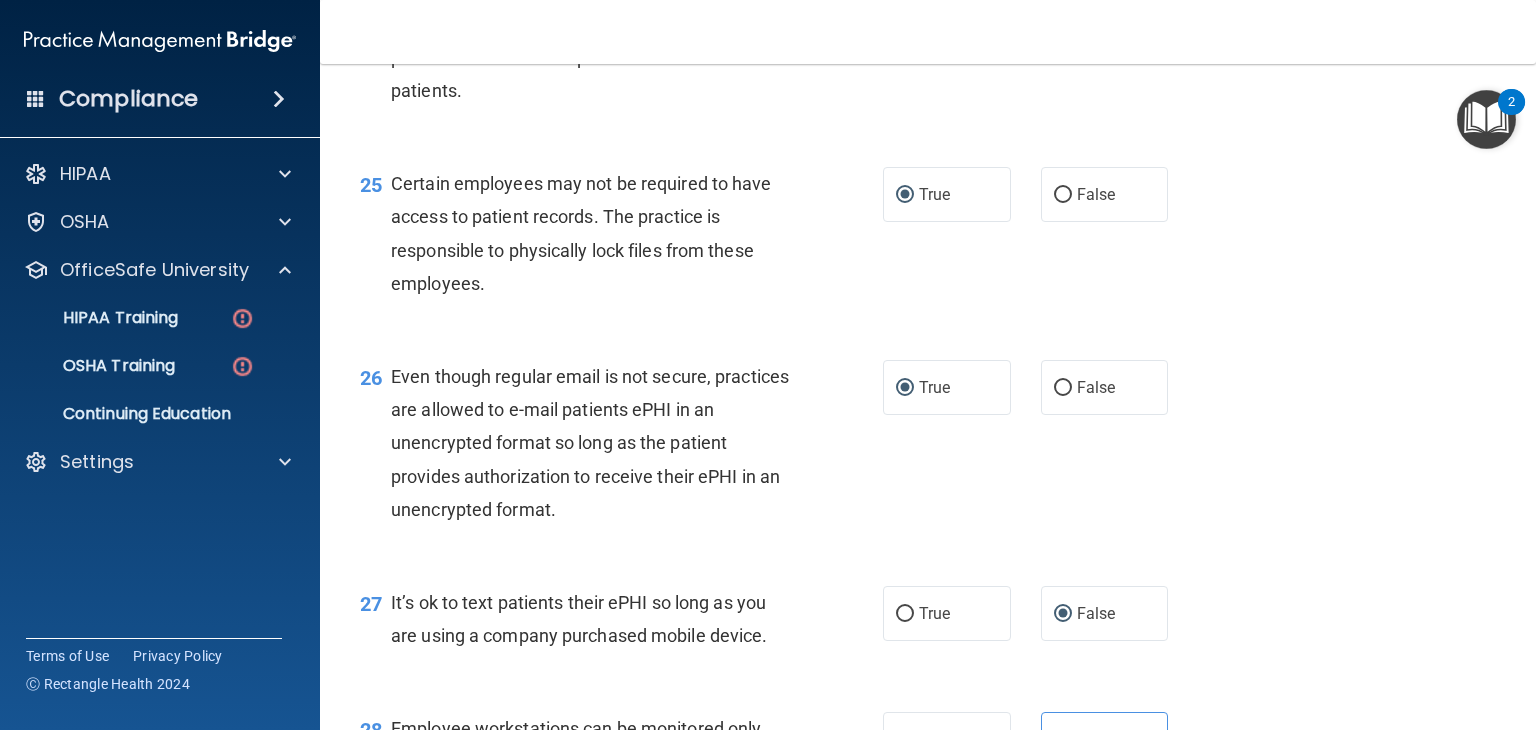 click on "25       Certain employees may not be required to have access to patient records.  The practice is responsible to physically lock files from these employees.                  True           False" at bounding box center [928, 238] 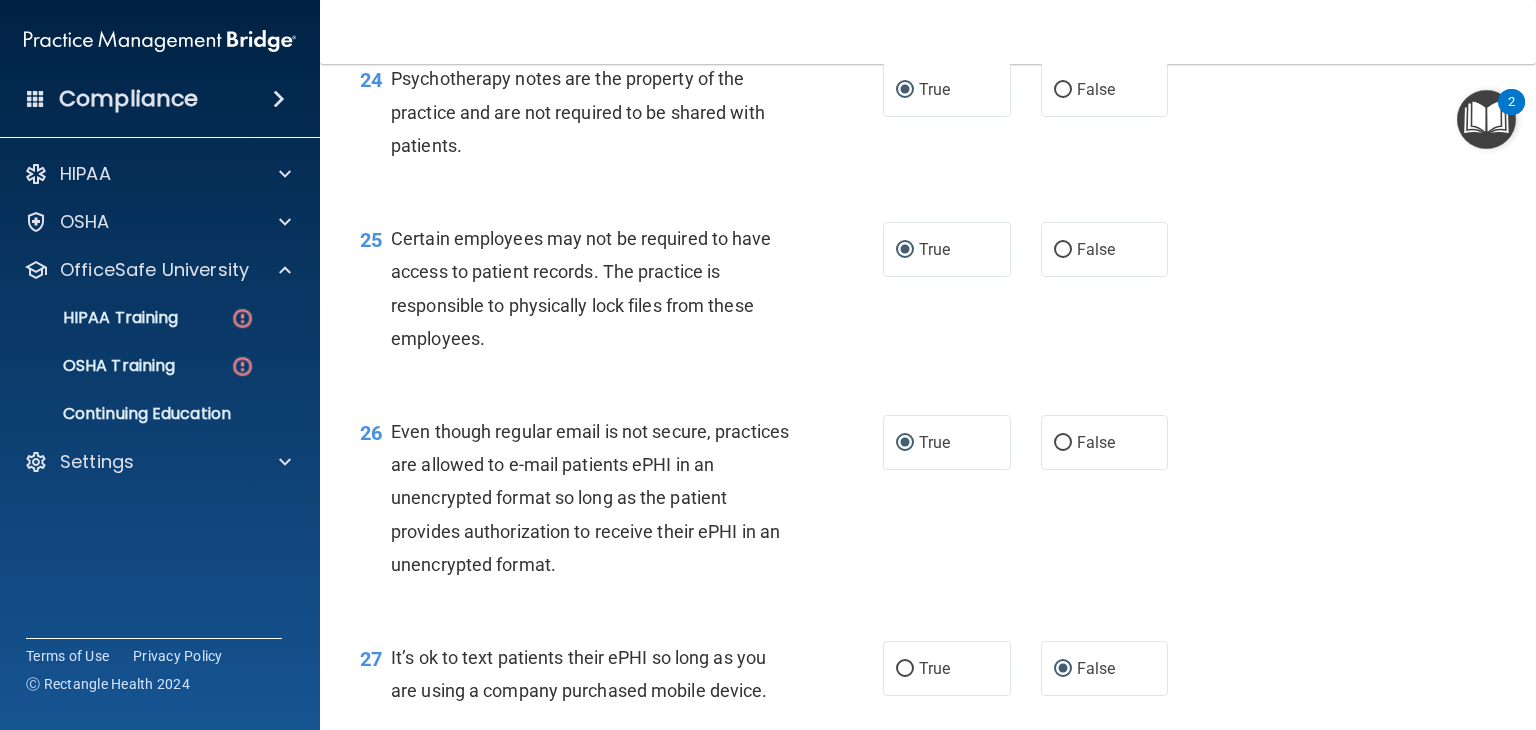 scroll, scrollTop: 4321, scrollLeft: 0, axis: vertical 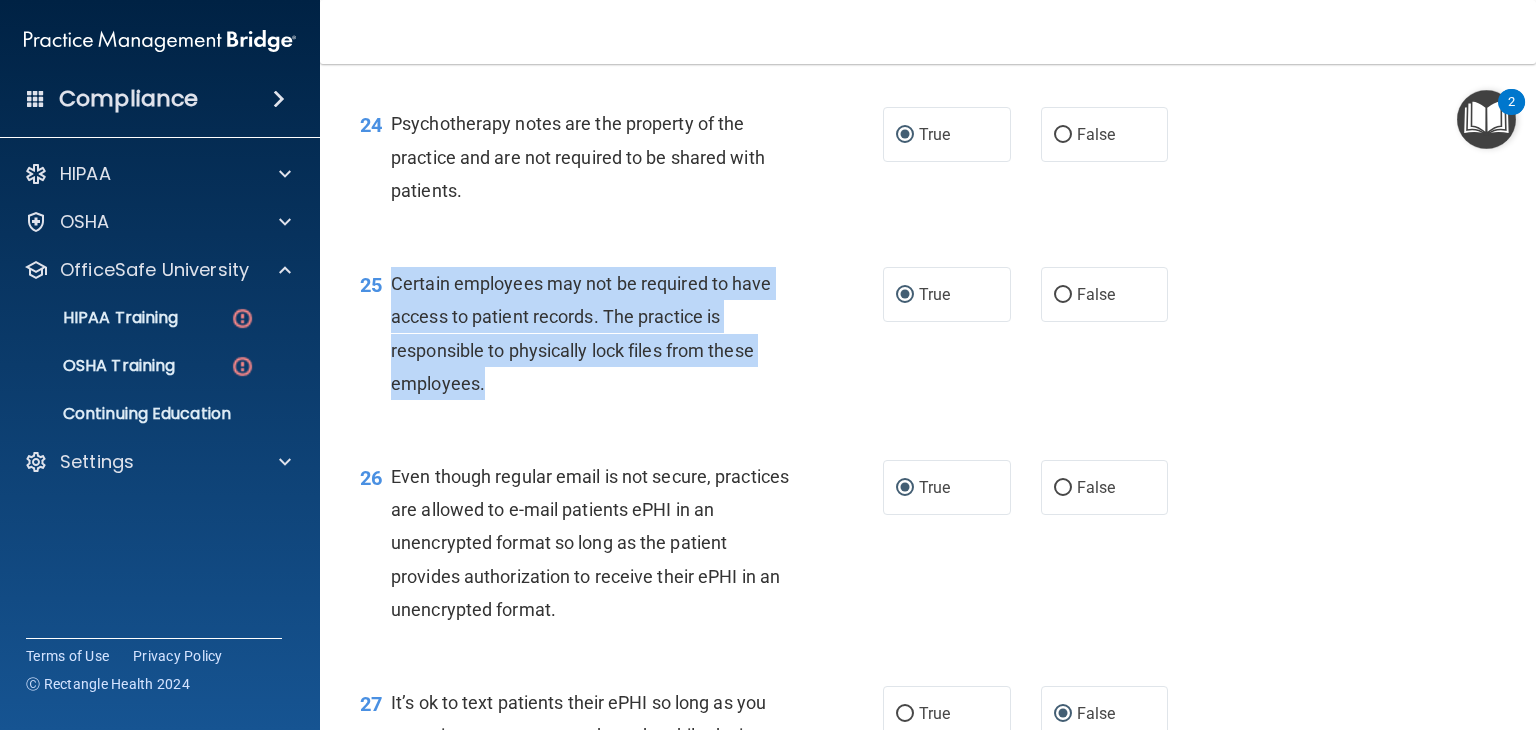 drag, startPoint x: 390, startPoint y: 374, endPoint x: 765, endPoint y: 496, distance: 394.34628 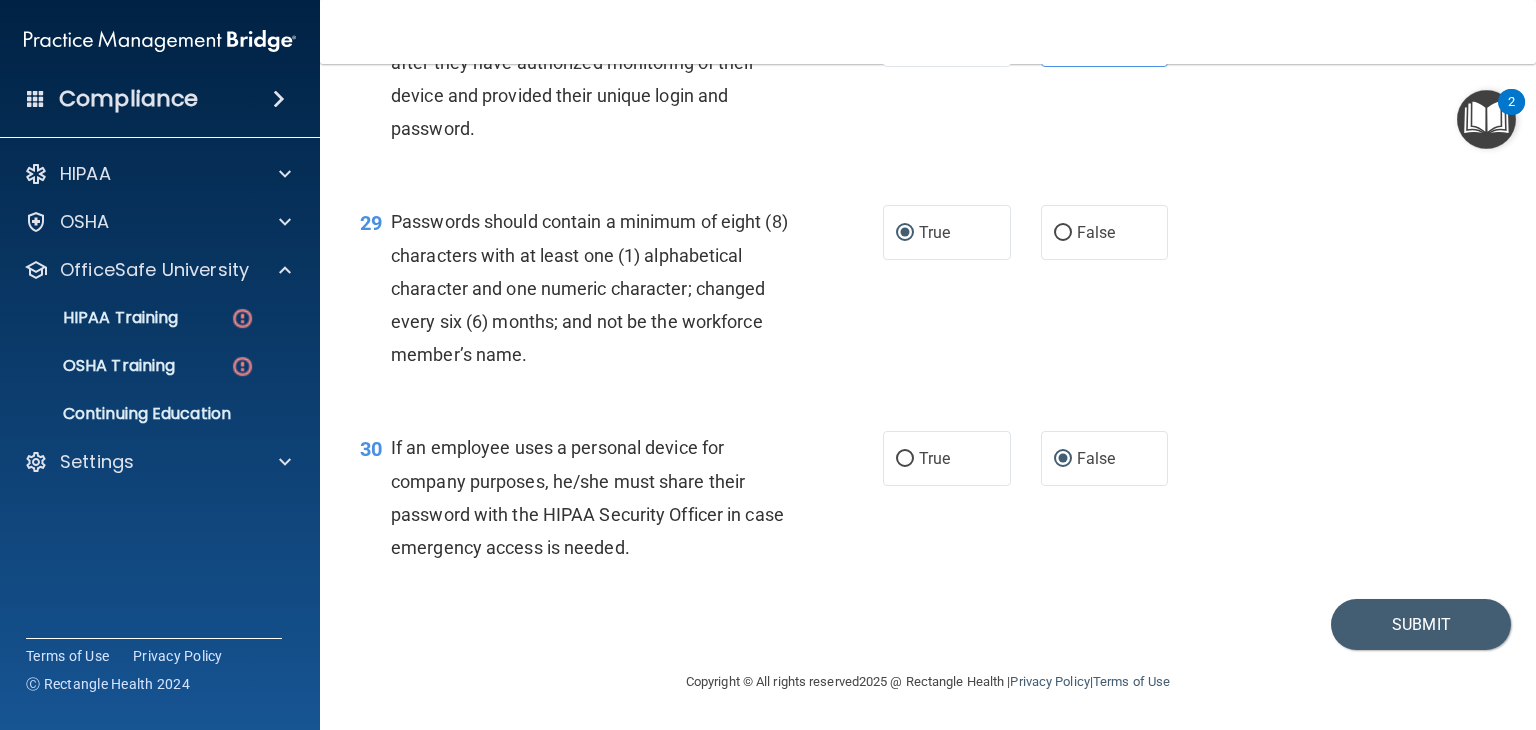 scroll, scrollTop: 5221, scrollLeft: 0, axis: vertical 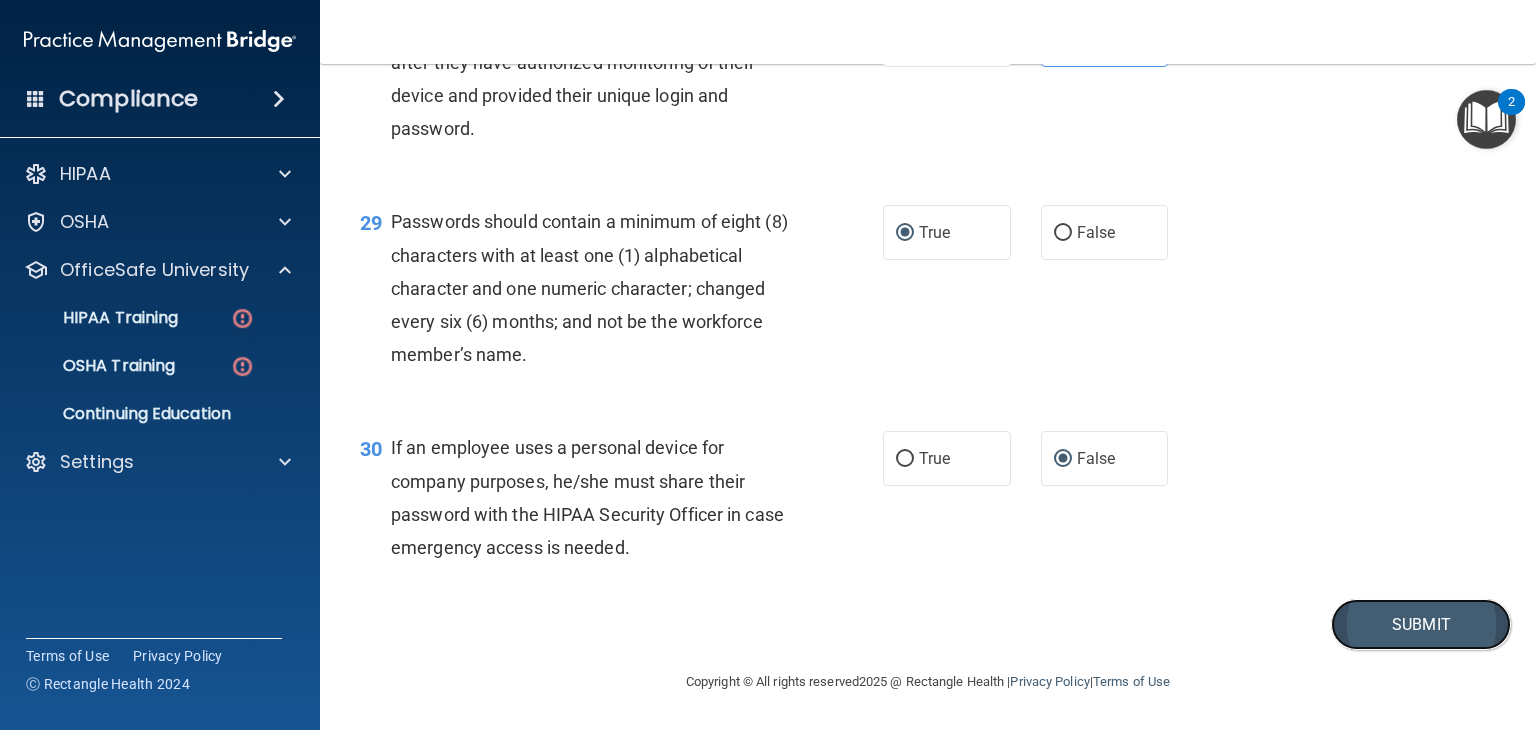 click on "Submit" at bounding box center [1421, 624] 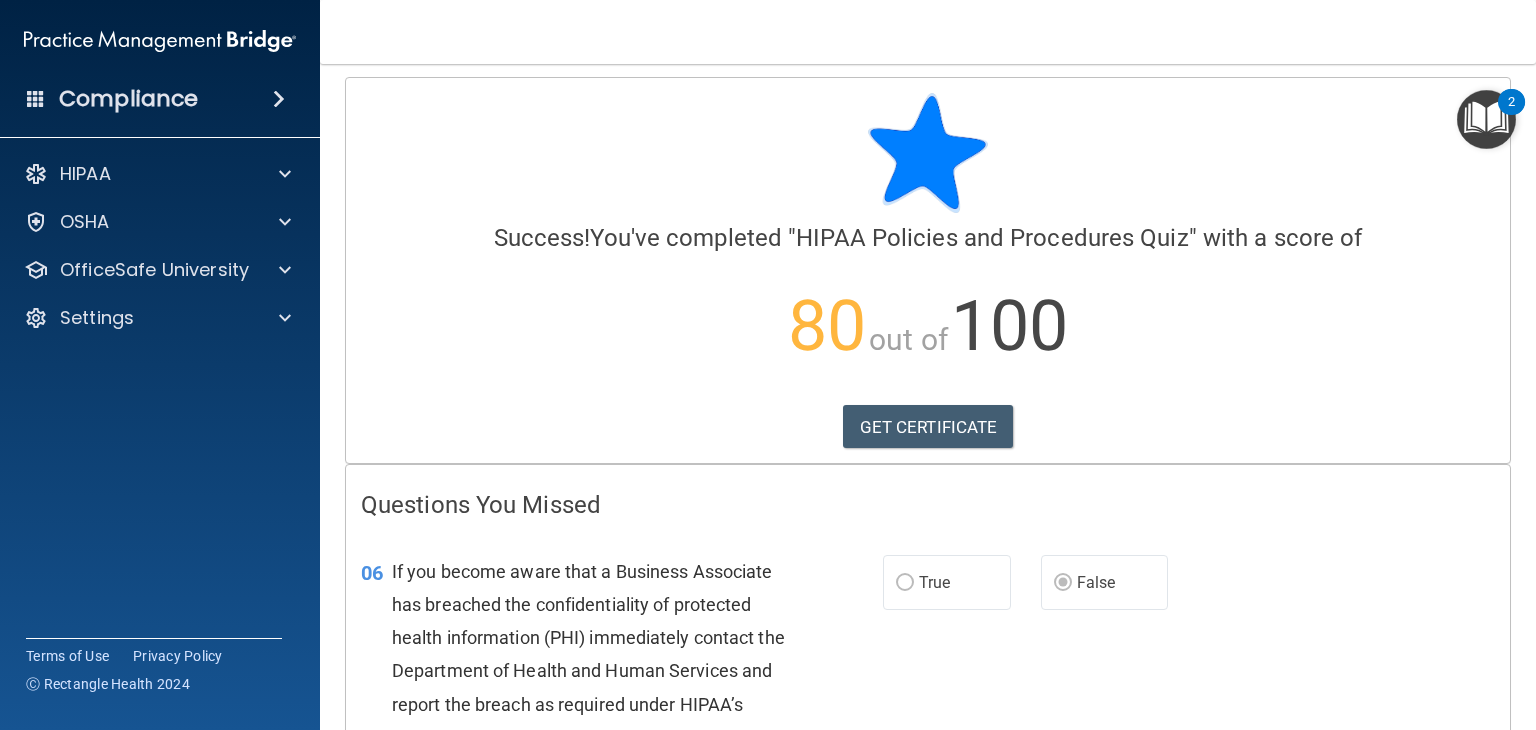 scroll, scrollTop: 0, scrollLeft: 0, axis: both 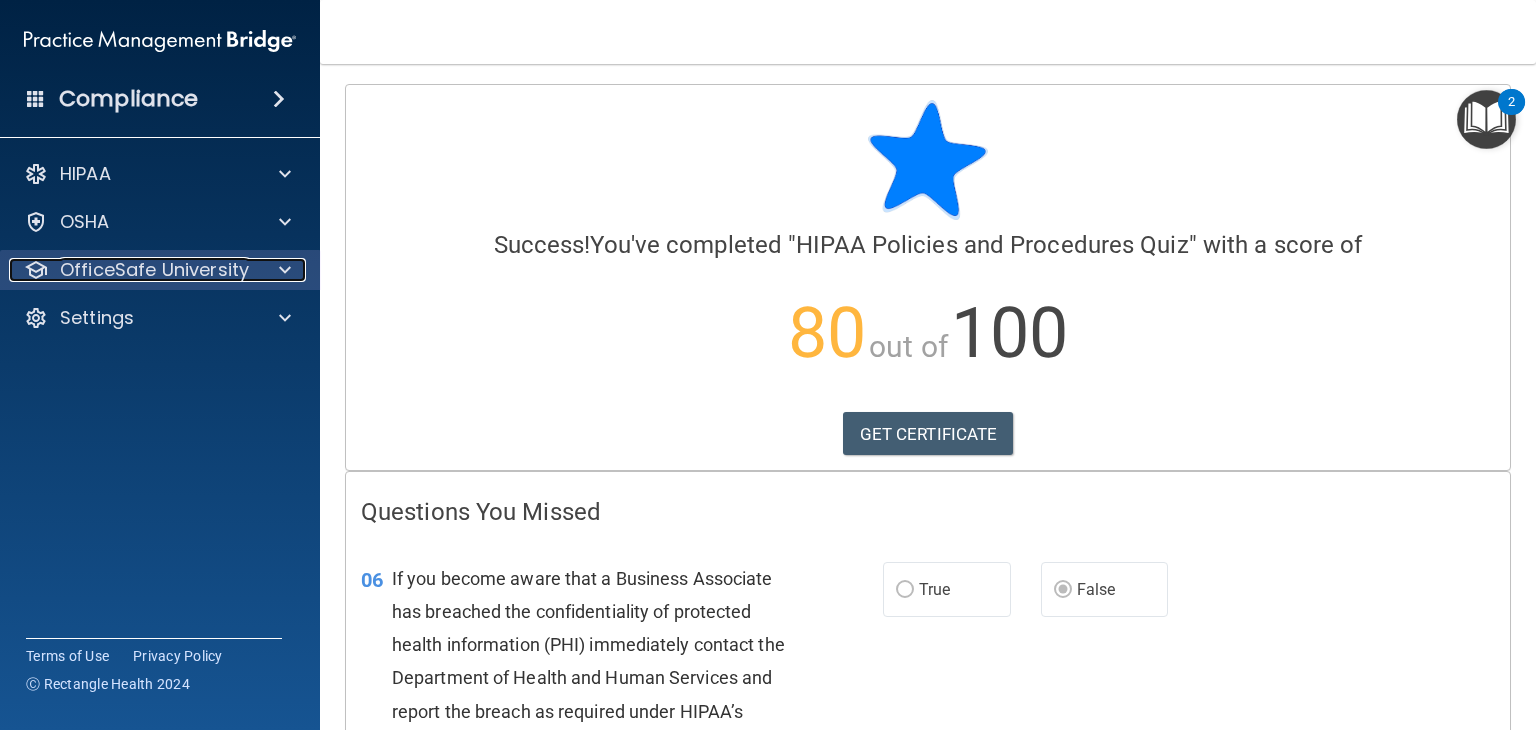click at bounding box center (285, 270) 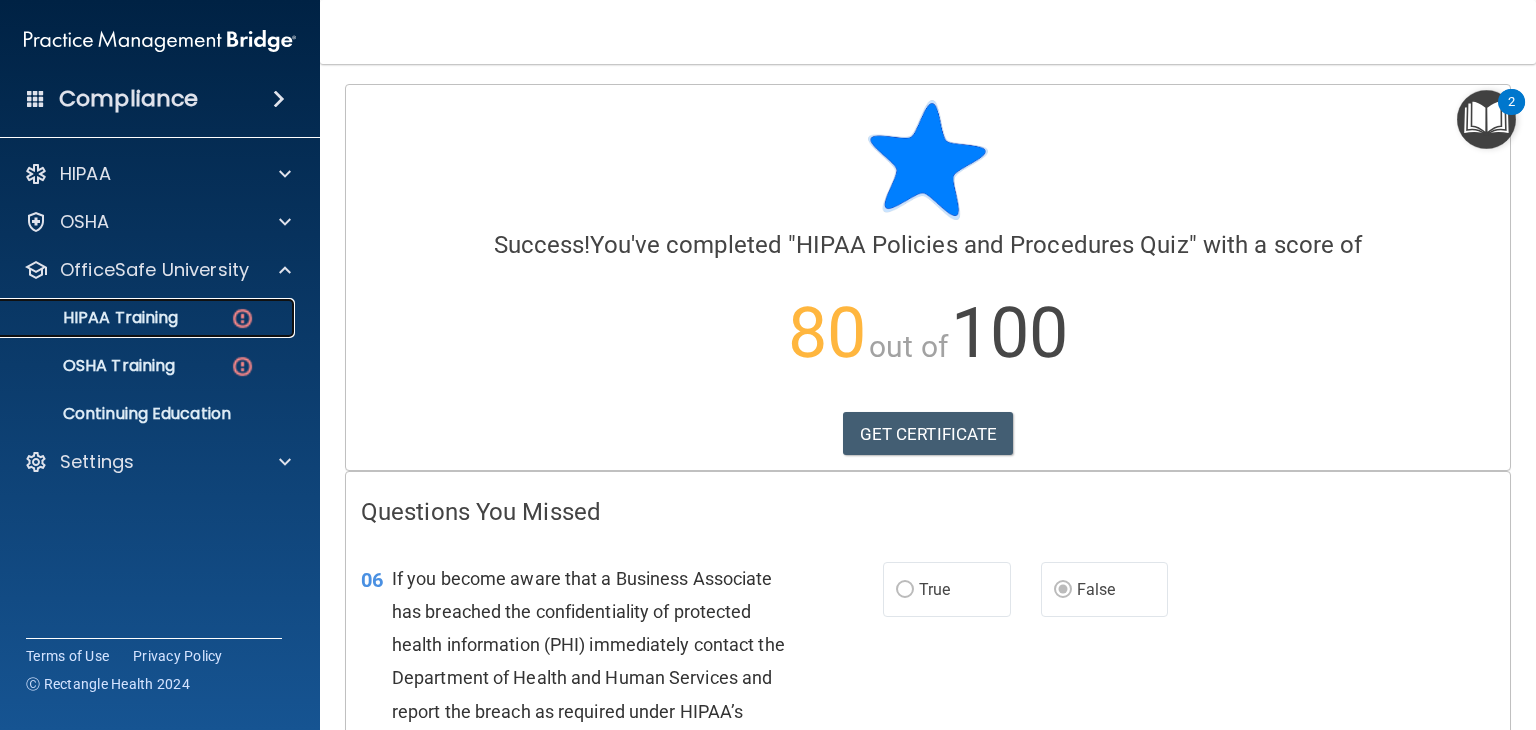 click at bounding box center (242, 318) 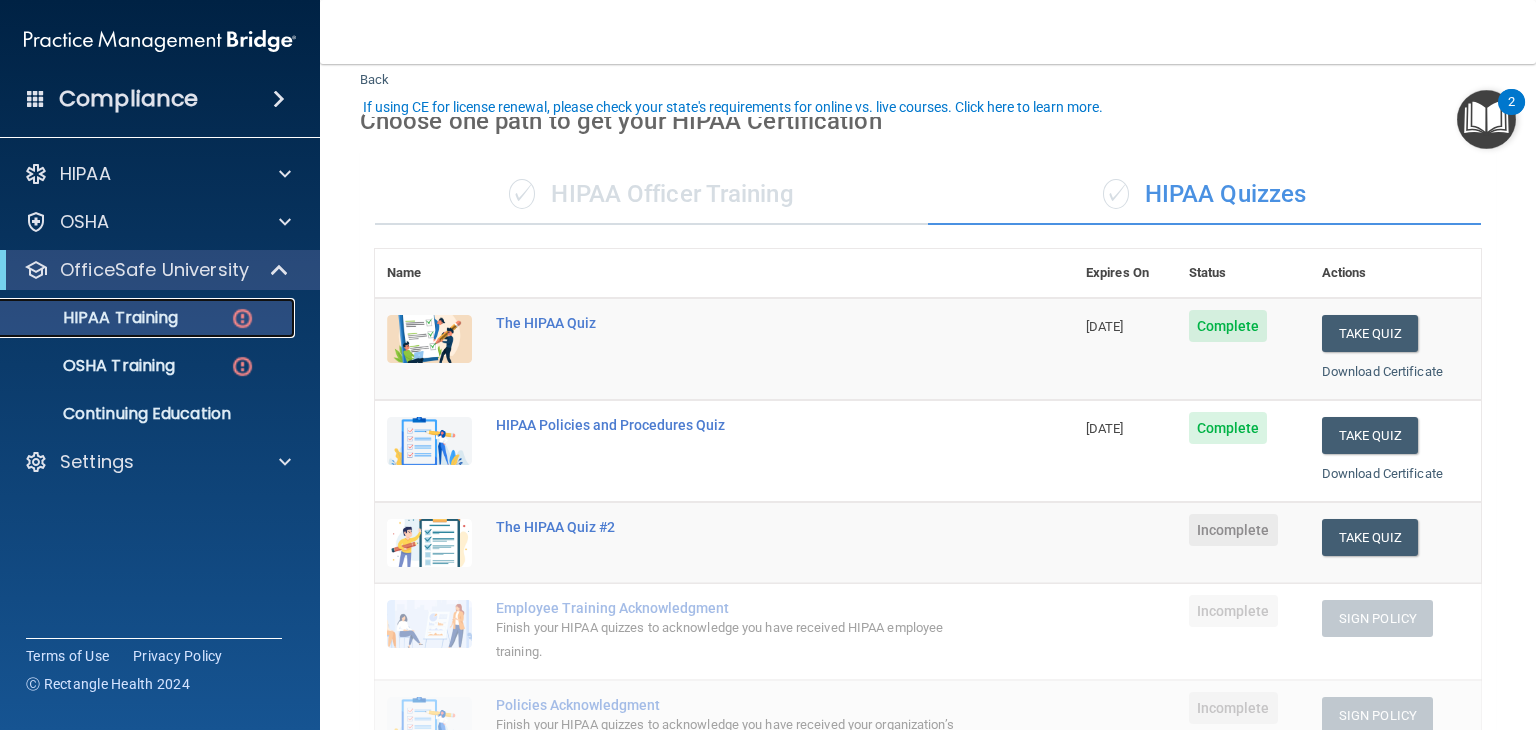 scroll, scrollTop: 200, scrollLeft: 0, axis: vertical 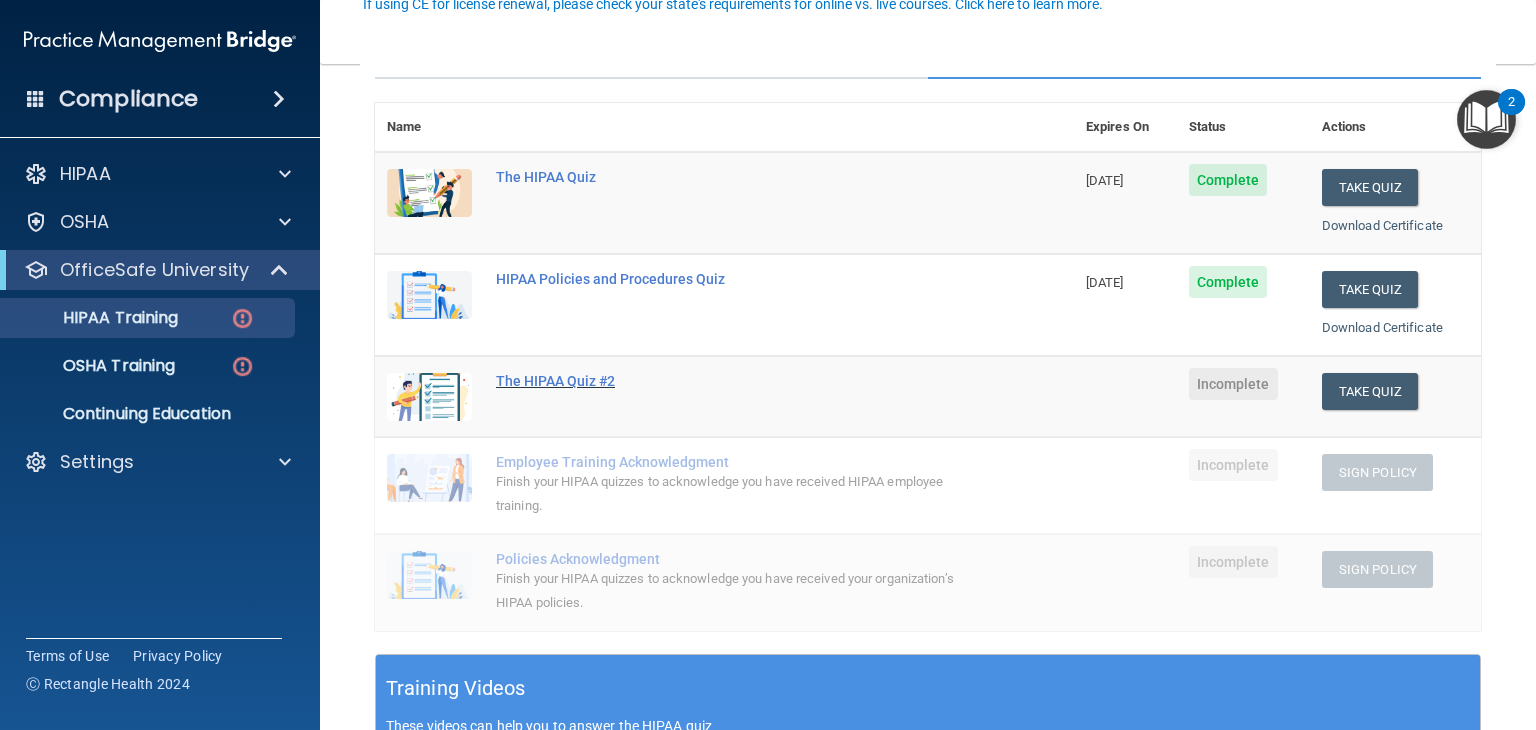 click on "The HIPAA Quiz #2" at bounding box center (735, 381) 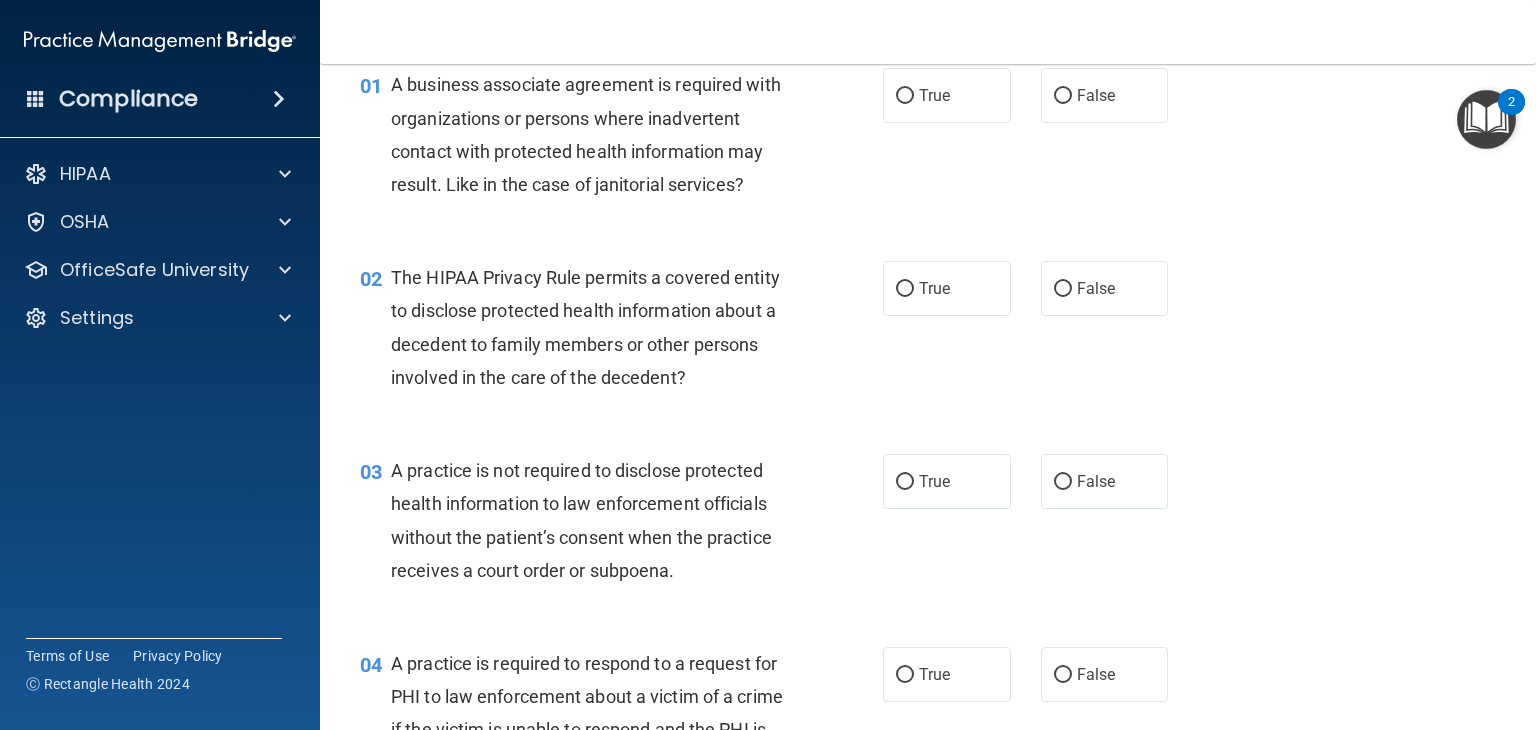 scroll, scrollTop: 0, scrollLeft: 0, axis: both 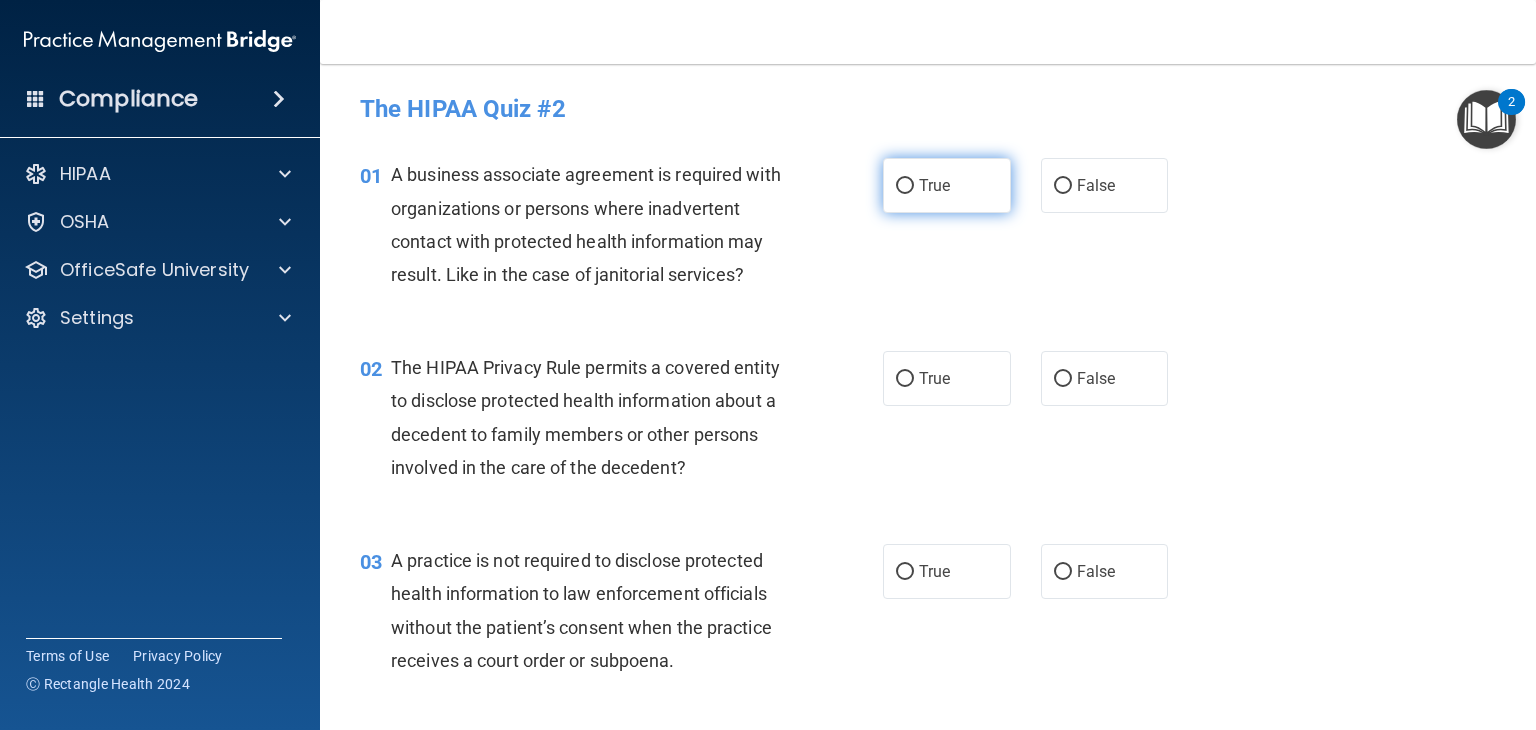 click on "True" at bounding box center [905, 186] 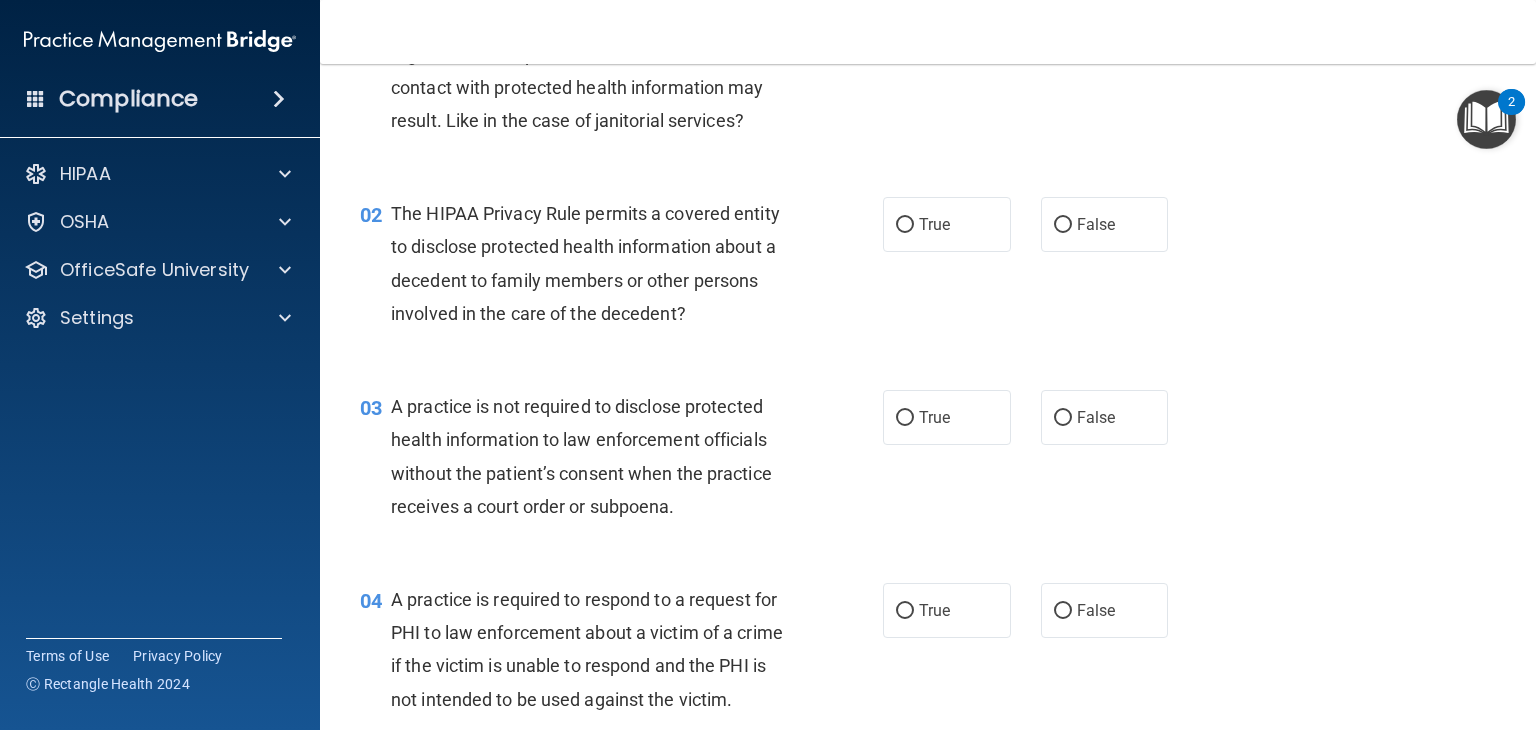 scroll, scrollTop: 200, scrollLeft: 0, axis: vertical 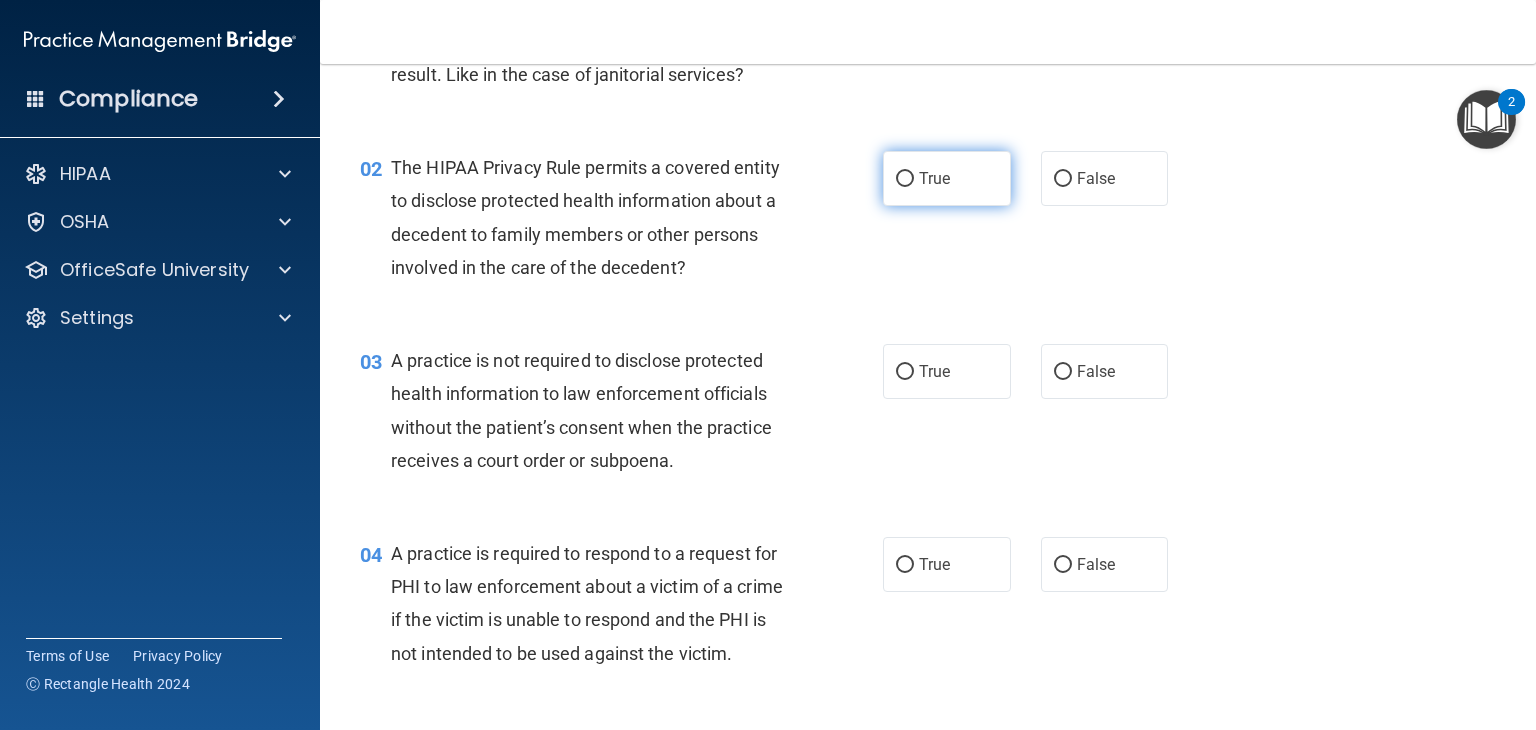 click on "True" at bounding box center (947, 178) 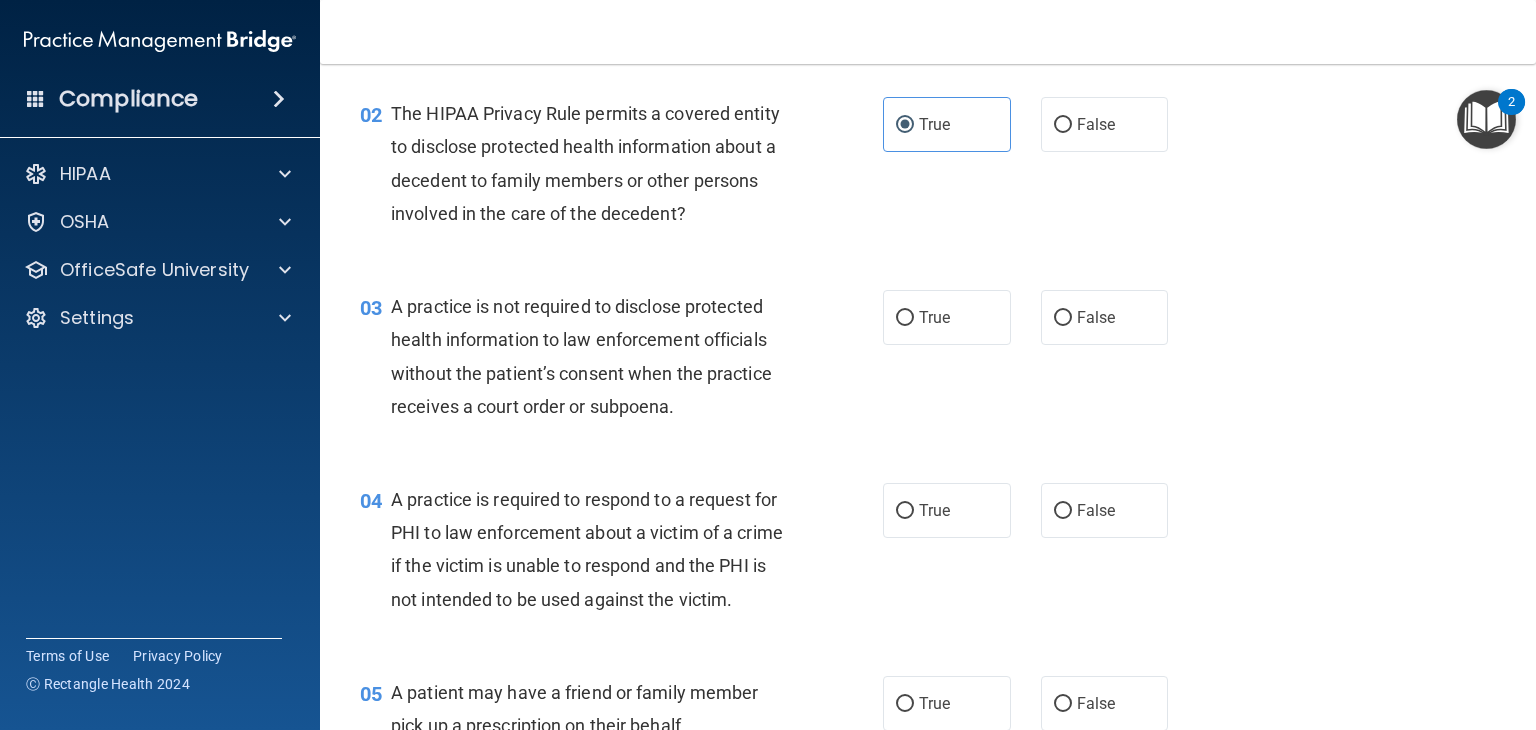 scroll, scrollTop: 300, scrollLeft: 0, axis: vertical 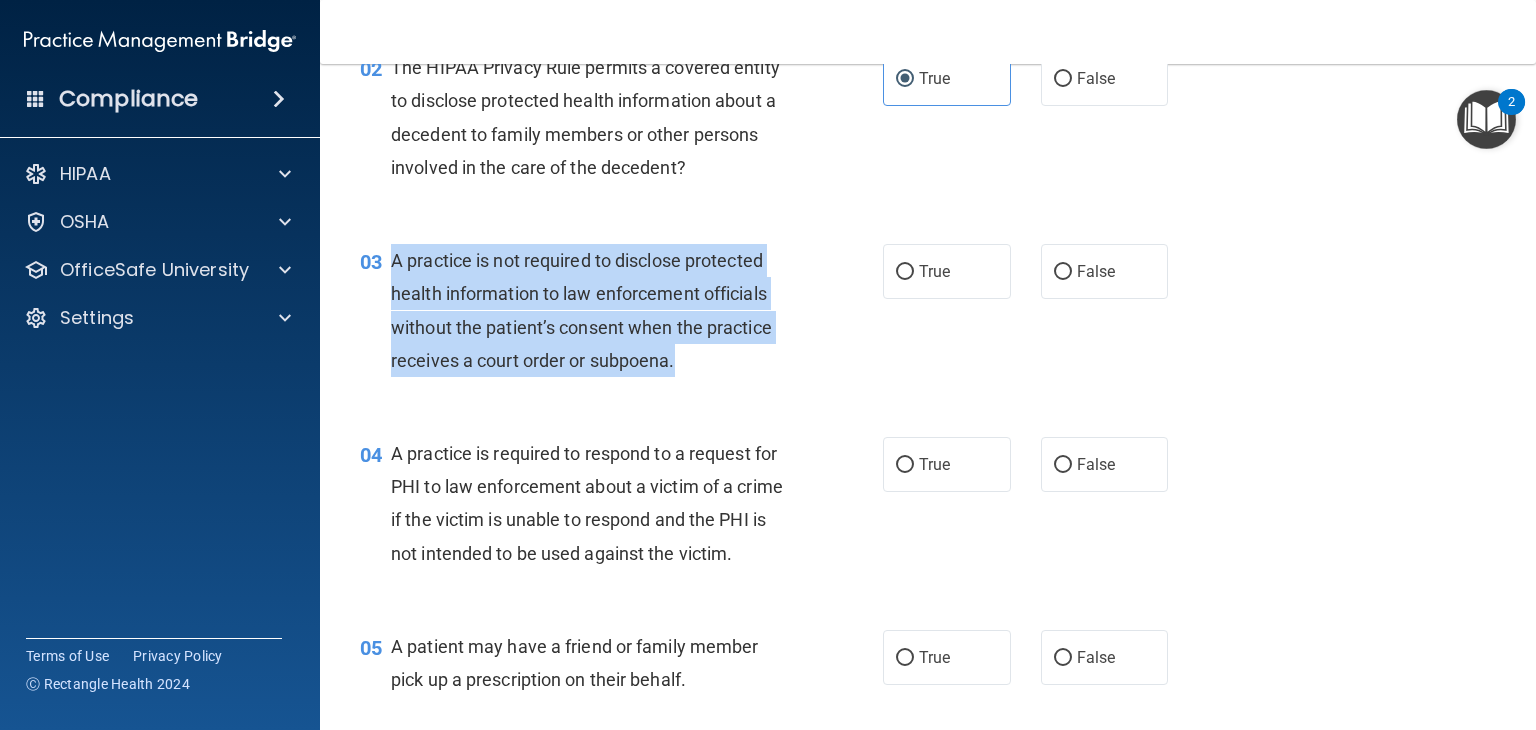drag, startPoint x: 384, startPoint y: 254, endPoint x: 783, endPoint y: 347, distance: 409.695 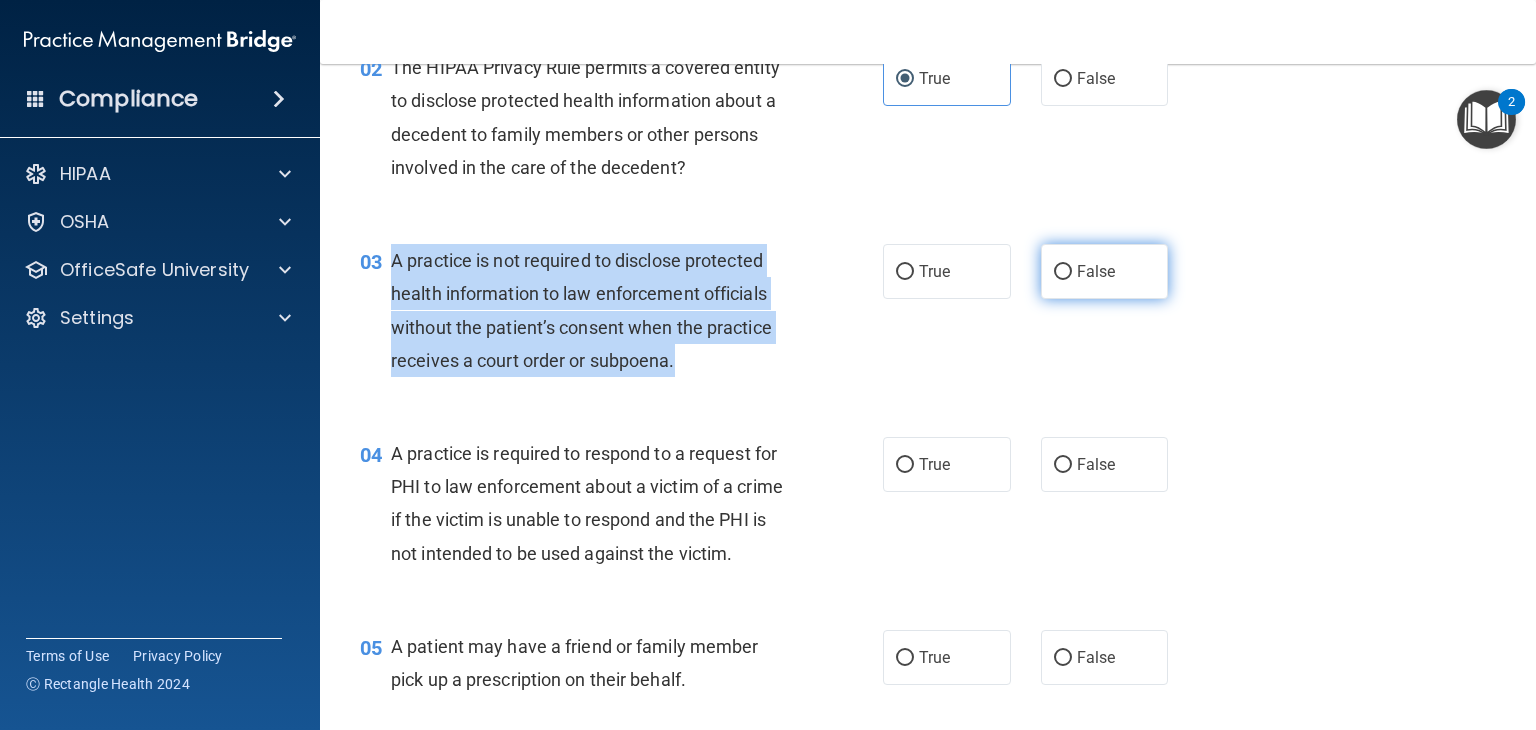 click on "False" at bounding box center (1063, 272) 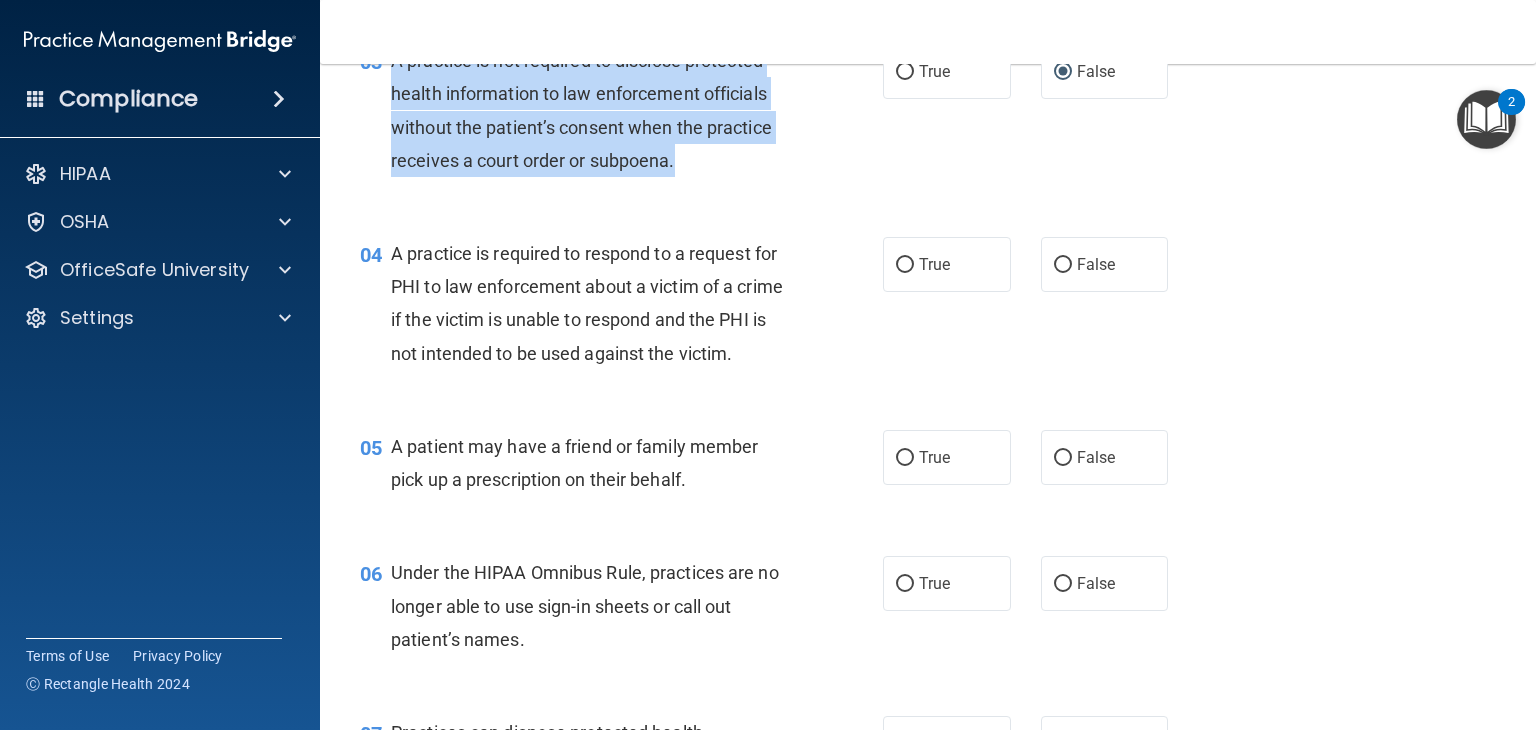 scroll, scrollTop: 600, scrollLeft: 0, axis: vertical 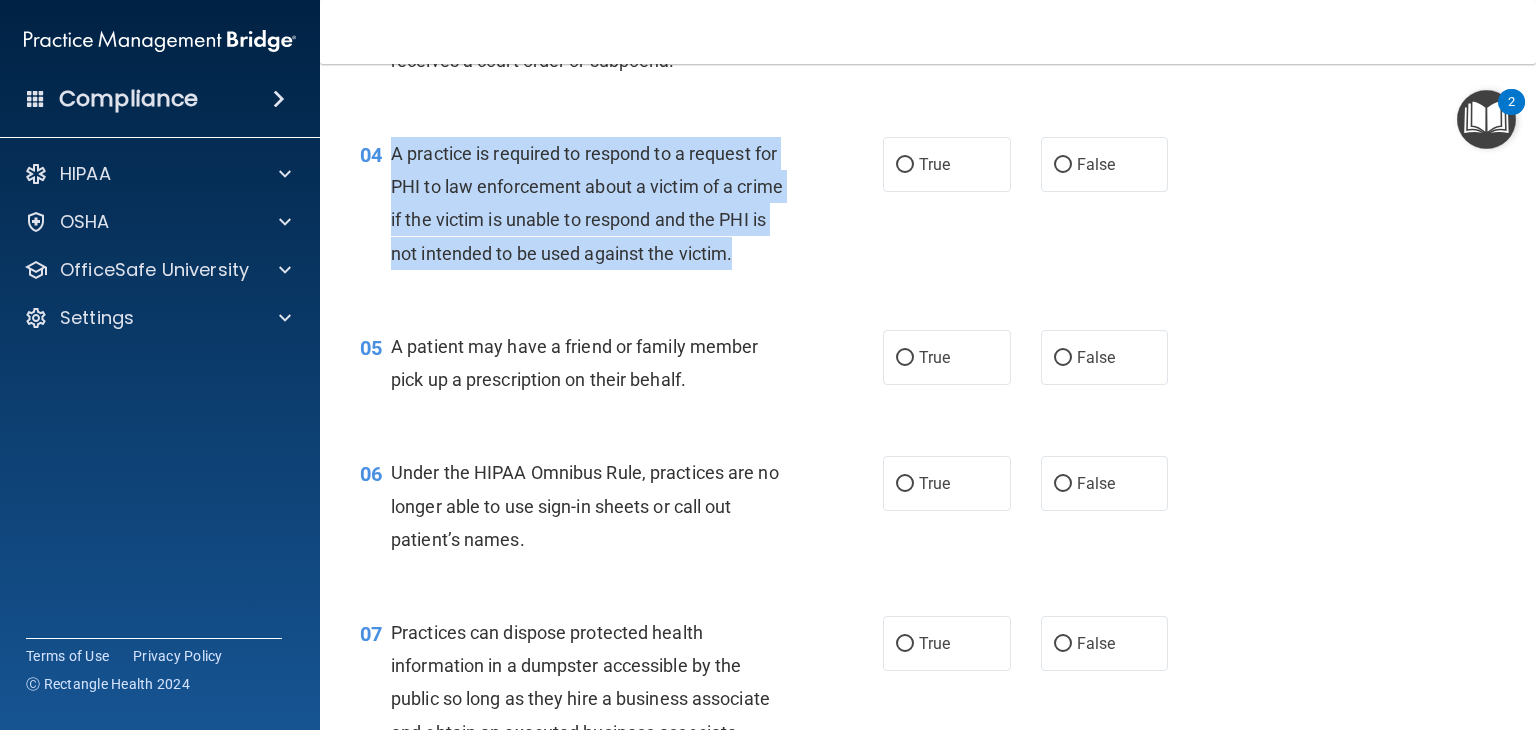 drag, startPoint x: 390, startPoint y: 145, endPoint x: 770, endPoint y: 273, distance: 400.9788 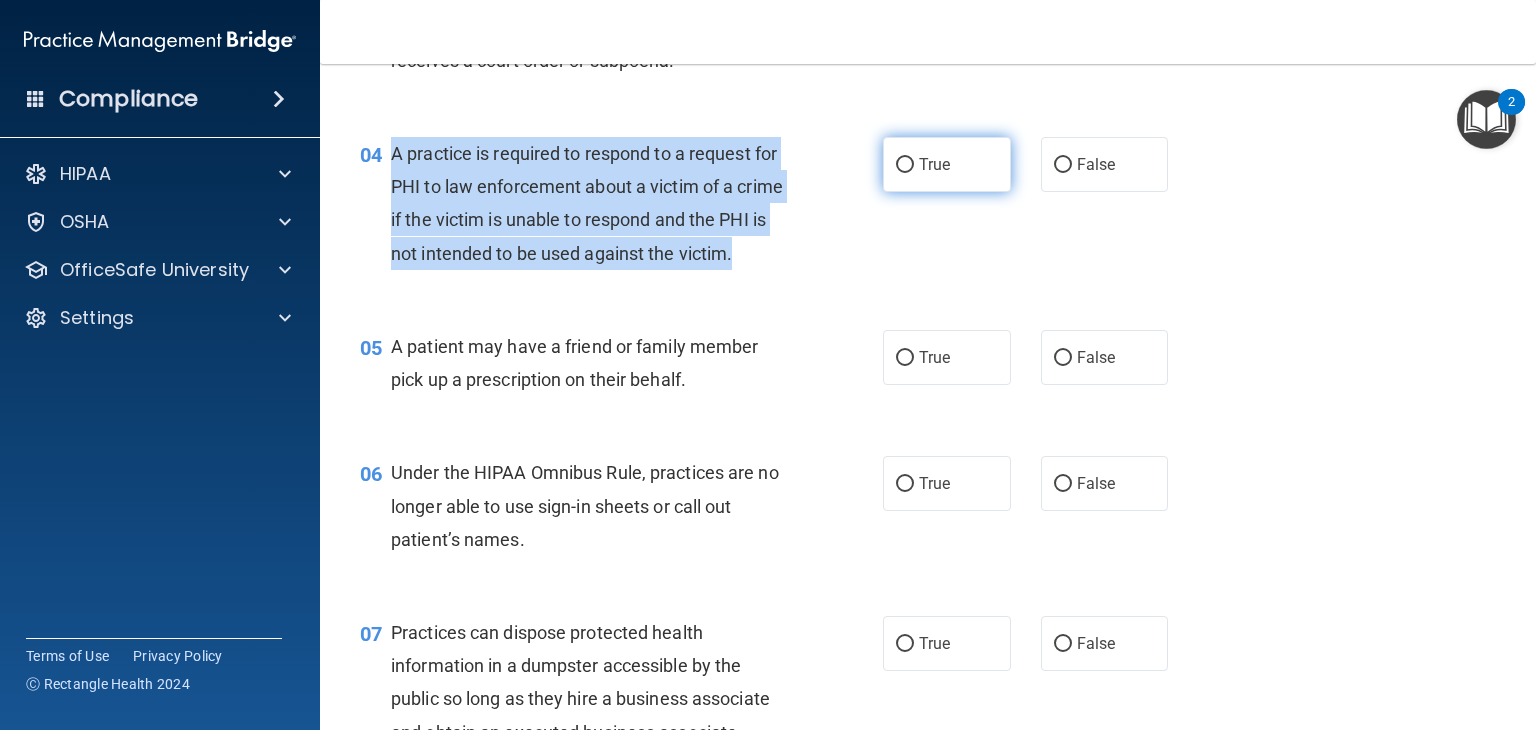 click on "True" at bounding box center [905, 165] 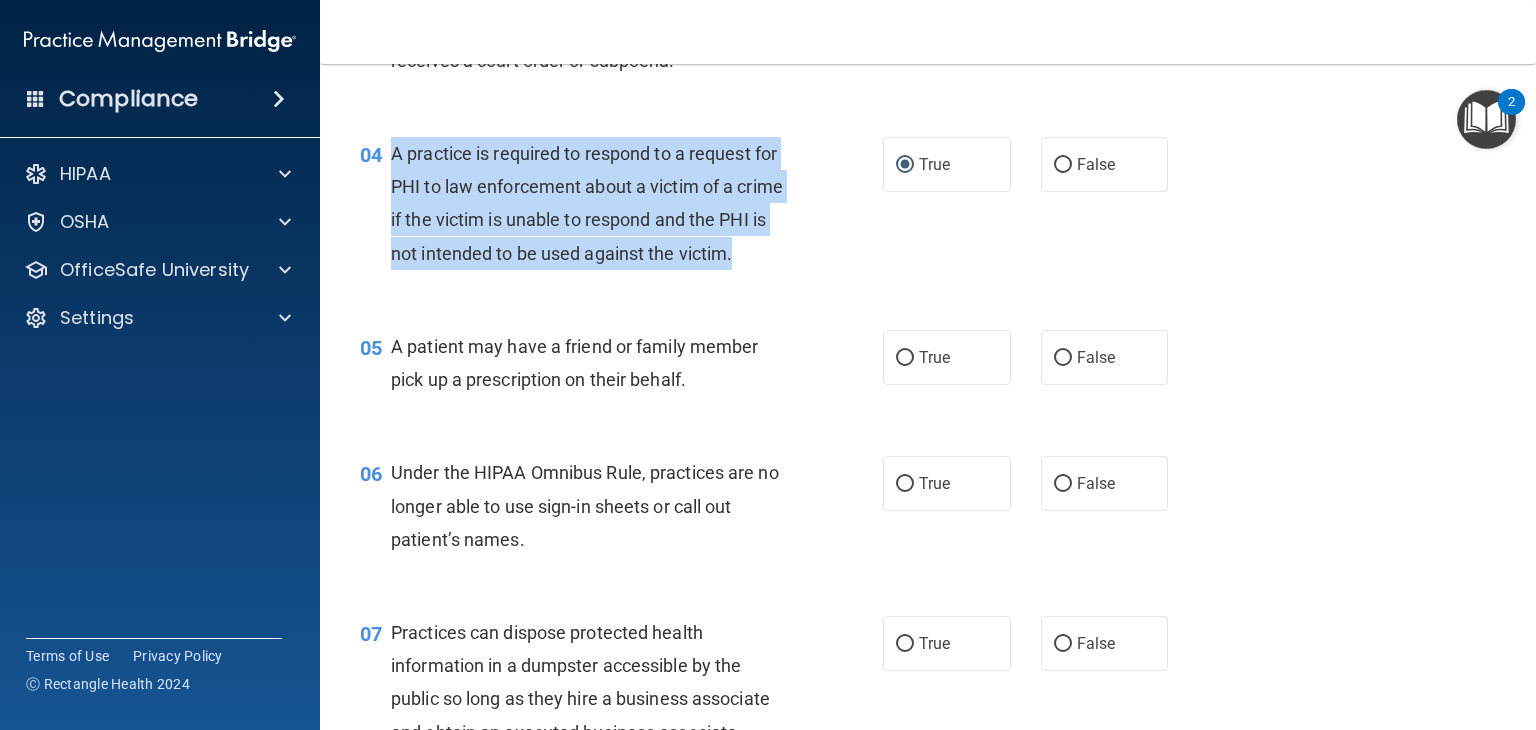 click on "A practice is required to respond to a request for PHI to law enforcement about a victim of a crime if the victim is unable to respond and the PHI is not intended to be used against the victim." at bounding box center (598, 203) 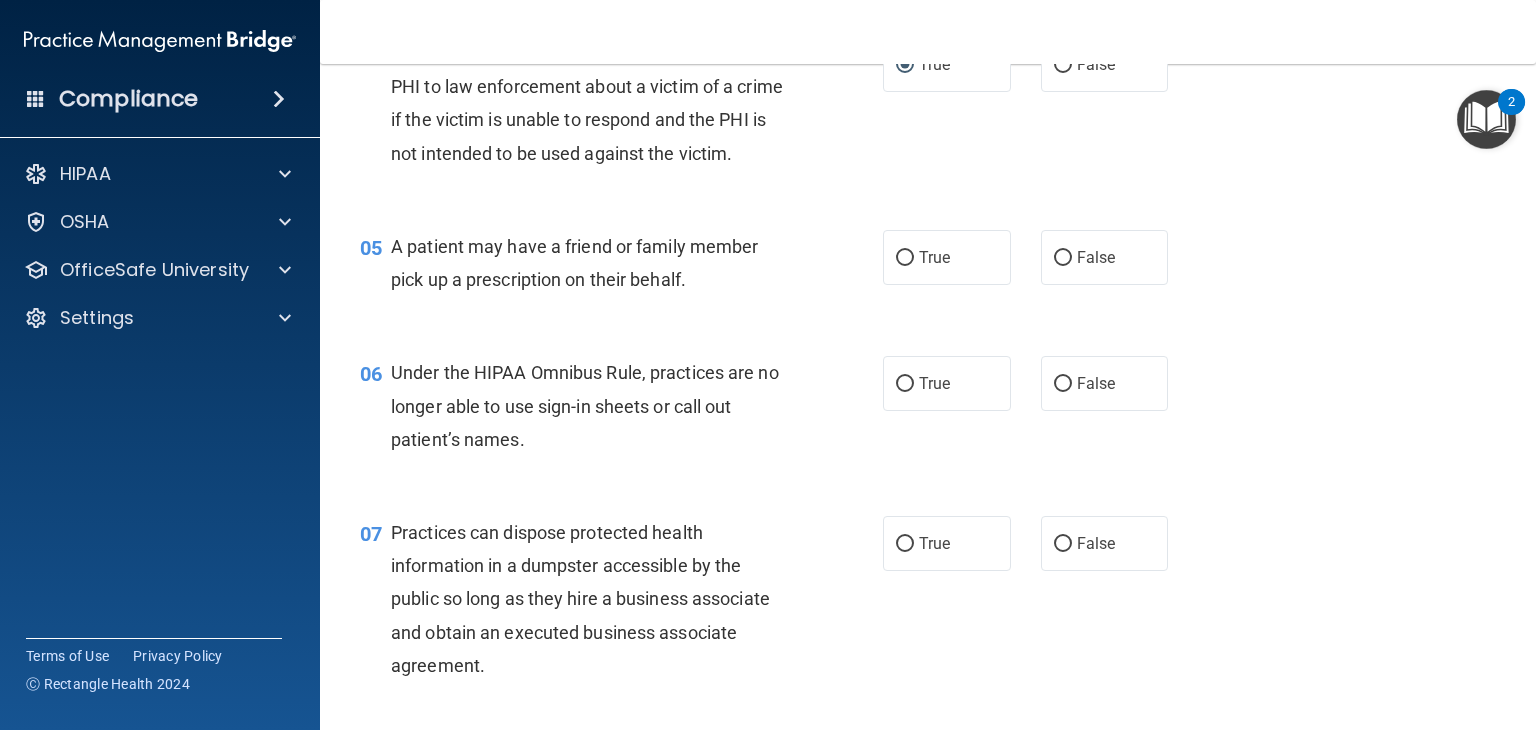 scroll, scrollTop: 800, scrollLeft: 0, axis: vertical 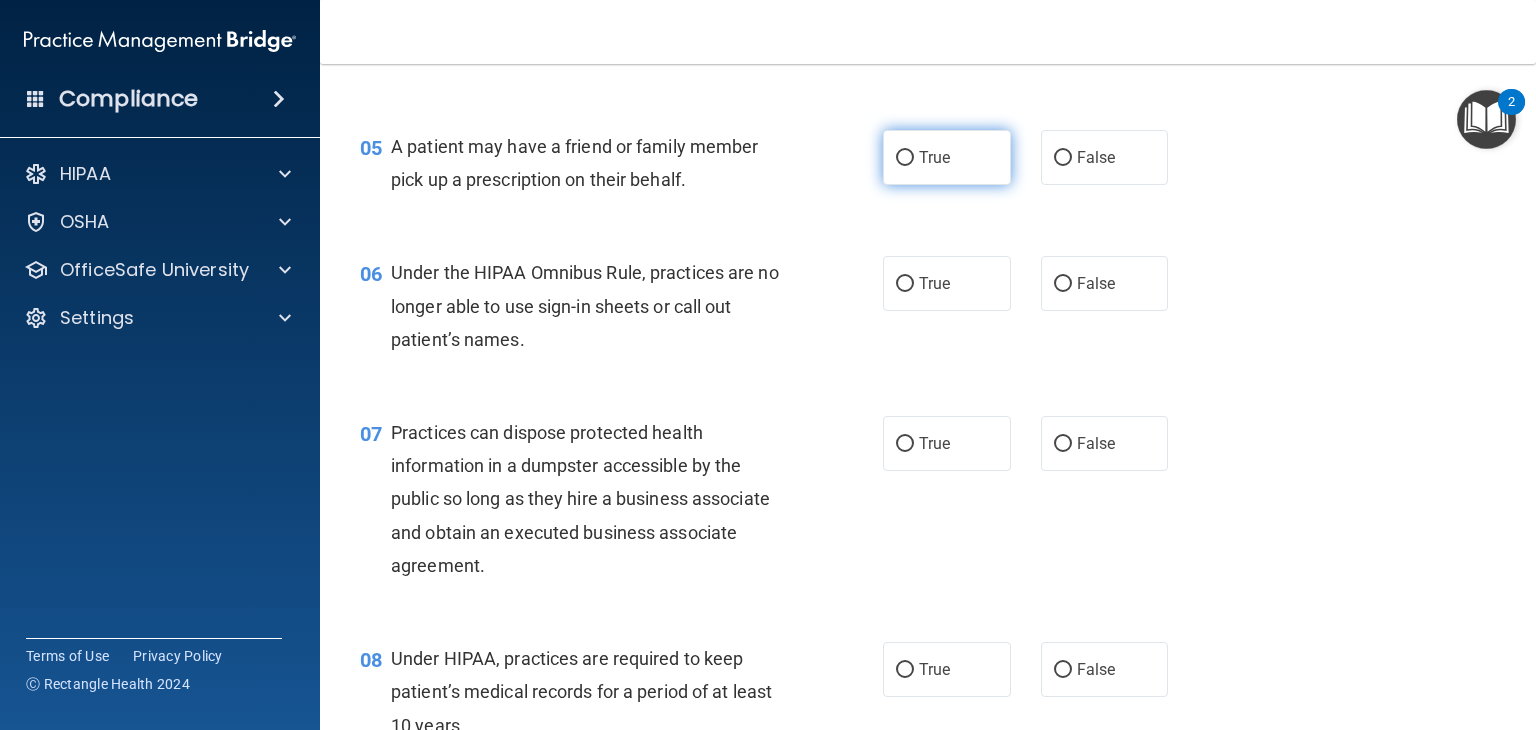 click on "True" at bounding box center [905, 158] 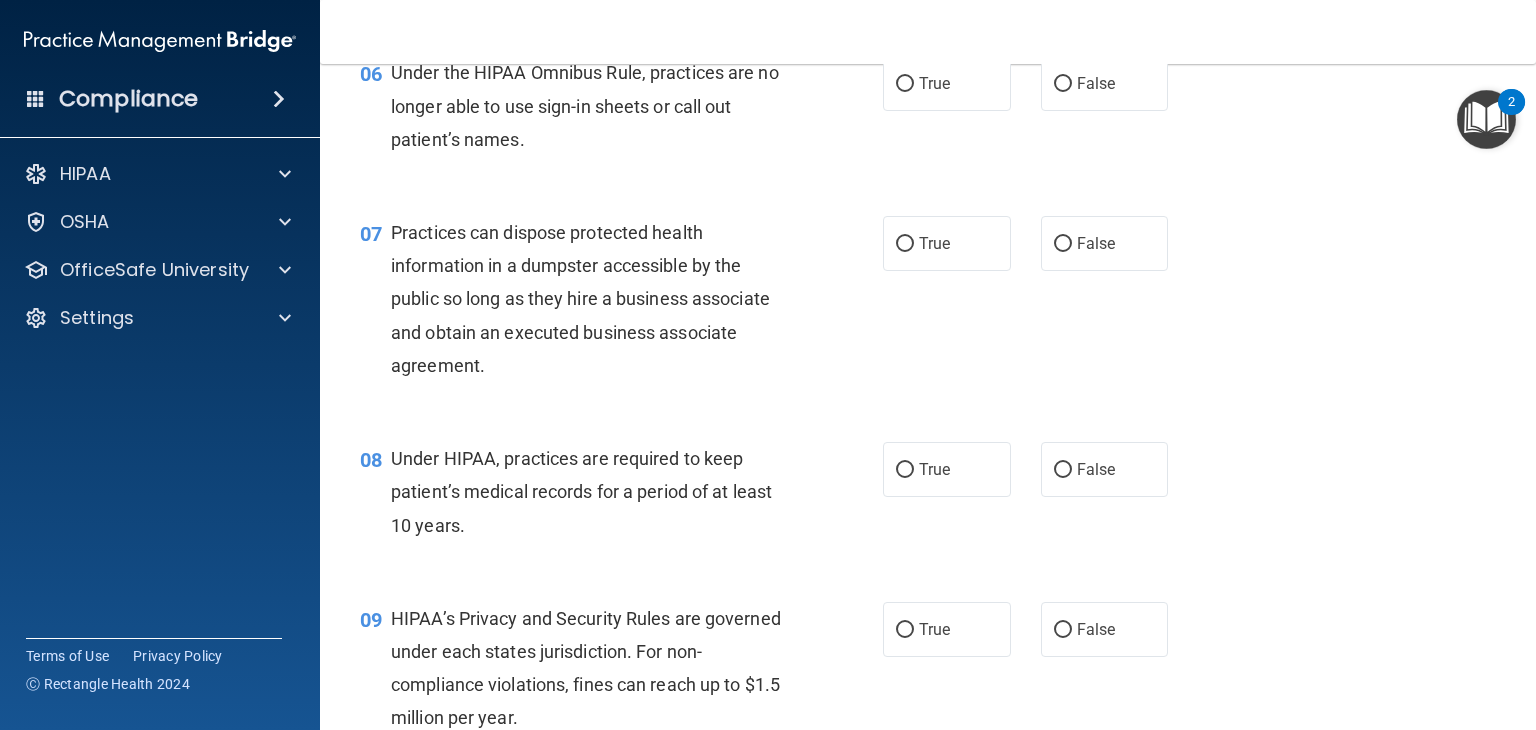 scroll, scrollTop: 900, scrollLeft: 0, axis: vertical 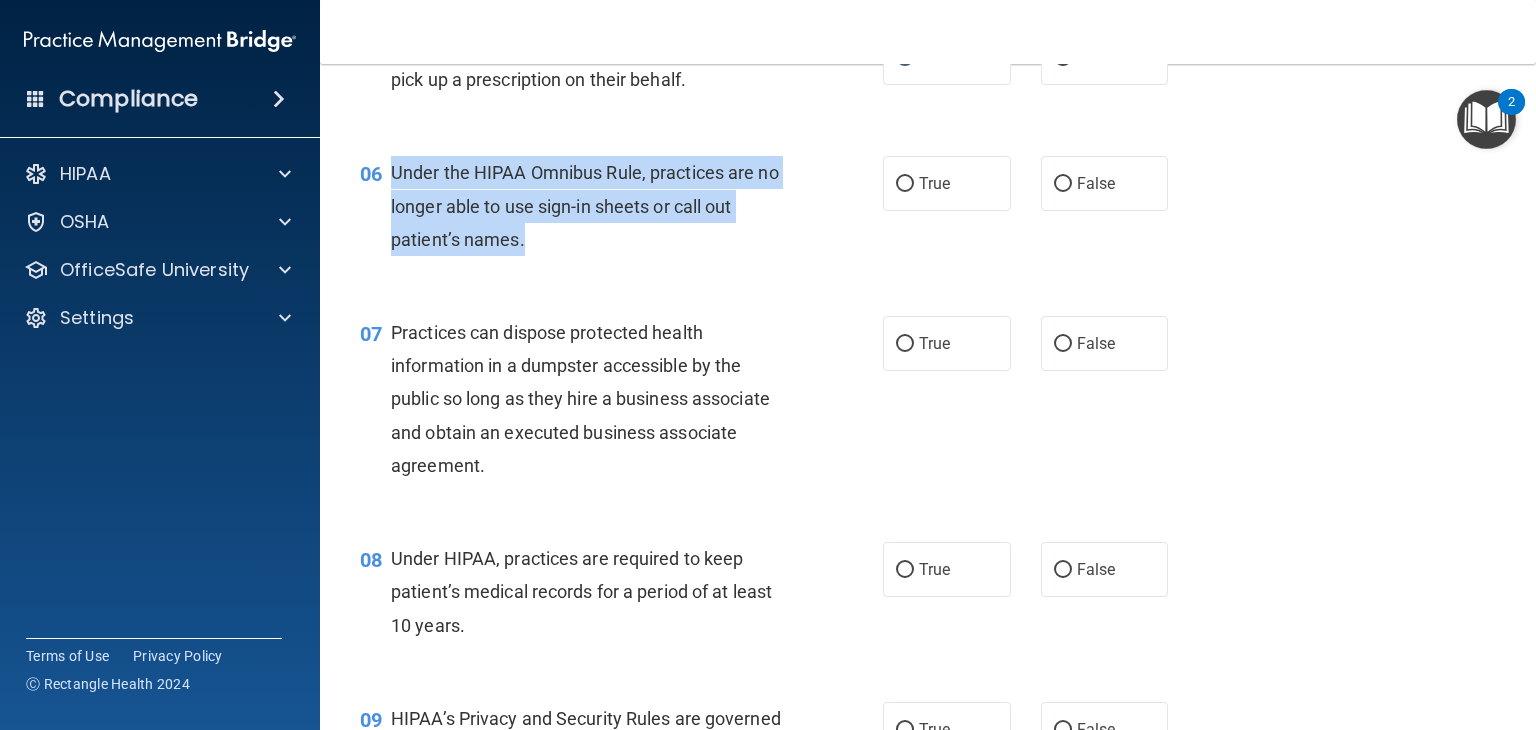 drag, startPoint x: 396, startPoint y: 197, endPoint x: 738, endPoint y: 265, distance: 348.6947 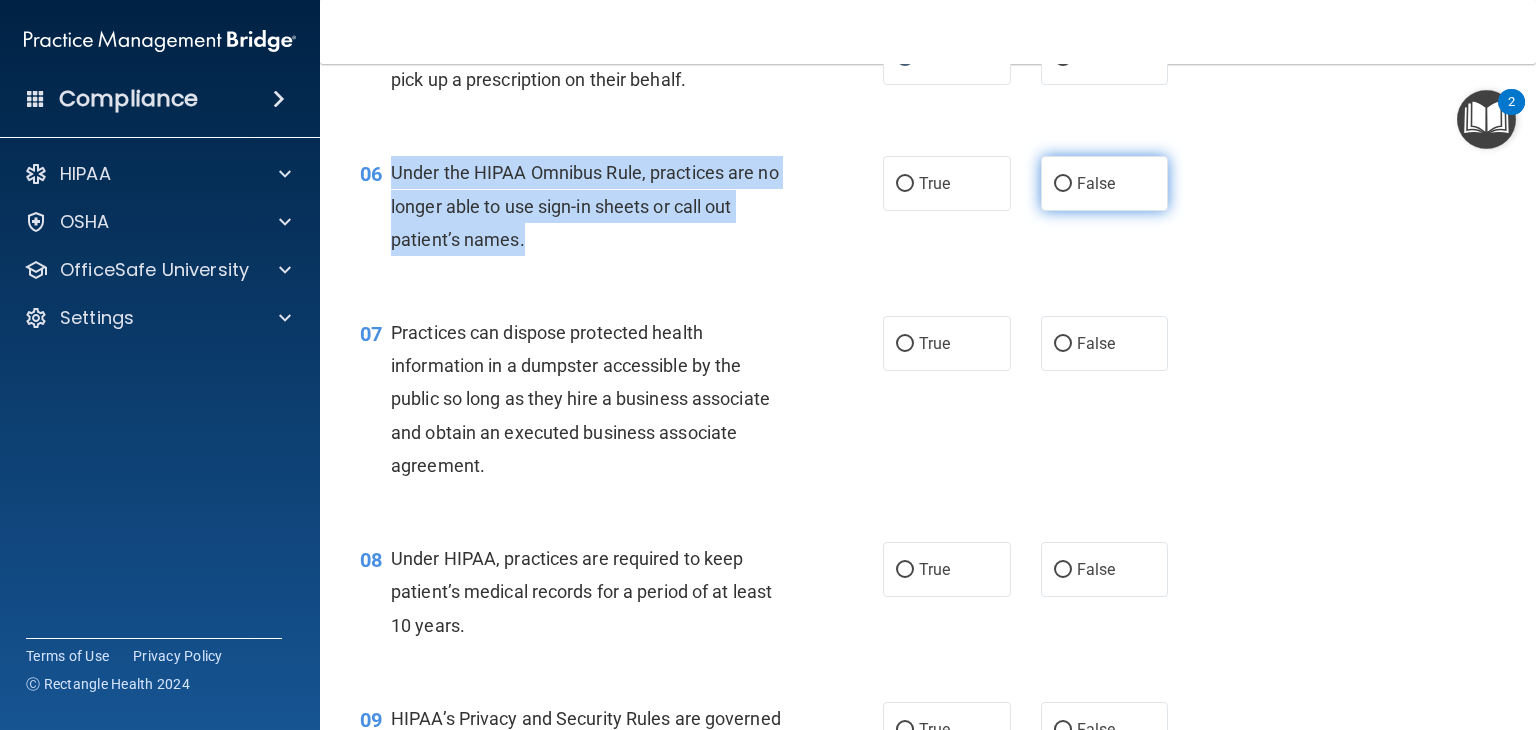 click on "False" at bounding box center (1063, 184) 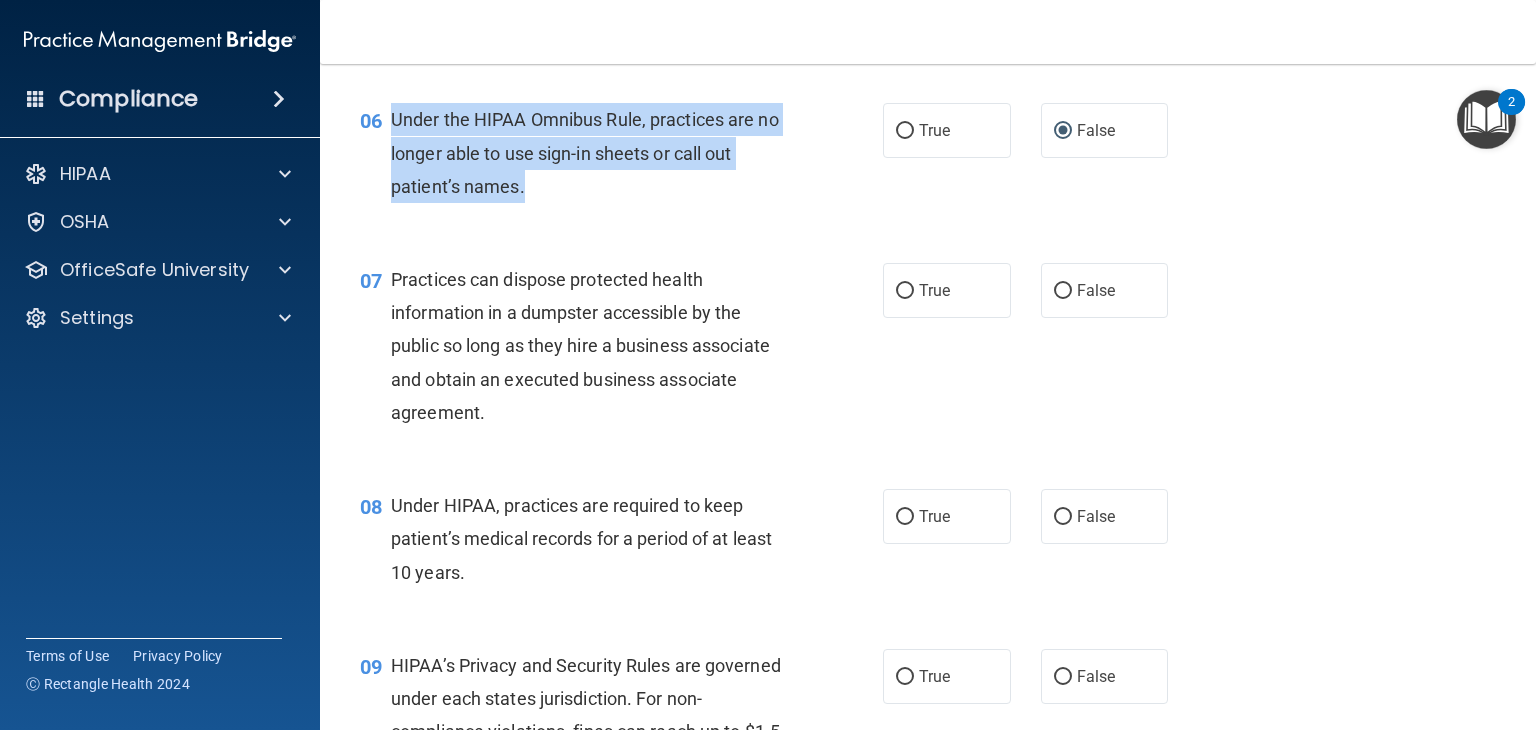 scroll, scrollTop: 1000, scrollLeft: 0, axis: vertical 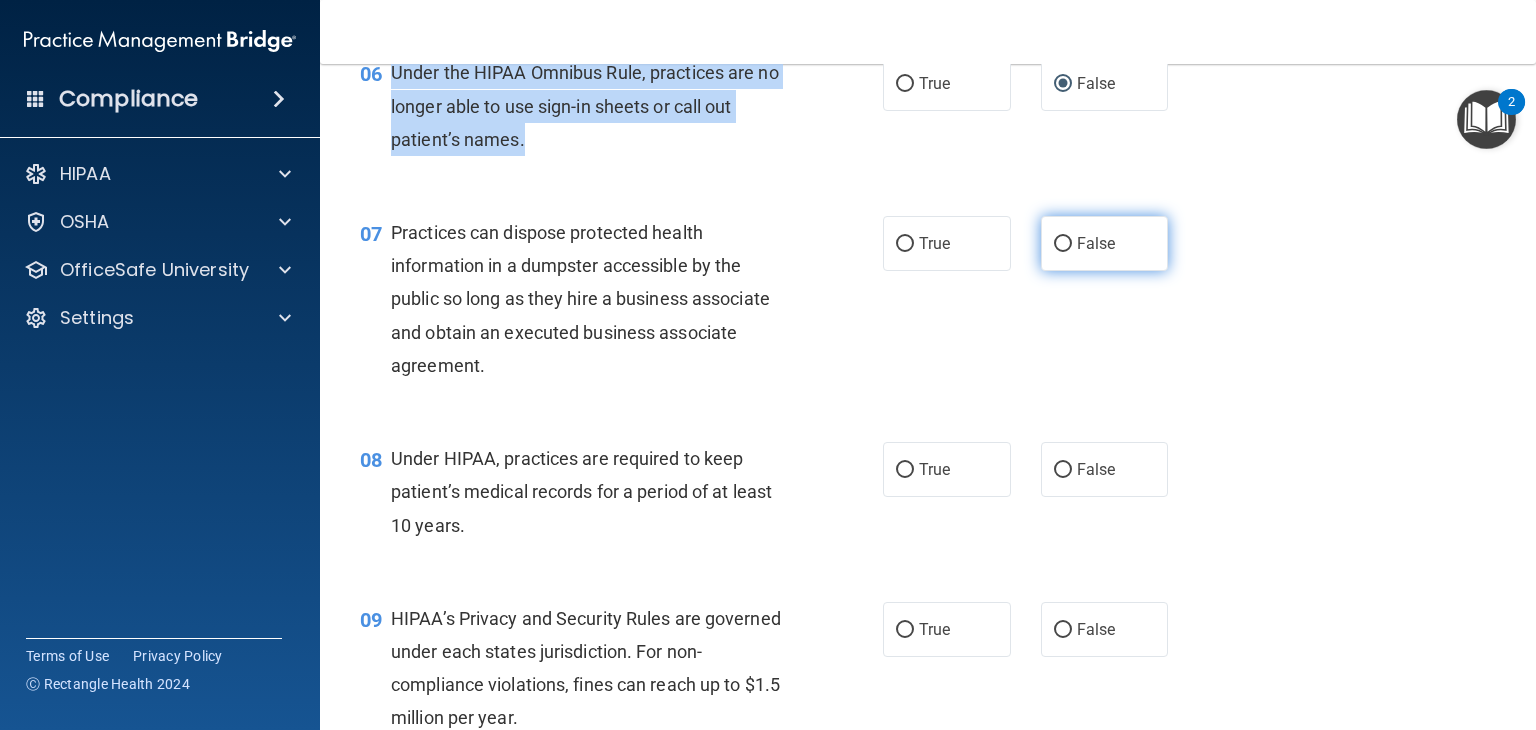 click on "False" at bounding box center [1063, 244] 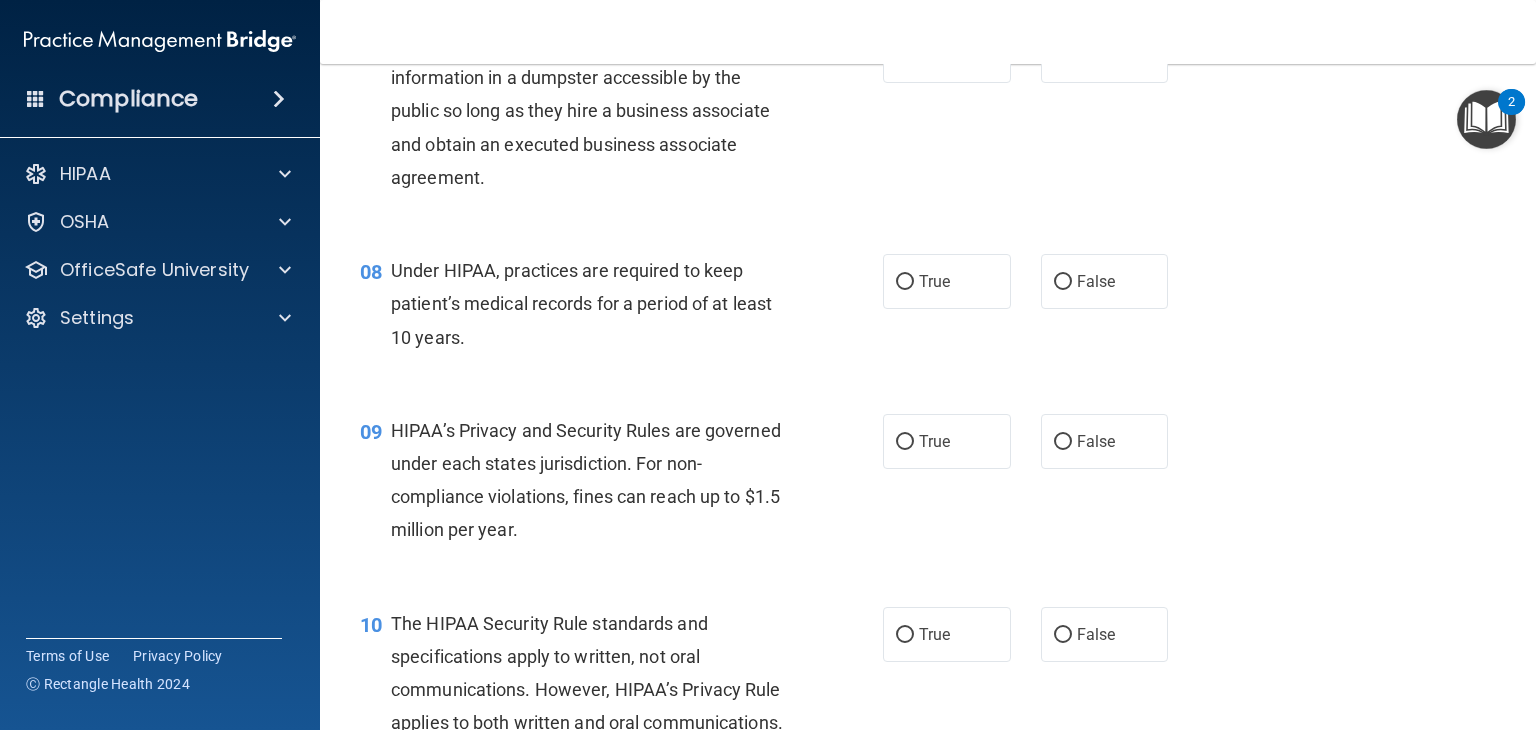 scroll, scrollTop: 1200, scrollLeft: 0, axis: vertical 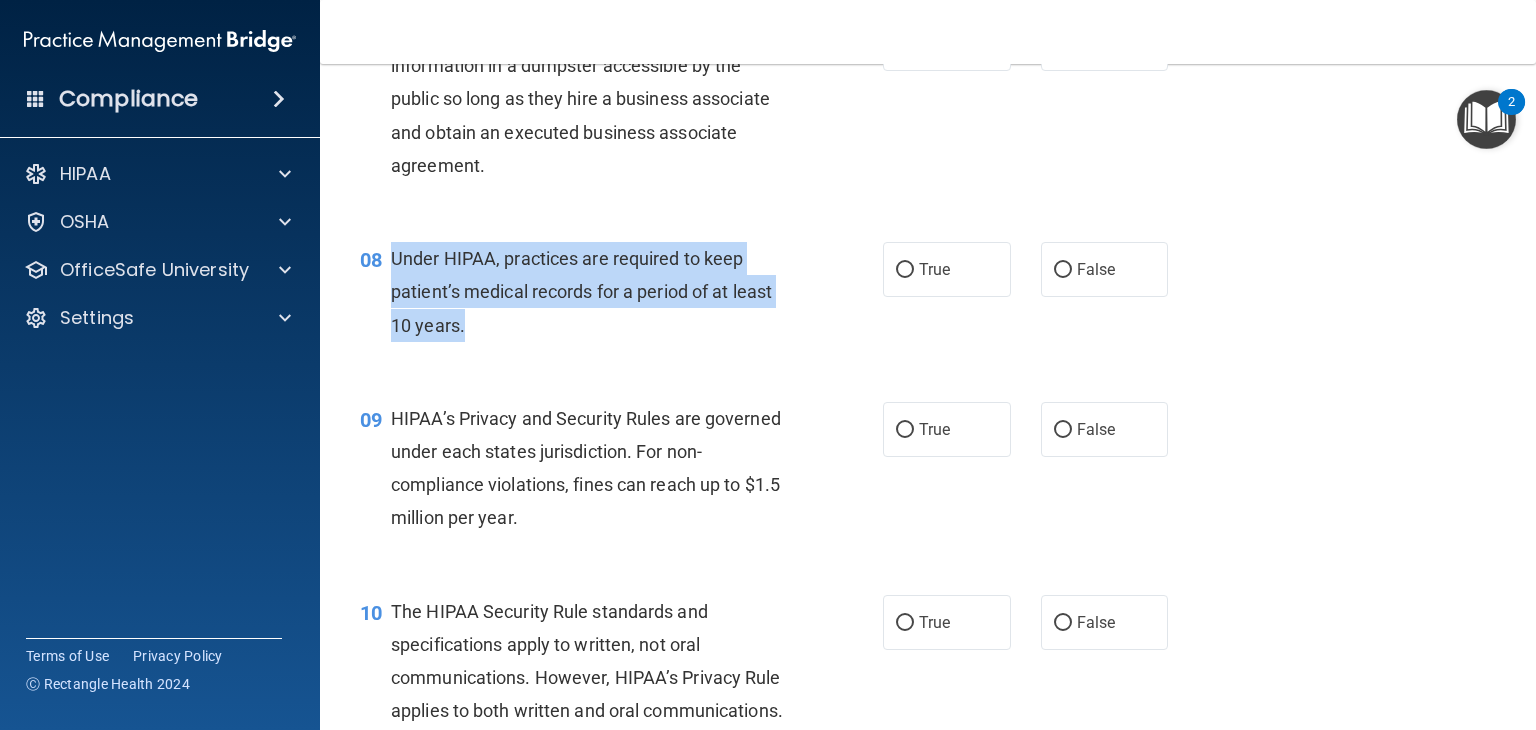drag, startPoint x: 395, startPoint y: 290, endPoint x: 759, endPoint y: 361, distance: 370.8598 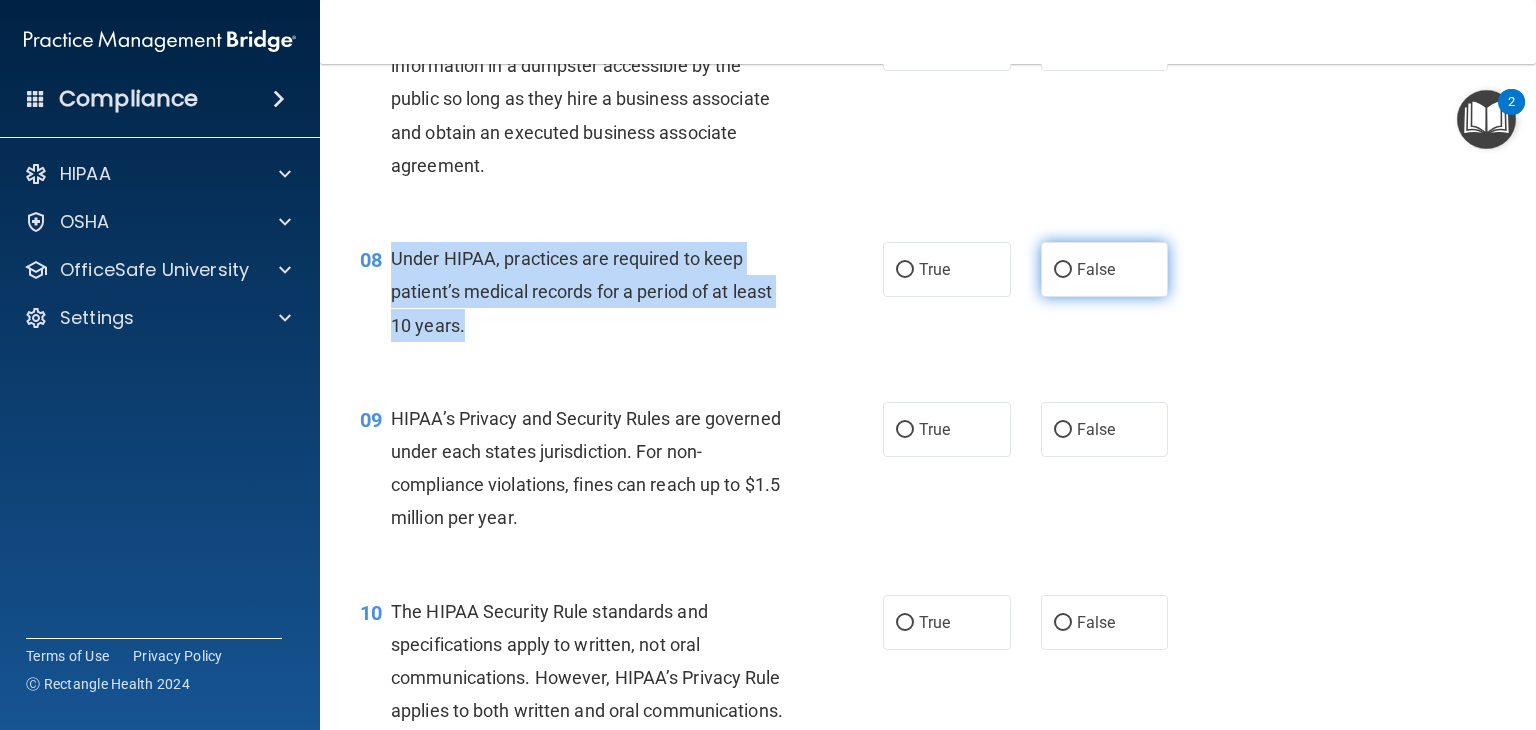click on "False" at bounding box center [1063, 270] 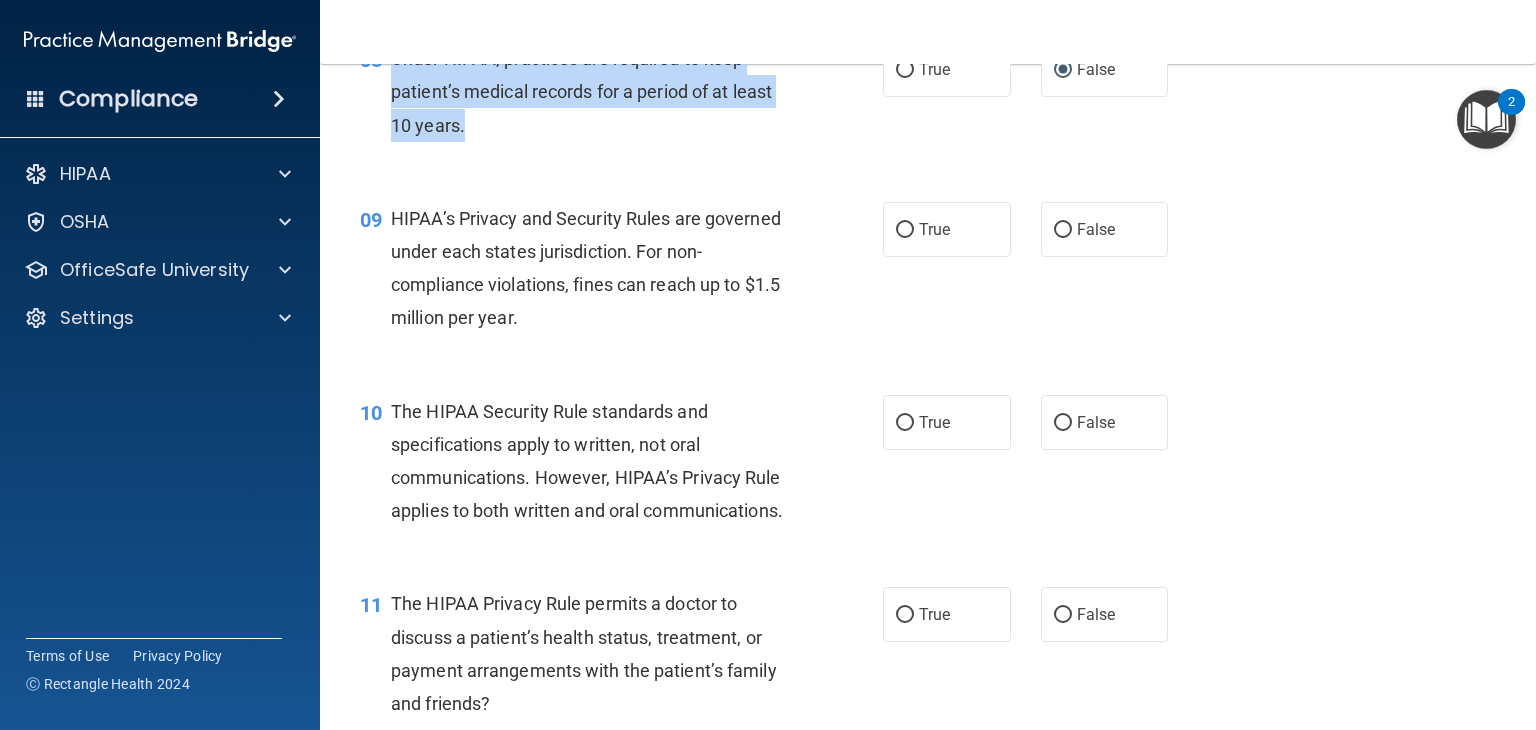 scroll, scrollTop: 1500, scrollLeft: 0, axis: vertical 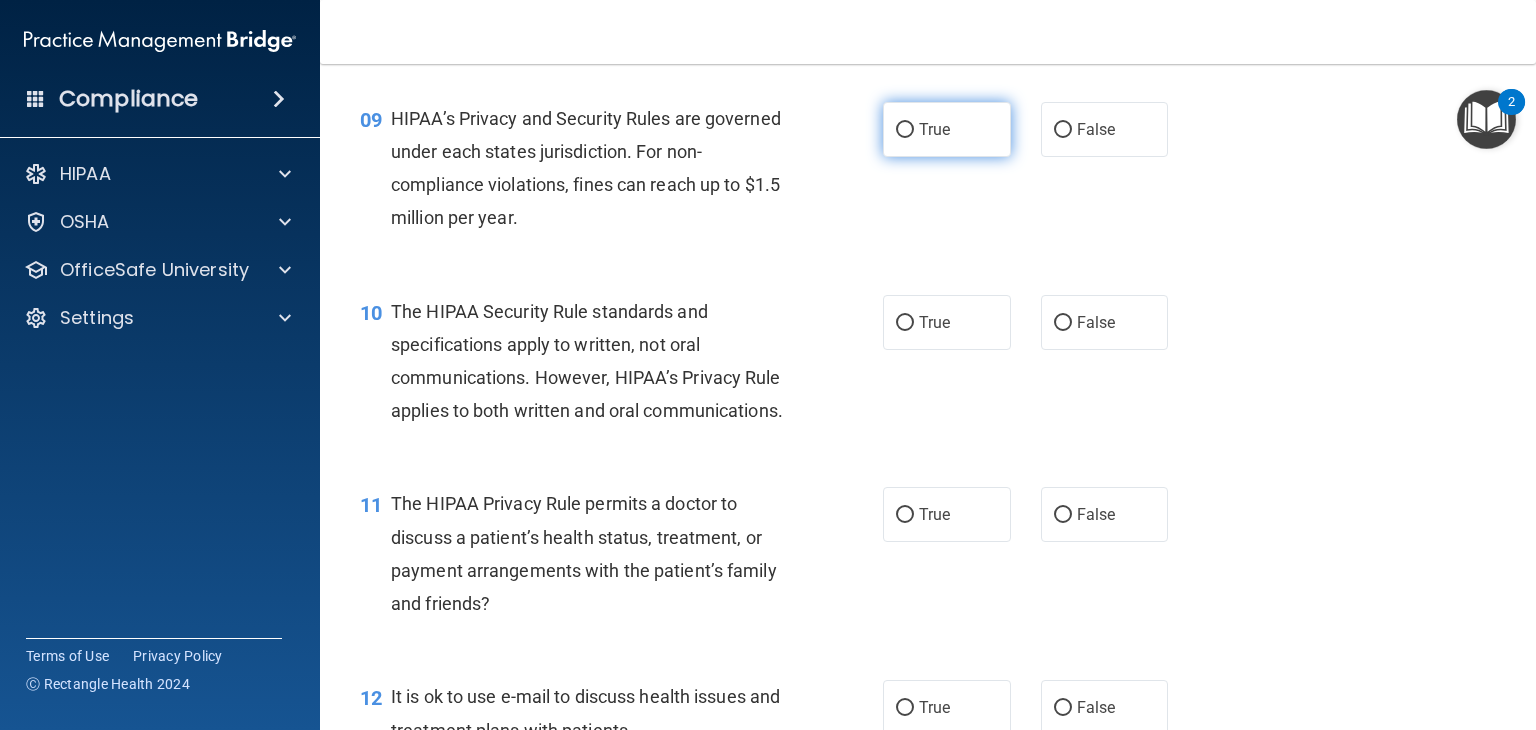 click on "True" at bounding box center [905, 130] 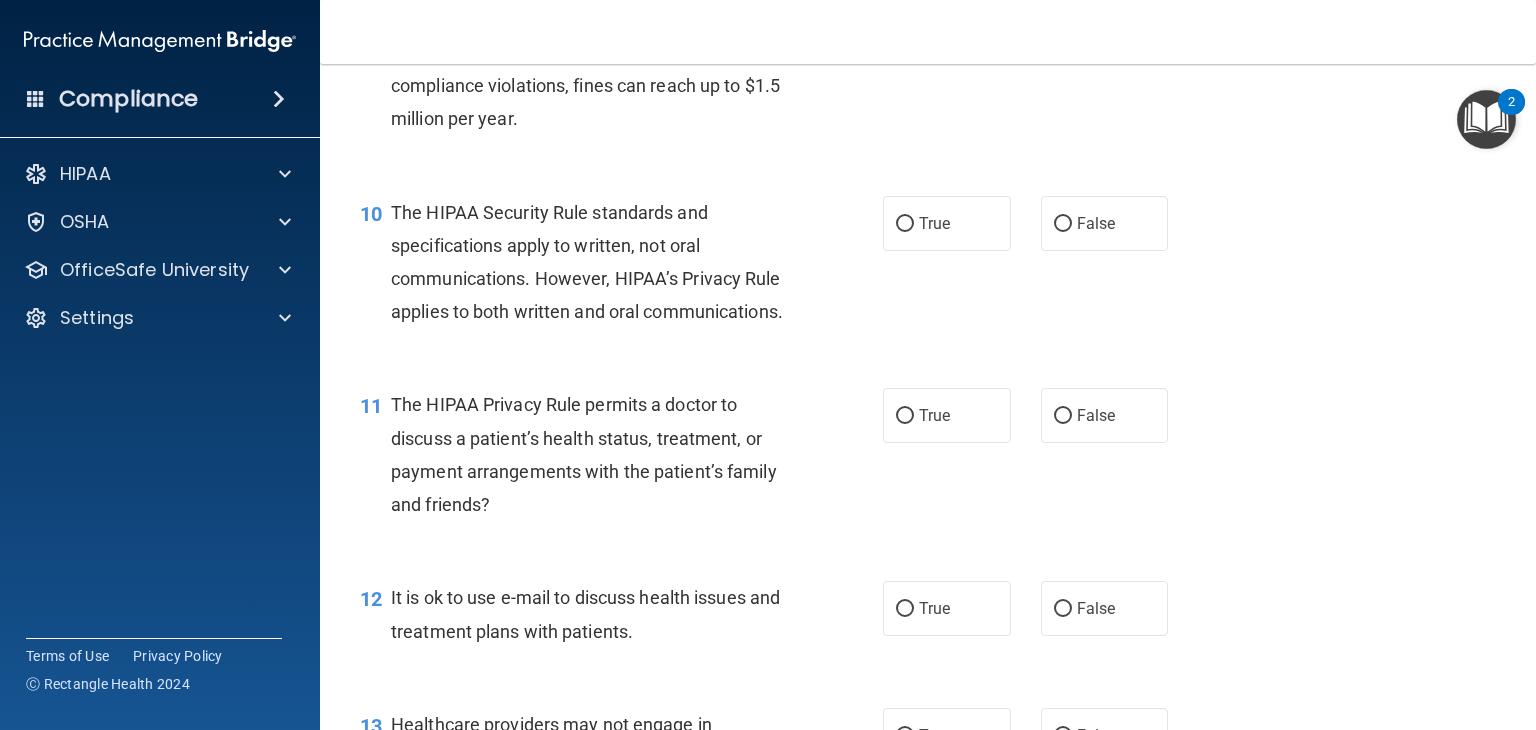 scroll, scrollTop: 1600, scrollLeft: 0, axis: vertical 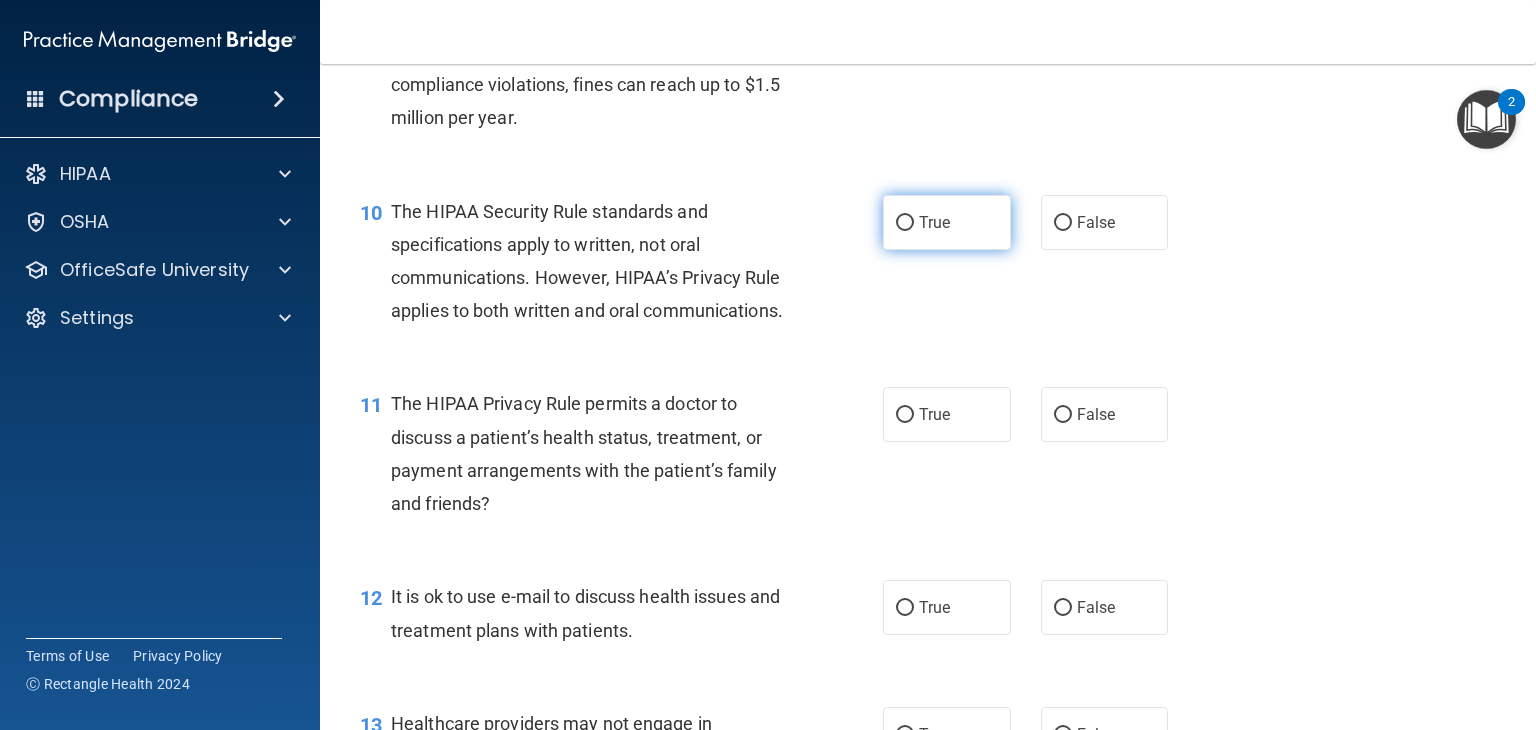 click on "True" at bounding box center (905, 223) 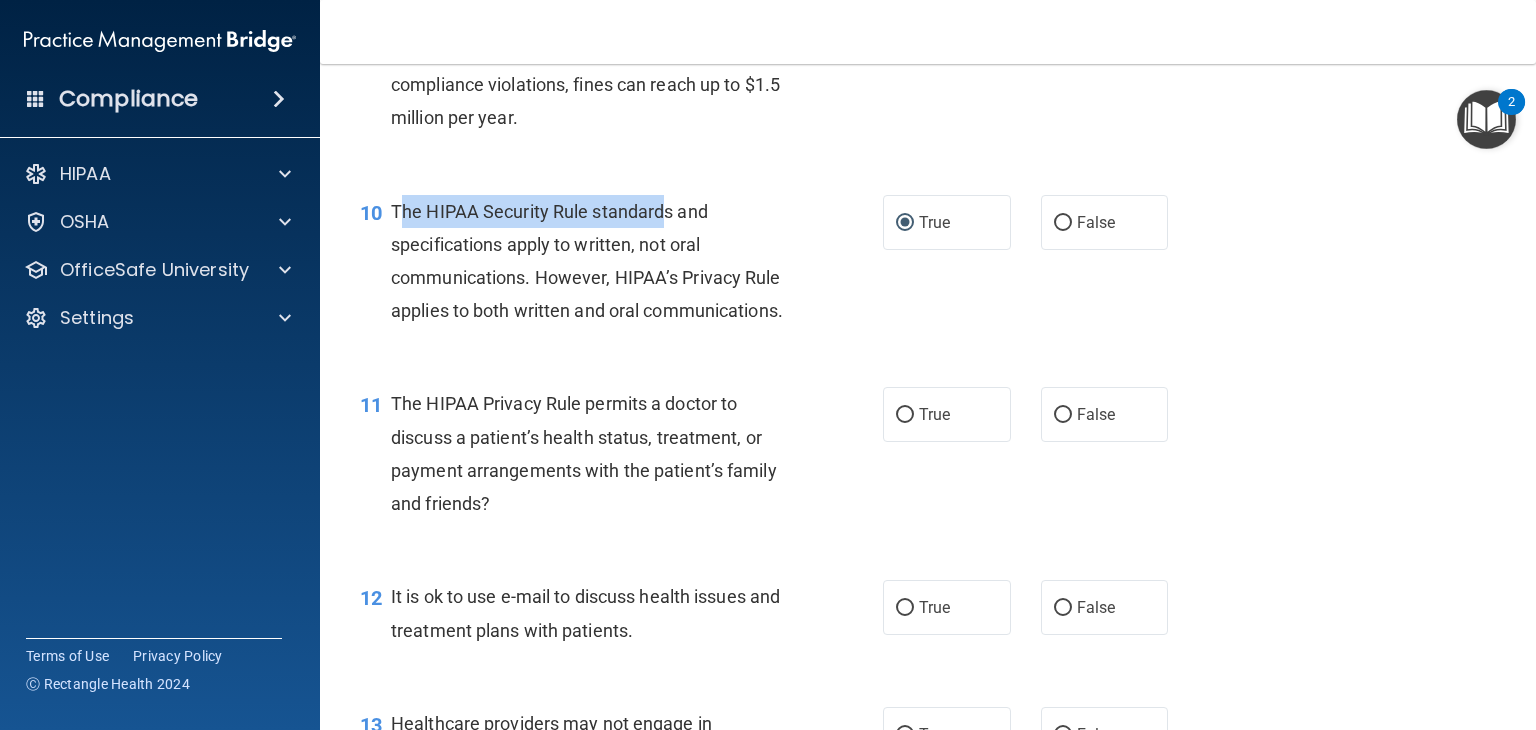 drag, startPoint x: 396, startPoint y: 241, endPoint x: 658, endPoint y: 245, distance: 262.03052 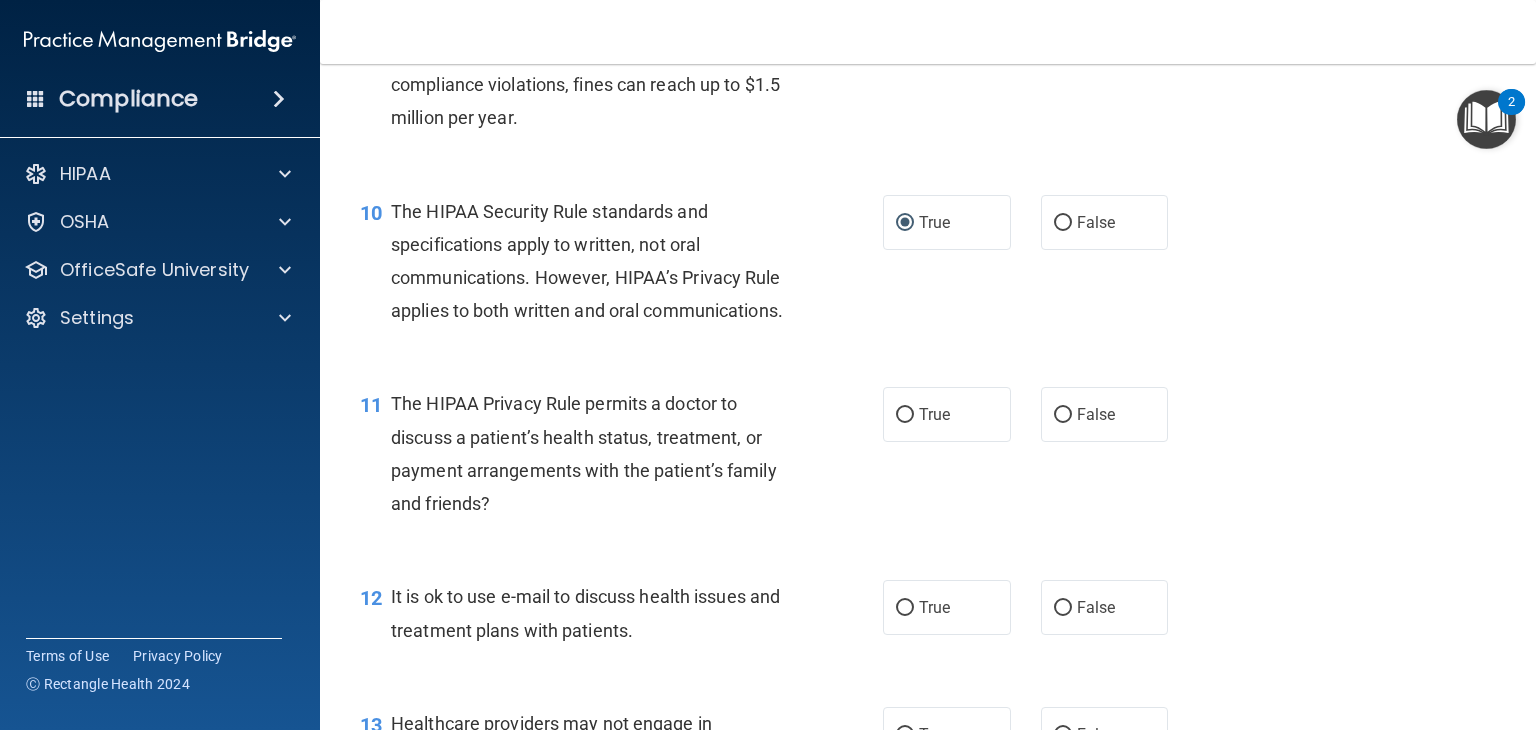 click on "The HIPAA Security Rule standards and specifications apply to written, not oral communications. However, HIPAA’s Privacy Rule applies to both written and oral communications." at bounding box center [587, 261] 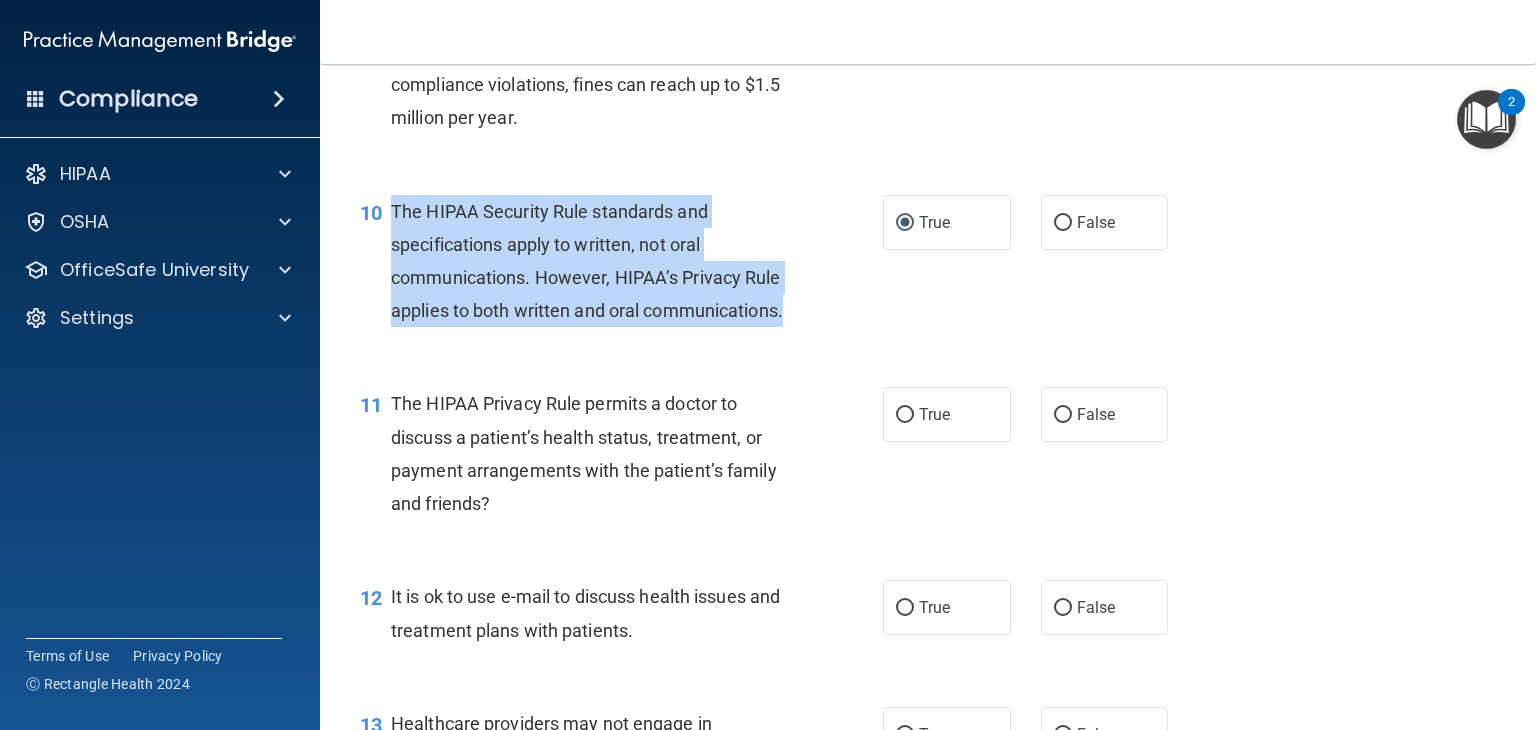 drag, startPoint x: 386, startPoint y: 241, endPoint x: 746, endPoint y: 362, distance: 379.79074 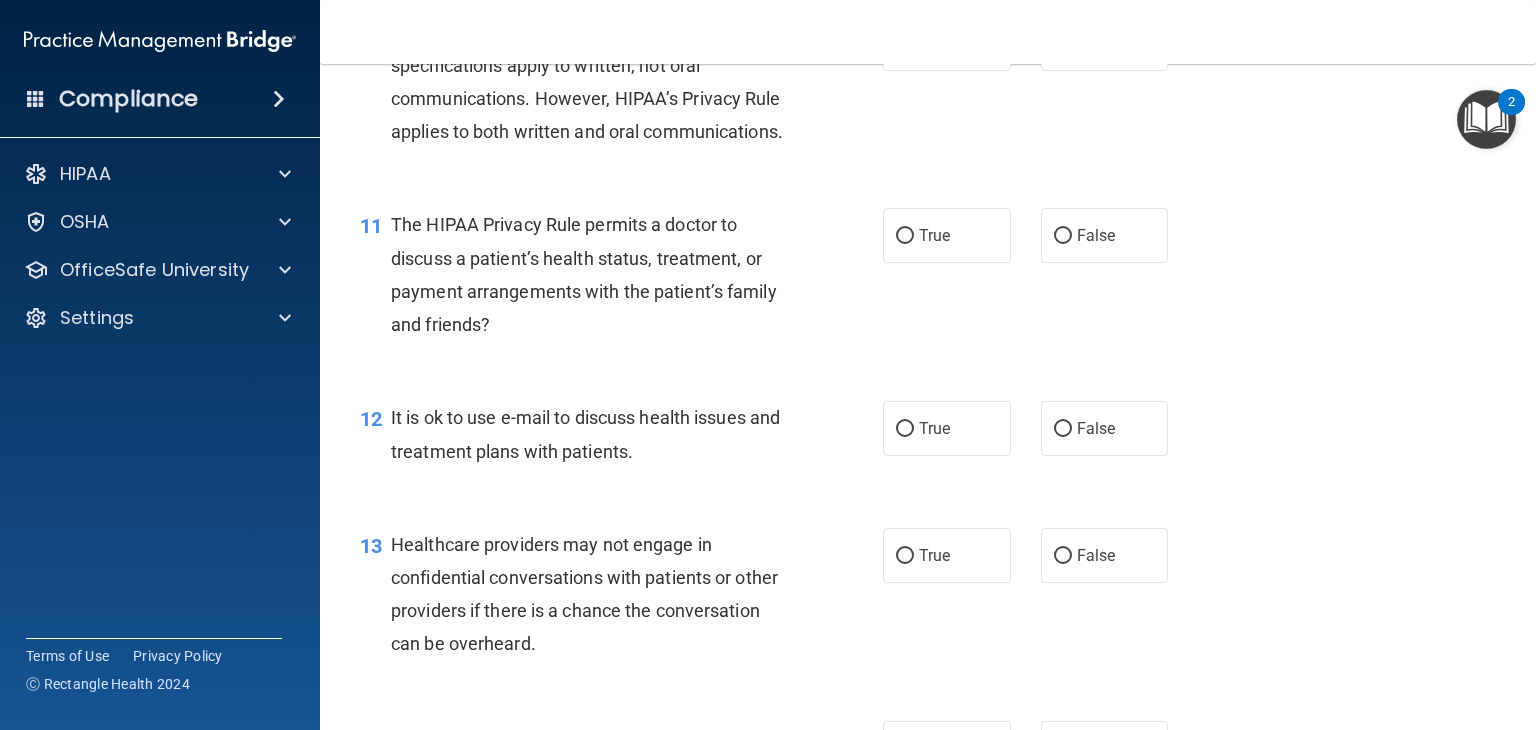 scroll, scrollTop: 1800, scrollLeft: 0, axis: vertical 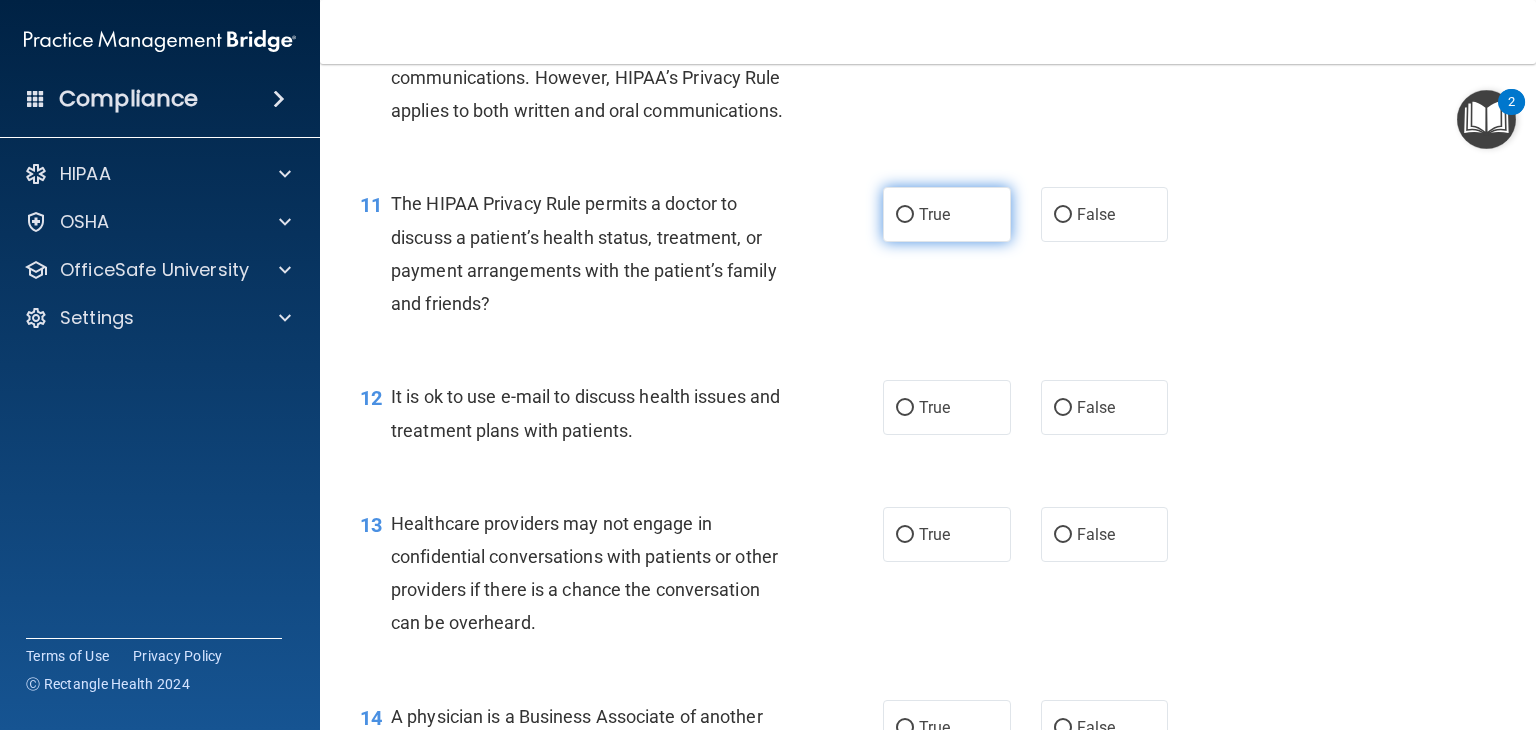 click on "True" at bounding box center (934, 214) 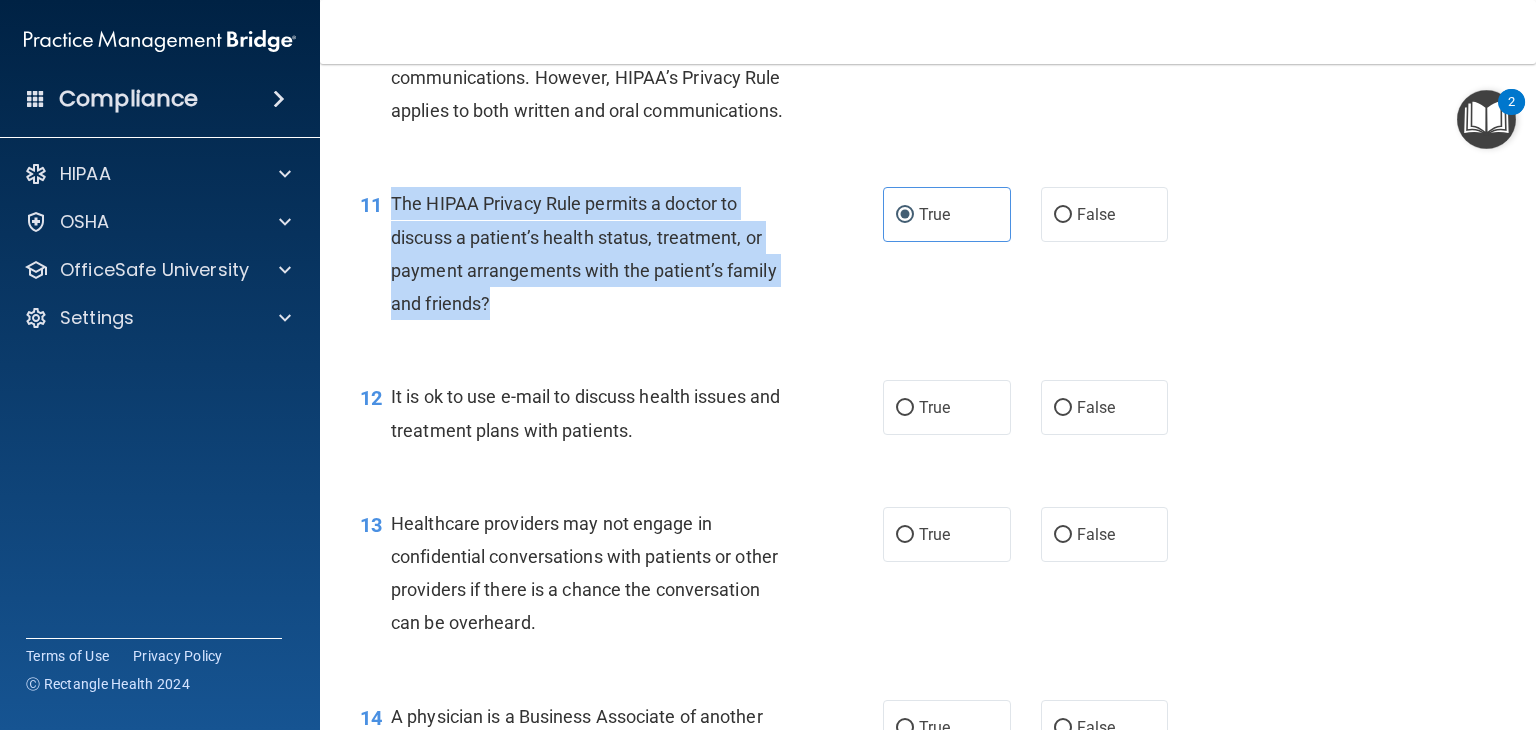 drag, startPoint x: 394, startPoint y: 266, endPoint x: 799, endPoint y: 368, distance: 417.64697 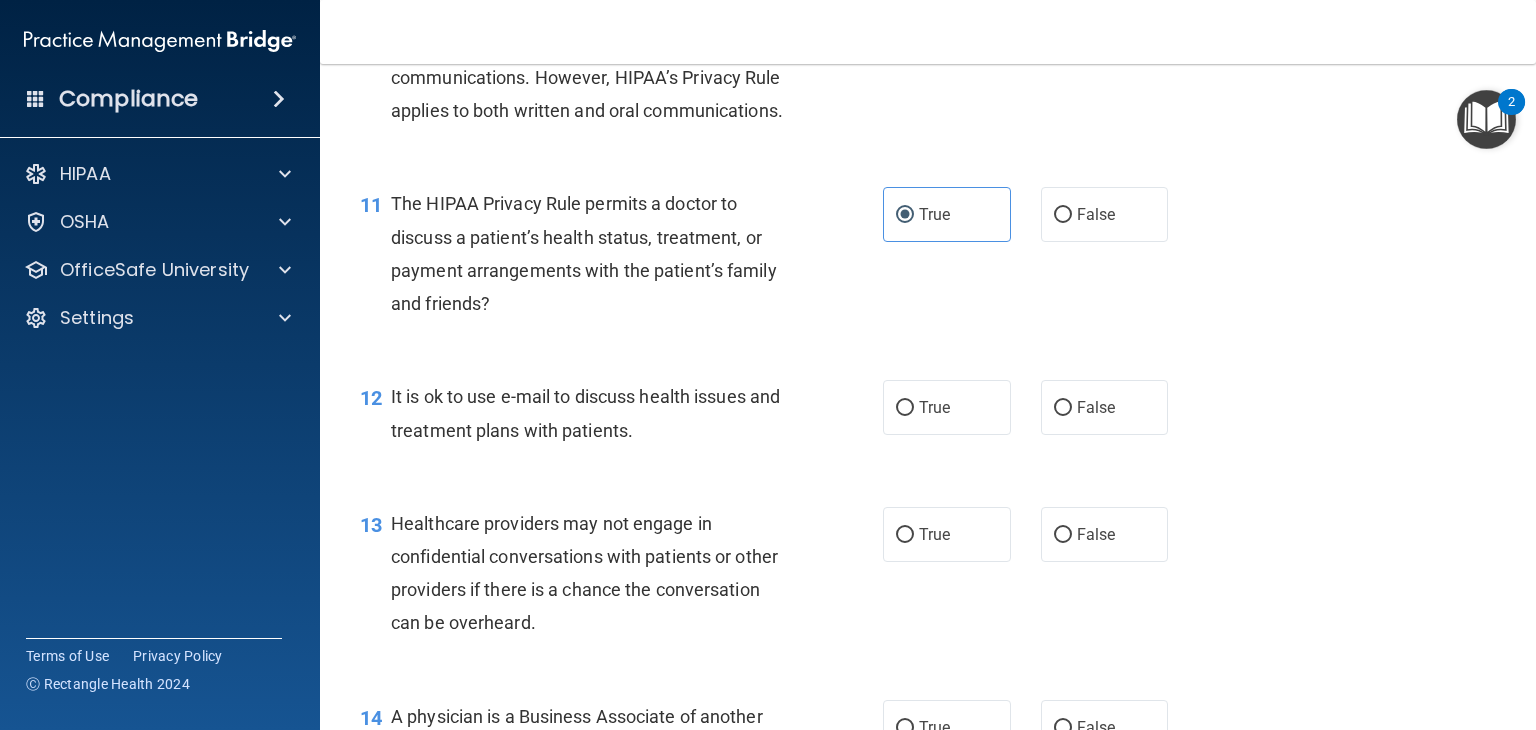 click on "12       It is ok to use e-mail to discuss health issues and treatment plans with patients." at bounding box center [621, 418] 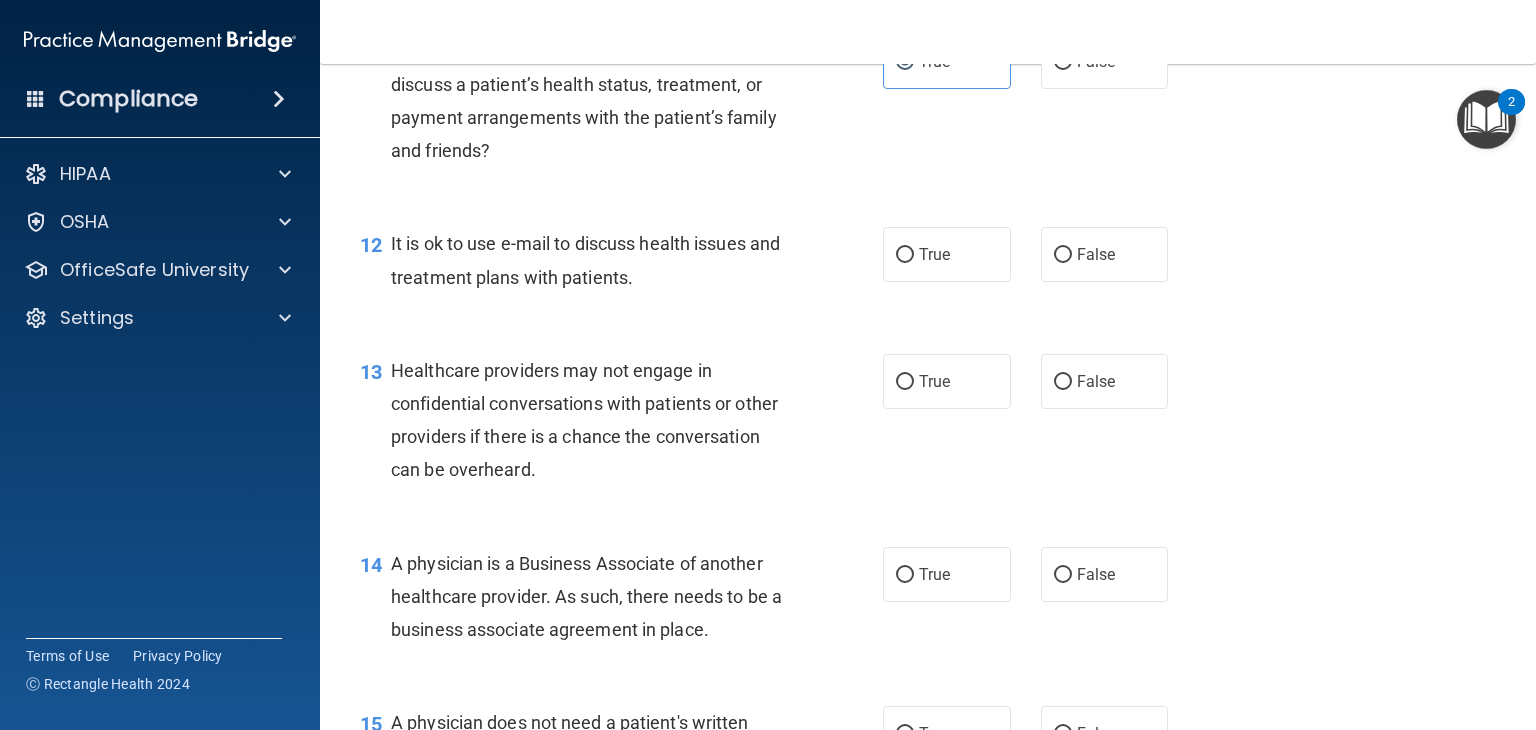 scroll, scrollTop: 2000, scrollLeft: 0, axis: vertical 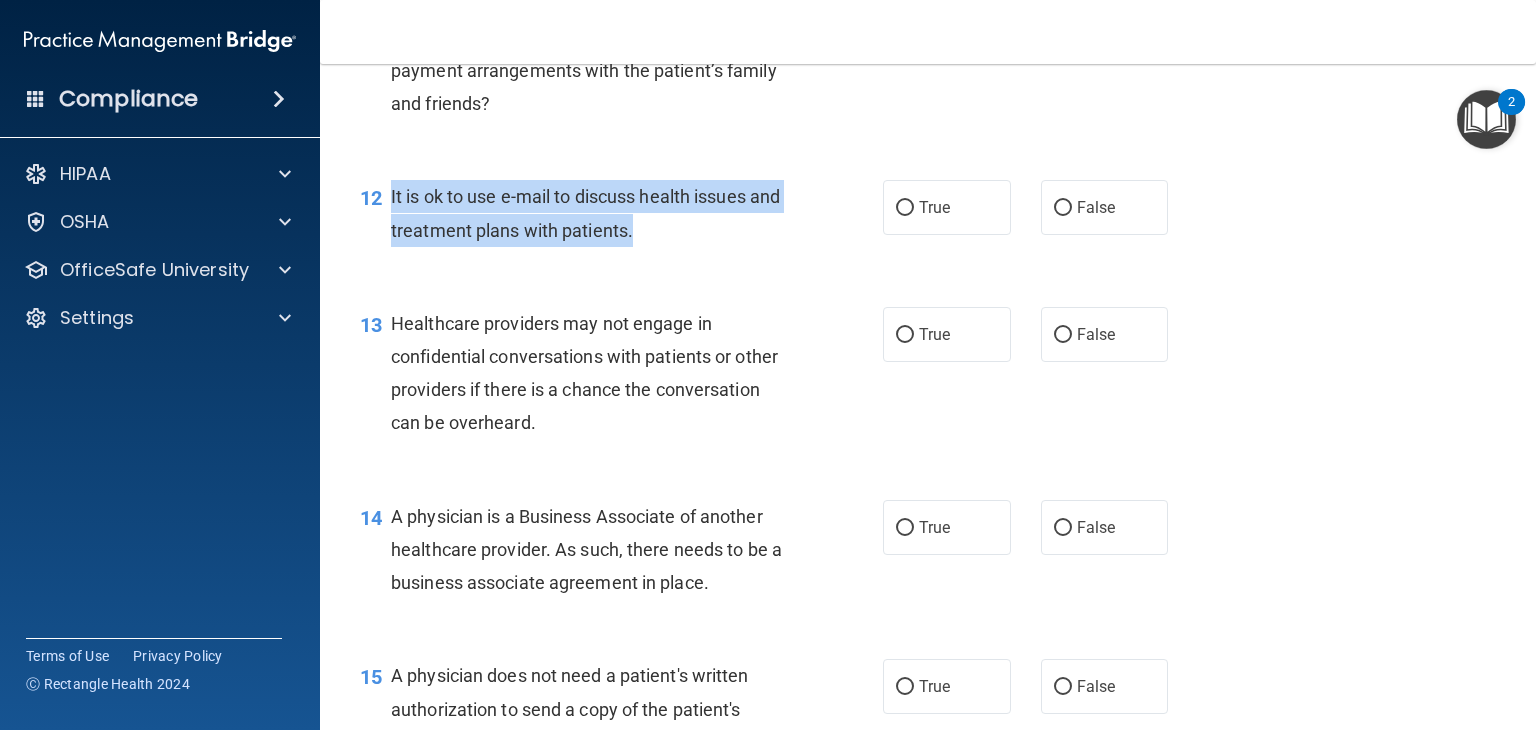 drag, startPoint x: 385, startPoint y: 258, endPoint x: 792, endPoint y: 307, distance: 409.93903 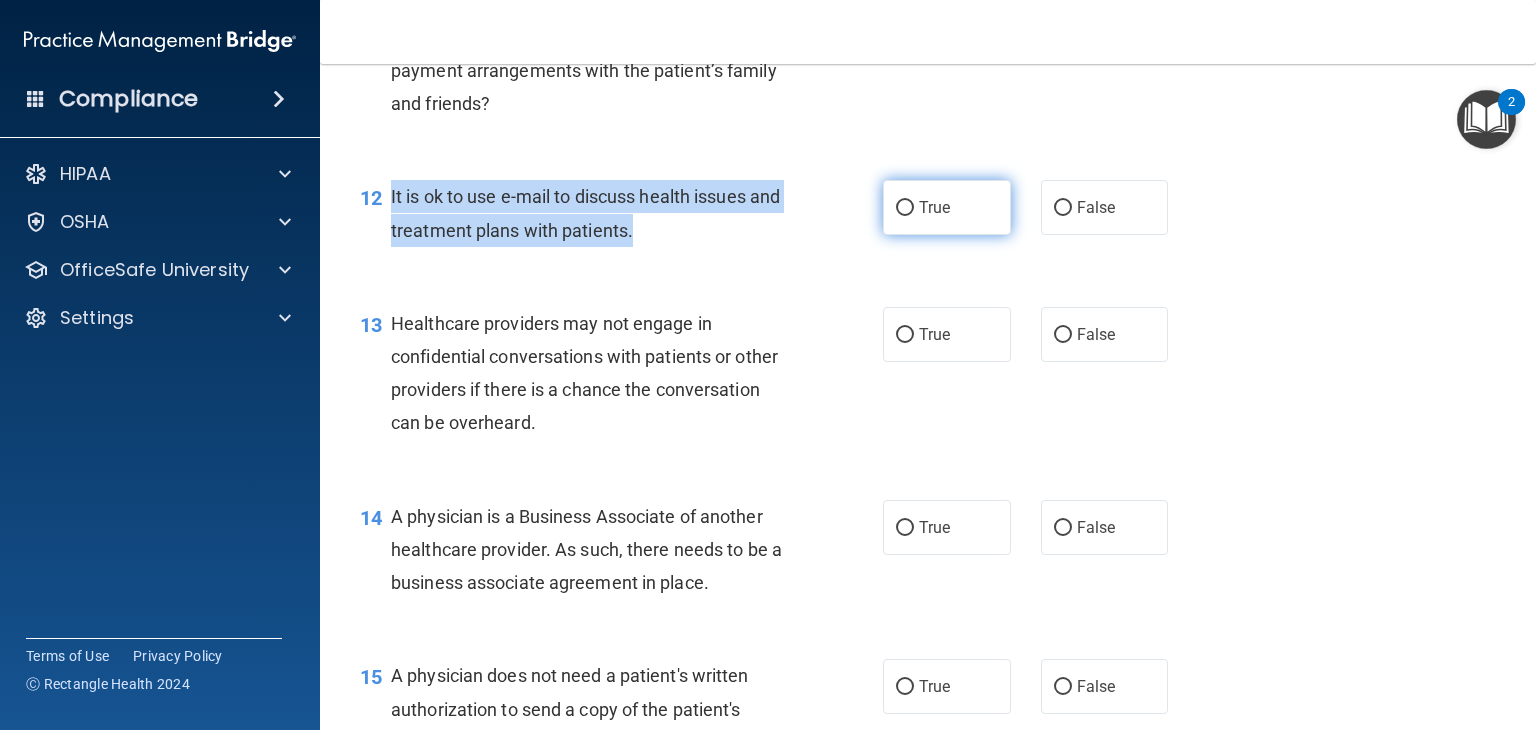 click on "True" at bounding box center (905, 208) 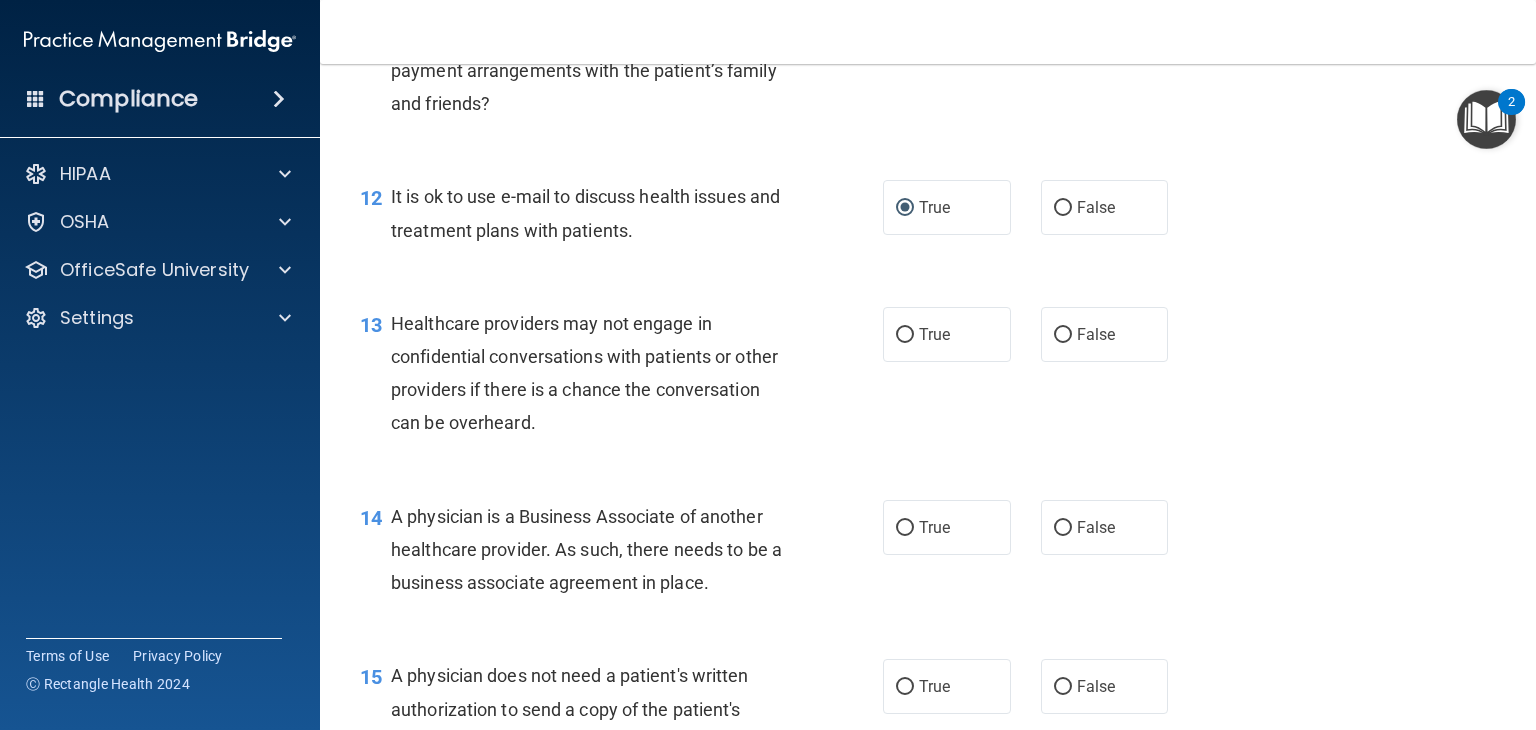 click on "13       Healthcare providers may not engage in confidential conversations with patients or other providers if there is a chance the conversation can be overheard." at bounding box center (621, 378) 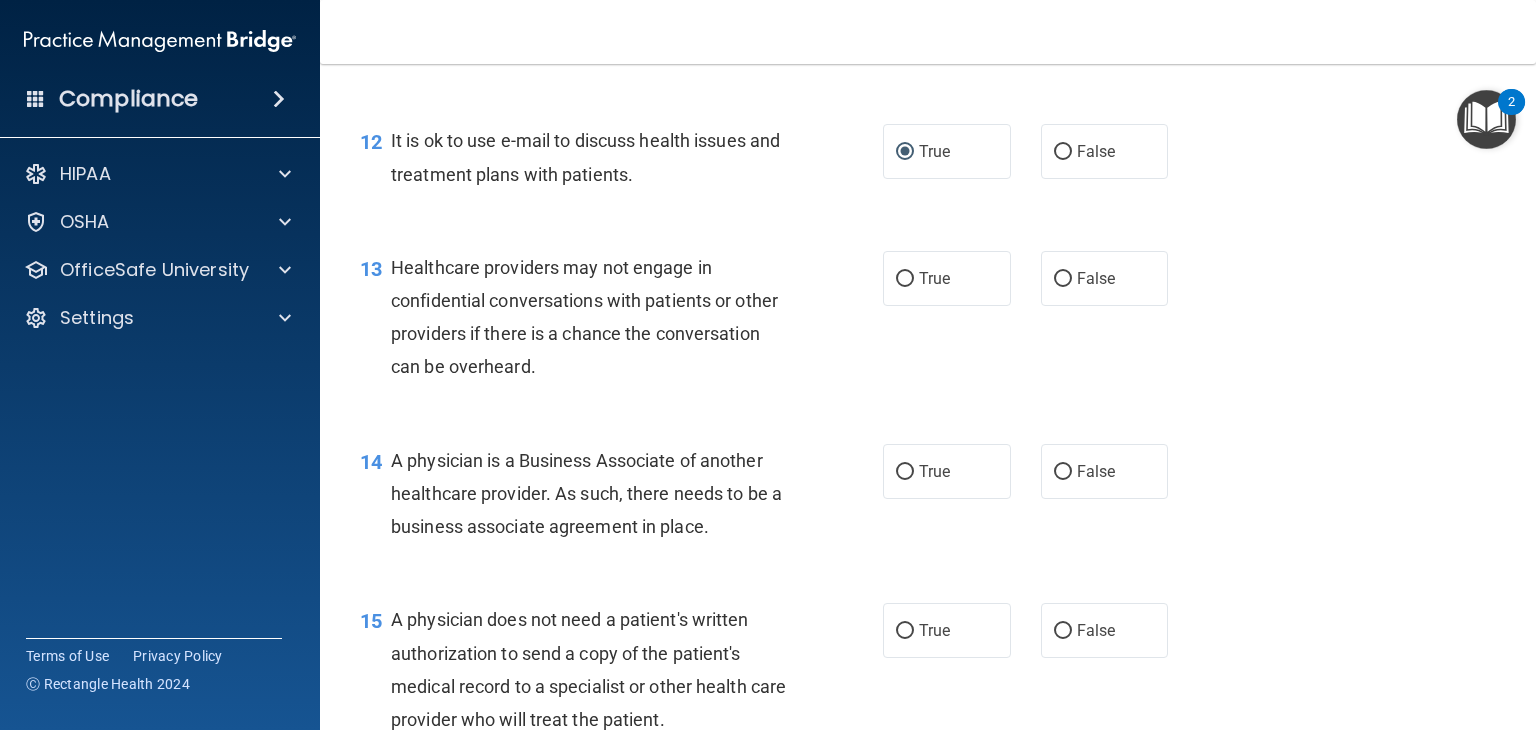 scroll, scrollTop: 2200, scrollLeft: 0, axis: vertical 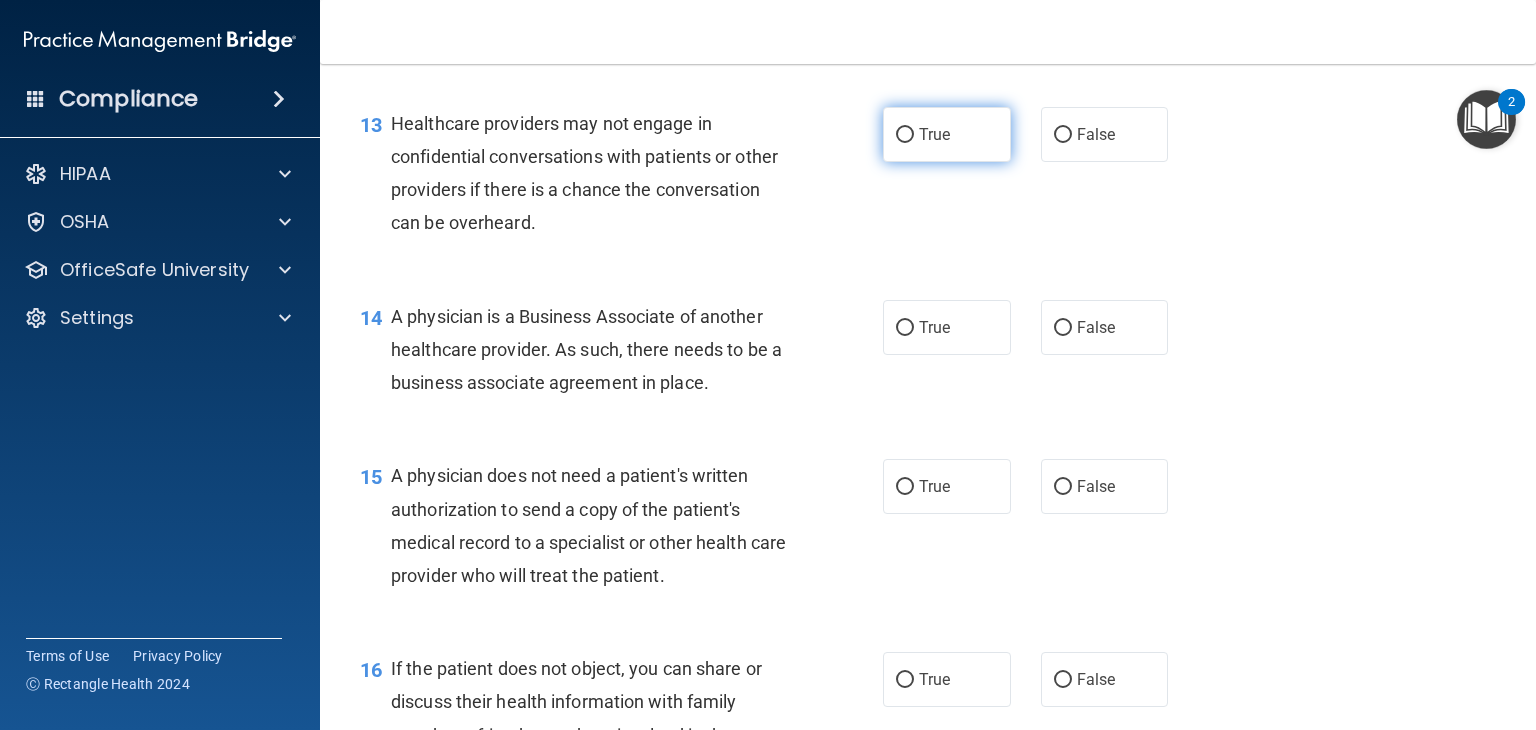 click on "True" at bounding box center (905, 135) 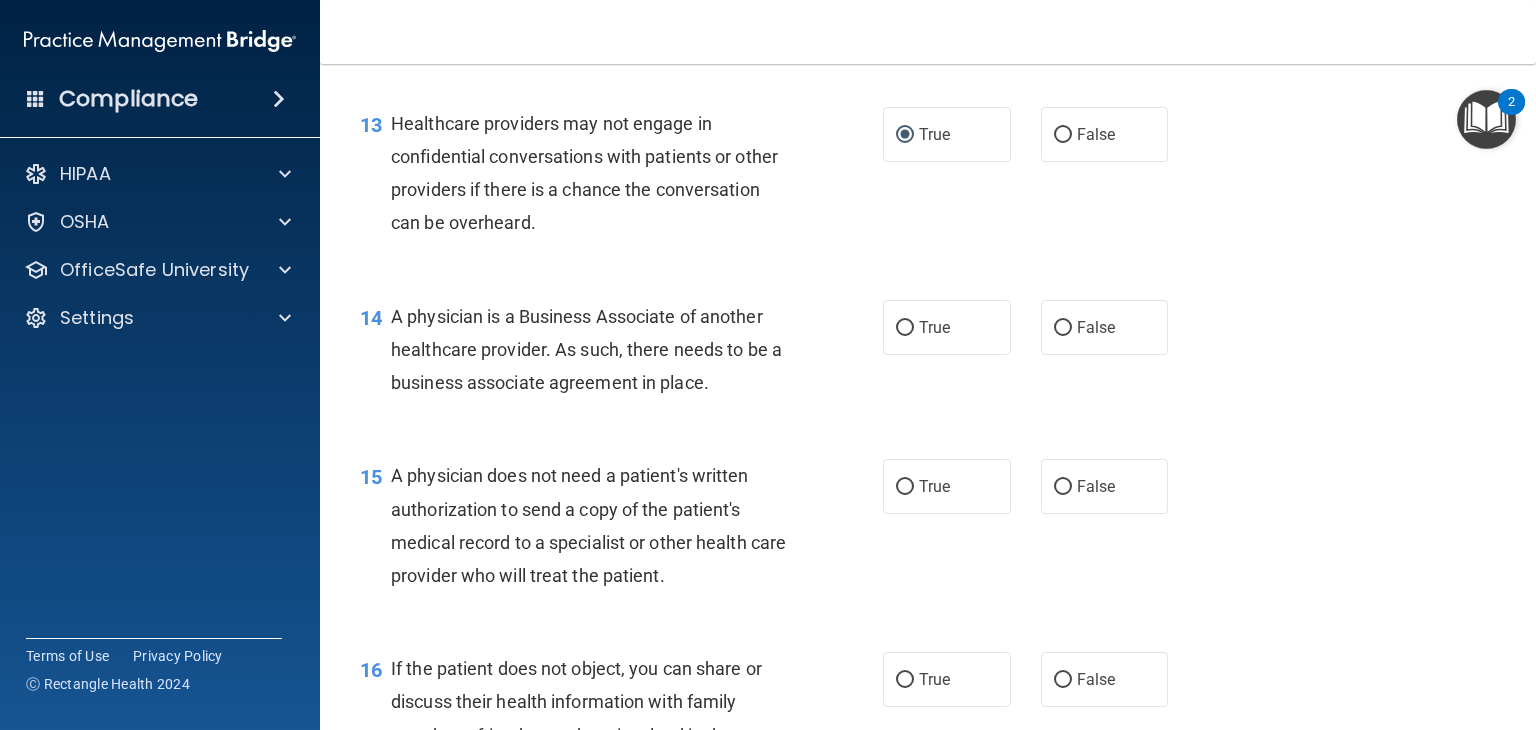 scroll, scrollTop: 2300, scrollLeft: 0, axis: vertical 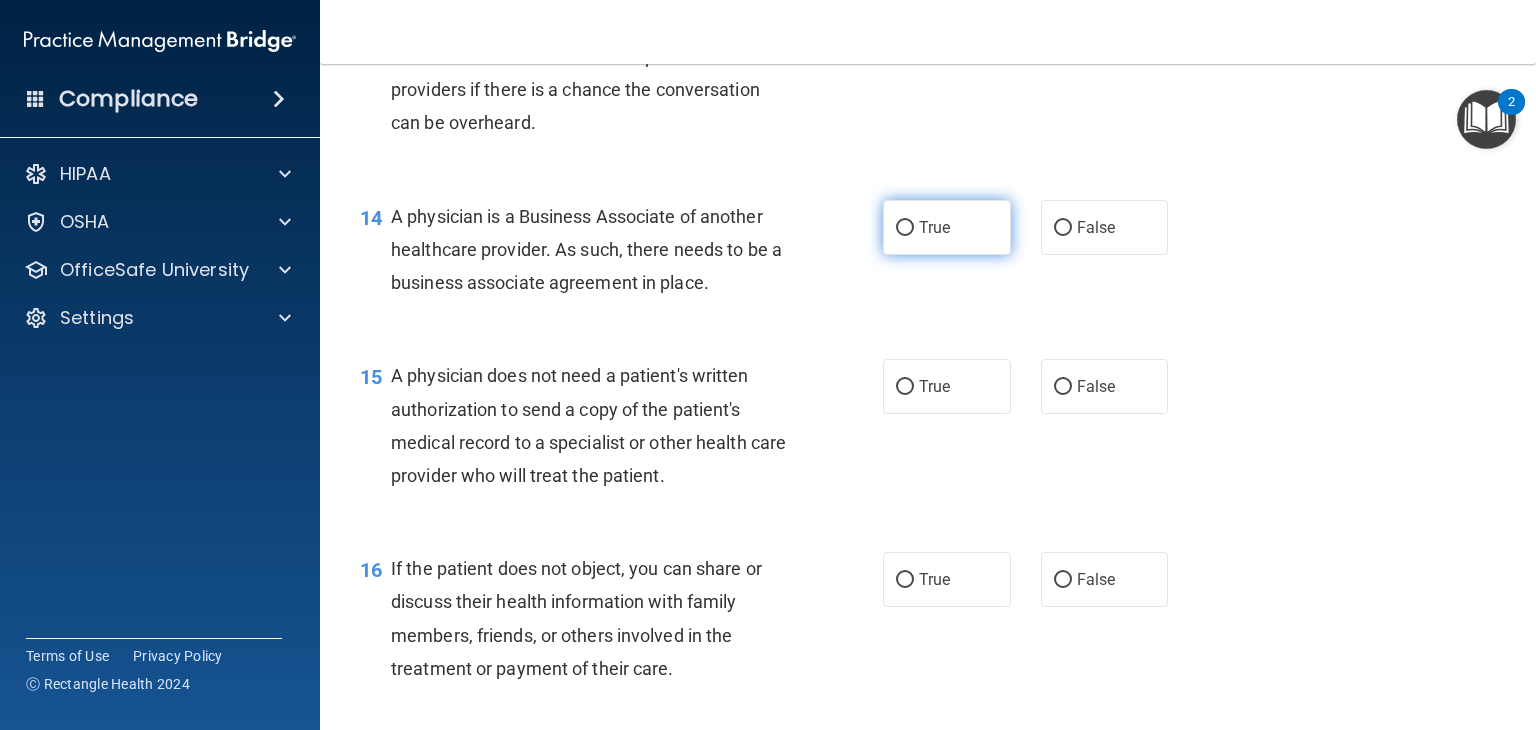 click on "True" at bounding box center [905, 228] 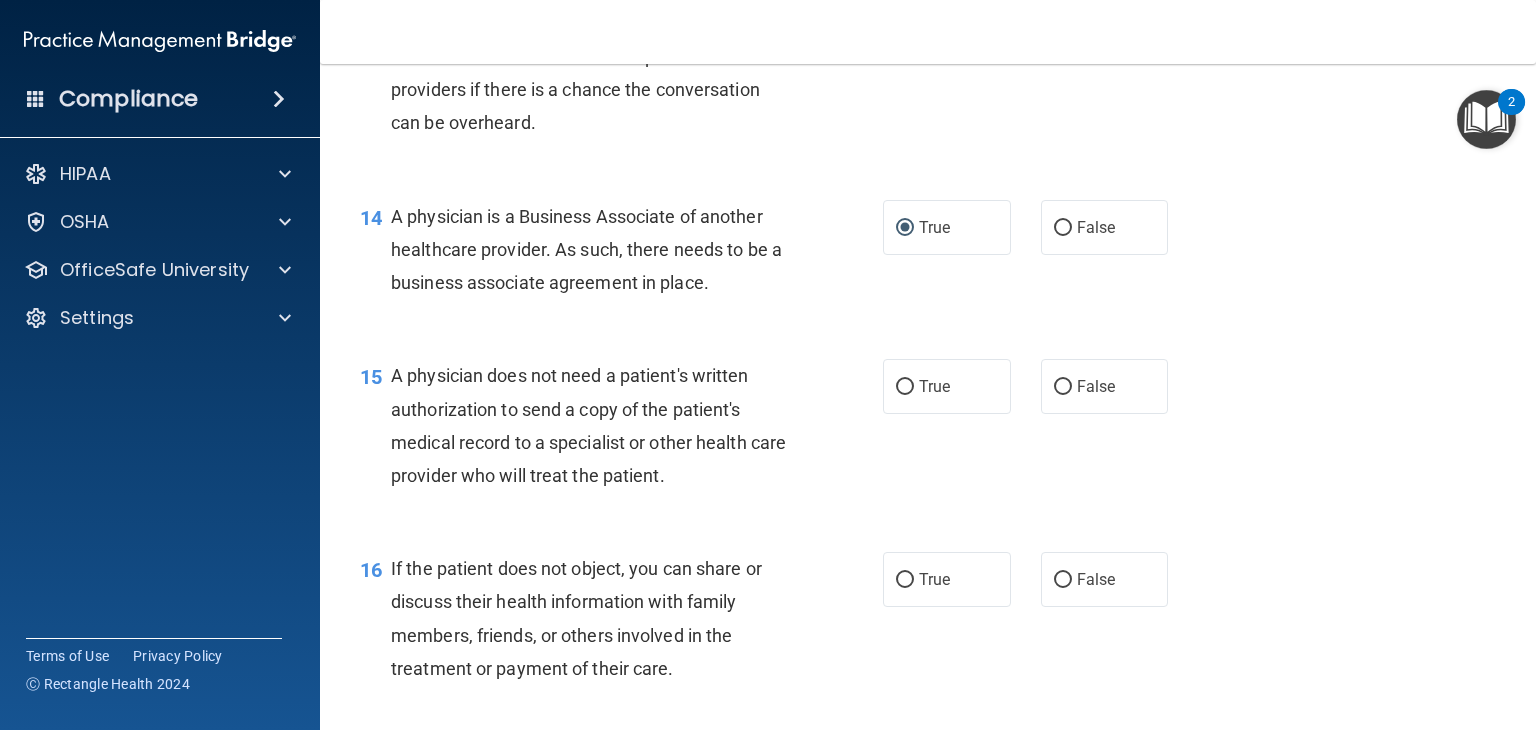 drag, startPoint x: 384, startPoint y: 270, endPoint x: 803, endPoint y: 350, distance: 426.56888 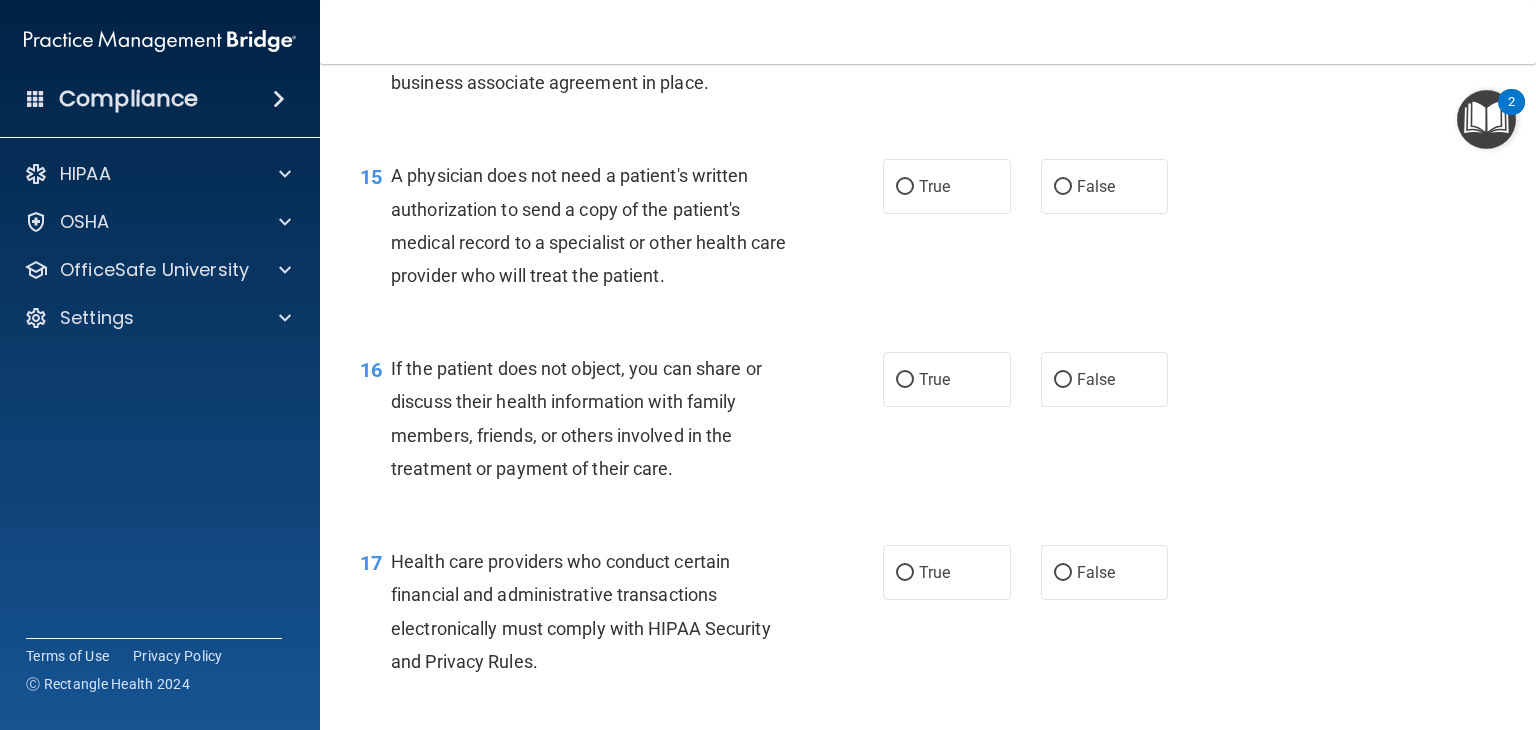 scroll, scrollTop: 2600, scrollLeft: 0, axis: vertical 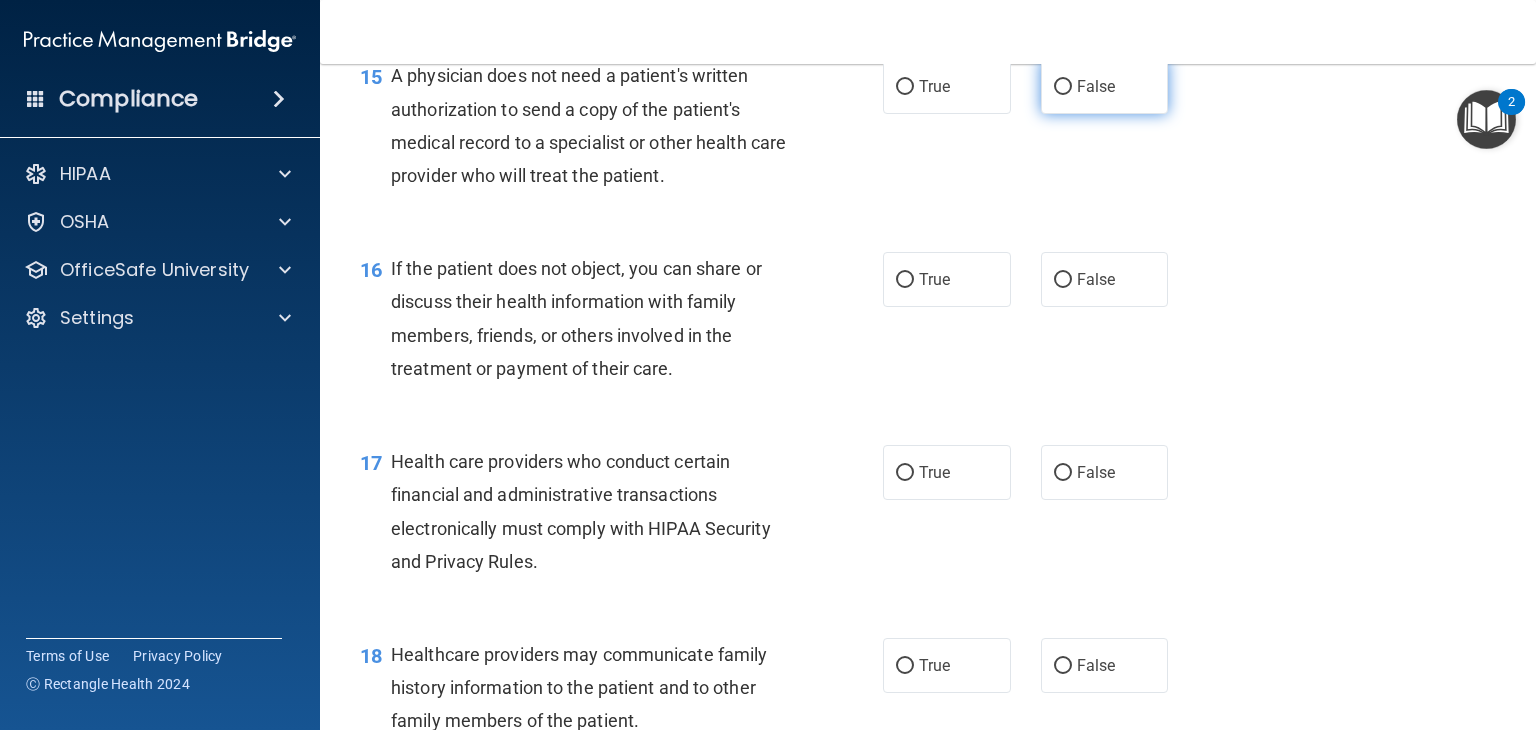 click on "False" at bounding box center [1063, 87] 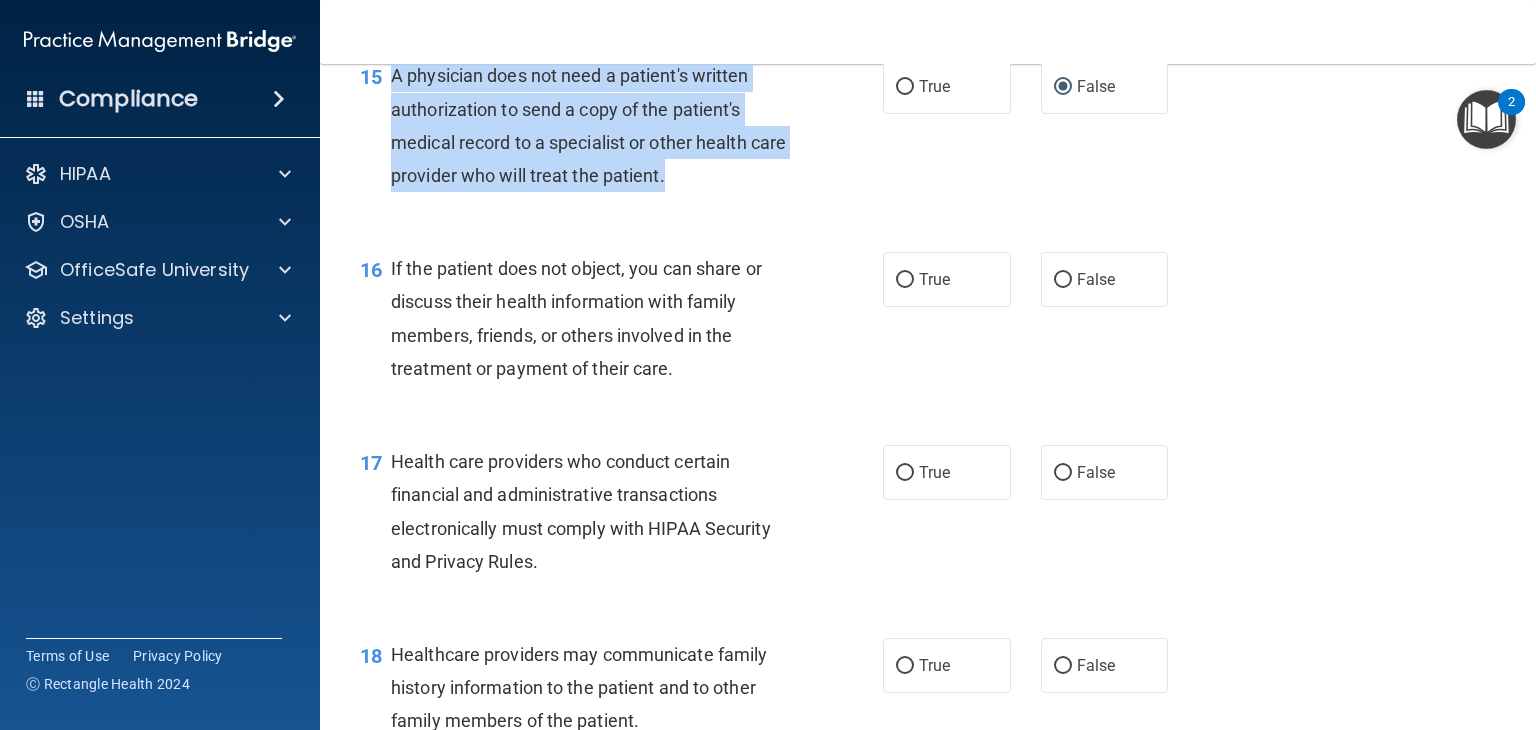 drag, startPoint x: 396, startPoint y: 142, endPoint x: 749, endPoint y: 253, distance: 370.04053 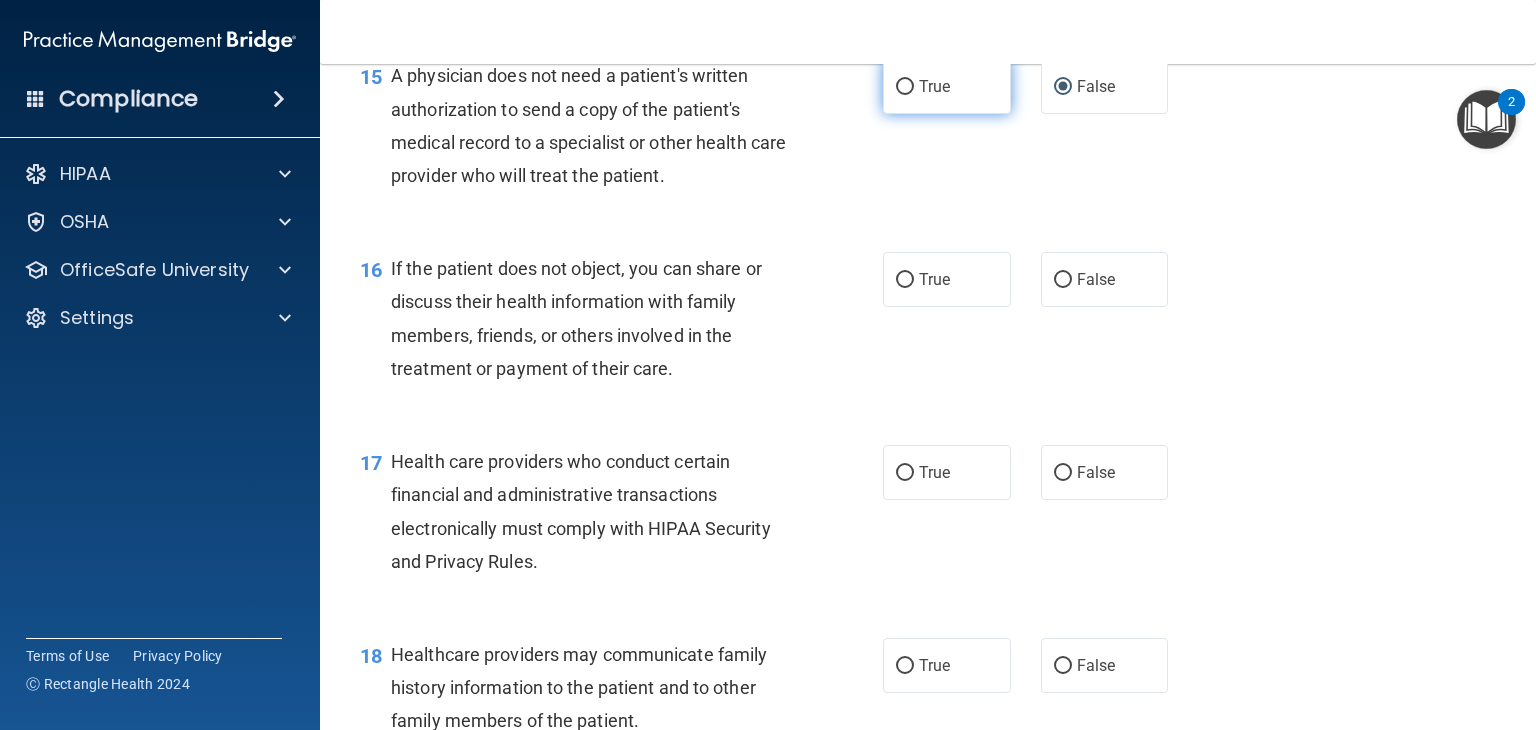 click on "True" at bounding box center (947, 86) 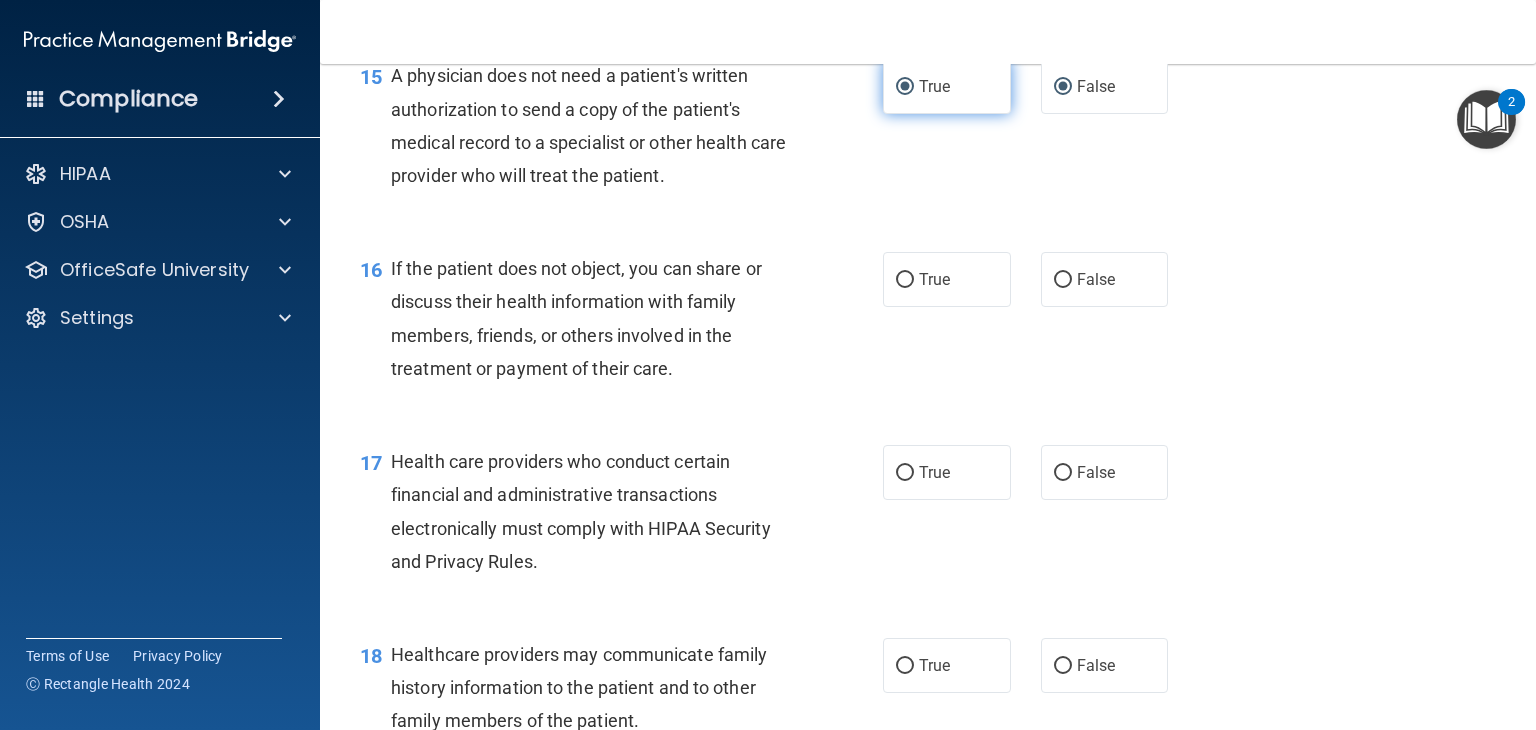 radio on "false" 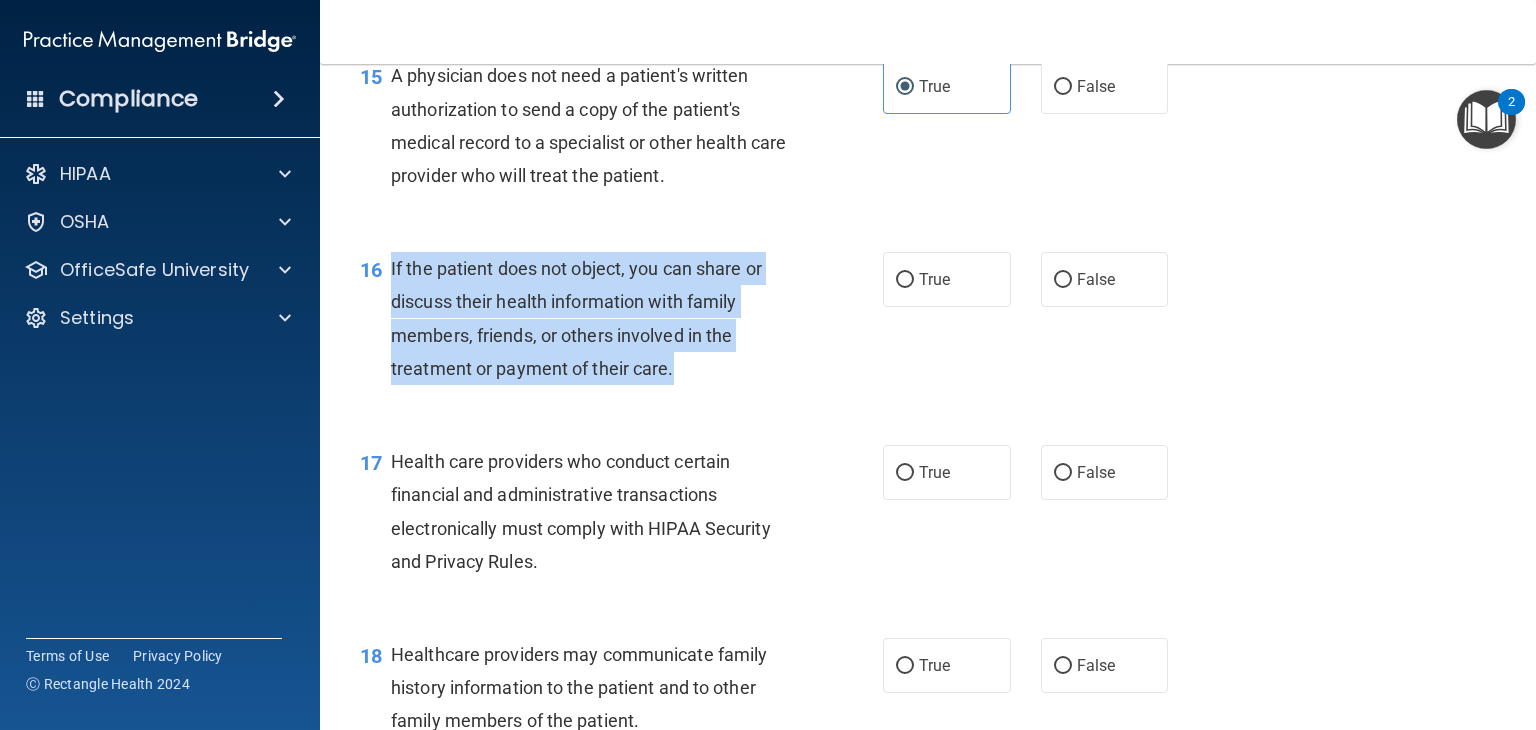 drag, startPoint x: 387, startPoint y: 321, endPoint x: 742, endPoint y: 434, distance: 372.55066 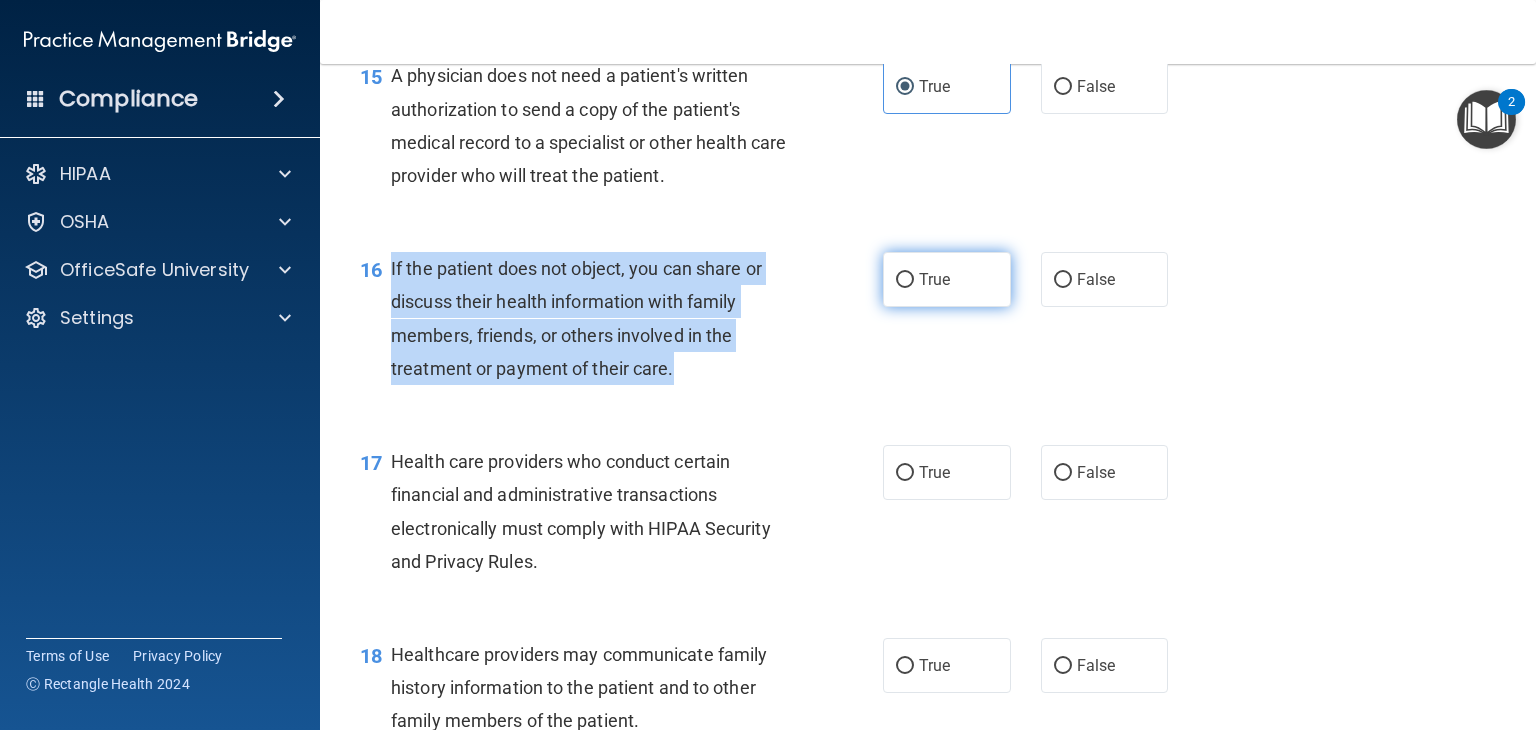click on "True" at bounding box center [905, 280] 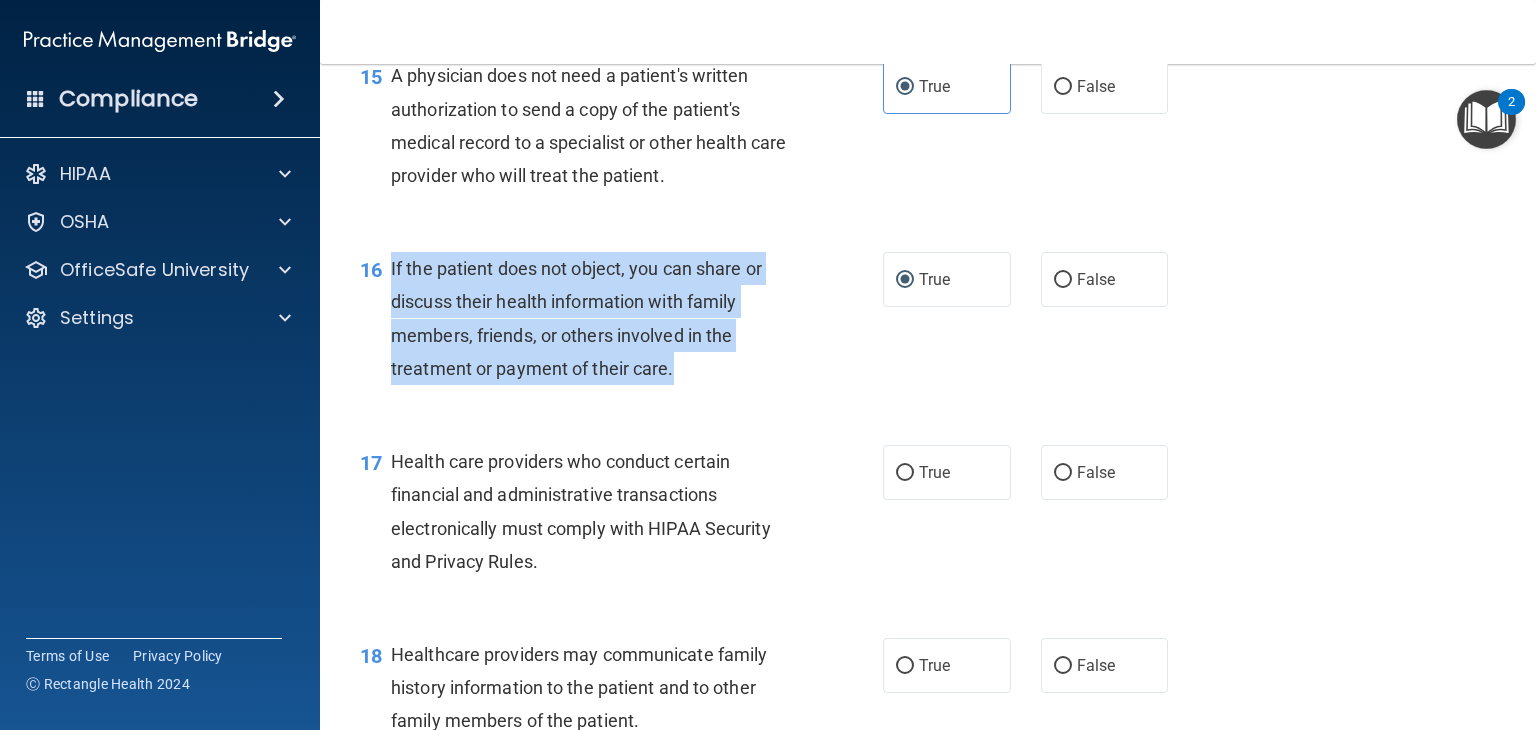 click on "If the patient does not object, you can share or discuss their health information with family members, friends, or others involved in the treatment or payment of their care." at bounding box center (598, 318) 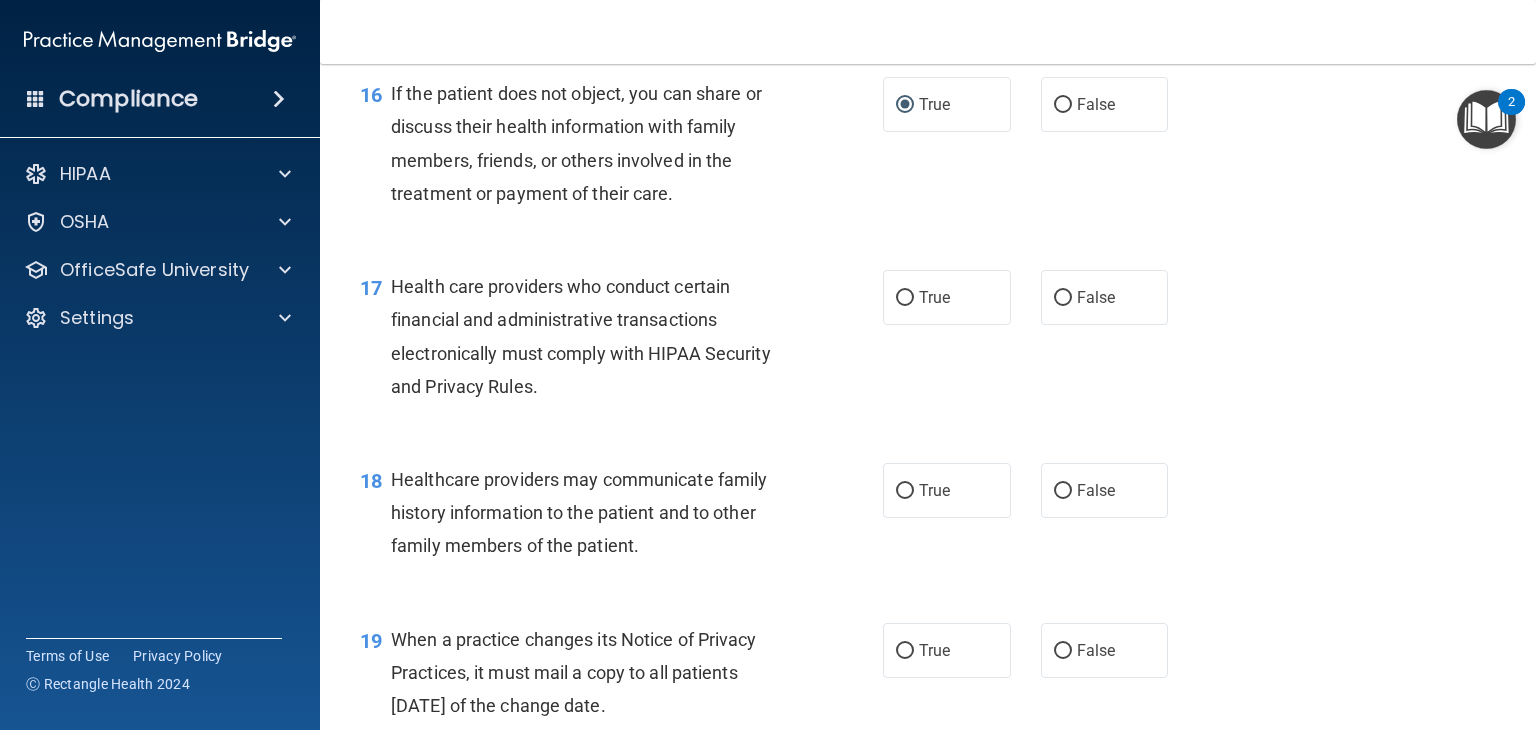 scroll, scrollTop: 2800, scrollLeft: 0, axis: vertical 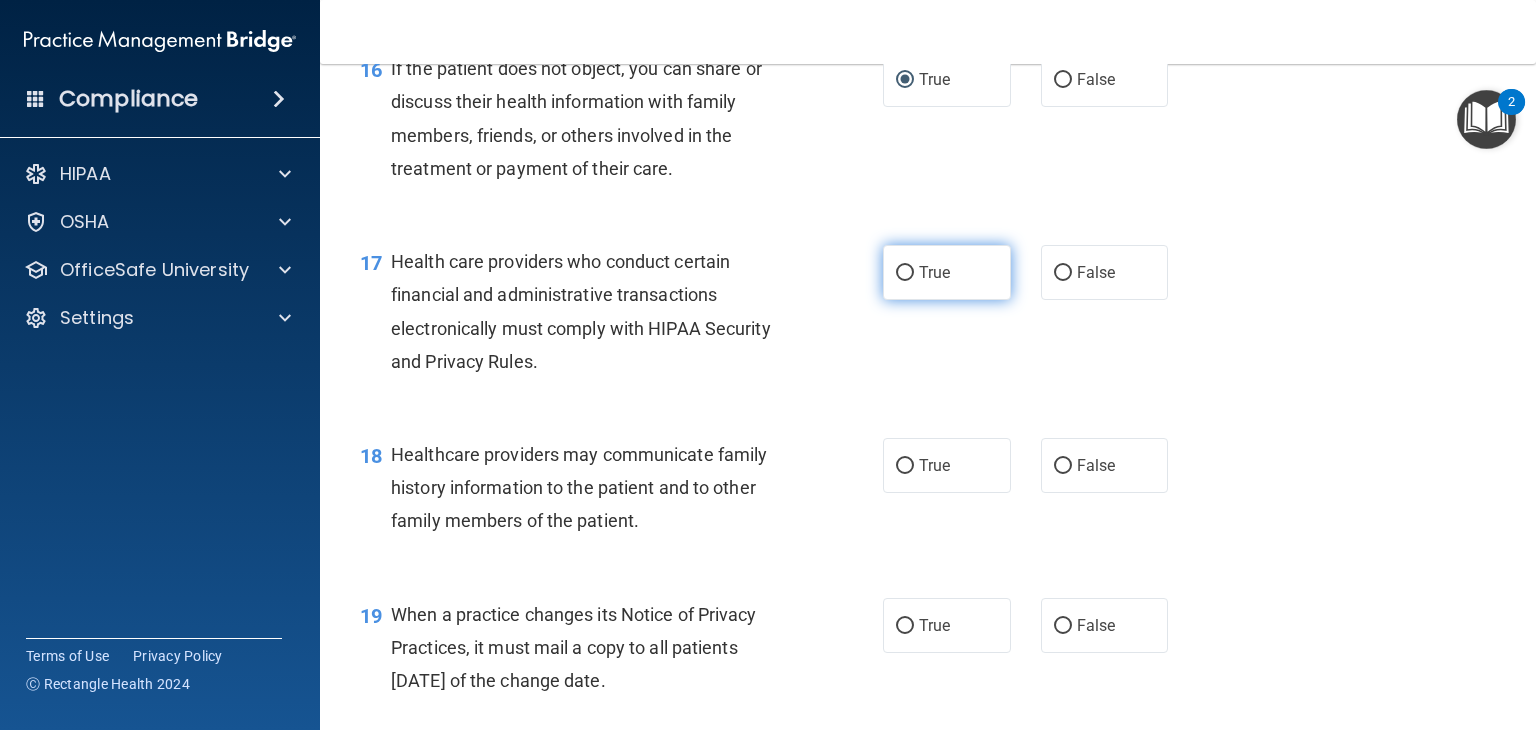 click on "True" at bounding box center (905, 273) 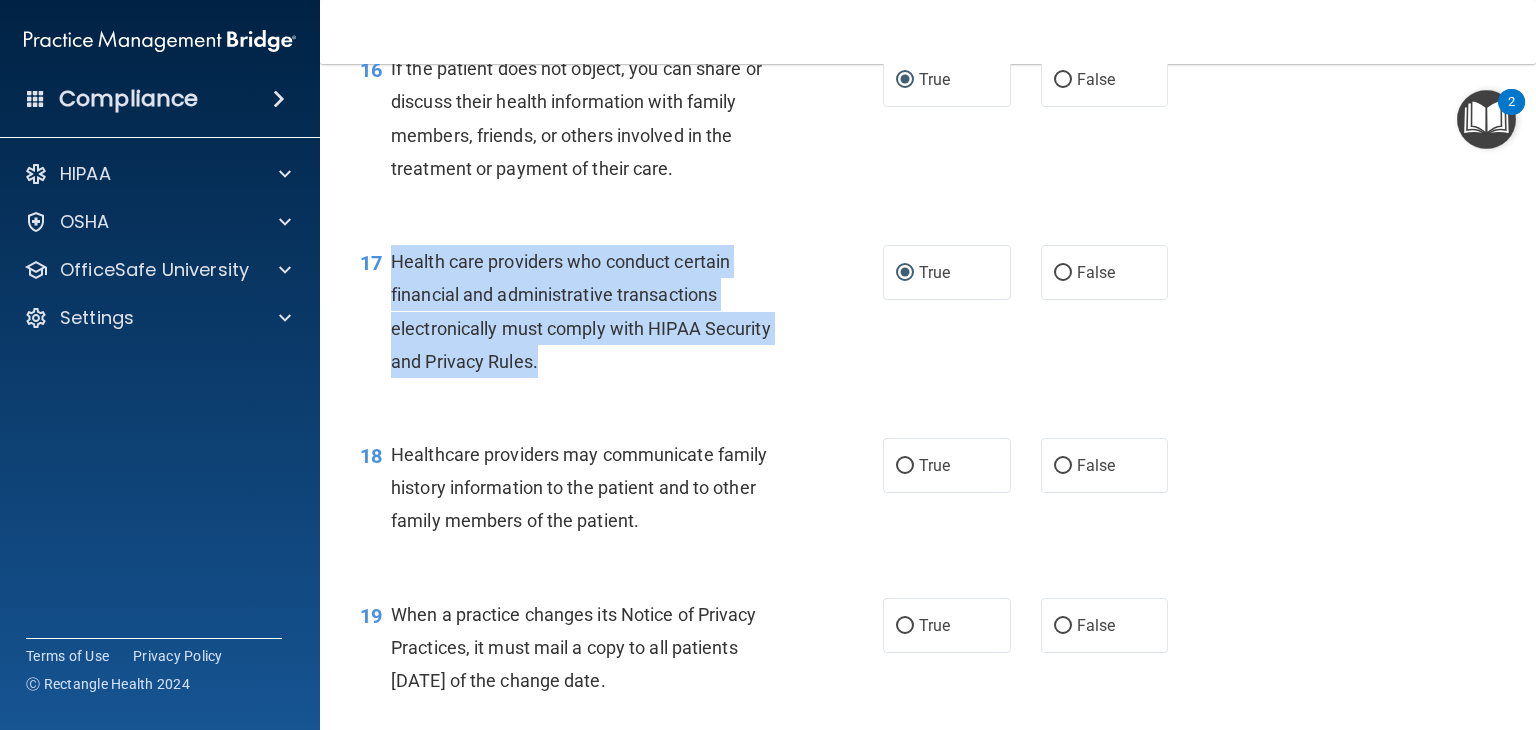 drag, startPoint x: 393, startPoint y: 322, endPoint x: 747, endPoint y: 440, distance: 373.14877 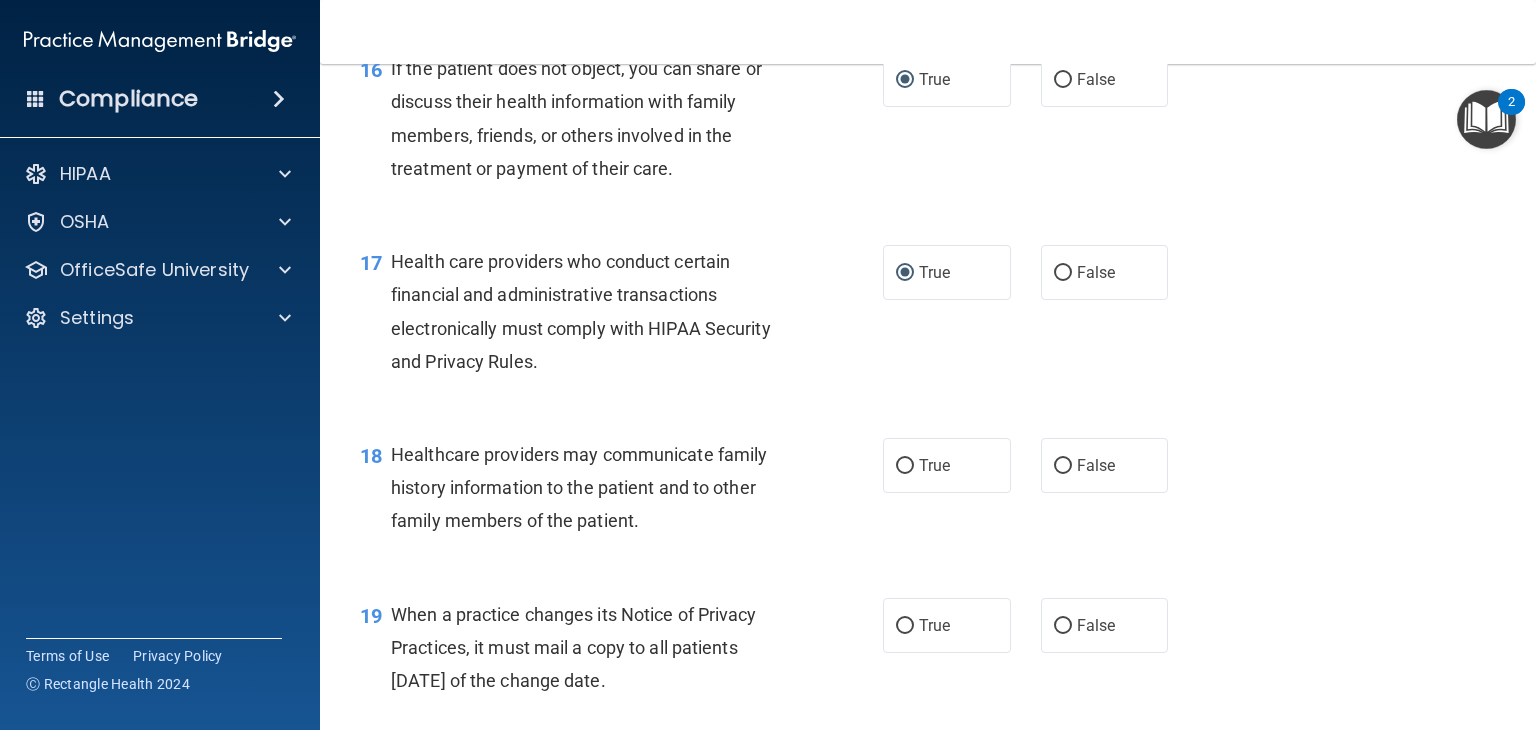 click on "Healthcare providers may communicate family history information to the patient and to other family members of the patient." at bounding box center (598, 488) 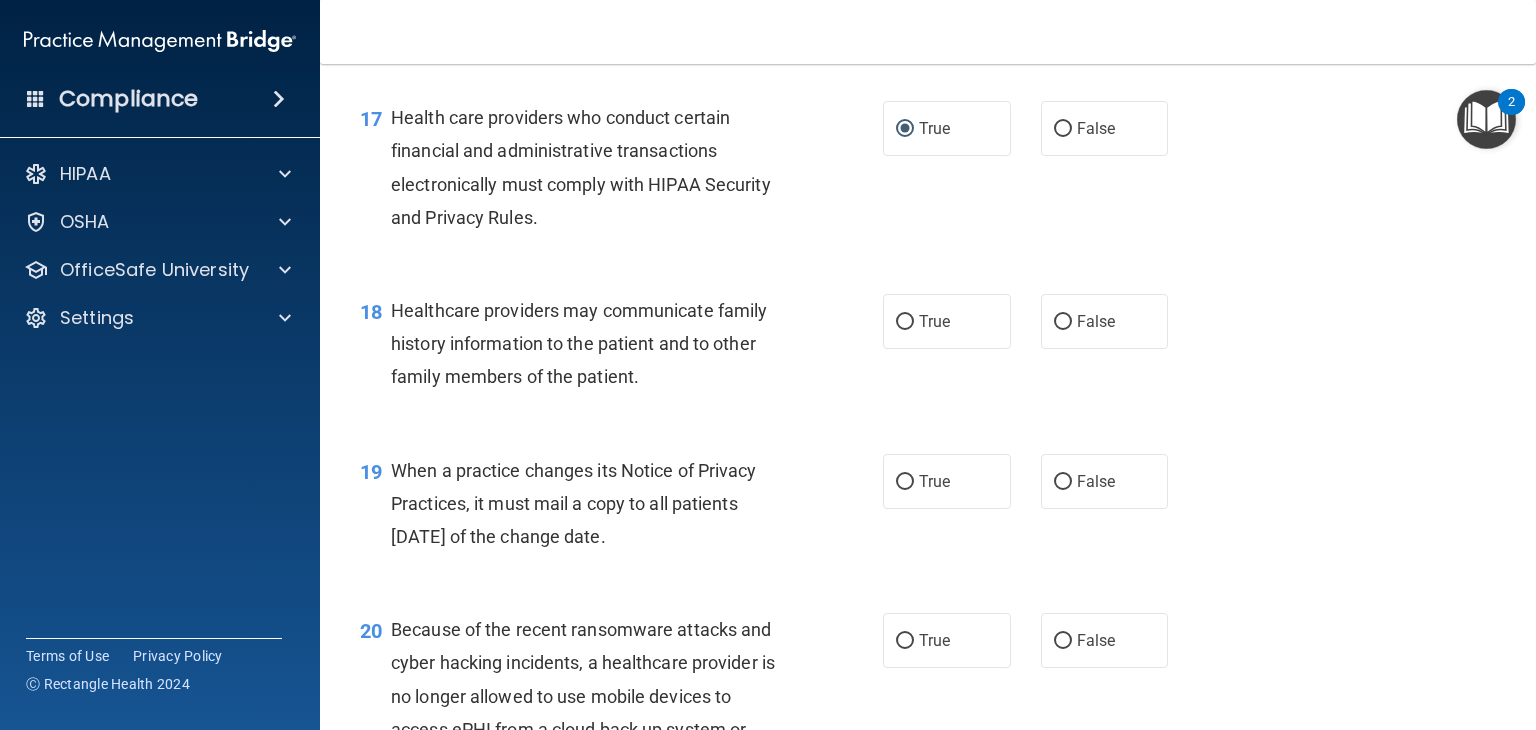 scroll, scrollTop: 3000, scrollLeft: 0, axis: vertical 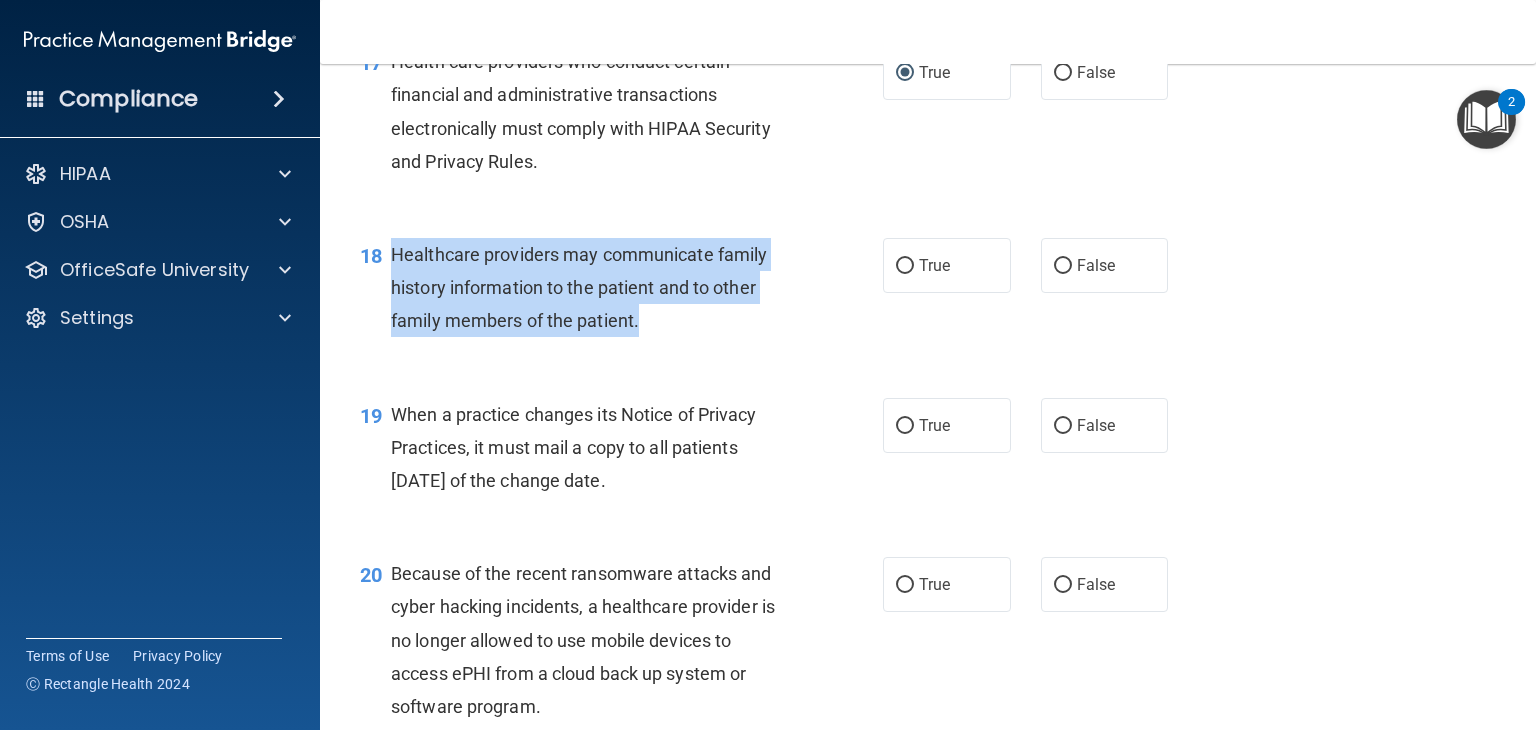 drag, startPoint x: 388, startPoint y: 313, endPoint x: 783, endPoint y: 407, distance: 406.0308 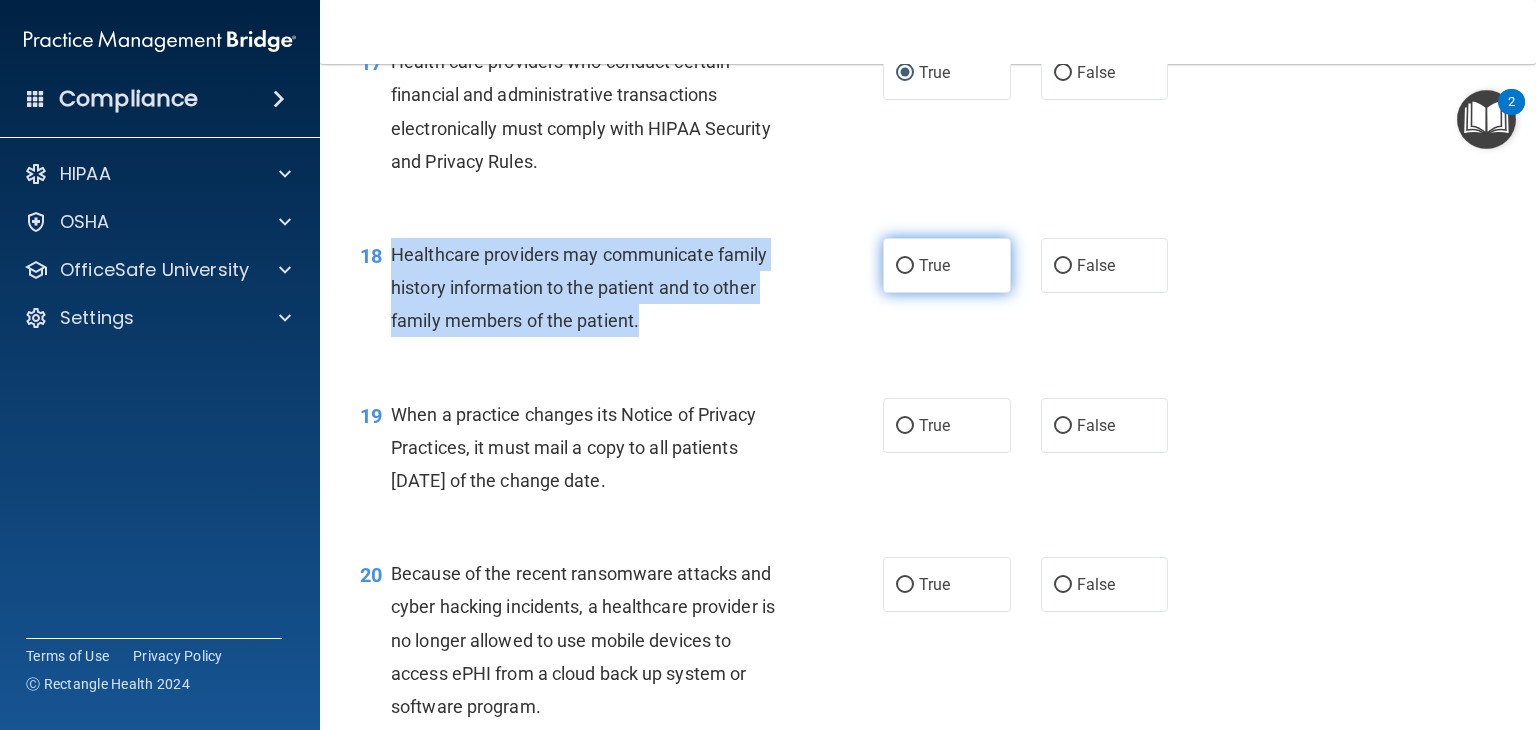 click on "True" at bounding box center (905, 266) 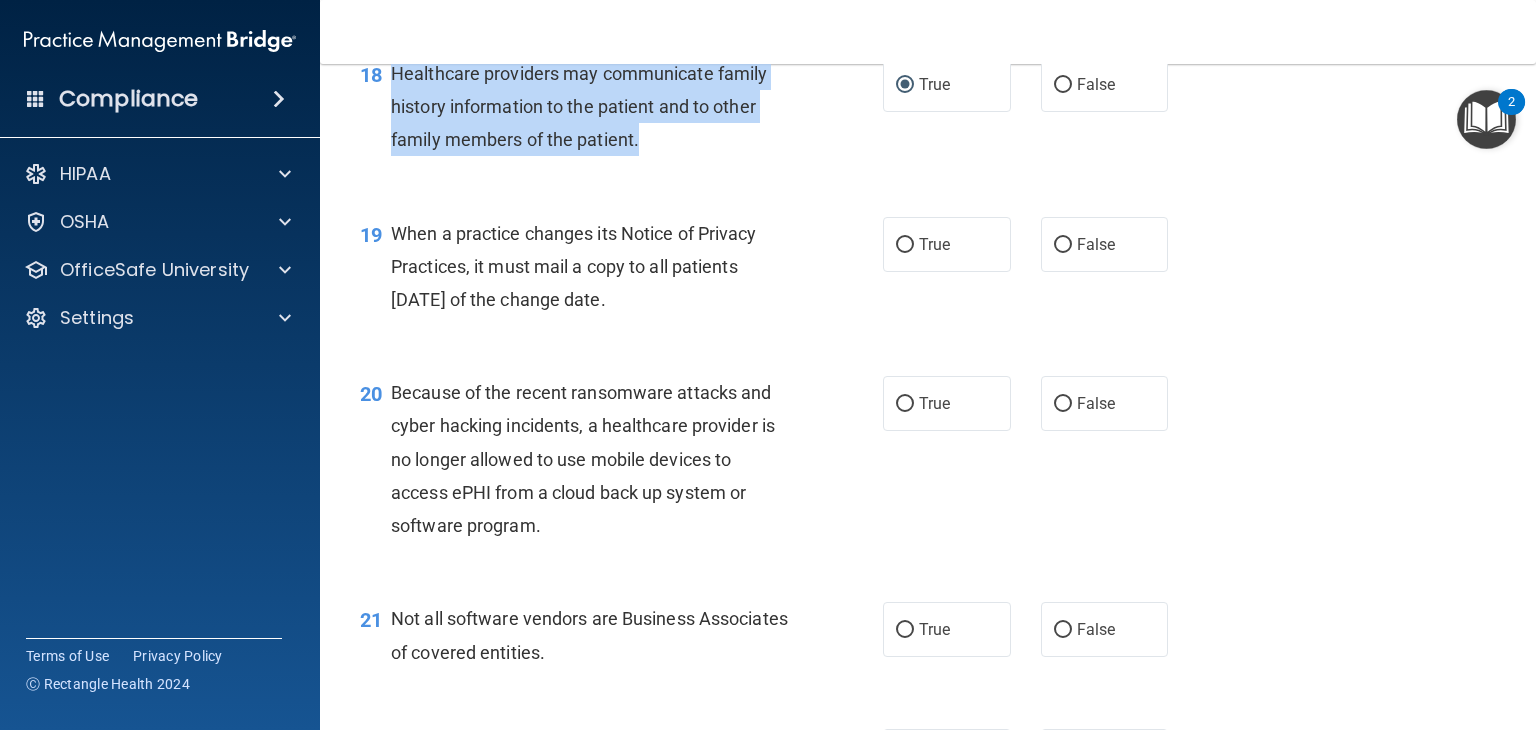 scroll, scrollTop: 3200, scrollLeft: 0, axis: vertical 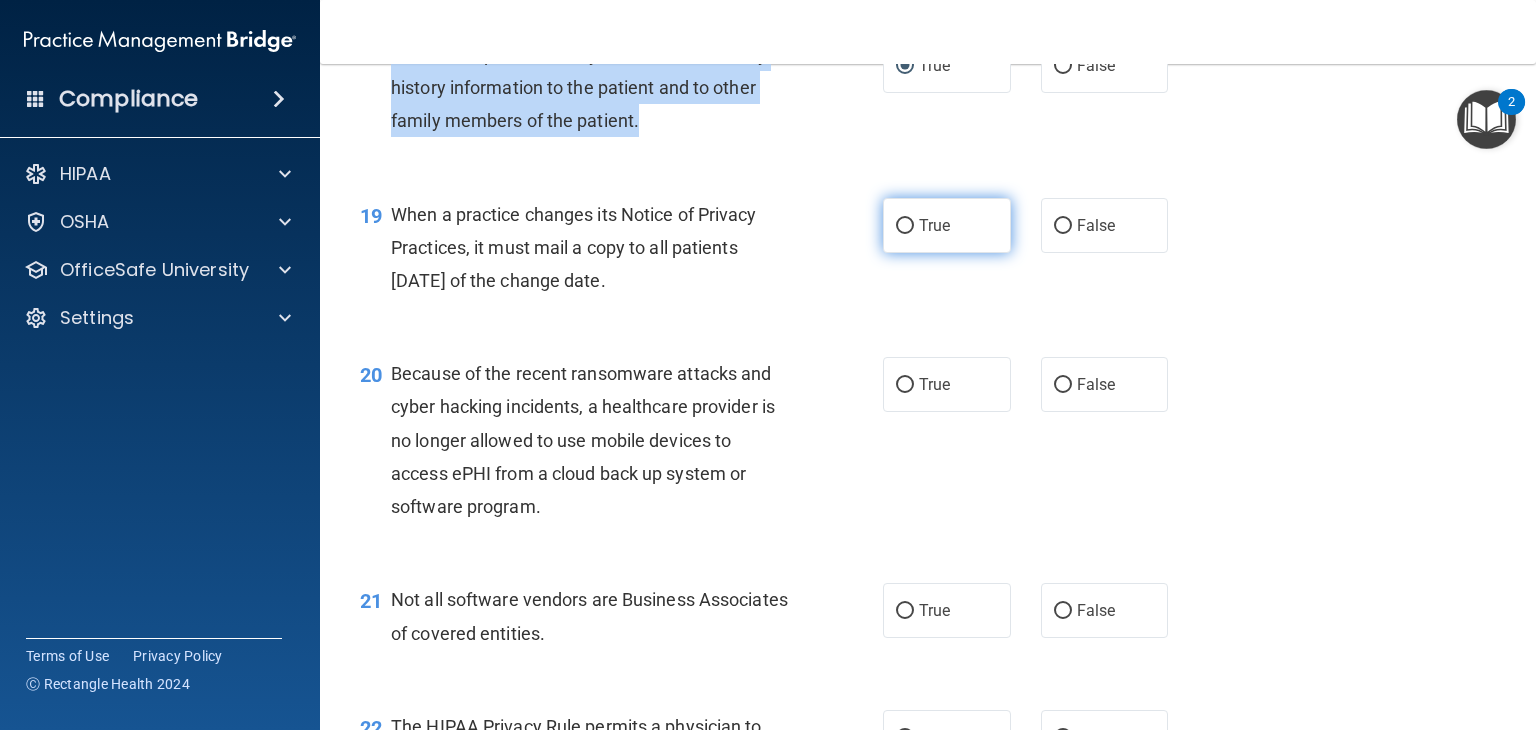 click on "True" at bounding box center (905, 226) 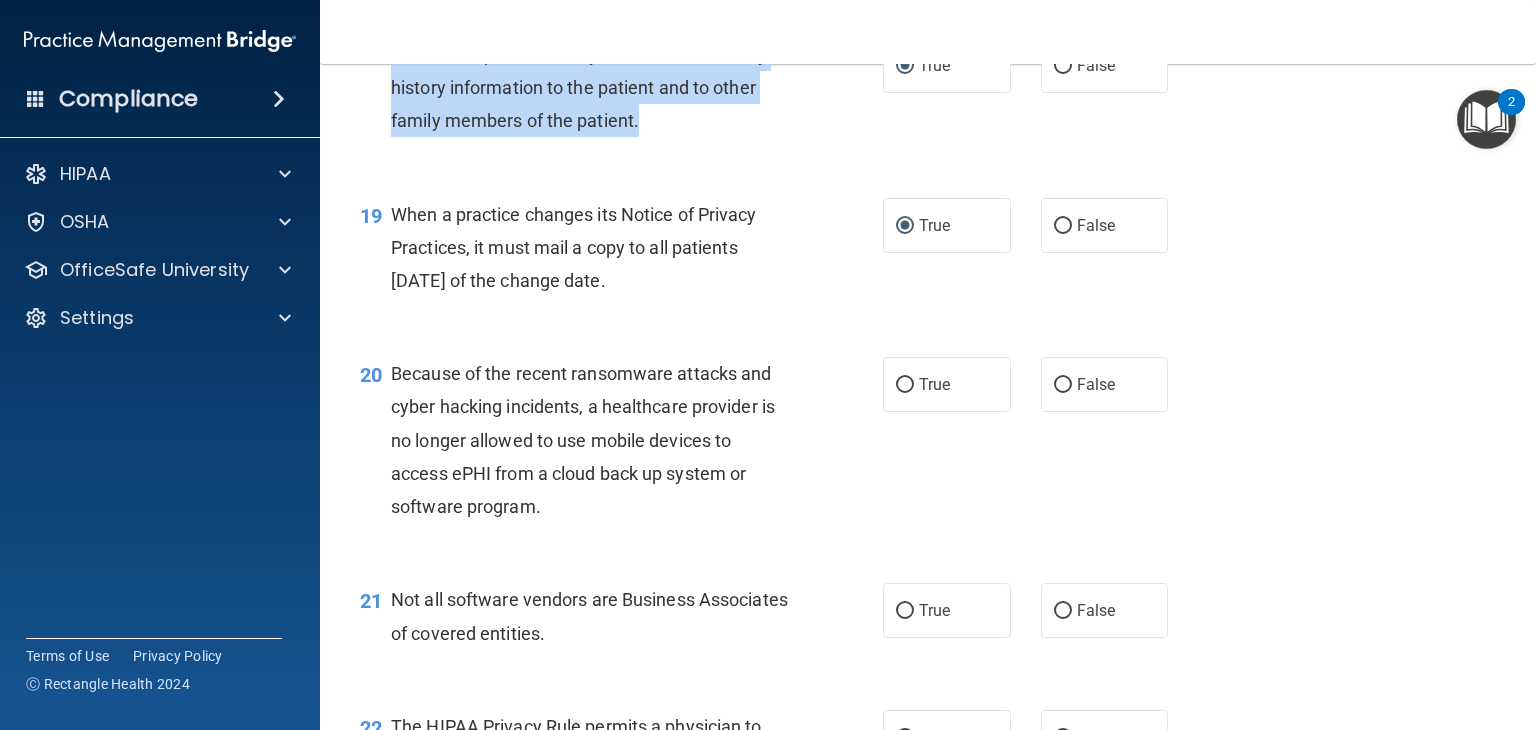 drag, startPoint x: 387, startPoint y: 277, endPoint x: 757, endPoint y: 361, distance: 379.41534 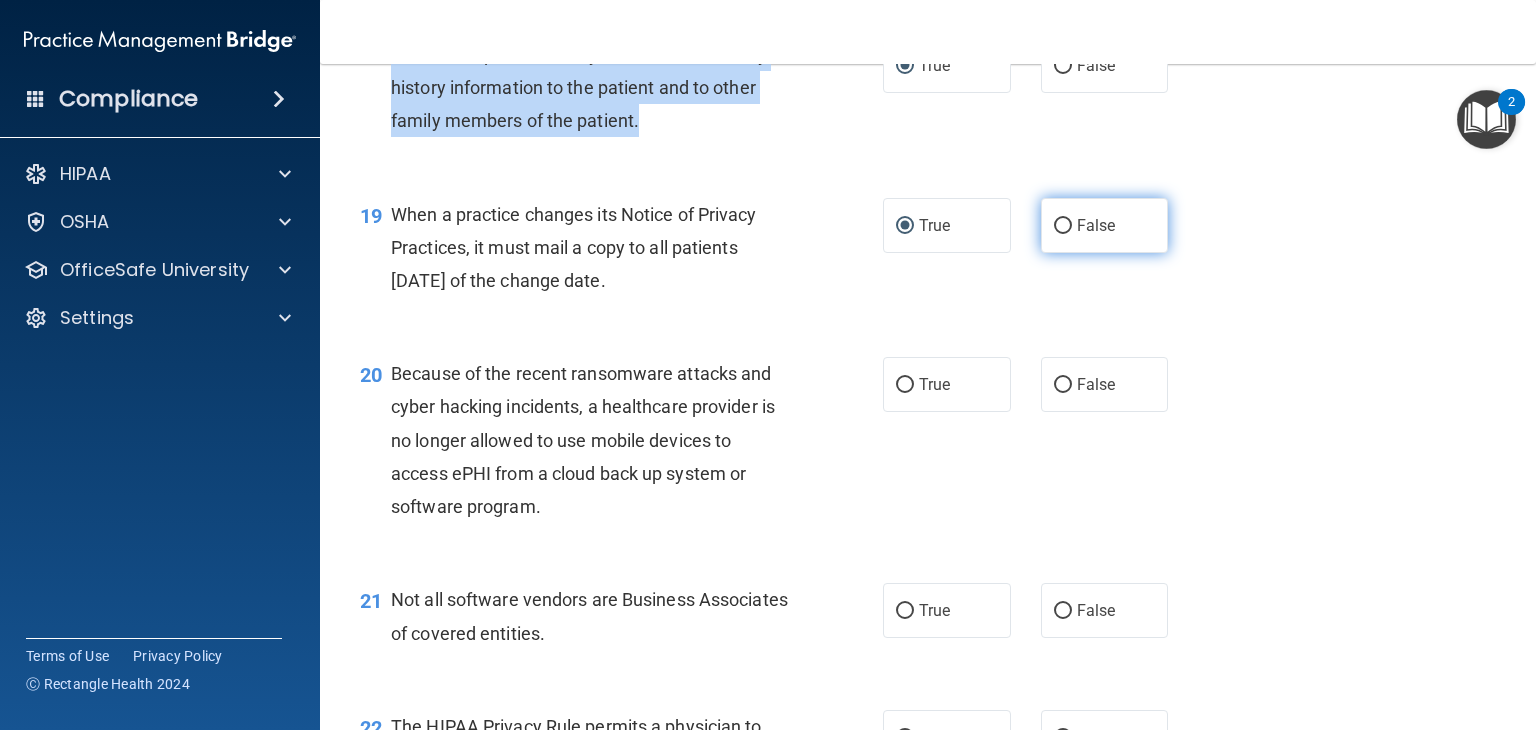 click on "False" at bounding box center (1063, 226) 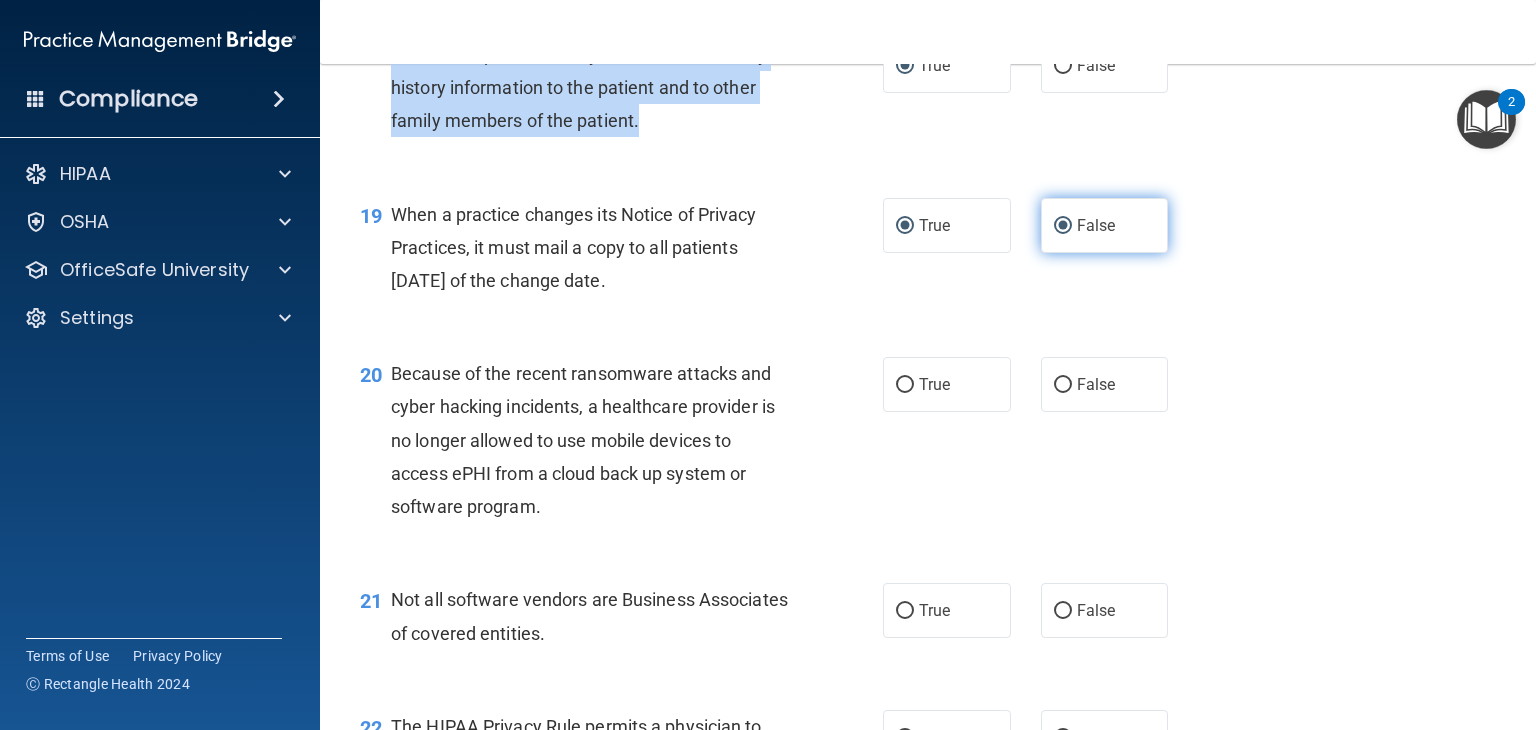 radio on "false" 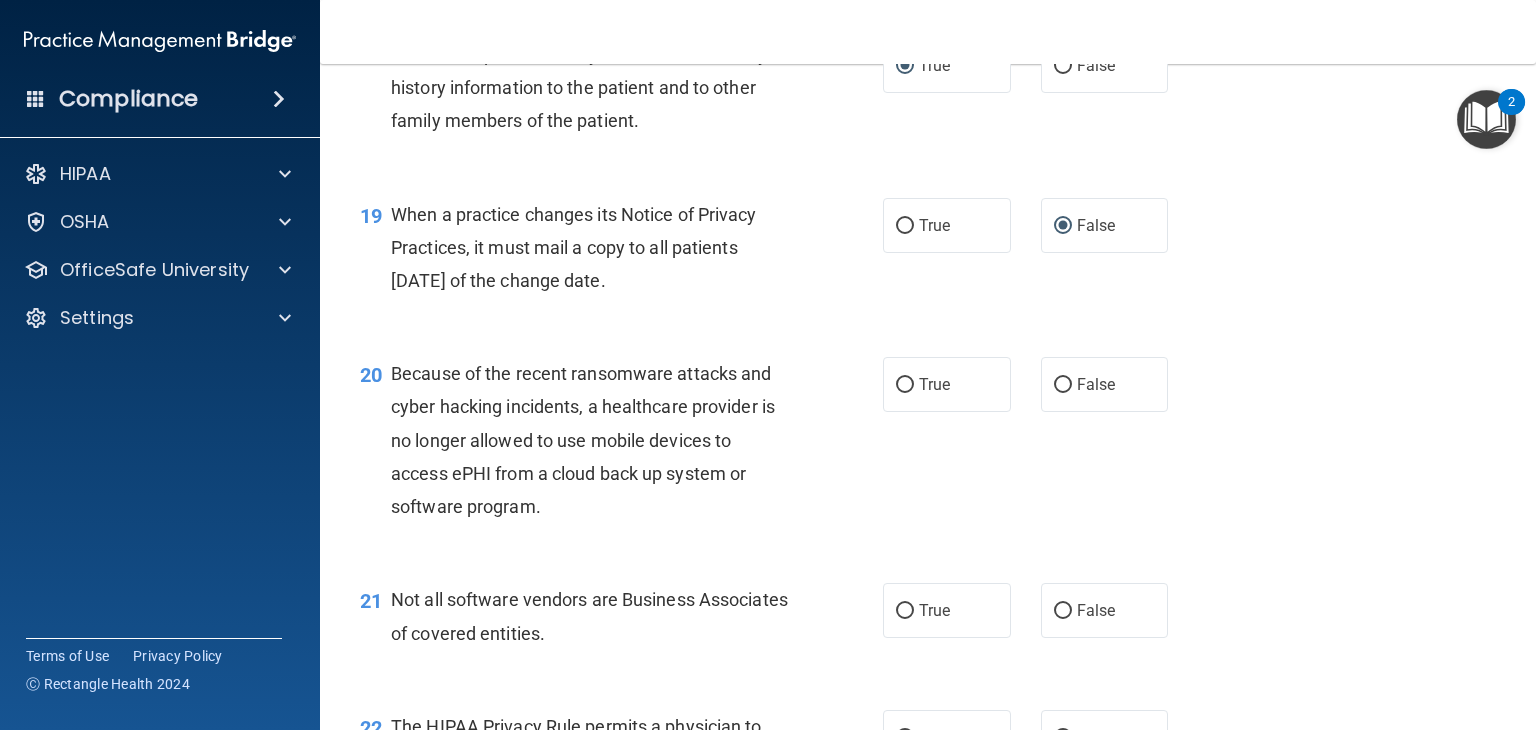 click on "20       Because of the recent ransomware attacks and cyber hacking incidents, a healthcare provider is no longer allowed to use mobile devices to access ePHI from a cloud back up system or software program." at bounding box center [621, 445] 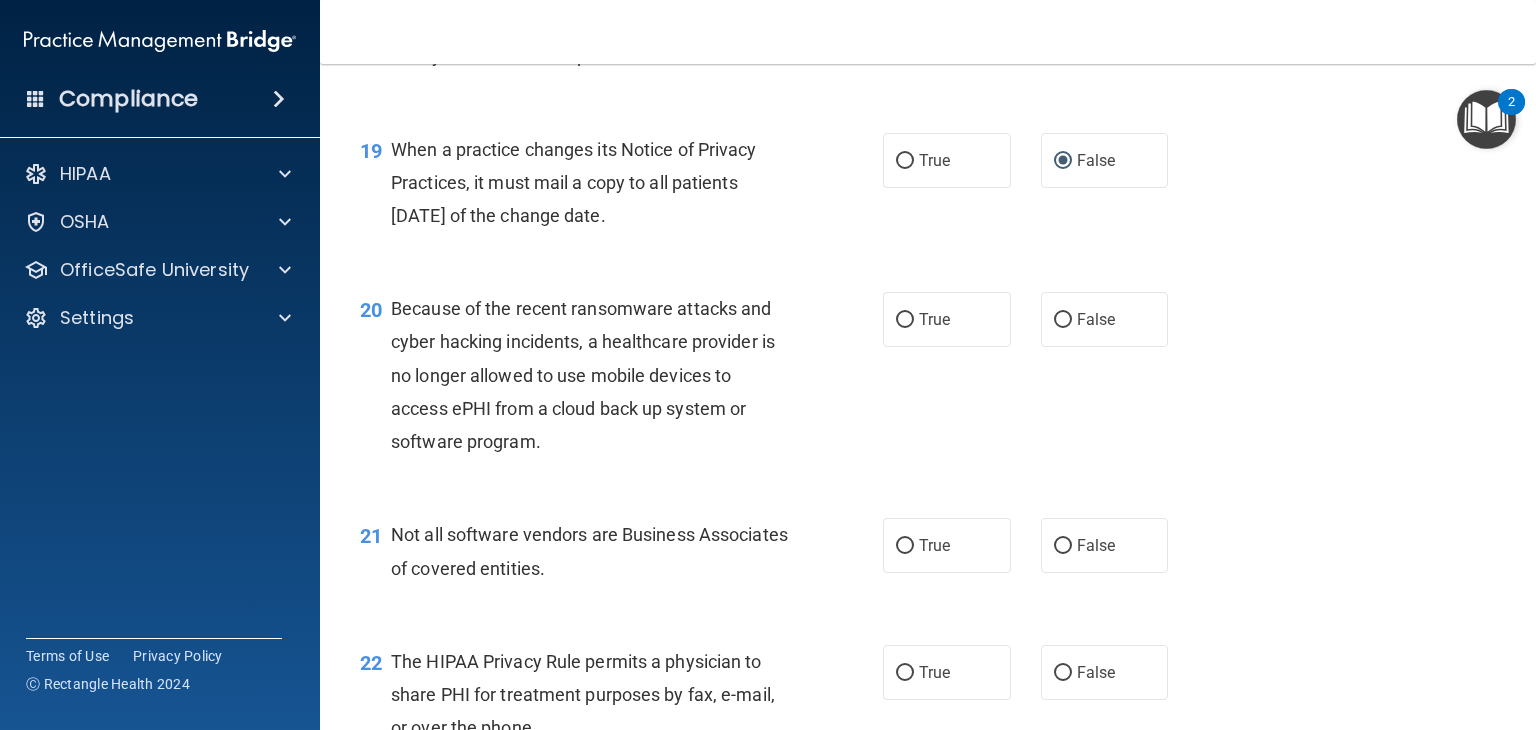 scroll, scrollTop: 3400, scrollLeft: 0, axis: vertical 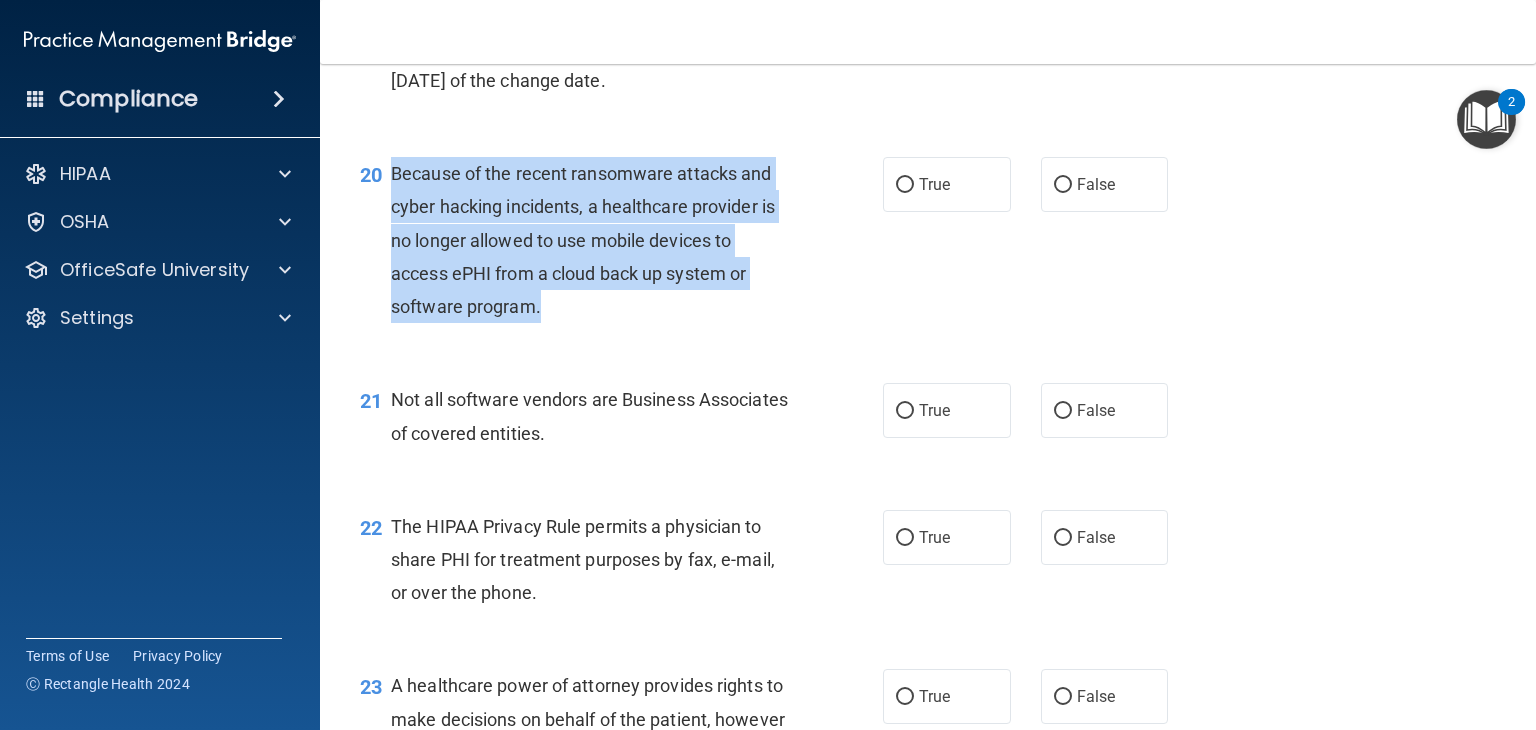drag, startPoint x: 388, startPoint y: 243, endPoint x: 744, endPoint y: 364, distance: 376.00134 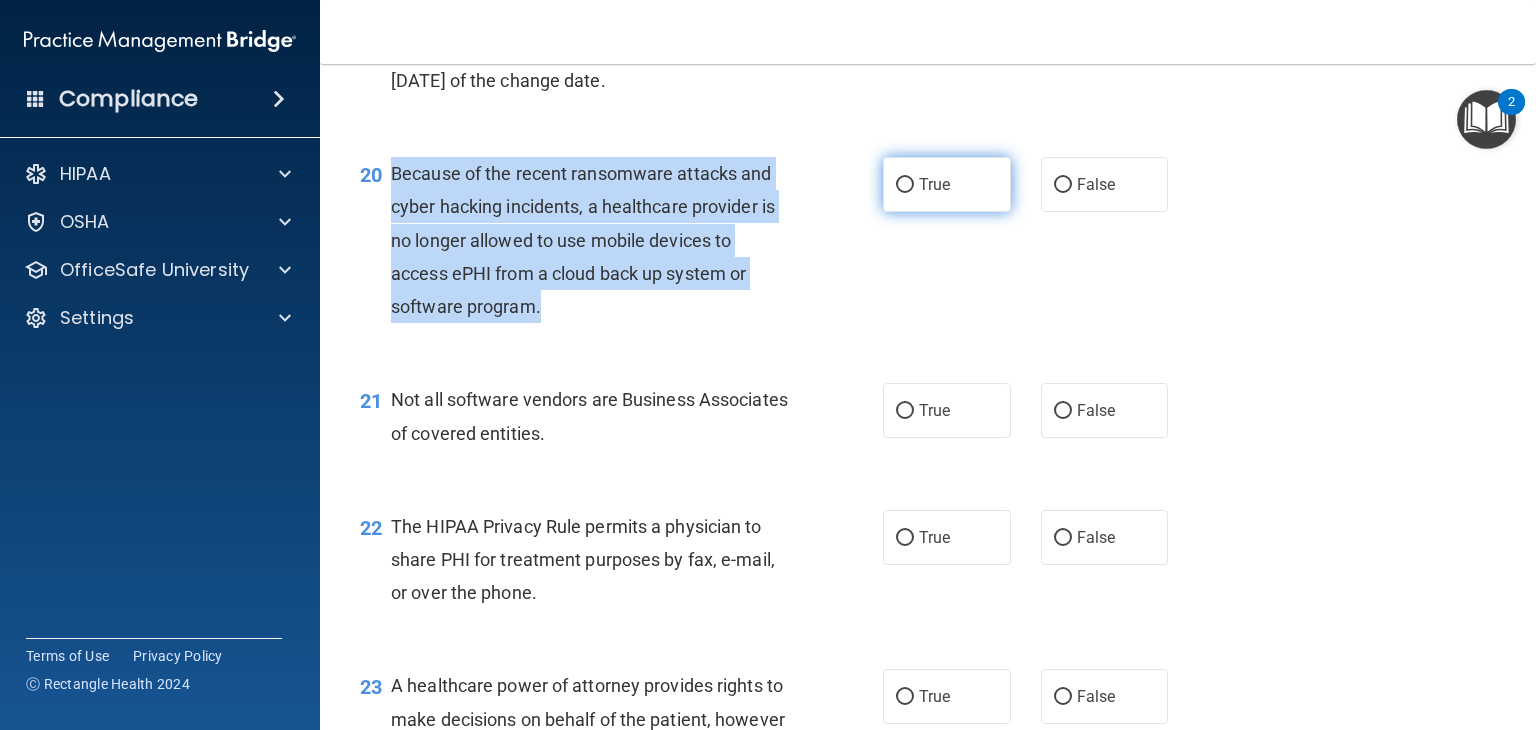click on "True" at bounding box center [905, 185] 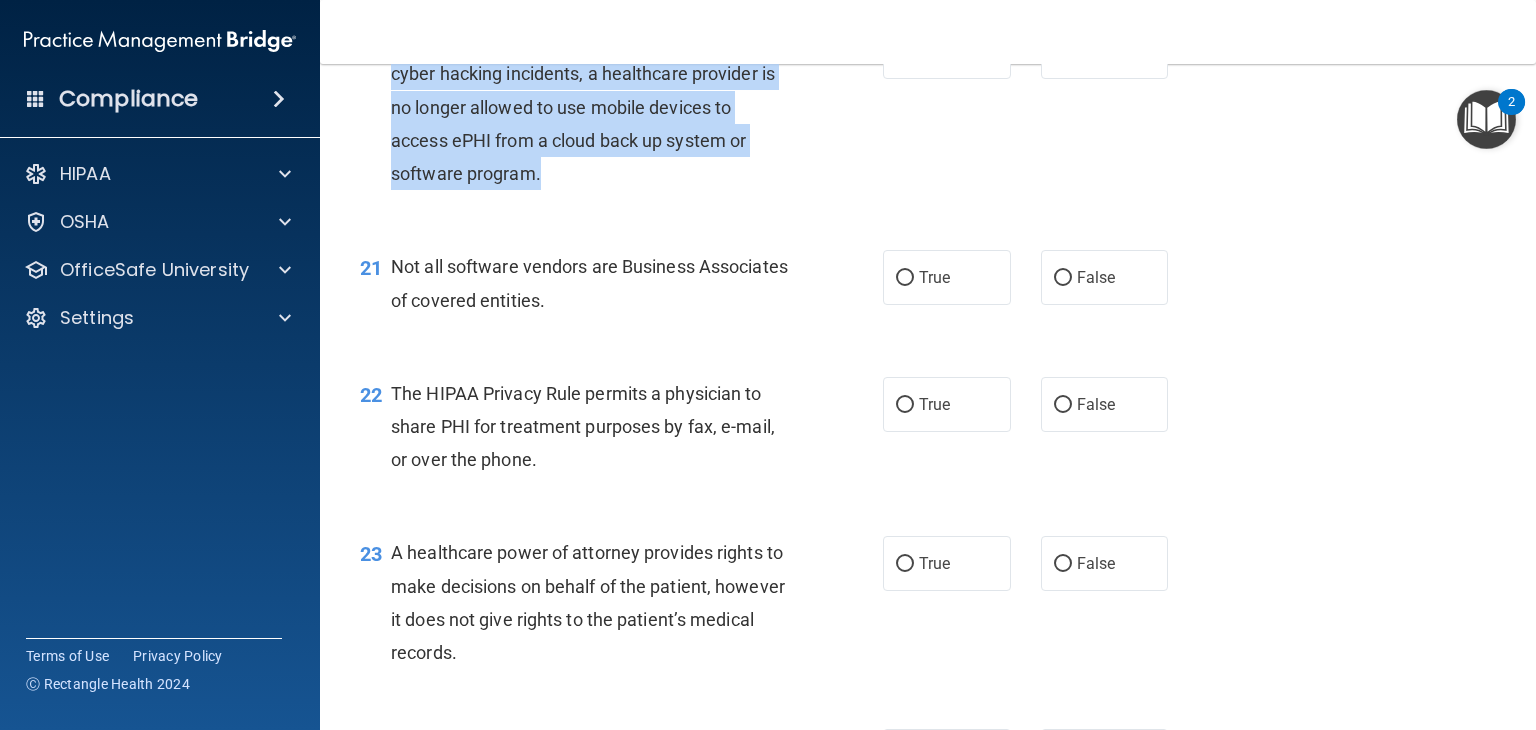 scroll, scrollTop: 3600, scrollLeft: 0, axis: vertical 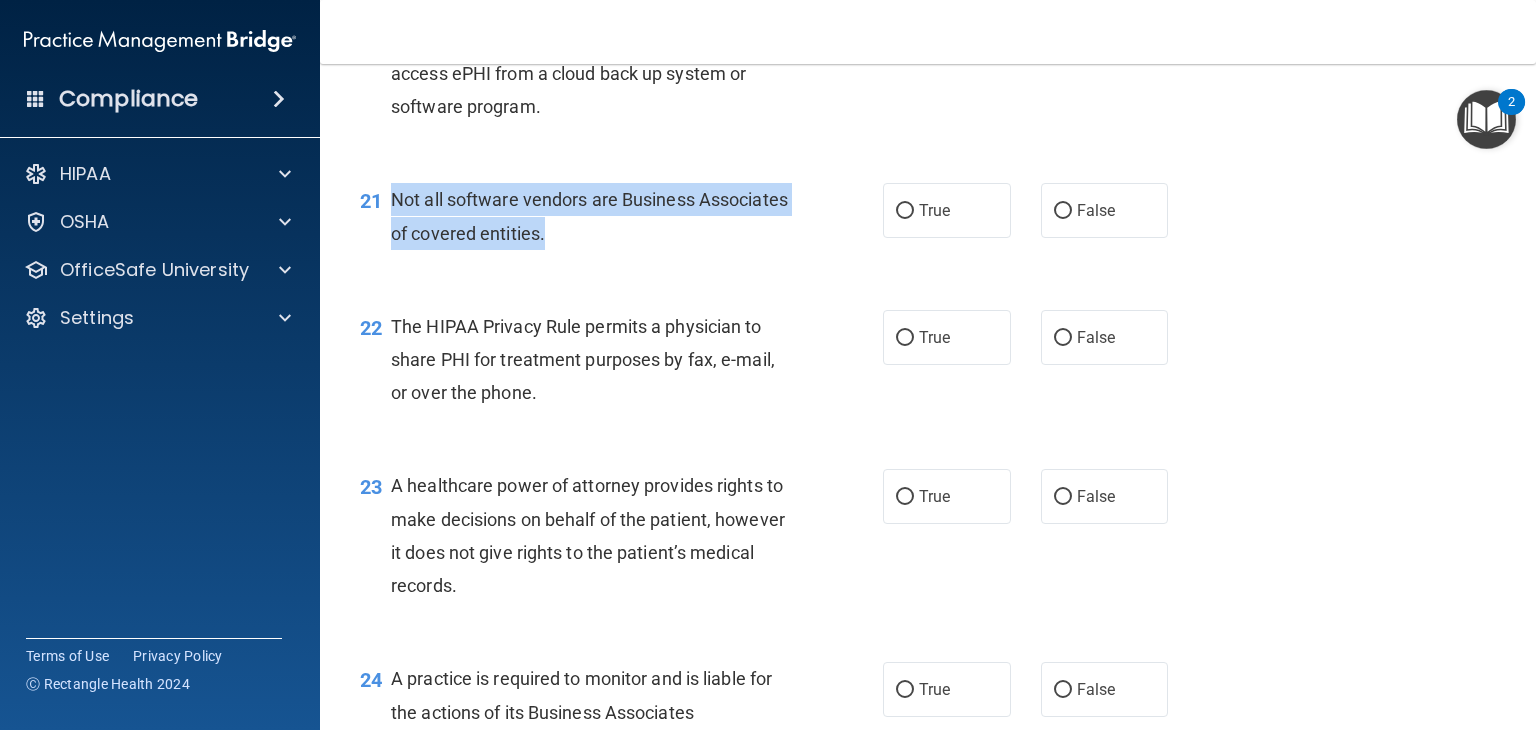 drag, startPoint x: 387, startPoint y: 261, endPoint x: 728, endPoint y: 321, distance: 346.23834 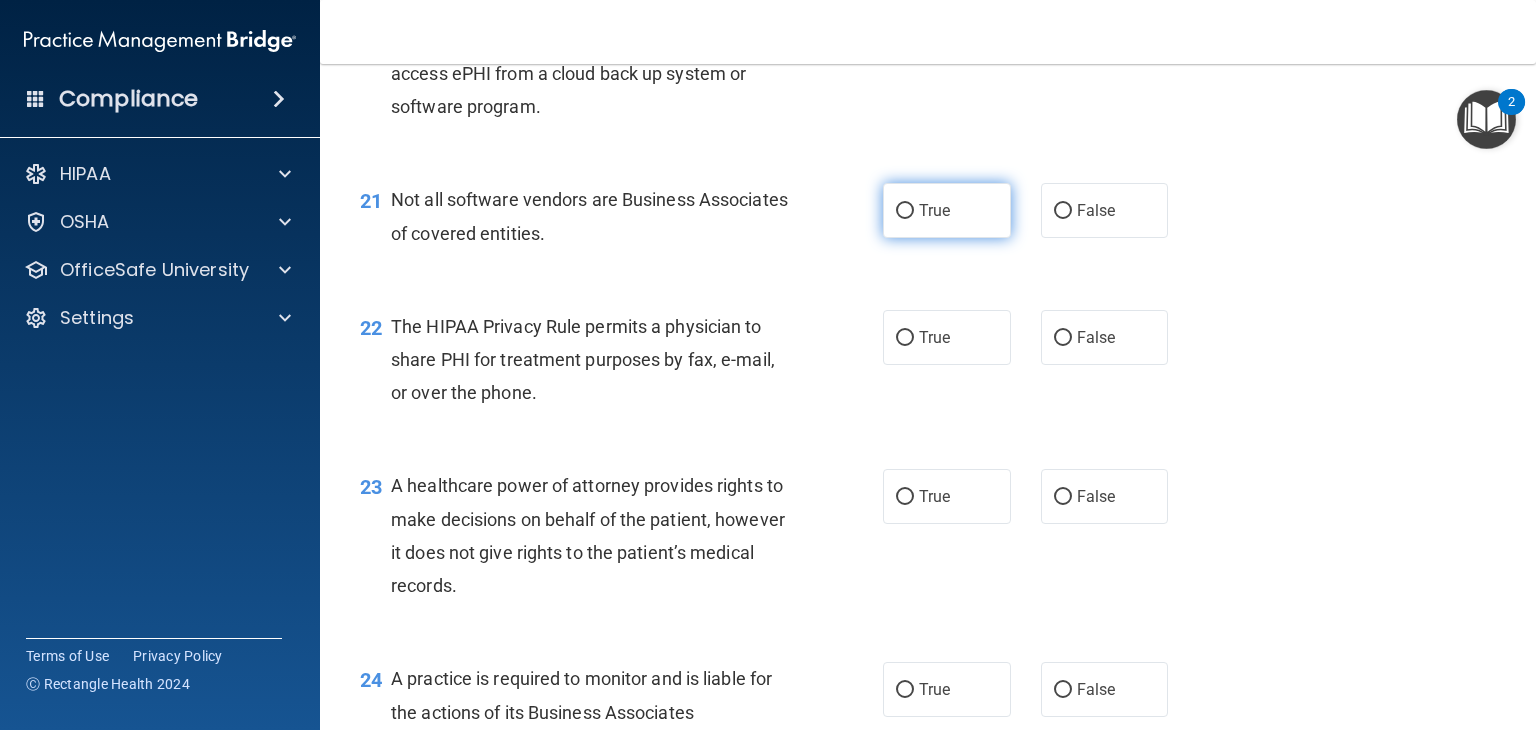 click on "True" at bounding box center (947, 210) 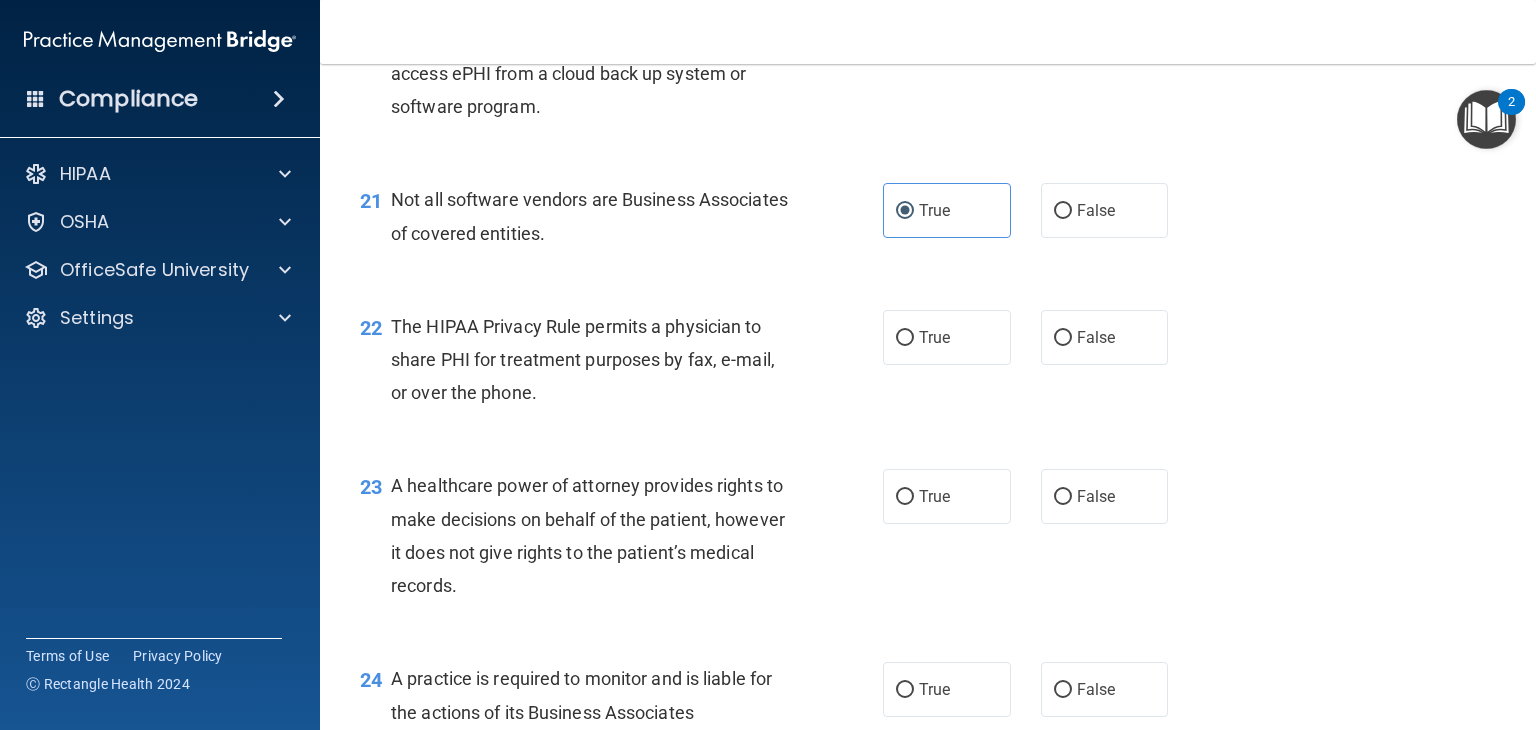 click on "The HIPAA Privacy Rule permits a physician to share PHI for treatment purposes by fax, e-mail, or over the phone." at bounding box center [598, 360] 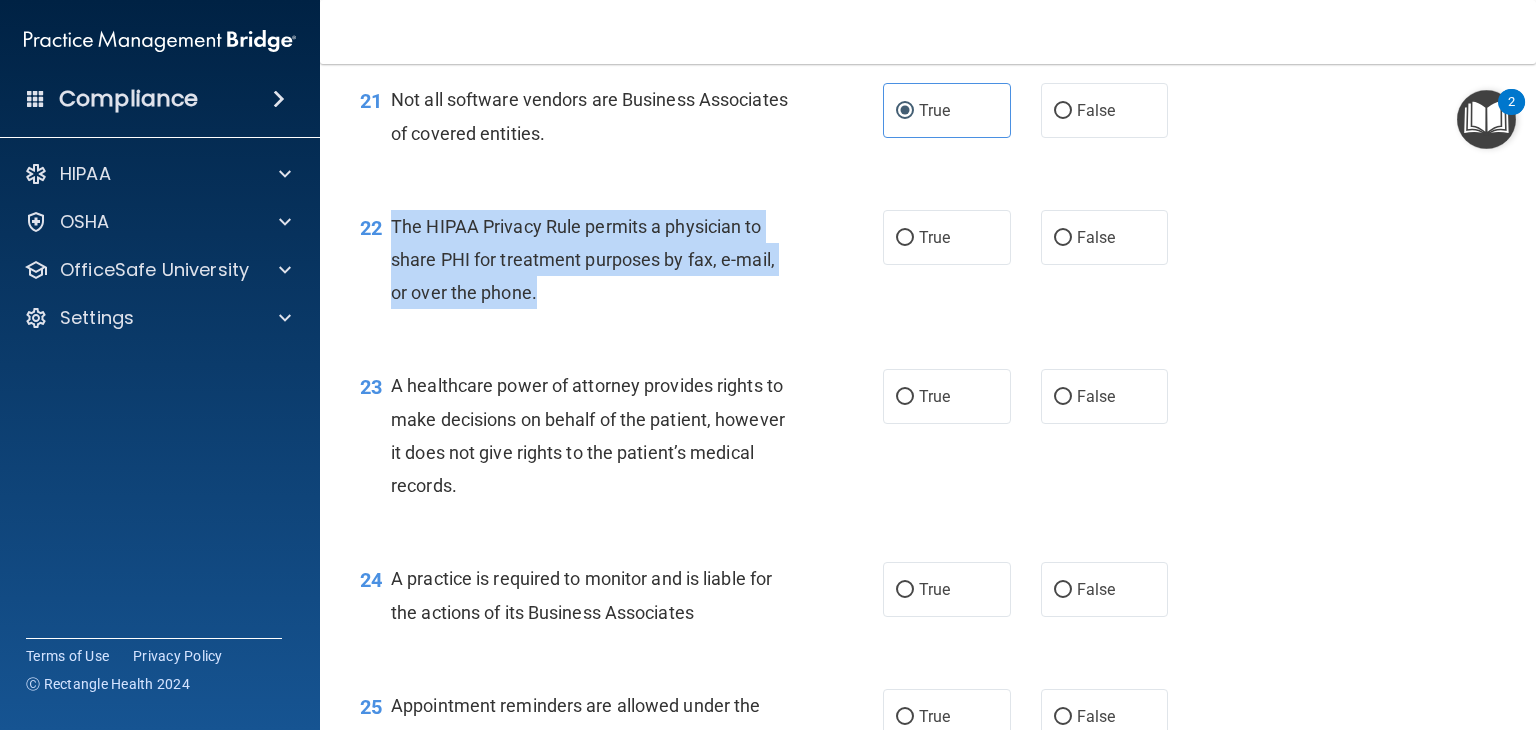 drag, startPoint x: 389, startPoint y: 288, endPoint x: 789, endPoint y: 361, distance: 406.6067 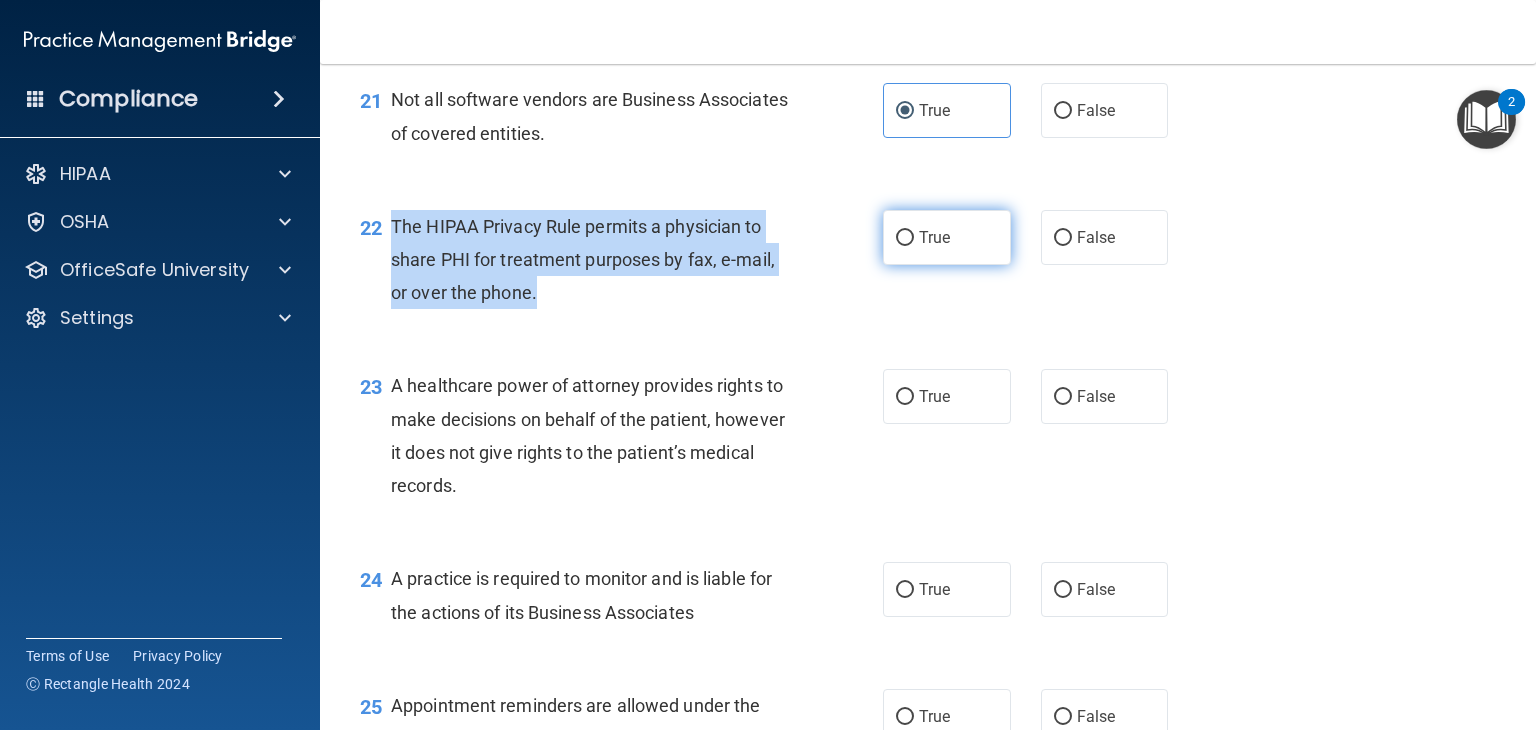 click on "True" at bounding box center [905, 238] 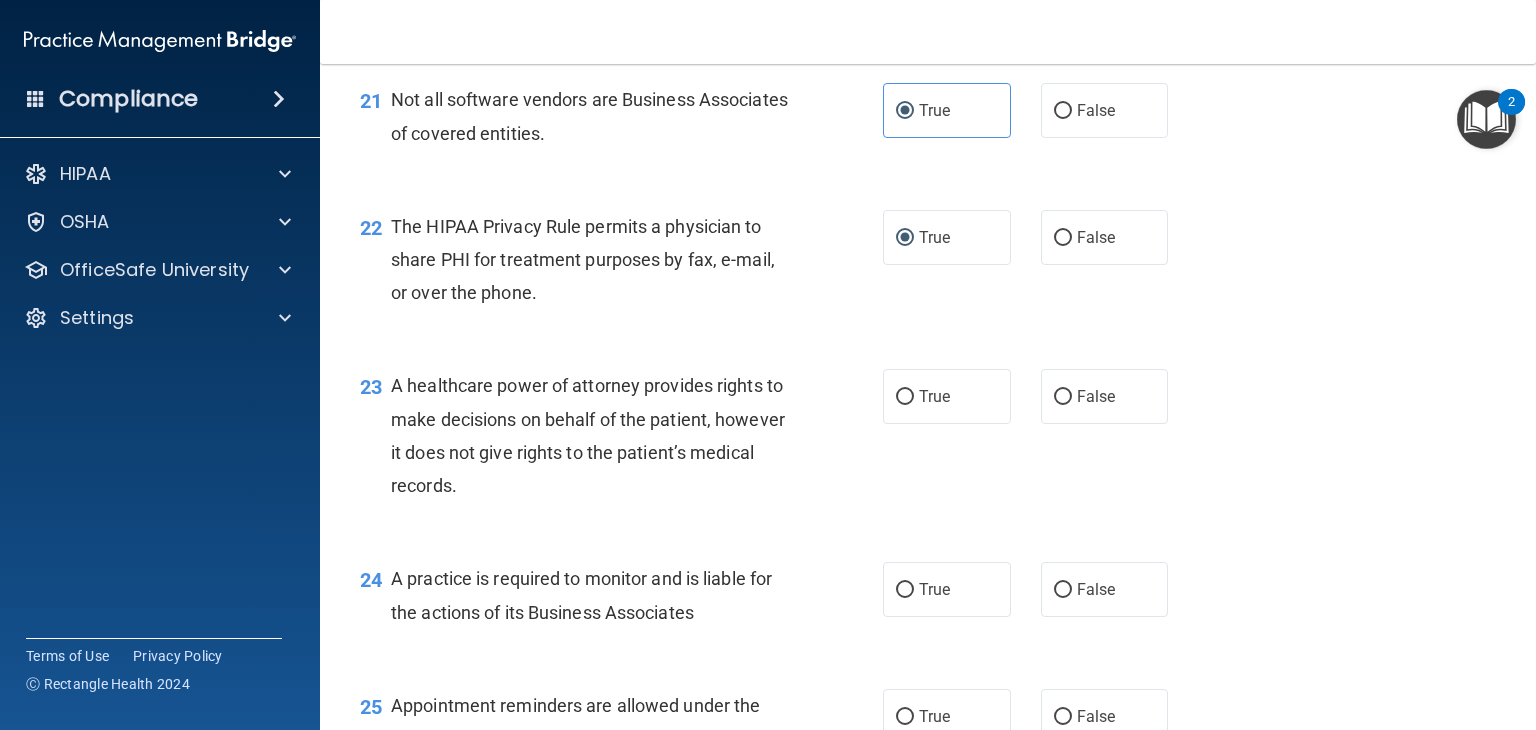 click on "23       A healthcare power of attorney provides rights to make decisions on behalf of the patient, however it does not give rights to the patient’s medical records." at bounding box center (621, 440) 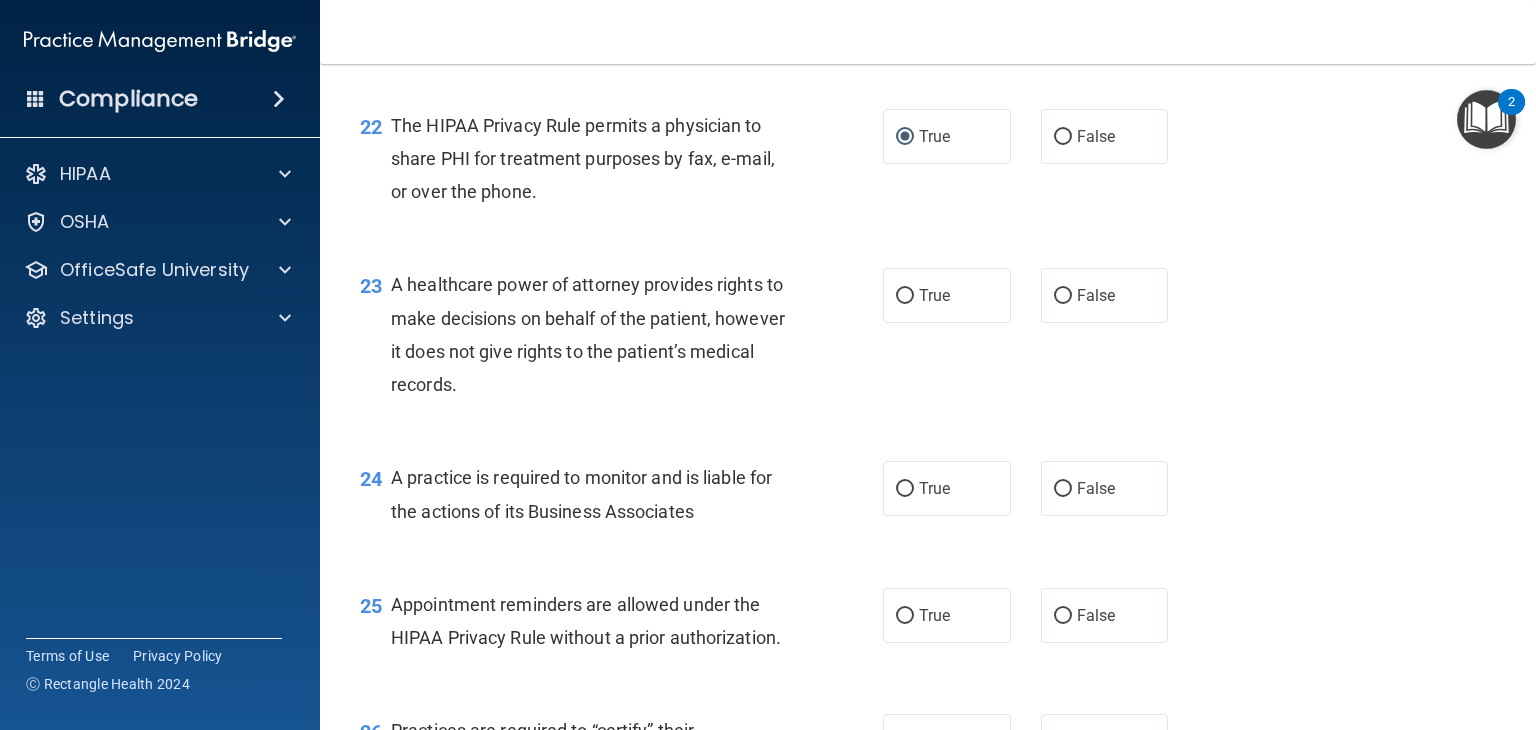 scroll, scrollTop: 3789, scrollLeft: 0, axis: vertical 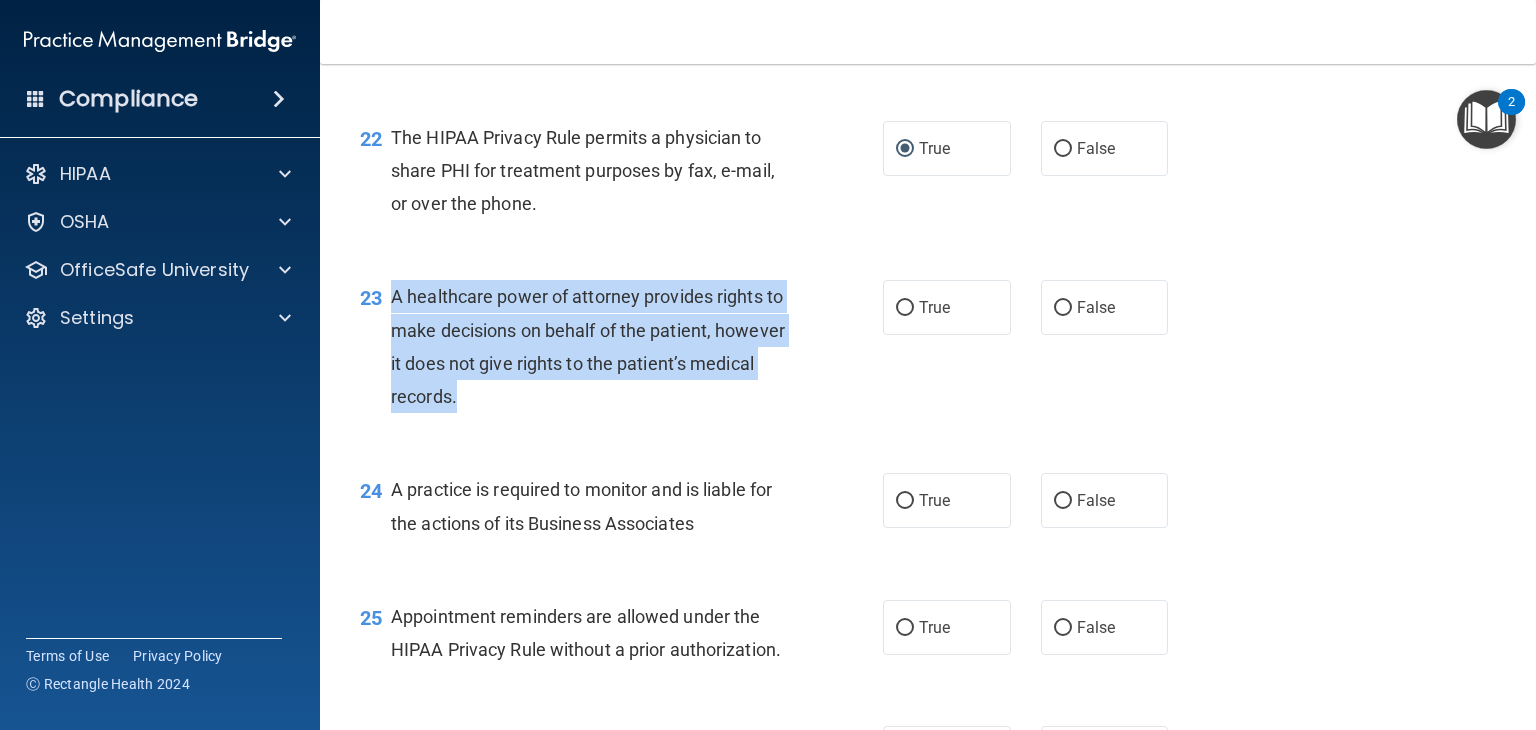 drag, startPoint x: 388, startPoint y: 370, endPoint x: 744, endPoint y: 448, distance: 364.4448 